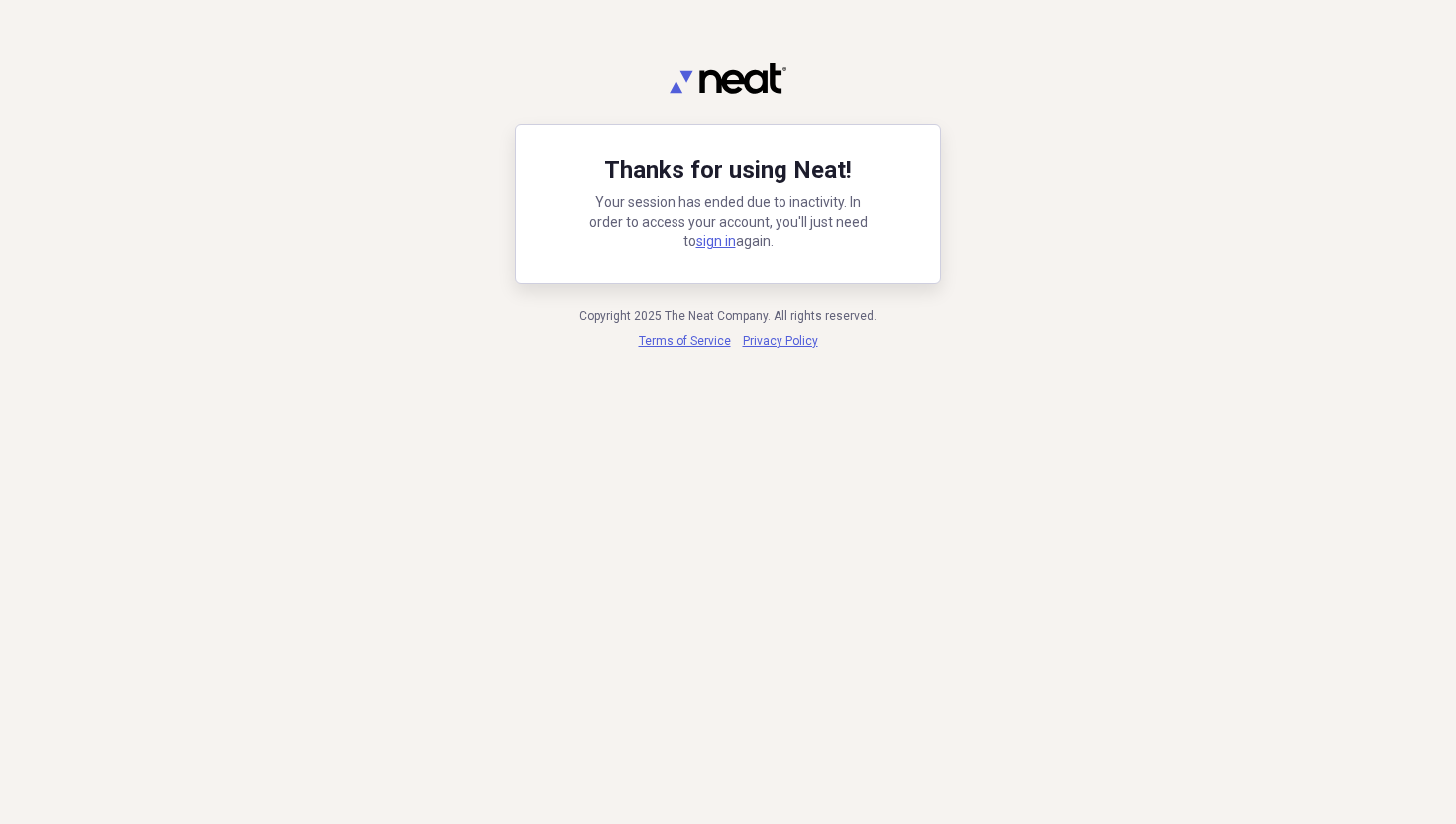 scroll, scrollTop: 0, scrollLeft: 0, axis: both 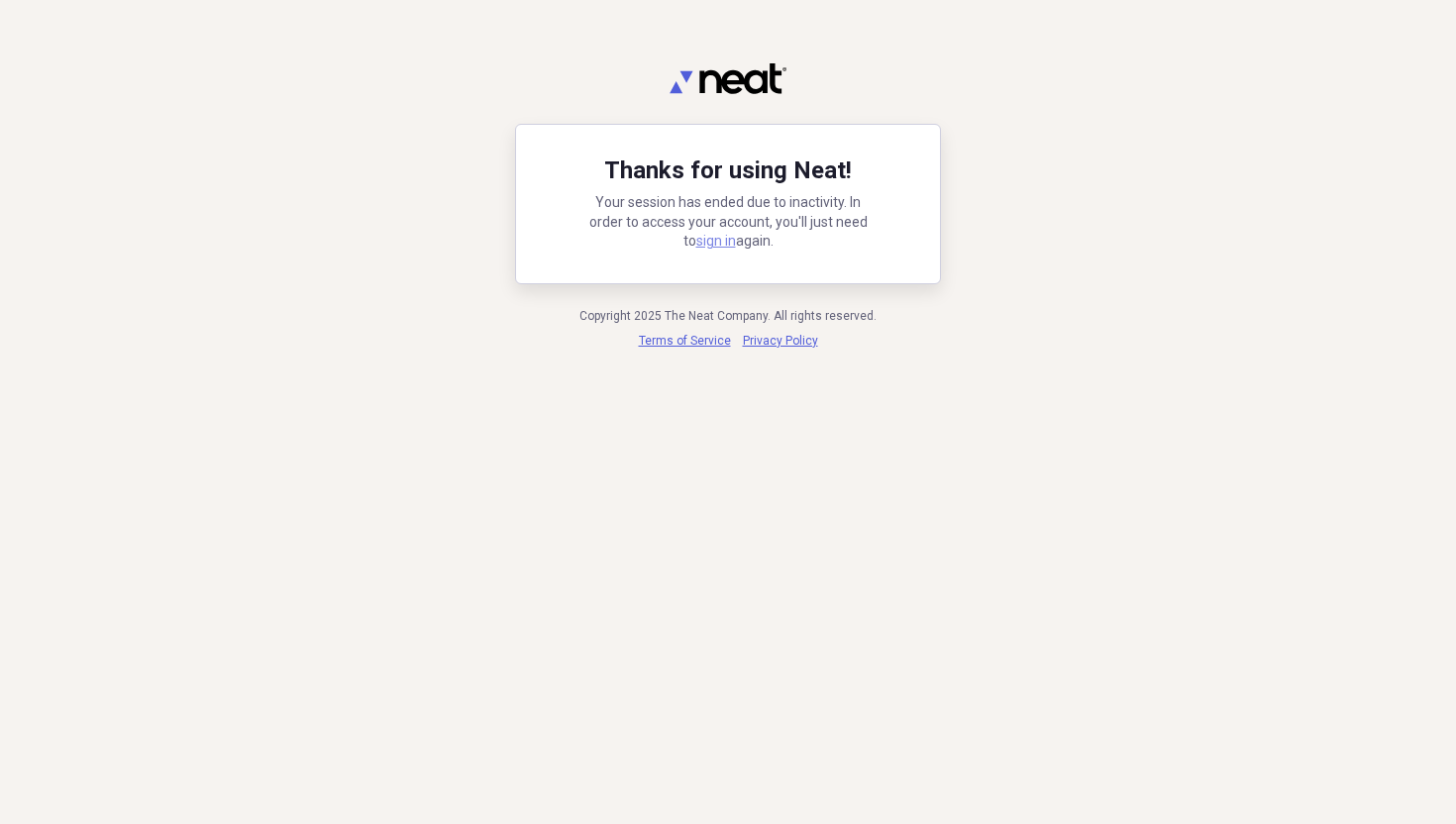 click on "sign in" at bounding box center (716, 241) 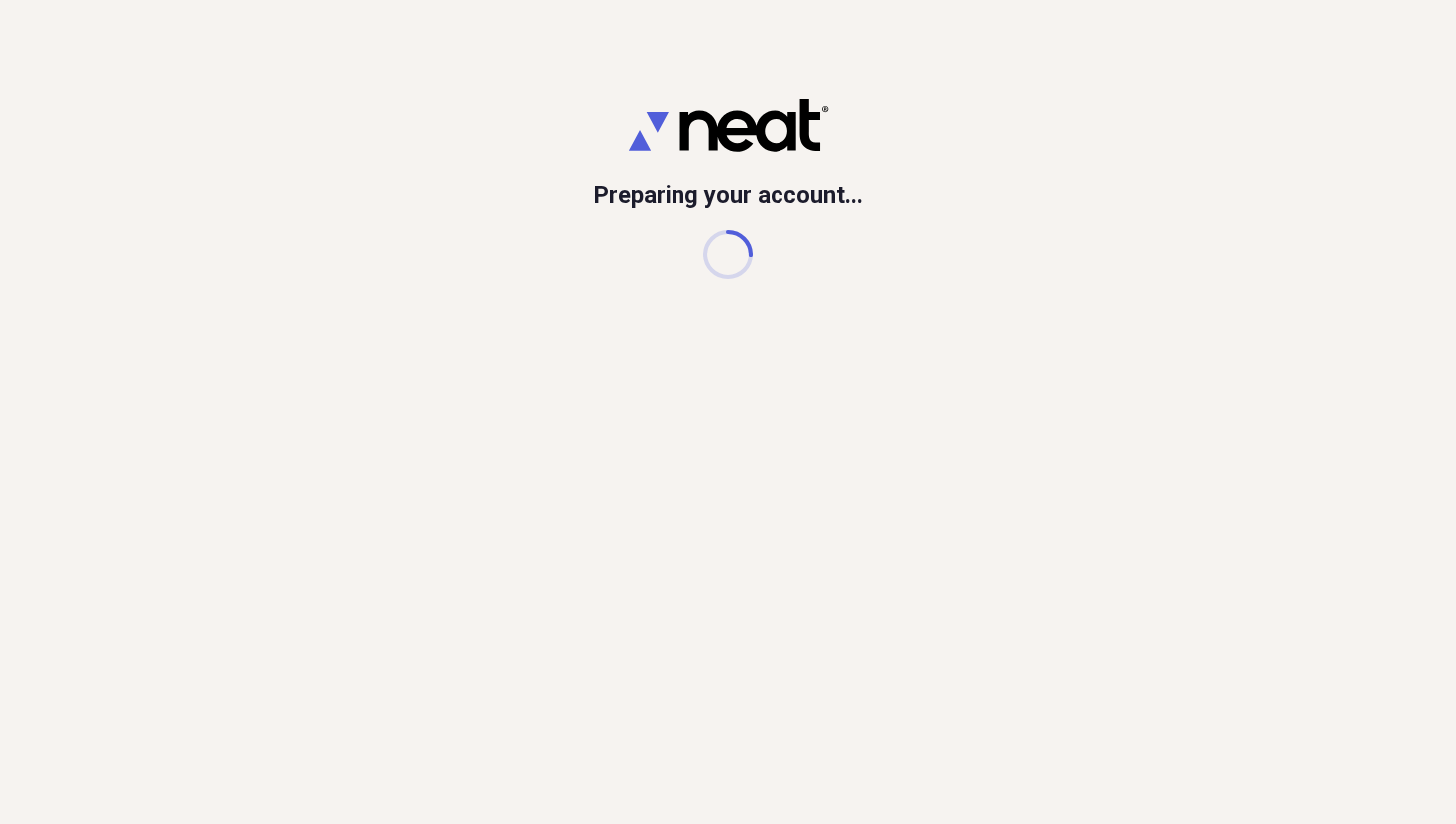 scroll, scrollTop: 0, scrollLeft: 0, axis: both 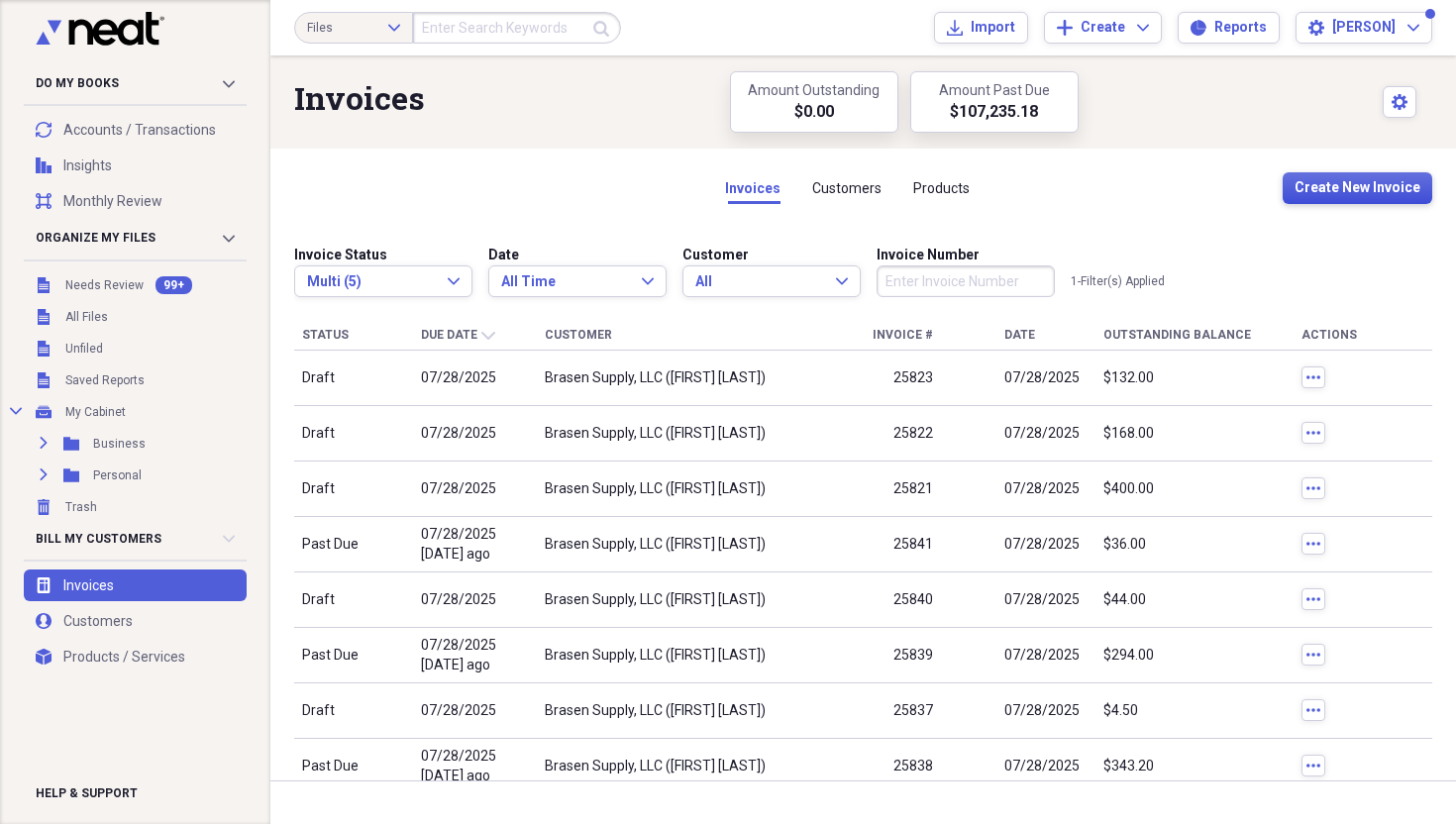 click on "Create New Invoice" at bounding box center [1357, 188] 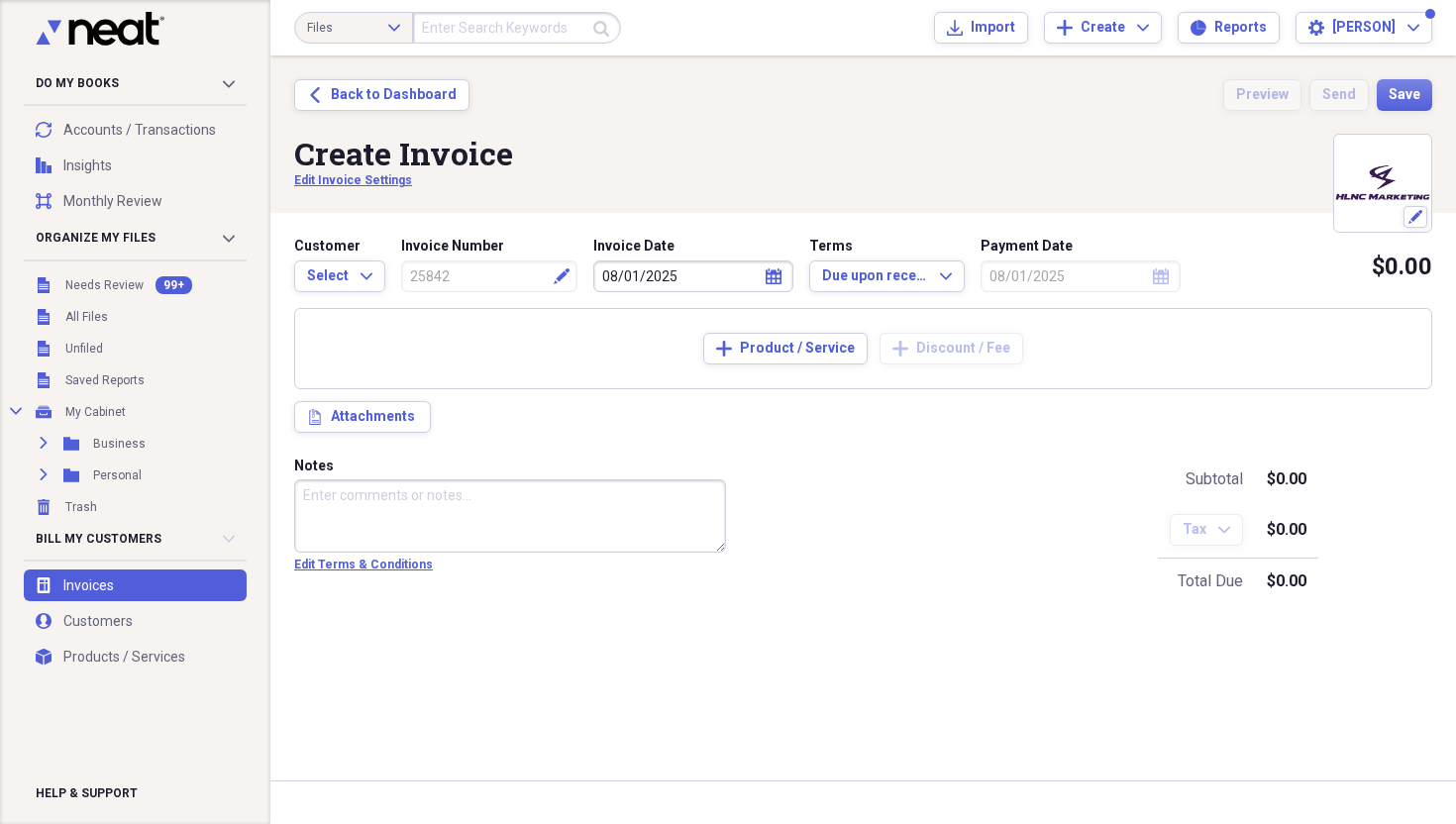 click on "Customer Select Expand Invoice Number 25842 Edit Invoice Date 08/01/2025 calendar Calendar Terms Due upon receipt Expand Payment Date 08/01/2025 calendar Calendar $0.00" at bounding box center (863, 260) 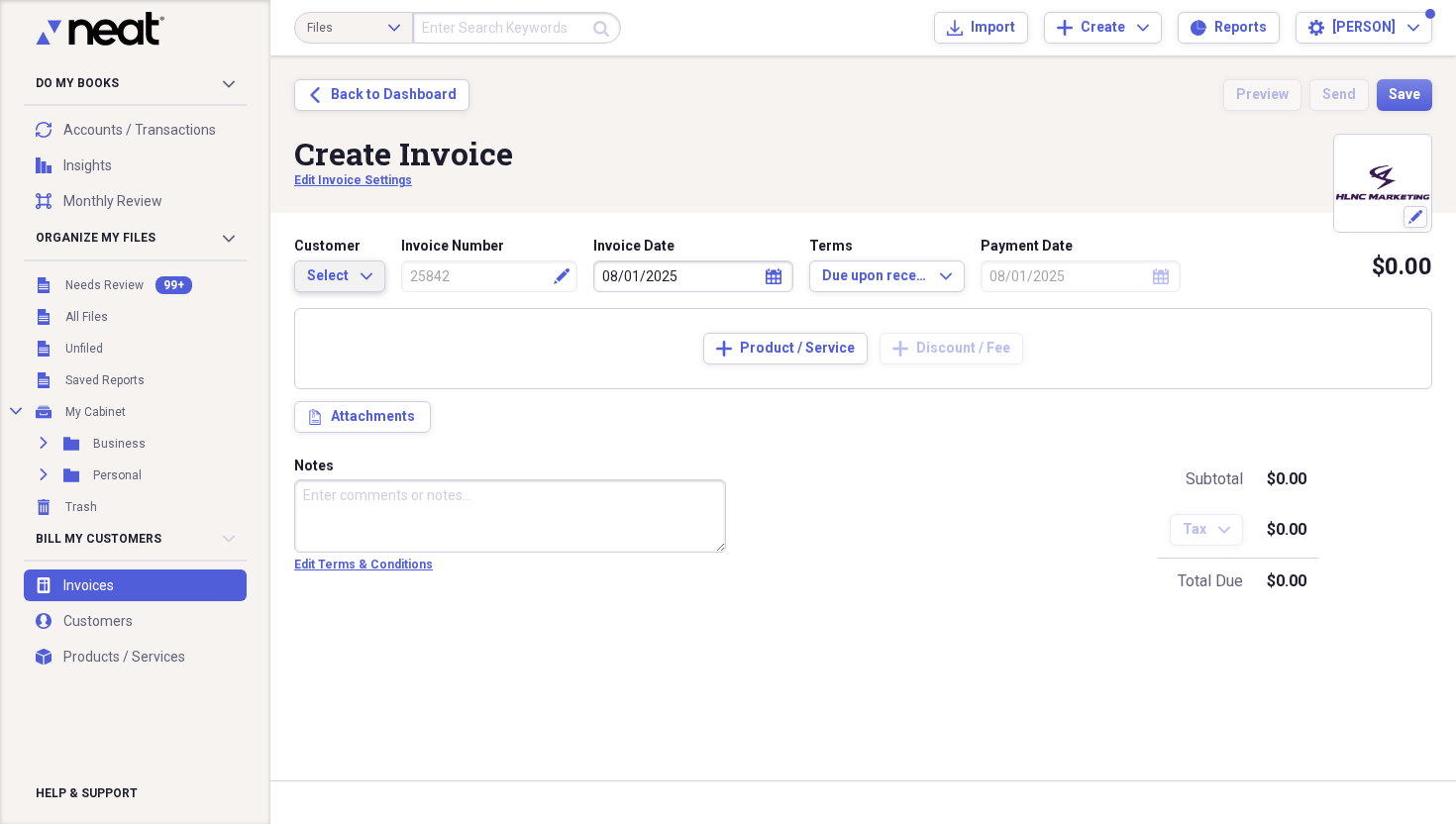 click on "Select Expand" at bounding box center (340, 276) 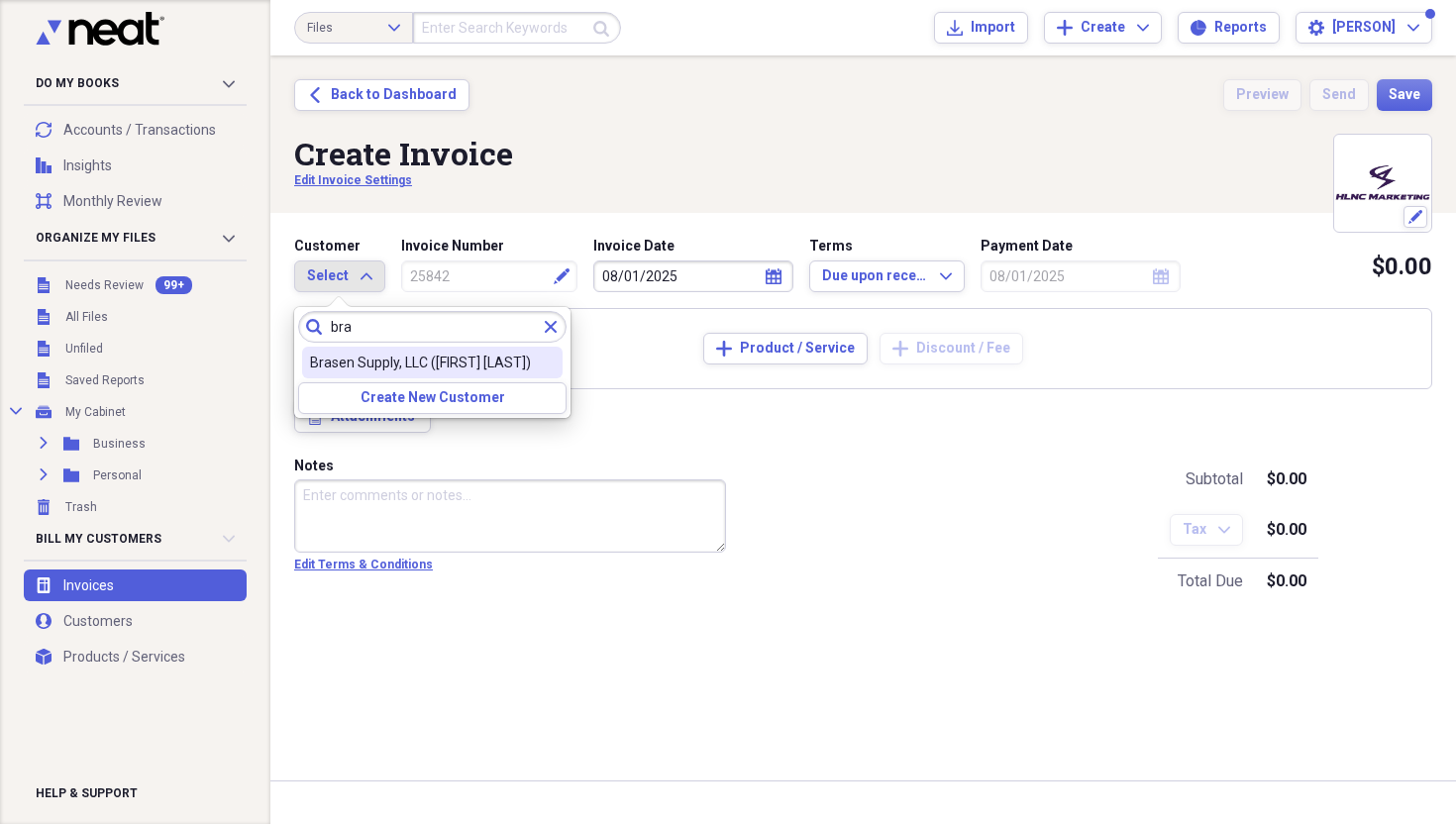 type on "bra" 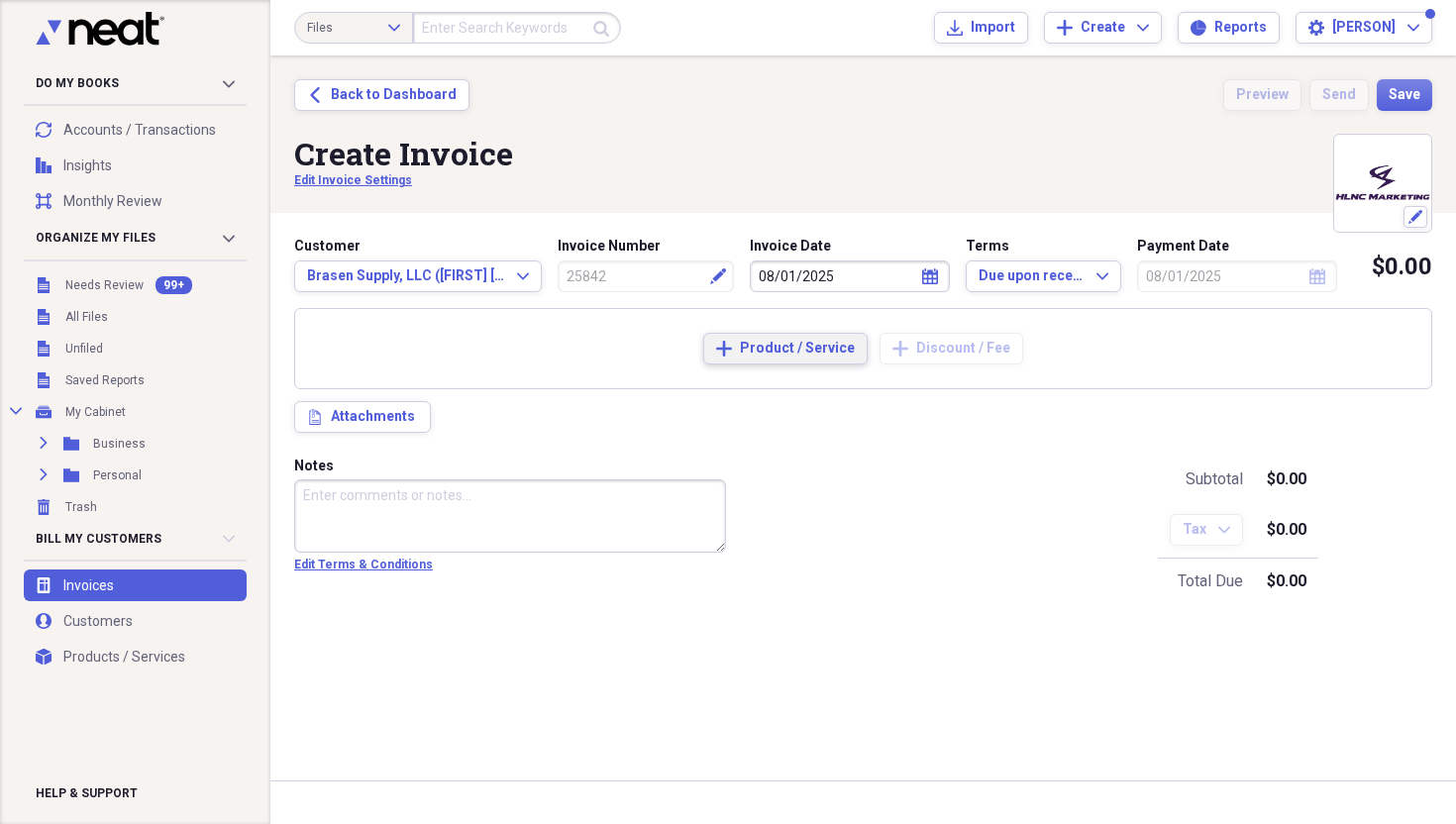 click on "Product / Service" at bounding box center [797, 349] 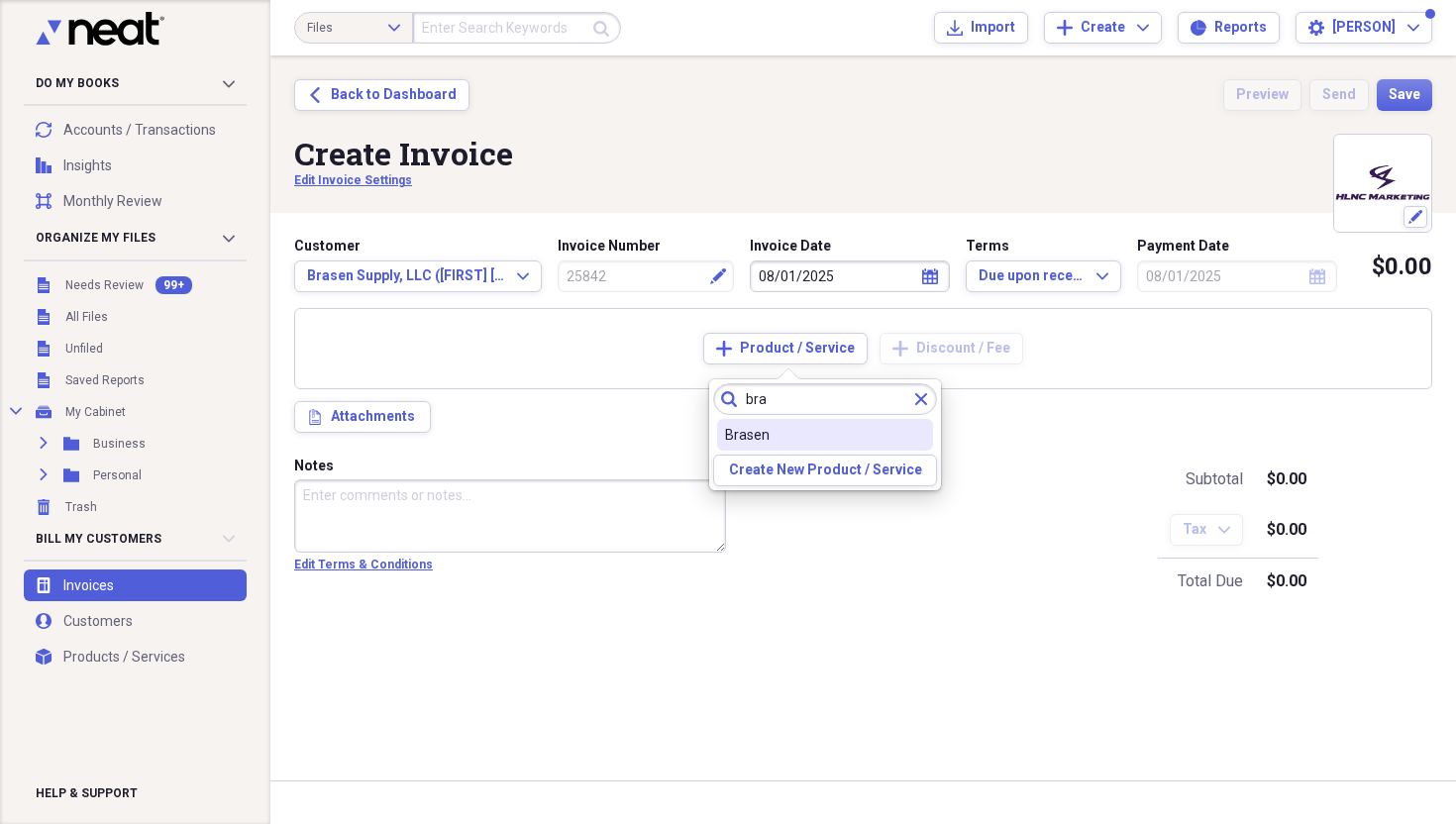 type on "bra" 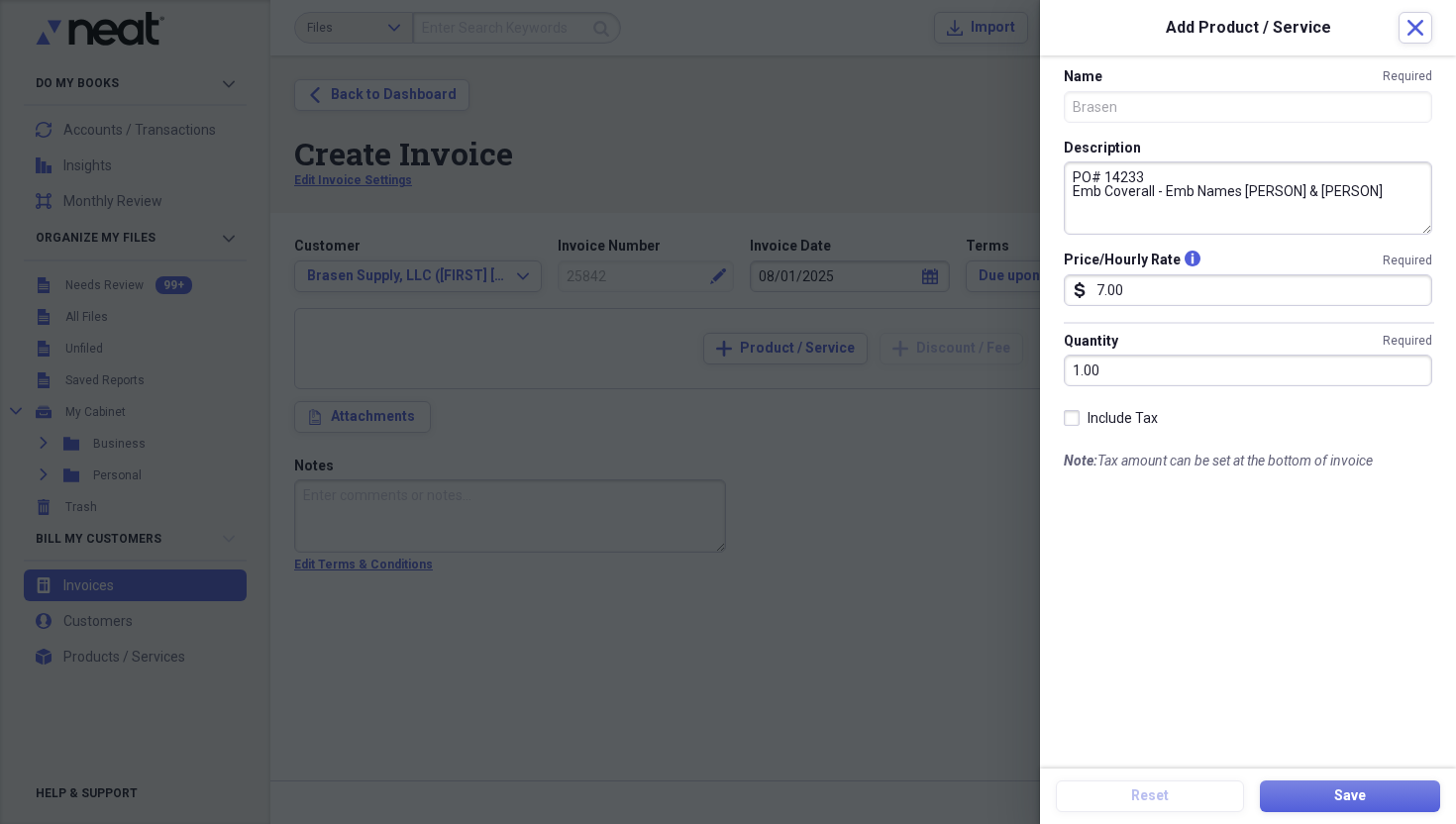 drag, startPoint x: 1165, startPoint y: 194, endPoint x: 1414, endPoint y: 187, distance: 249.0984 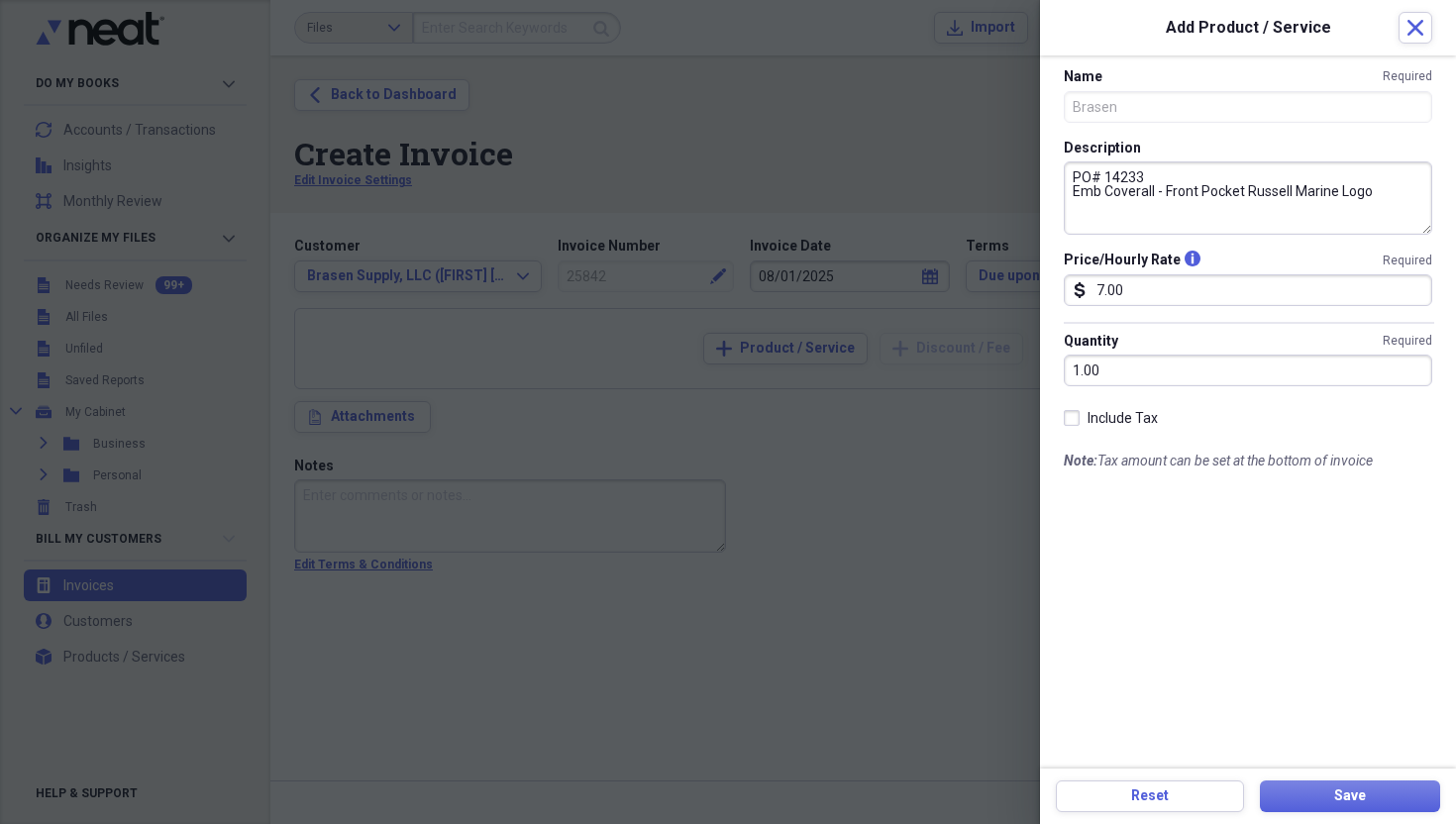 click on "PO# 14233
Emb Coverall - Front Pocket Russell Marine Logo" at bounding box center [1248, 198] 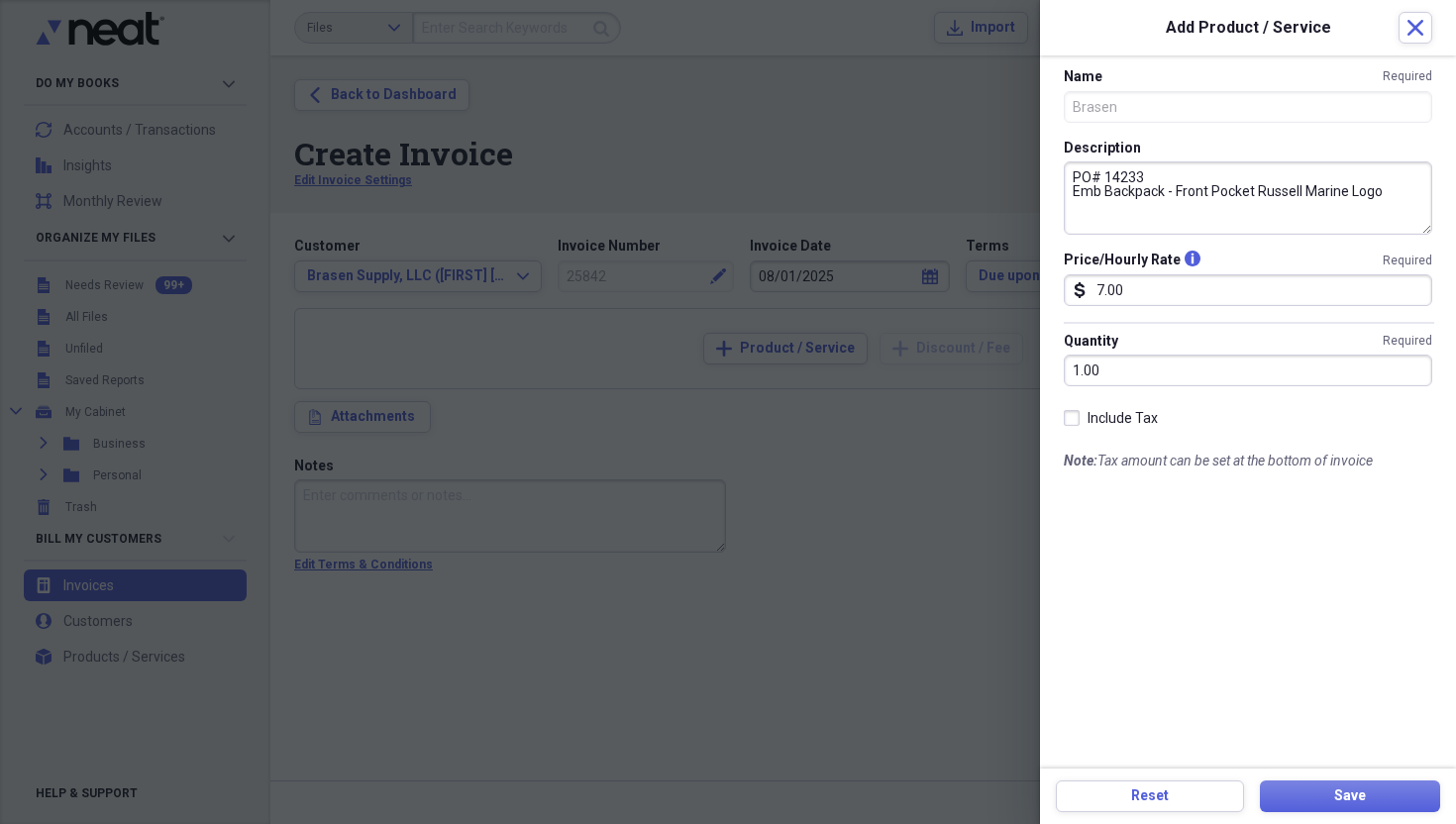 click on "PO# 14233
Emb Backpack - Front Pocket Russell Marine Logo" at bounding box center [1248, 198] 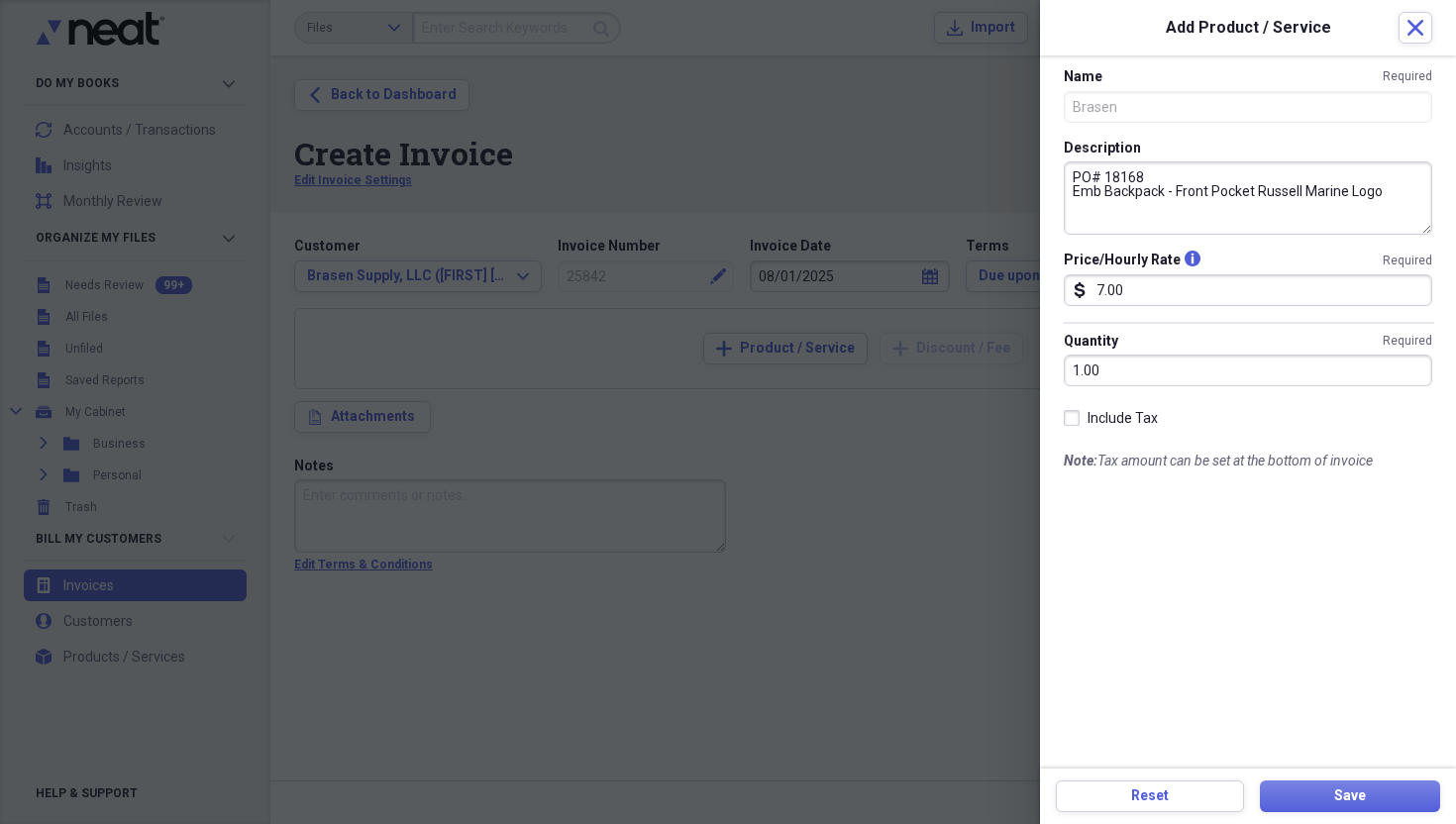 type on "PO# 18168
Emb Backpack - Front Pocket Russell Marine Logo" 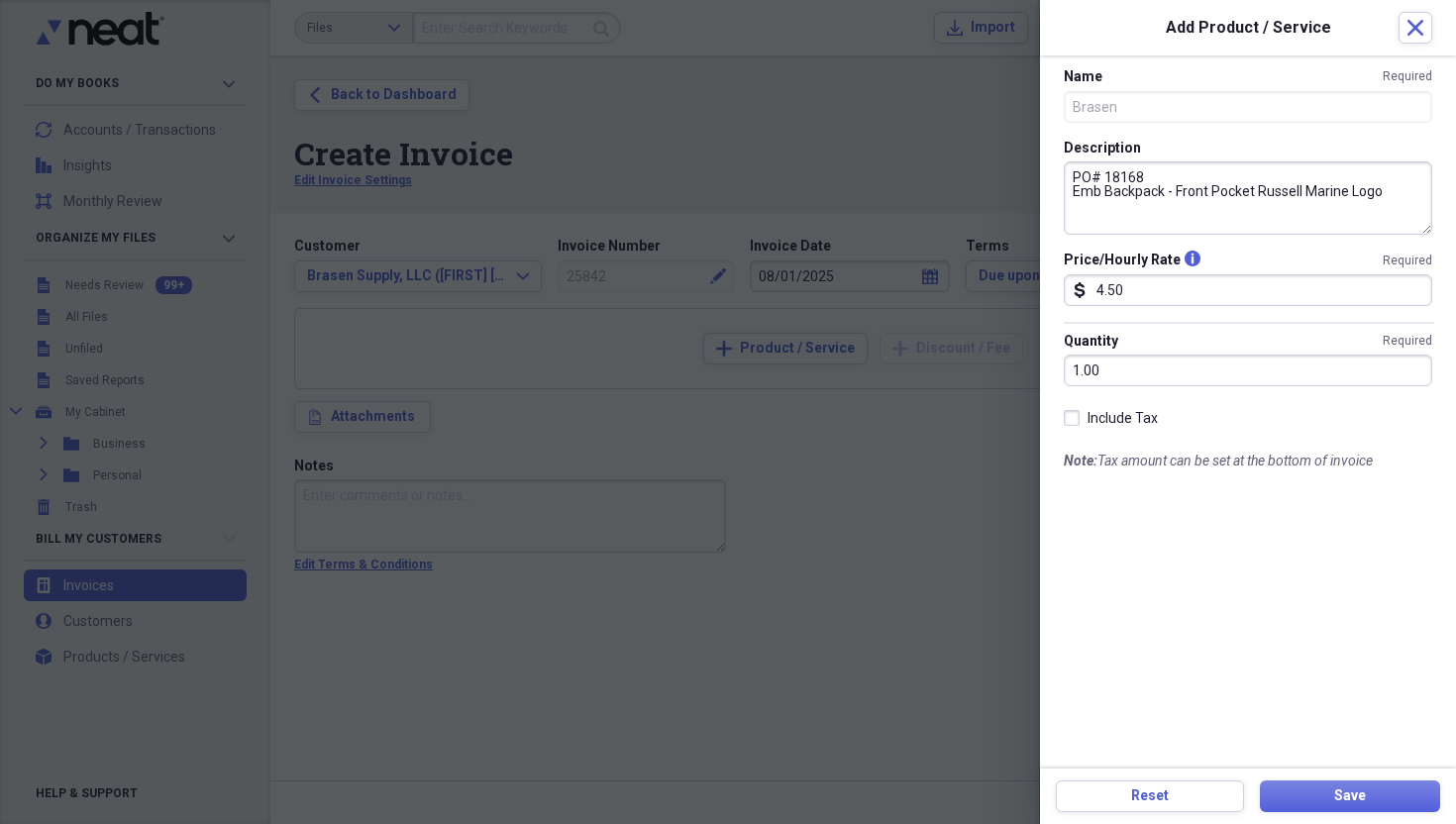 type on "4.50" 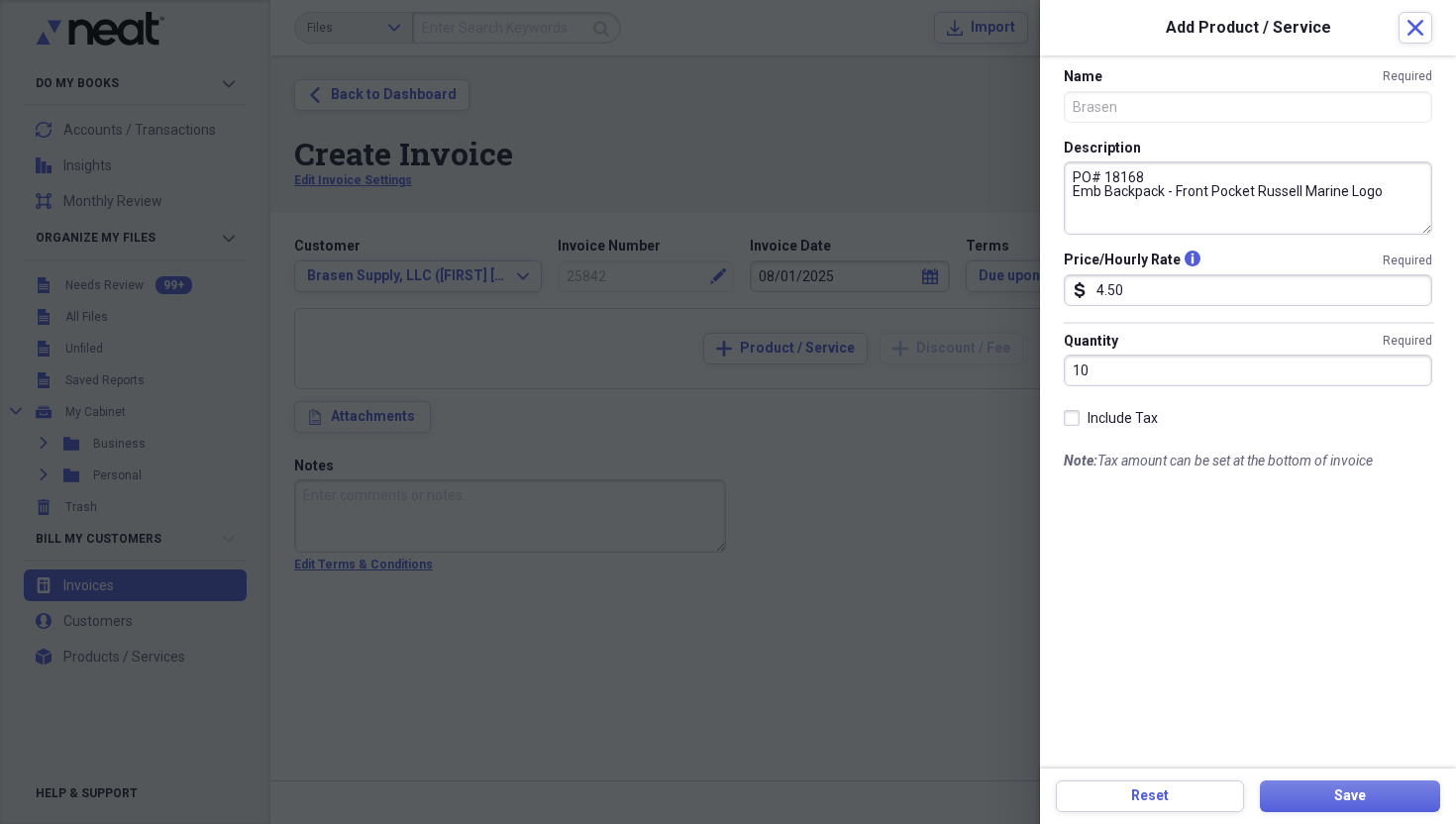type on "10.00" 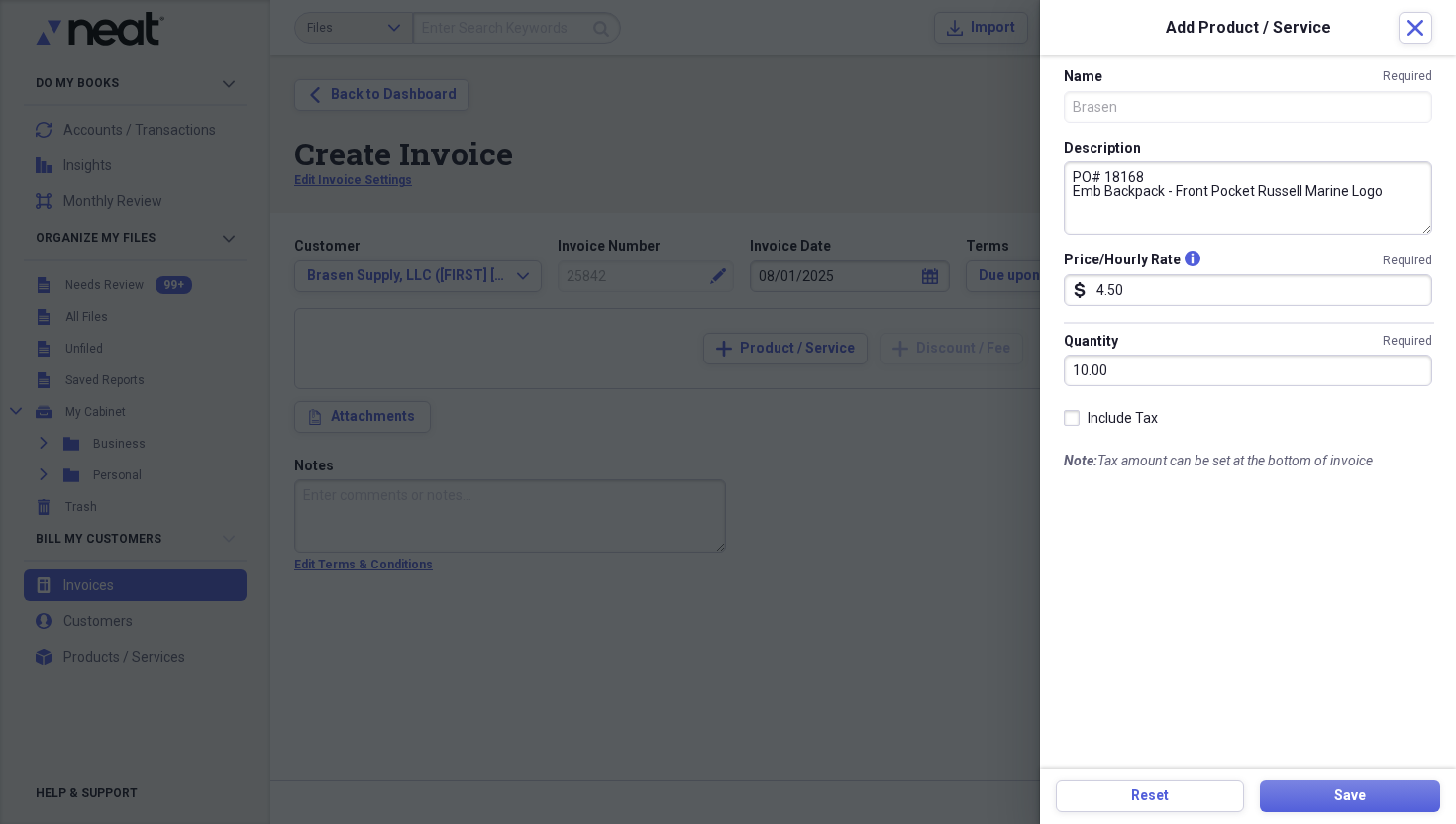 click on "Name Required Brasen Description PO# 18168
Emb Backpack - Front Pocket Russell Marine Logo Price/Hourly Rate info Required dollar-sign 4.50 Quantity Required 10.00 Include Tax Note:  Tax amount can be set at the bottom of invoice" at bounding box center (1248, 412) 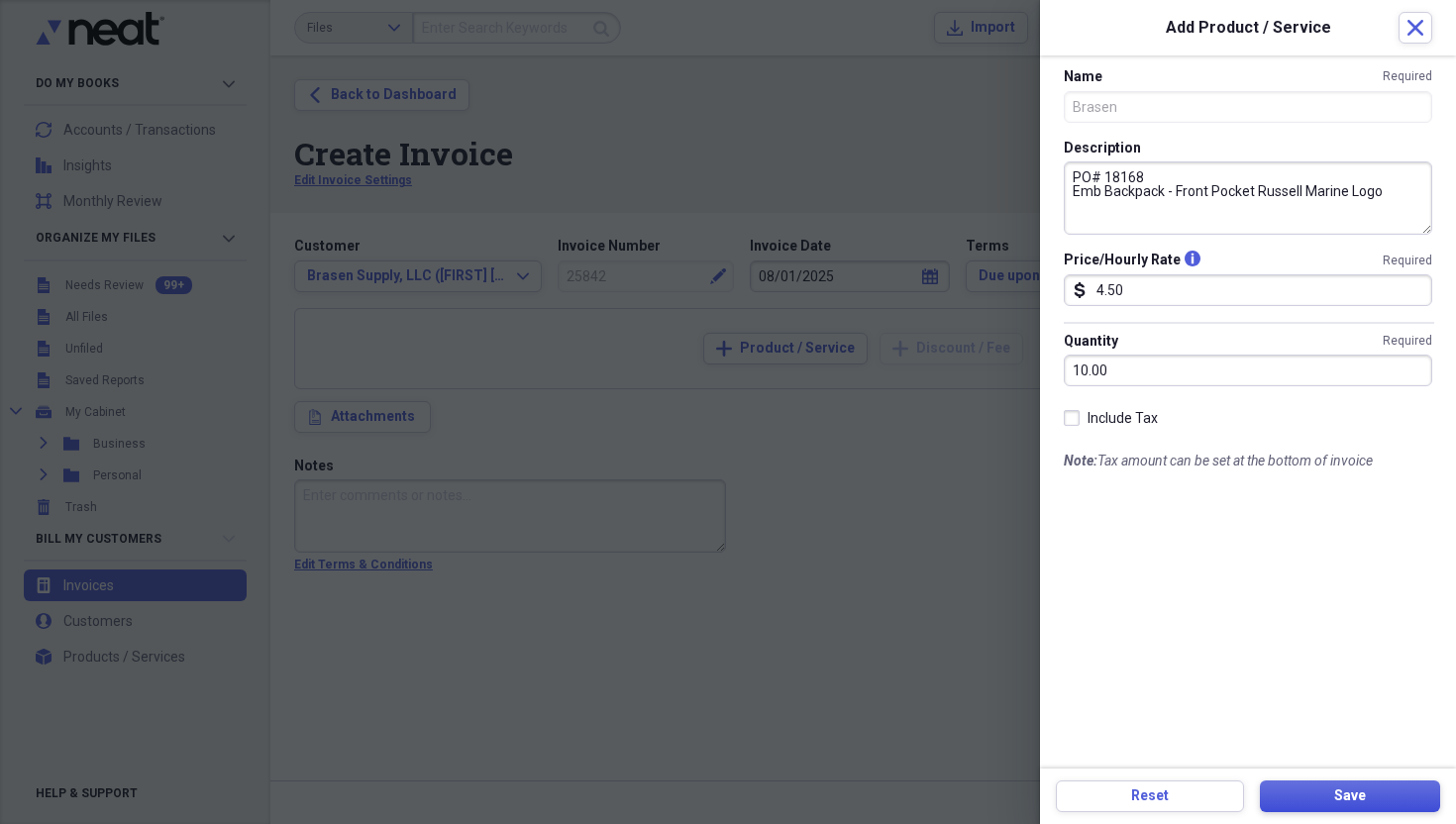 click on "Save" at bounding box center (1350, 796) 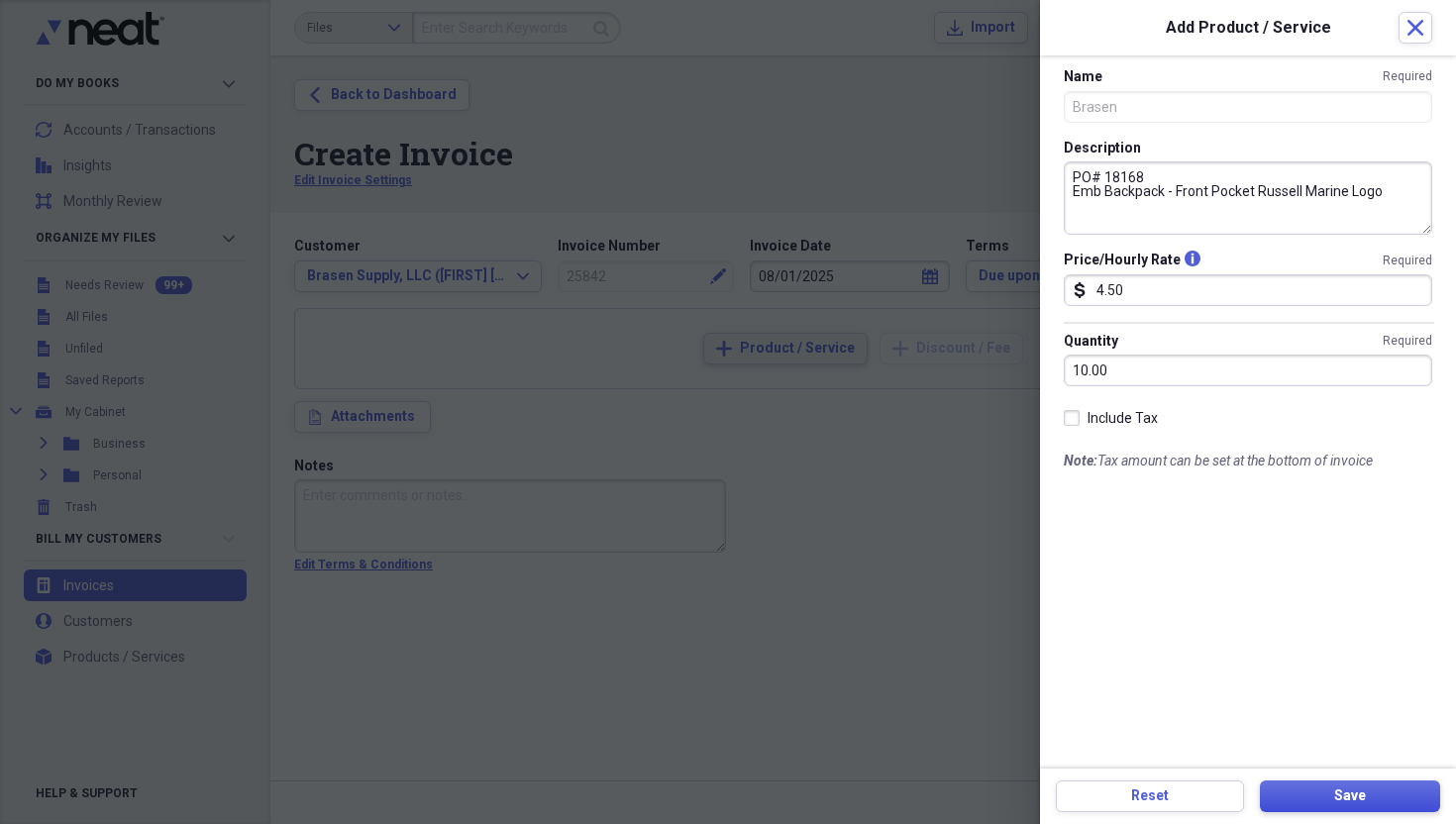 type on "PO# 14233
Emb Coverall - Emb Names [PERSON] & [PERSON]" 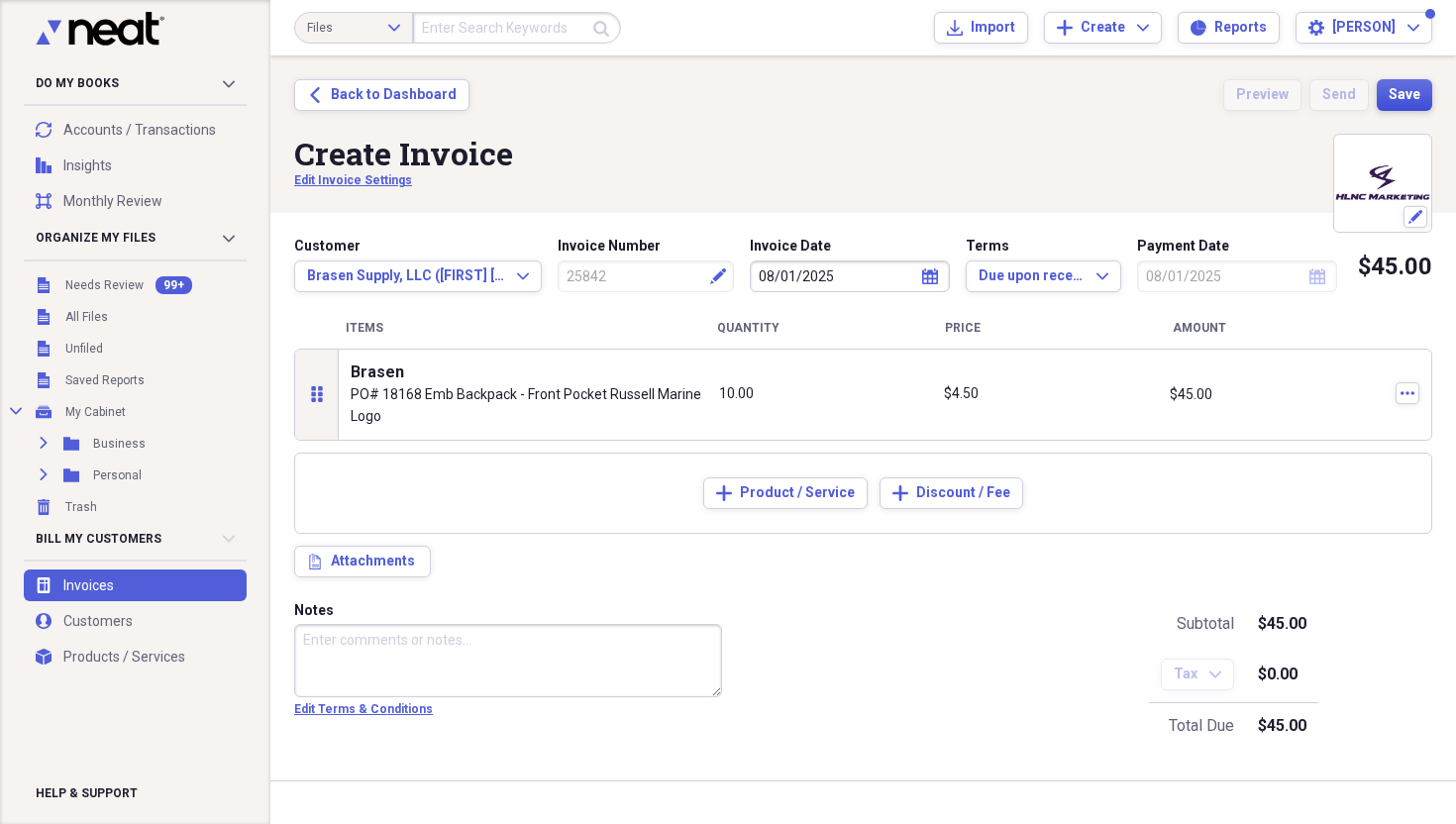 click on "Save" at bounding box center [1404, 95] 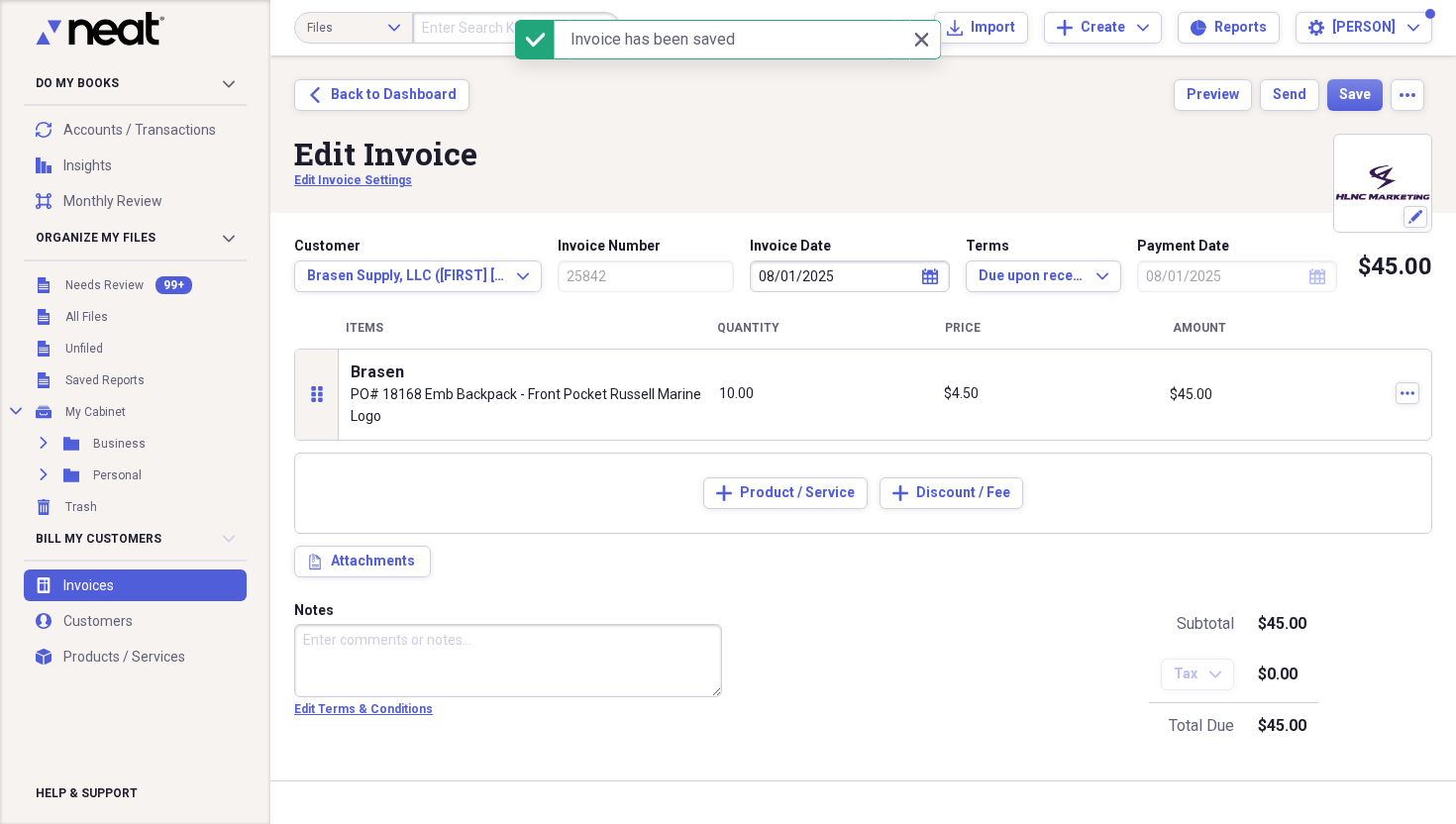 click on "Invoice Number 25842" at bounding box center (646, 264) 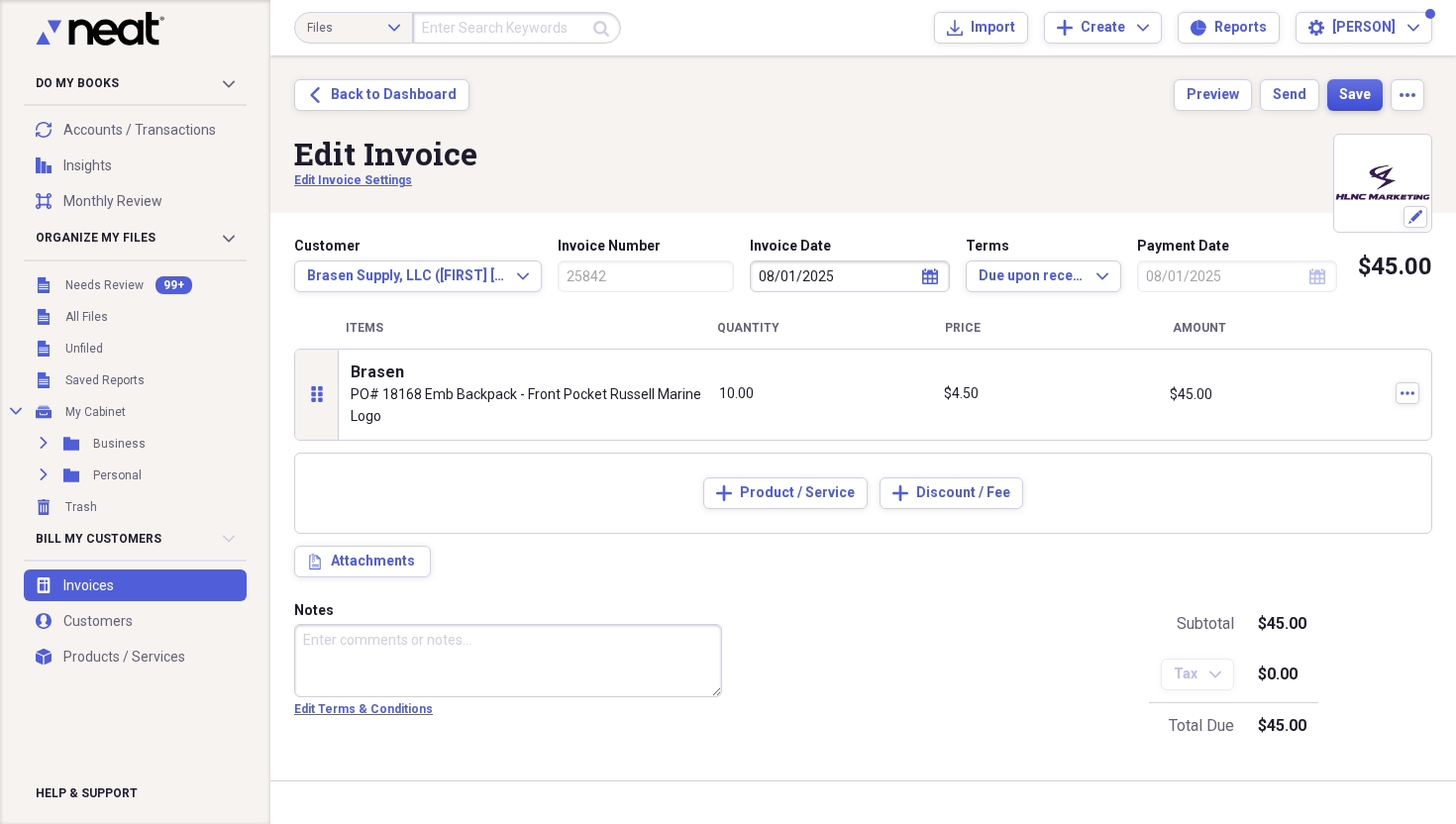 click on "Save" at bounding box center (1355, 95) 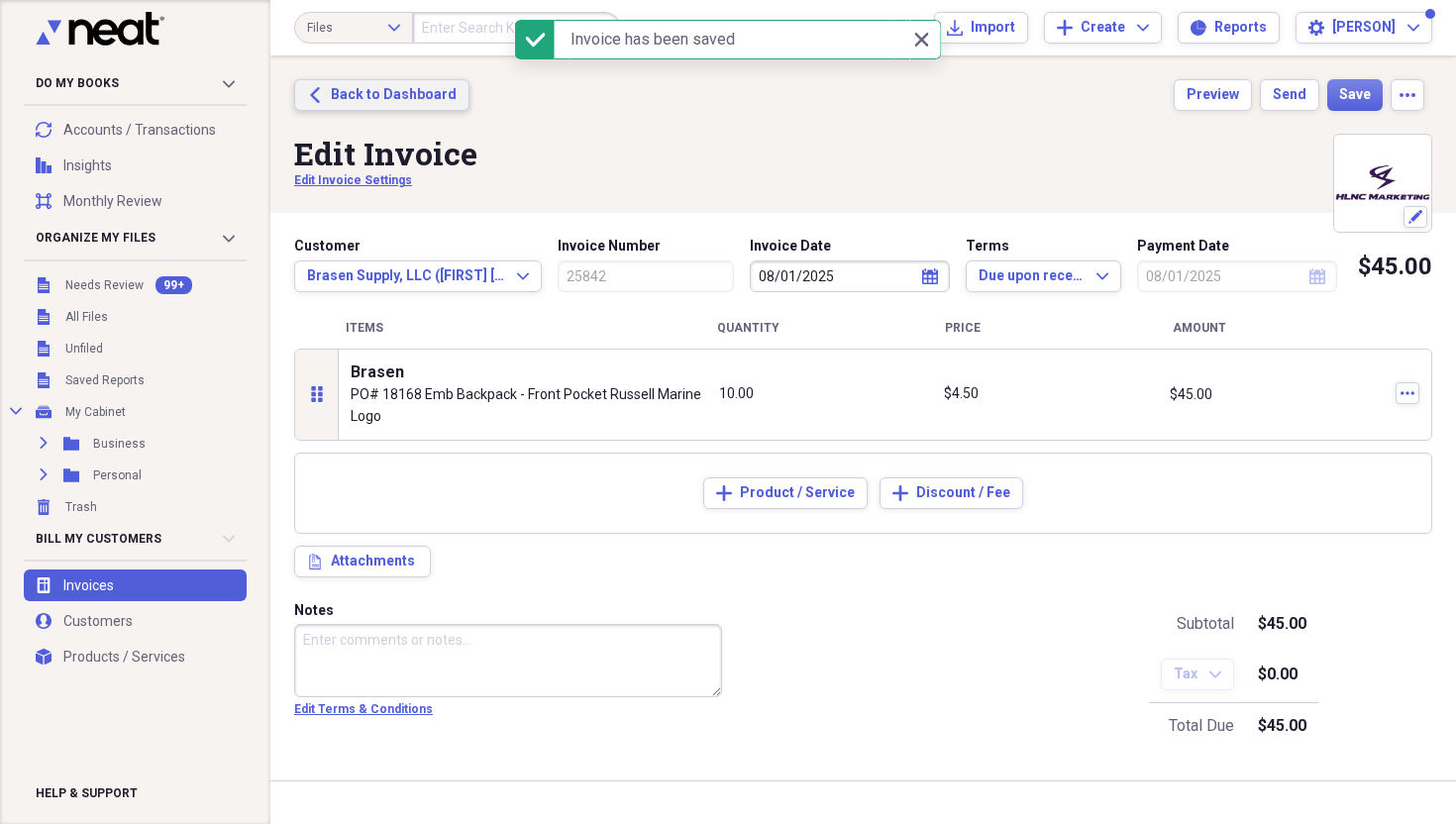 click on "Back to Dashboard" at bounding box center [393, 95] 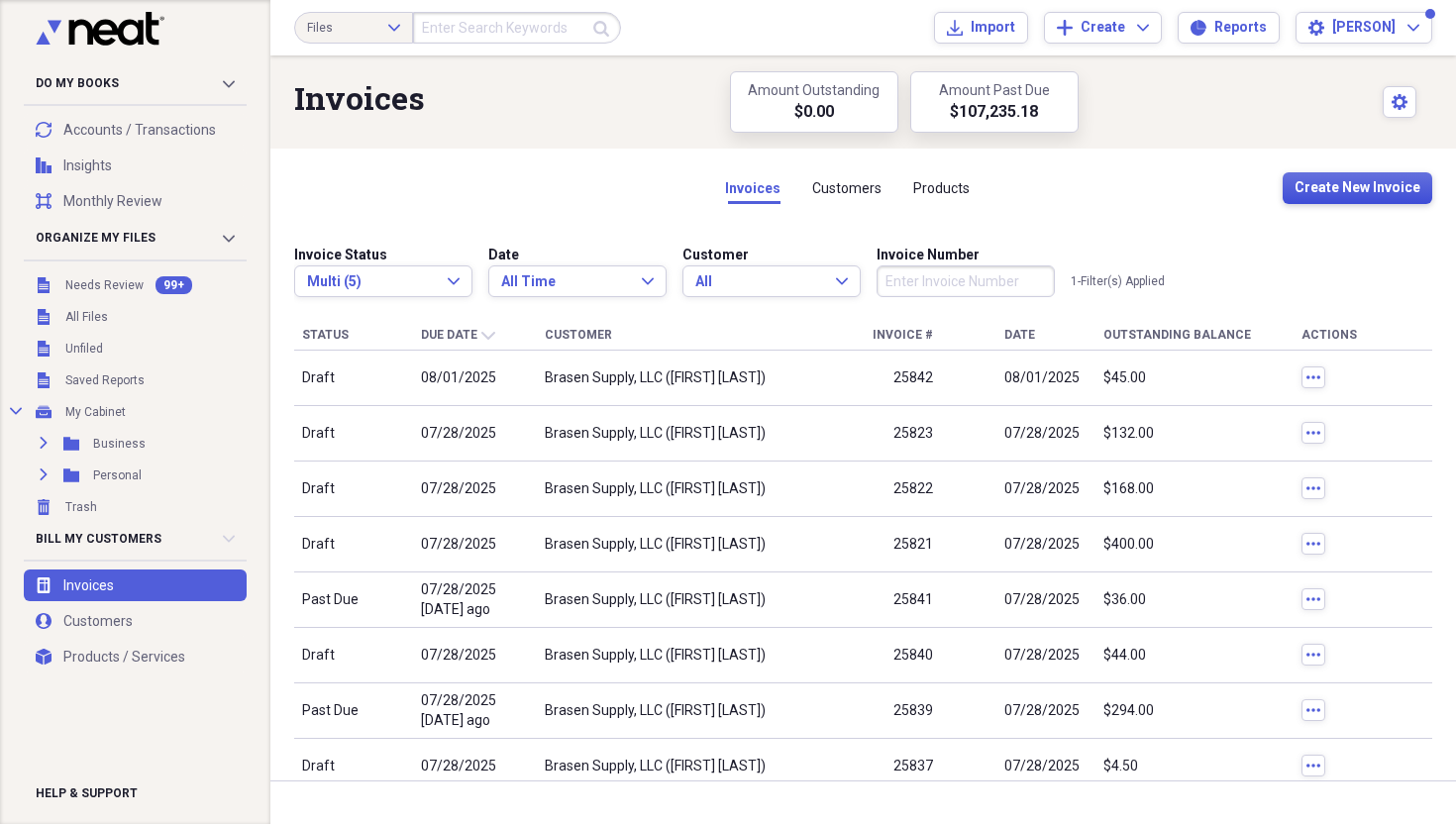 click on "Create New Invoice" at bounding box center [1357, 188] 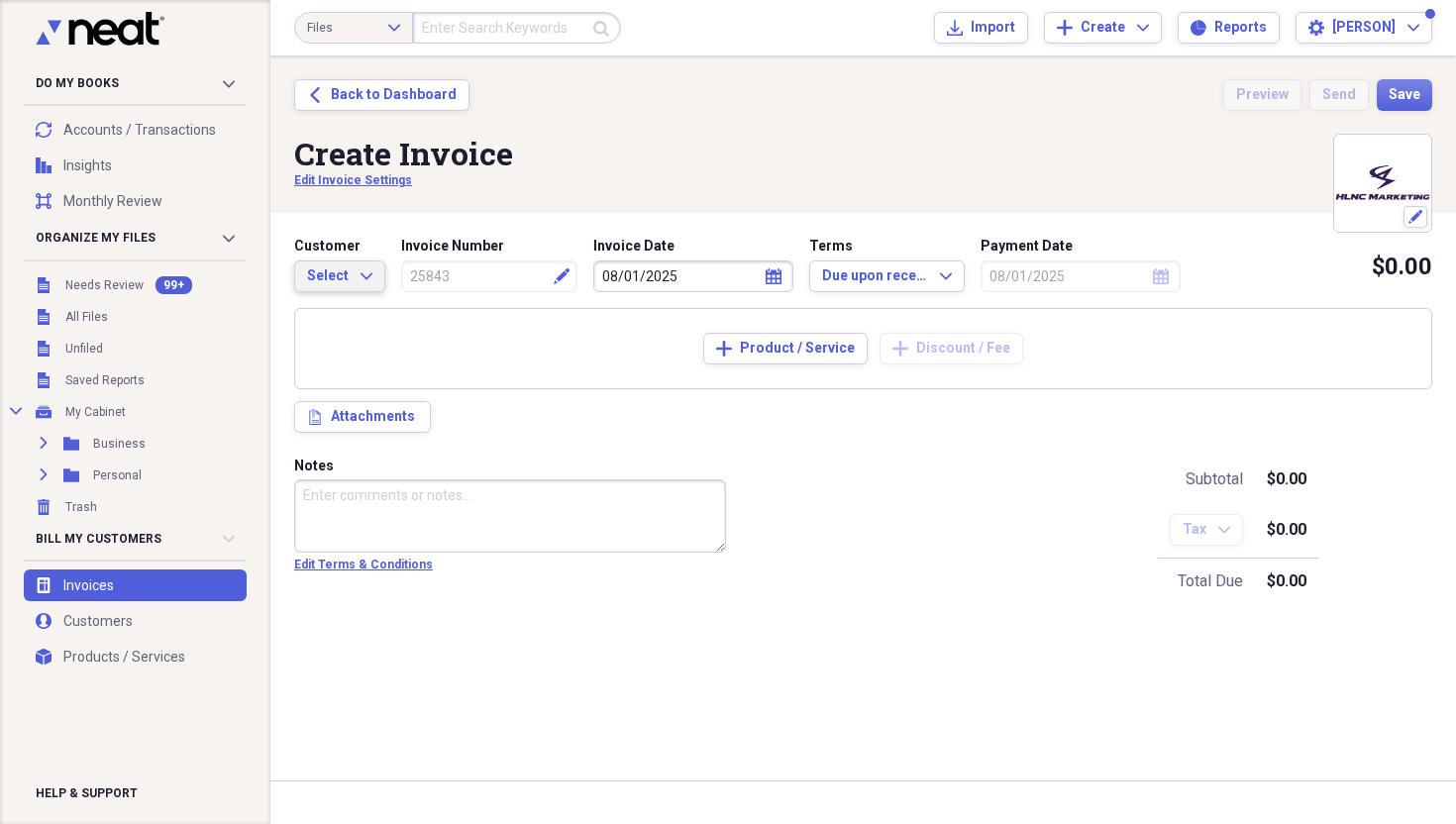 click on "Expand" 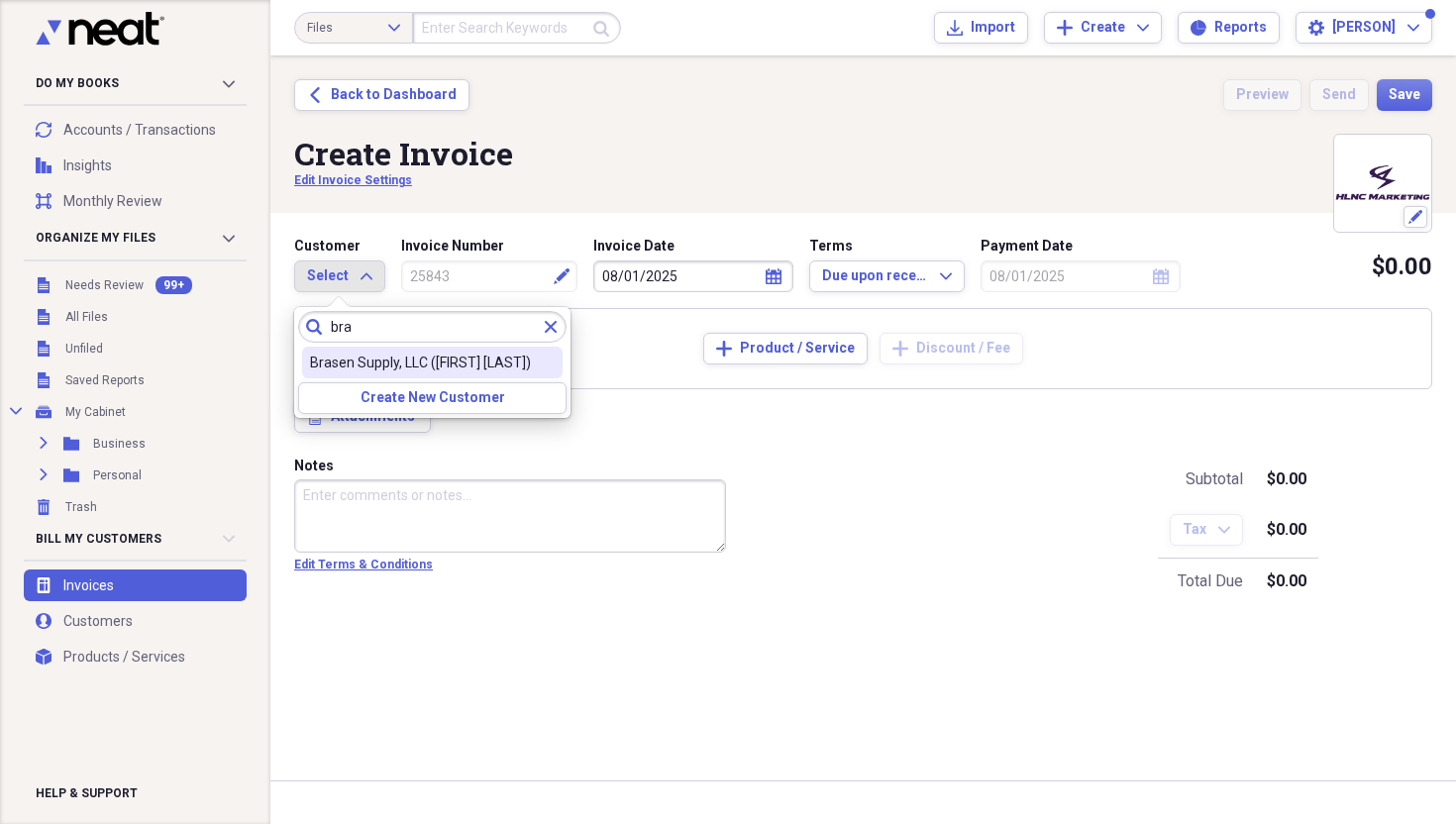 type on "bra" 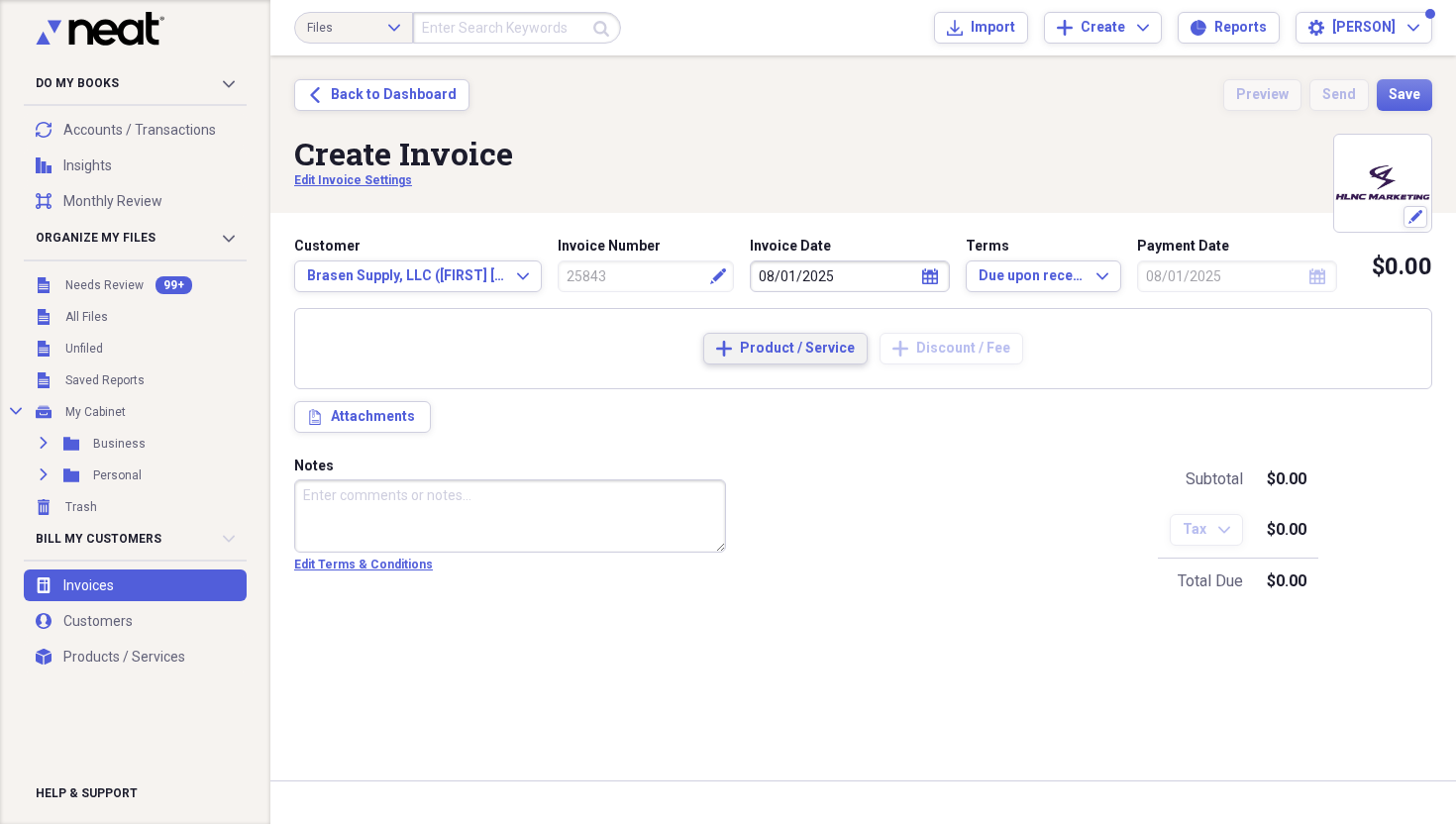 click on "Add Product / Service" at bounding box center (785, 349) 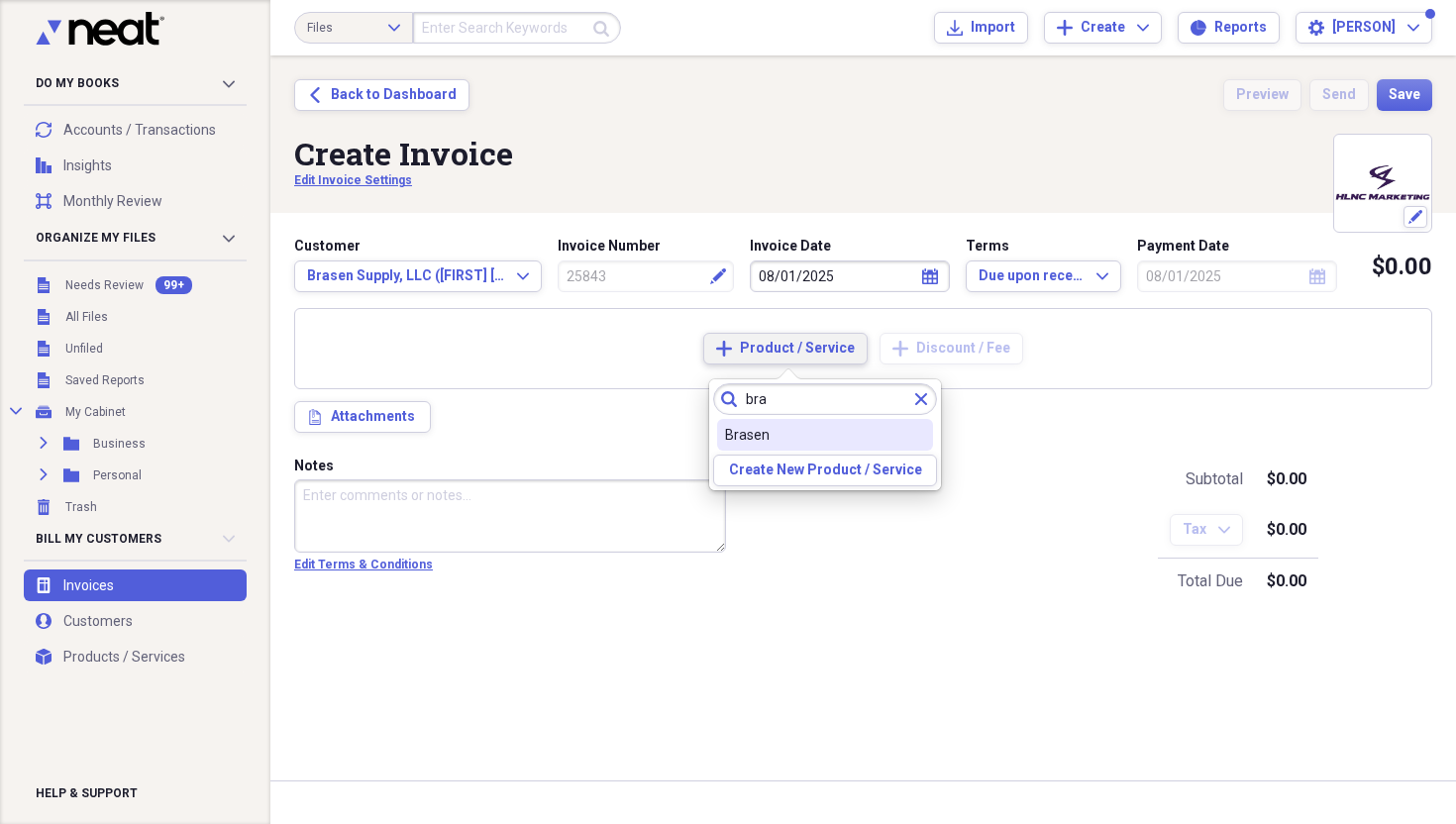 type on "bra" 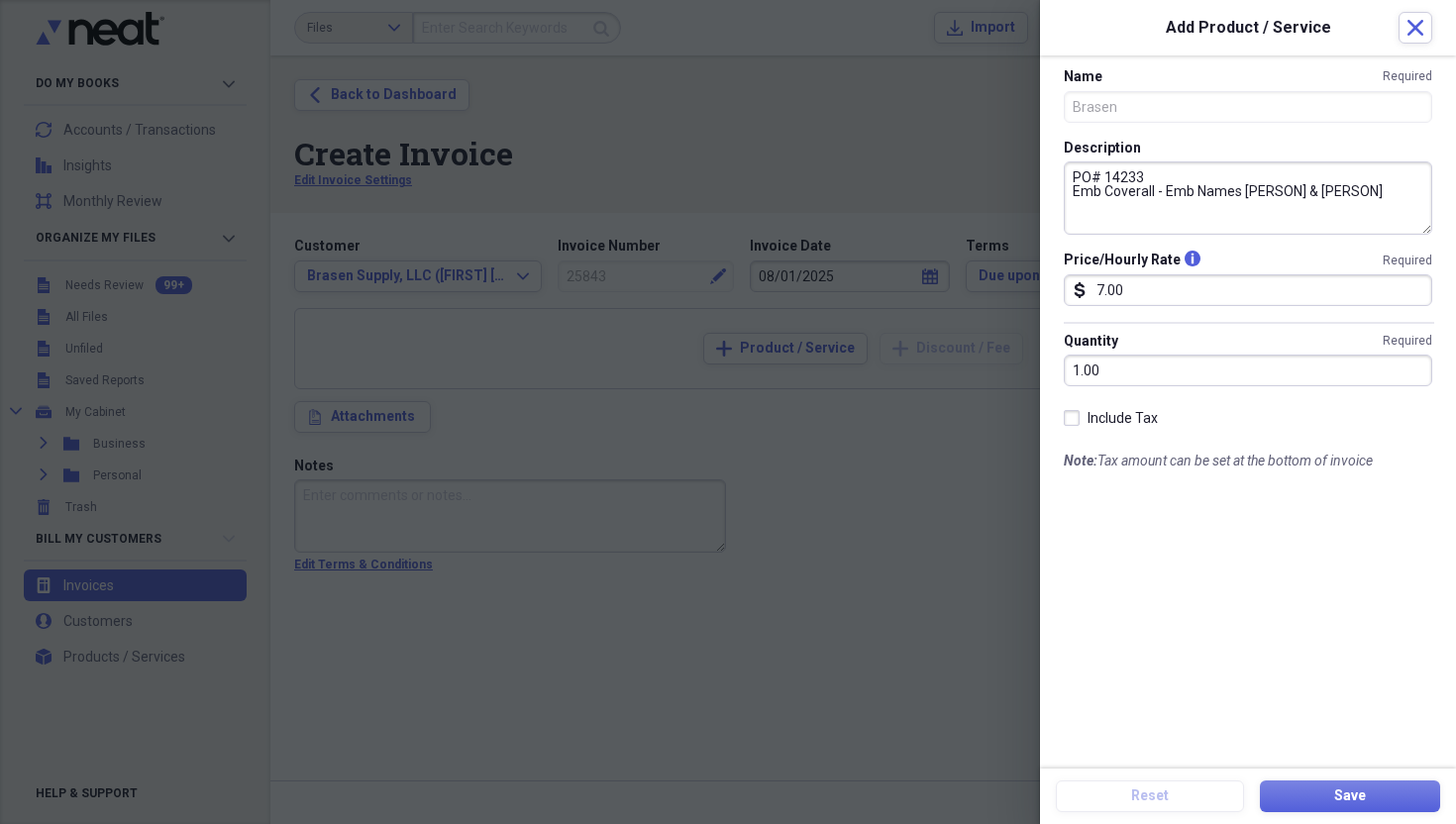 click on "PO# 14233
Emb Coverall - Emb Names [PERSON] & [PERSON]" at bounding box center (1248, 198) 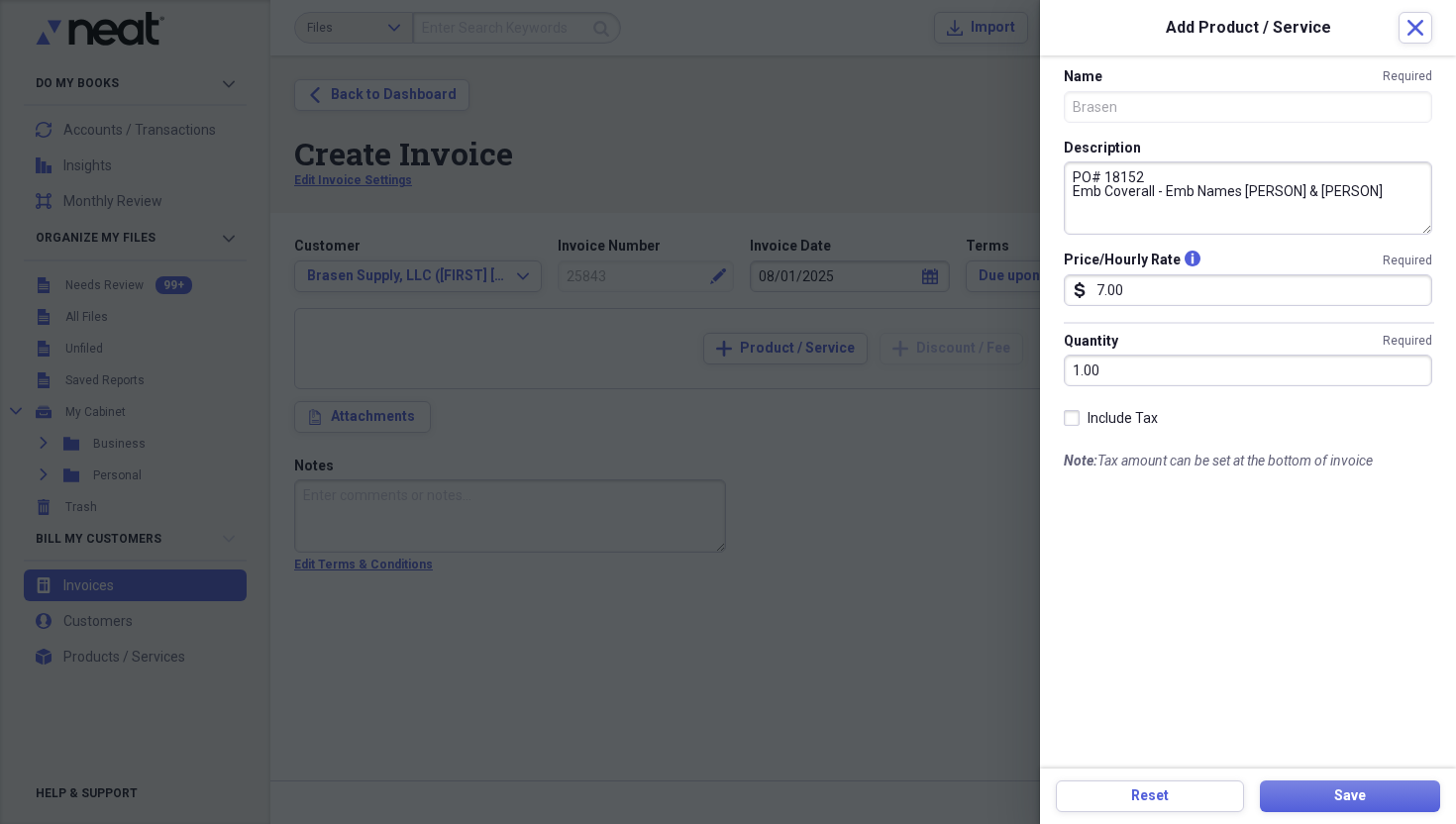 click on "PO# 18152
Emb Coverall - Emb Names [PERSON] & [PERSON]" at bounding box center (1248, 198) 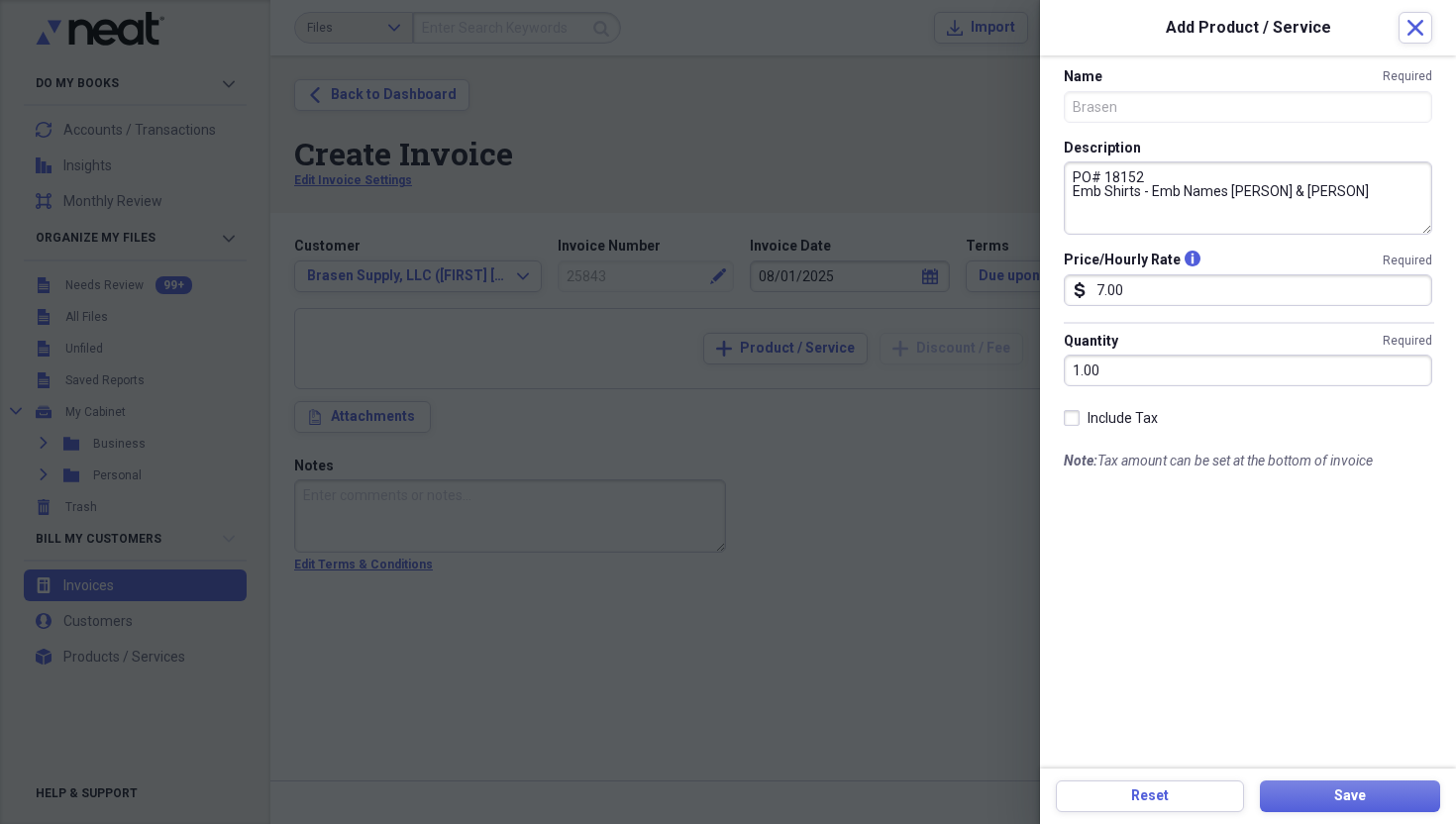 click on "PO# 18152
Emb Shirts - Emb Names [PERSON] & [PERSON]" at bounding box center [1248, 198] 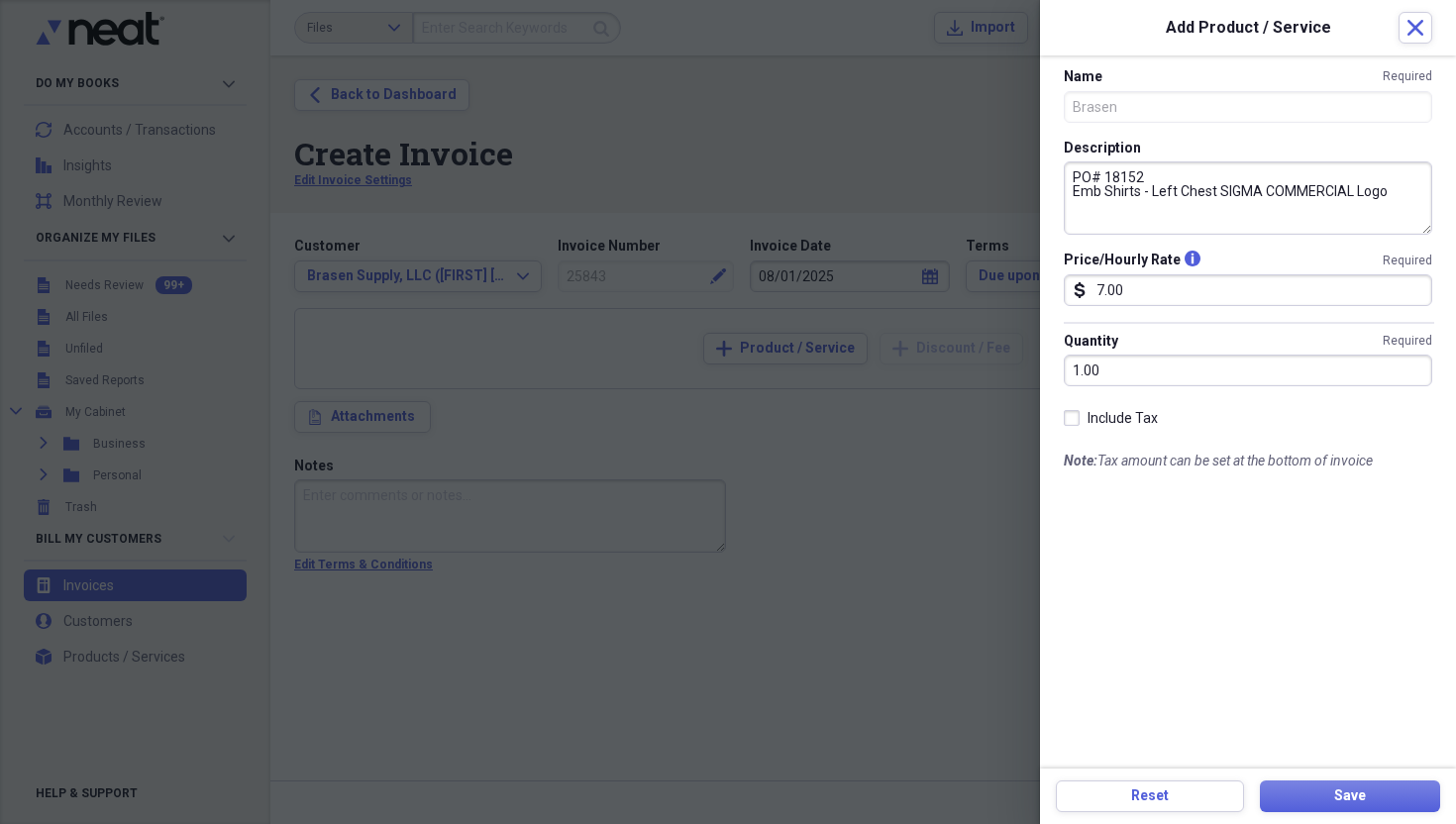 drag, startPoint x: 1149, startPoint y: 191, endPoint x: 1214, endPoint y: 192, distance: 65.007692 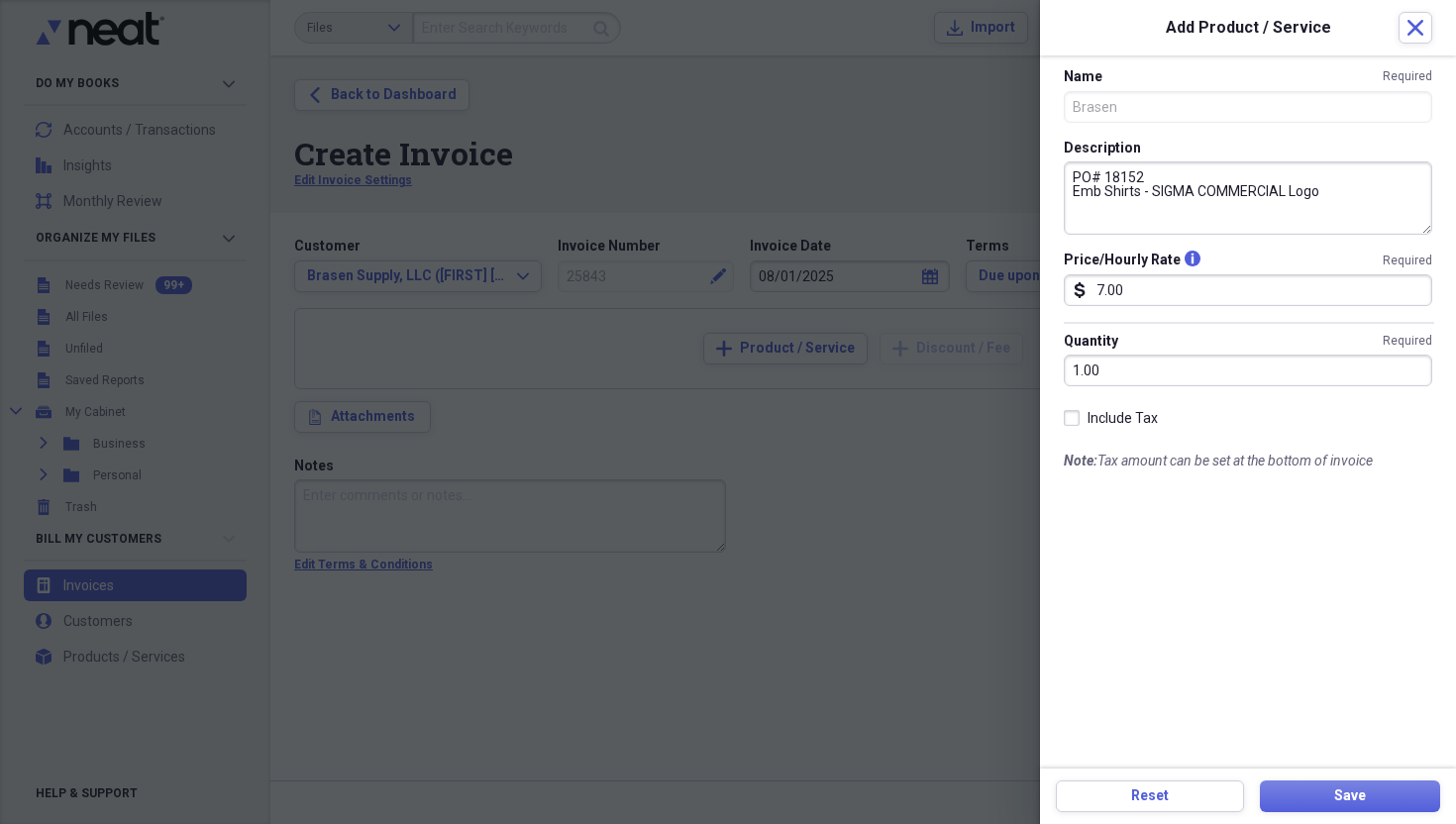 paste on "Left Chest" 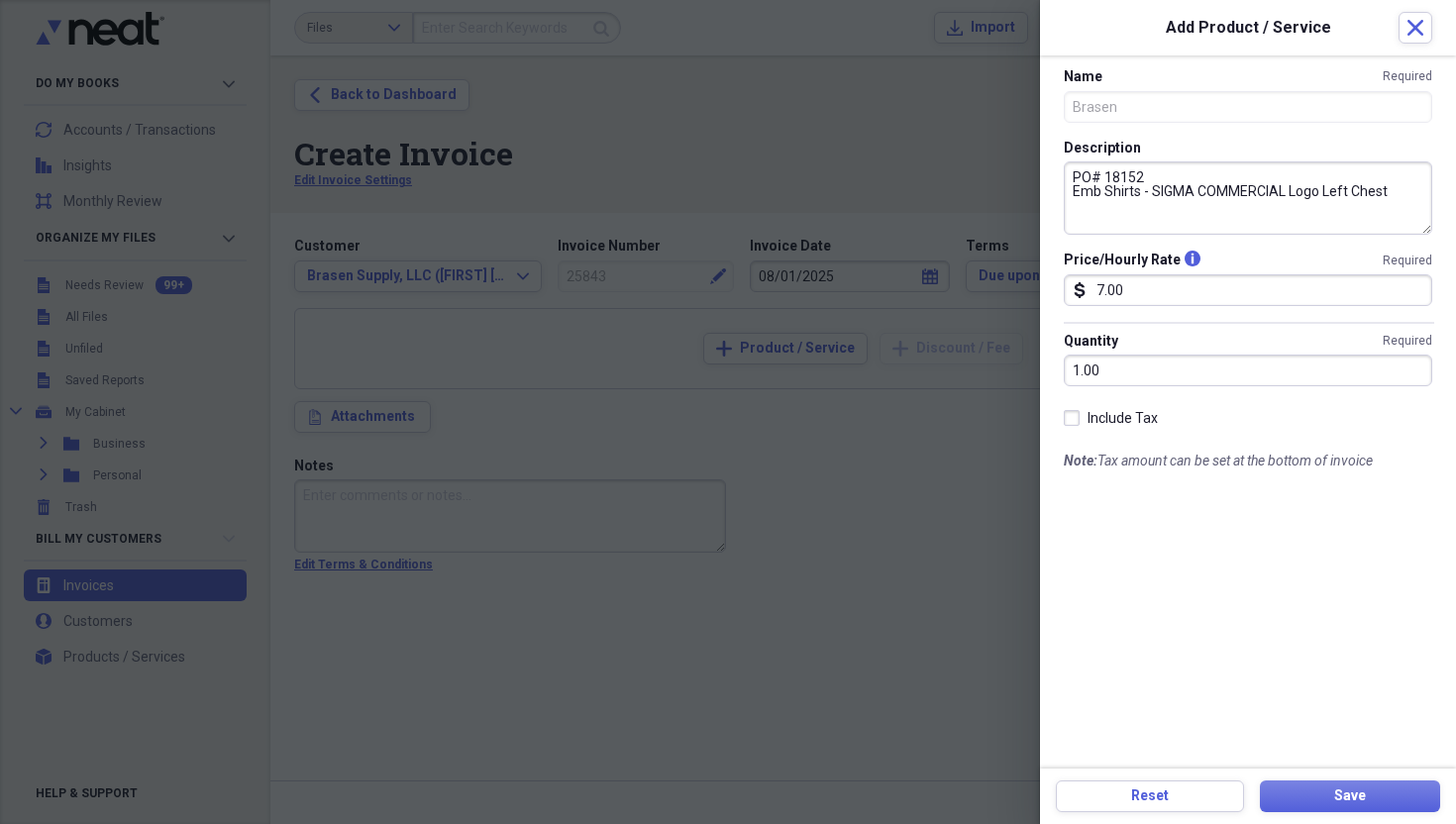 click on "PO# 18152
Emb Shirts - SIGMA COMMERCIAL Logo Left Chest" at bounding box center (1248, 198) 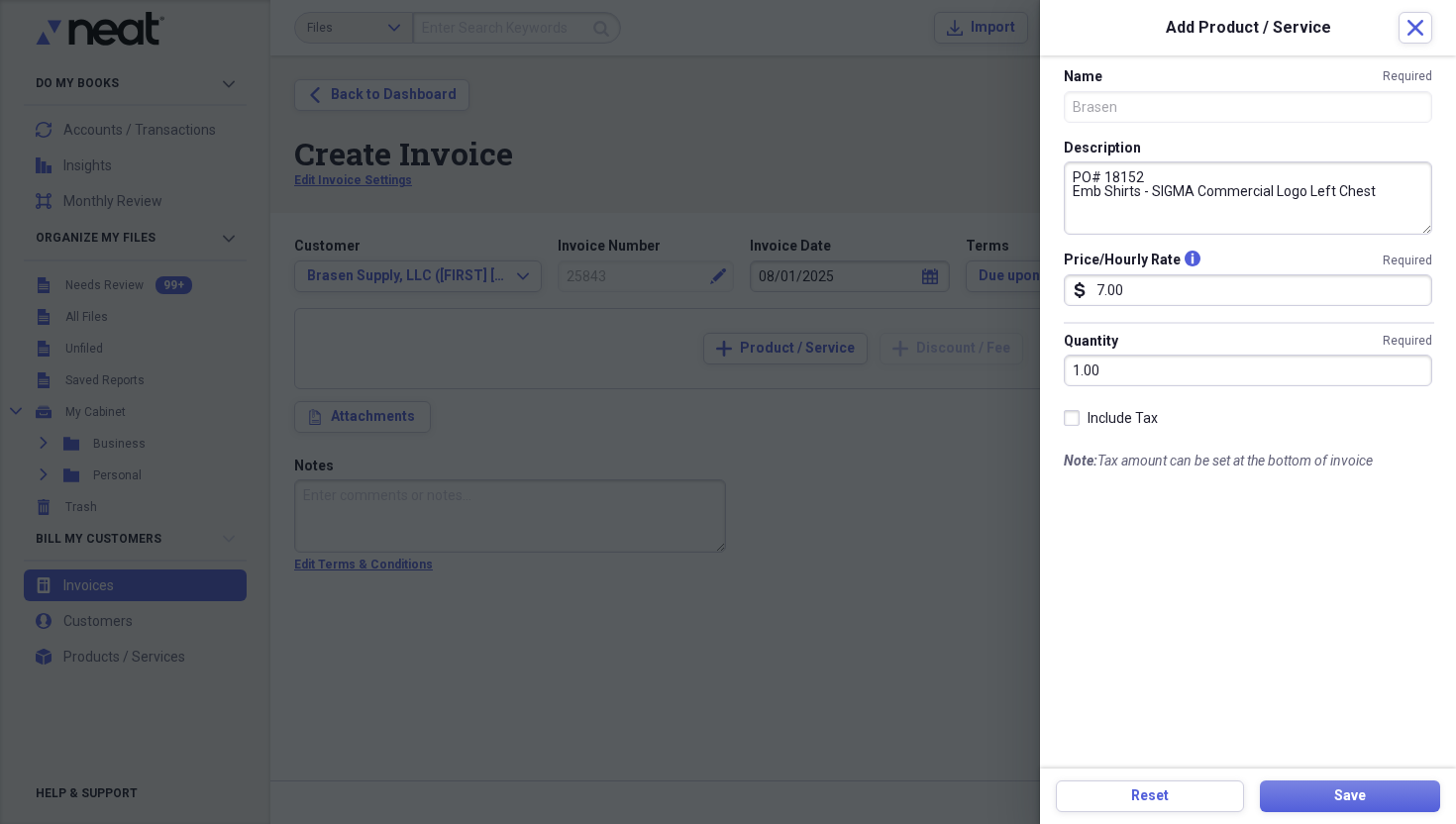 click on "PO# 18152
Emb Shirts - SIGMA Commercial Logo Left Chest" at bounding box center [1248, 198] 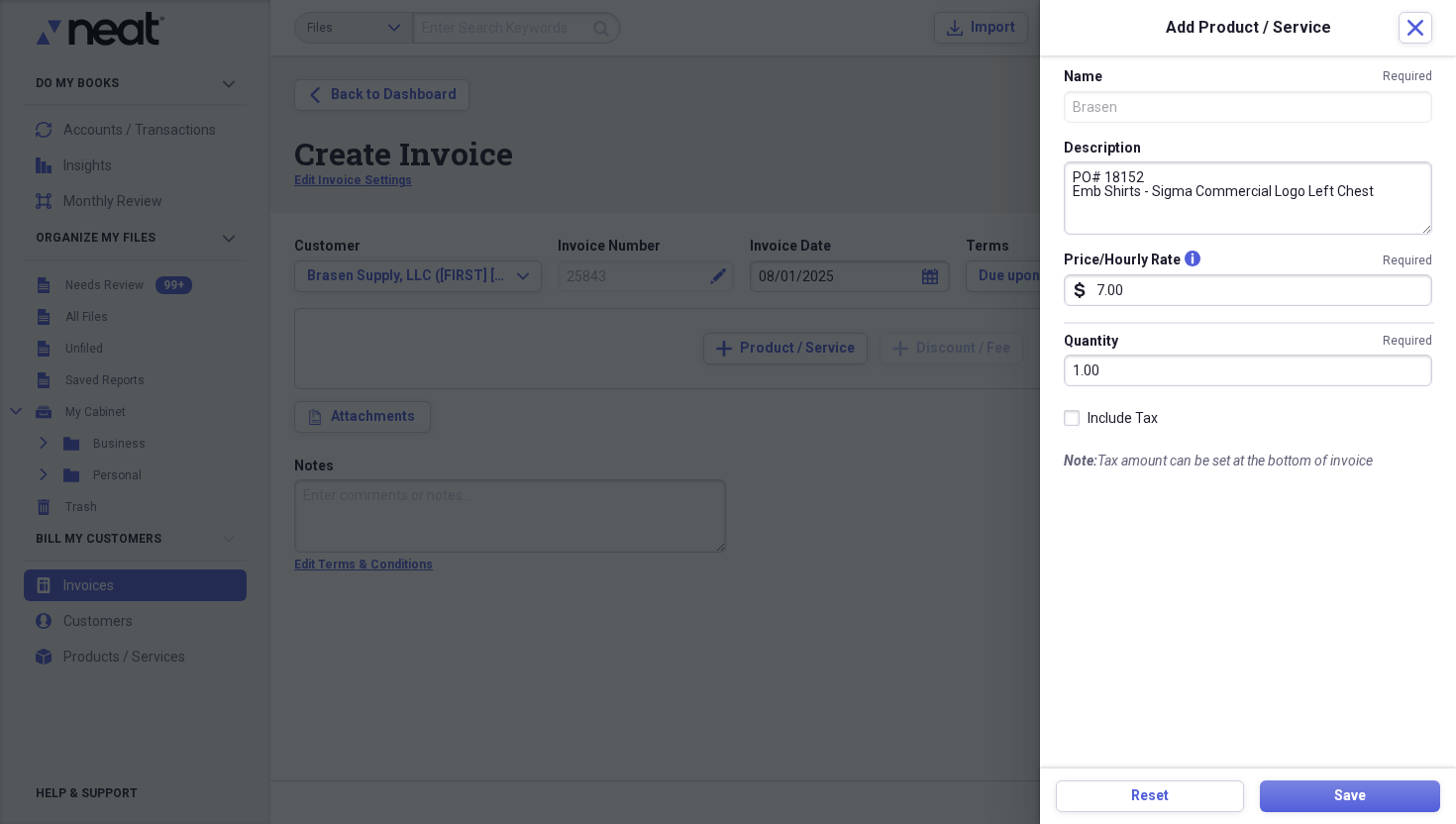 click on "PO# 18152
Emb Shirts - Sigma Commercial Logo Left Chest" at bounding box center [1248, 198] 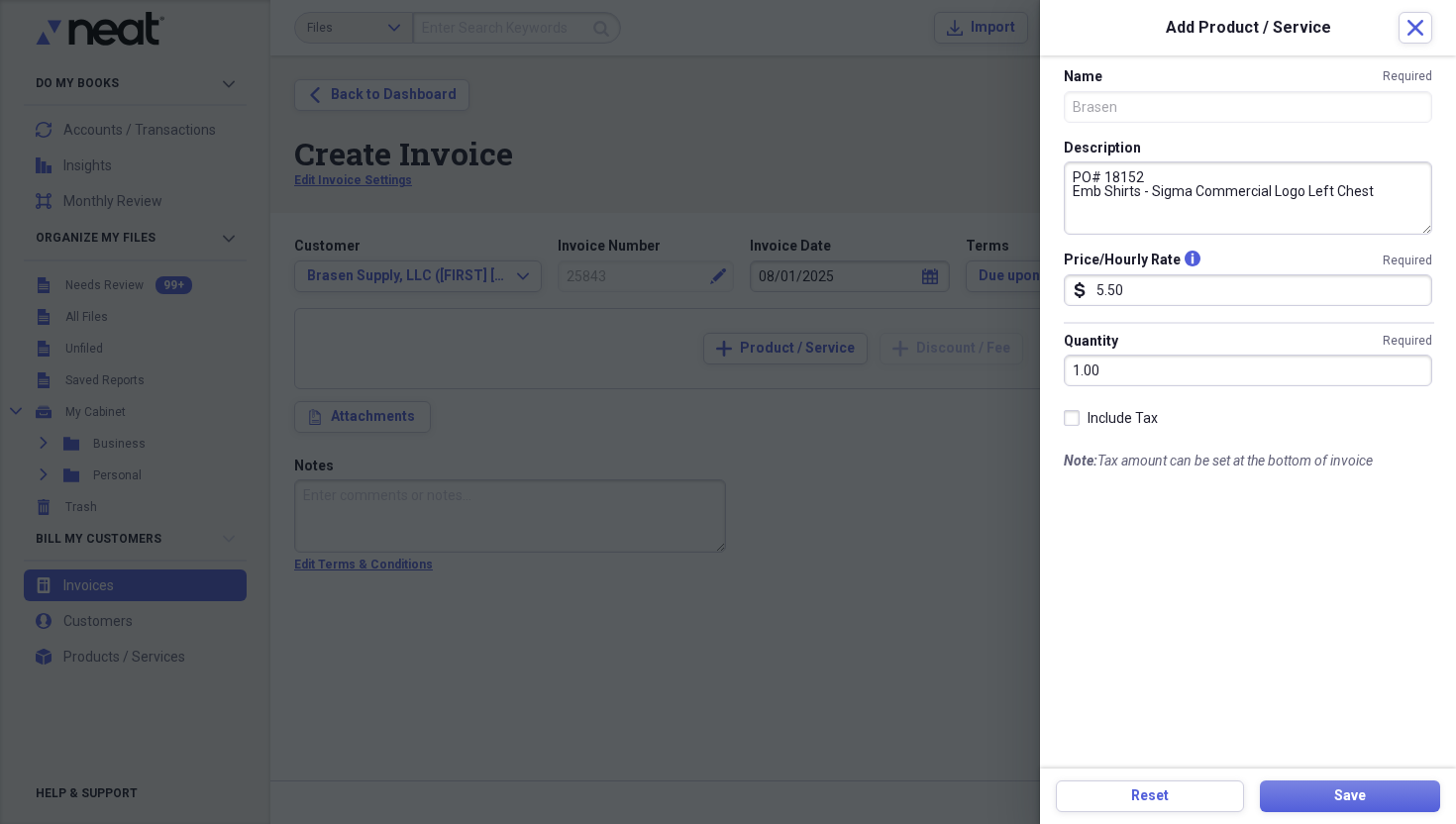 type on "5.50" 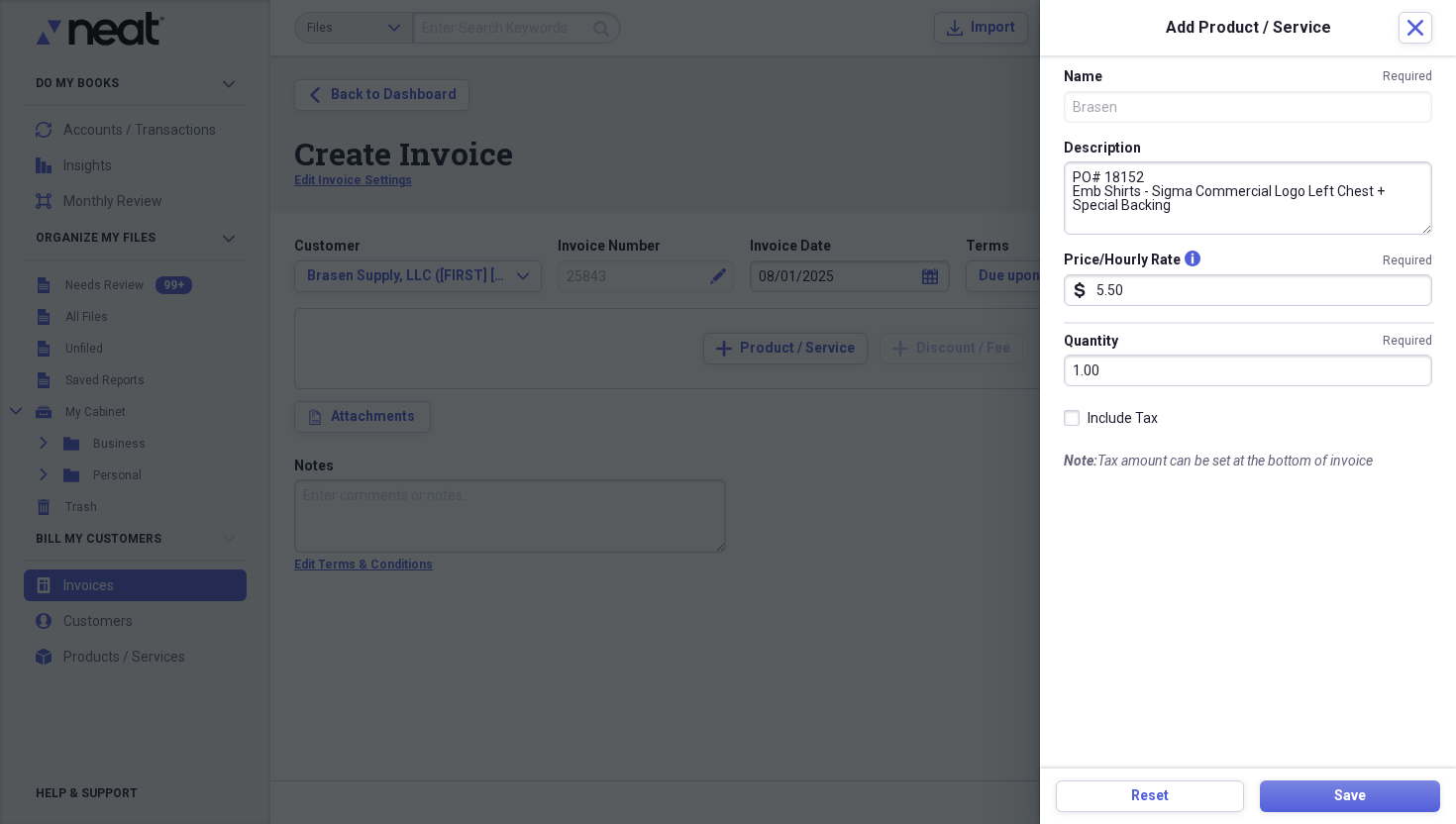 type on "PO# 18152
Emb Shirts - Sigma Commercial Logo Left Chest + Special Backing" 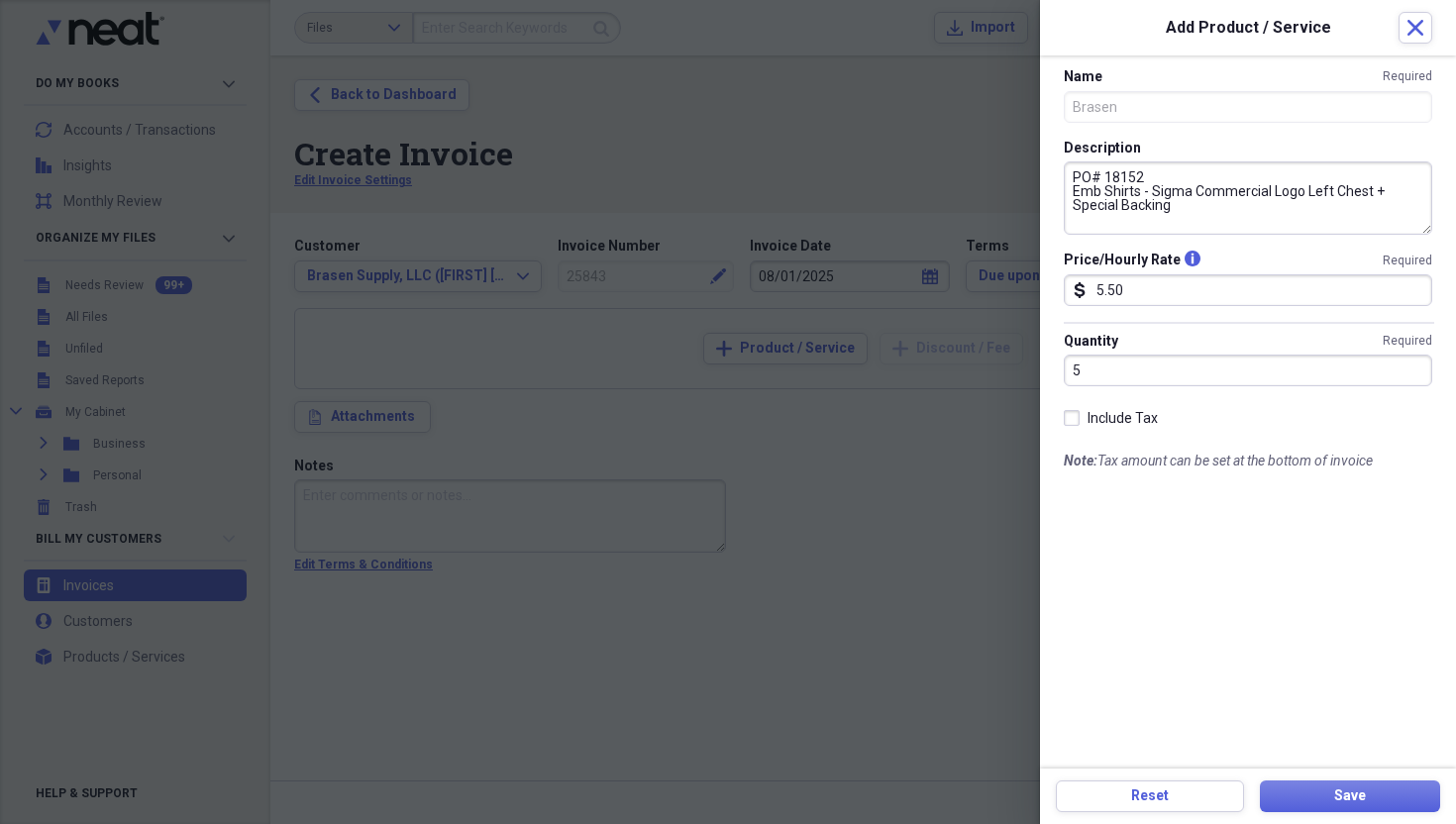 type on "5.00" 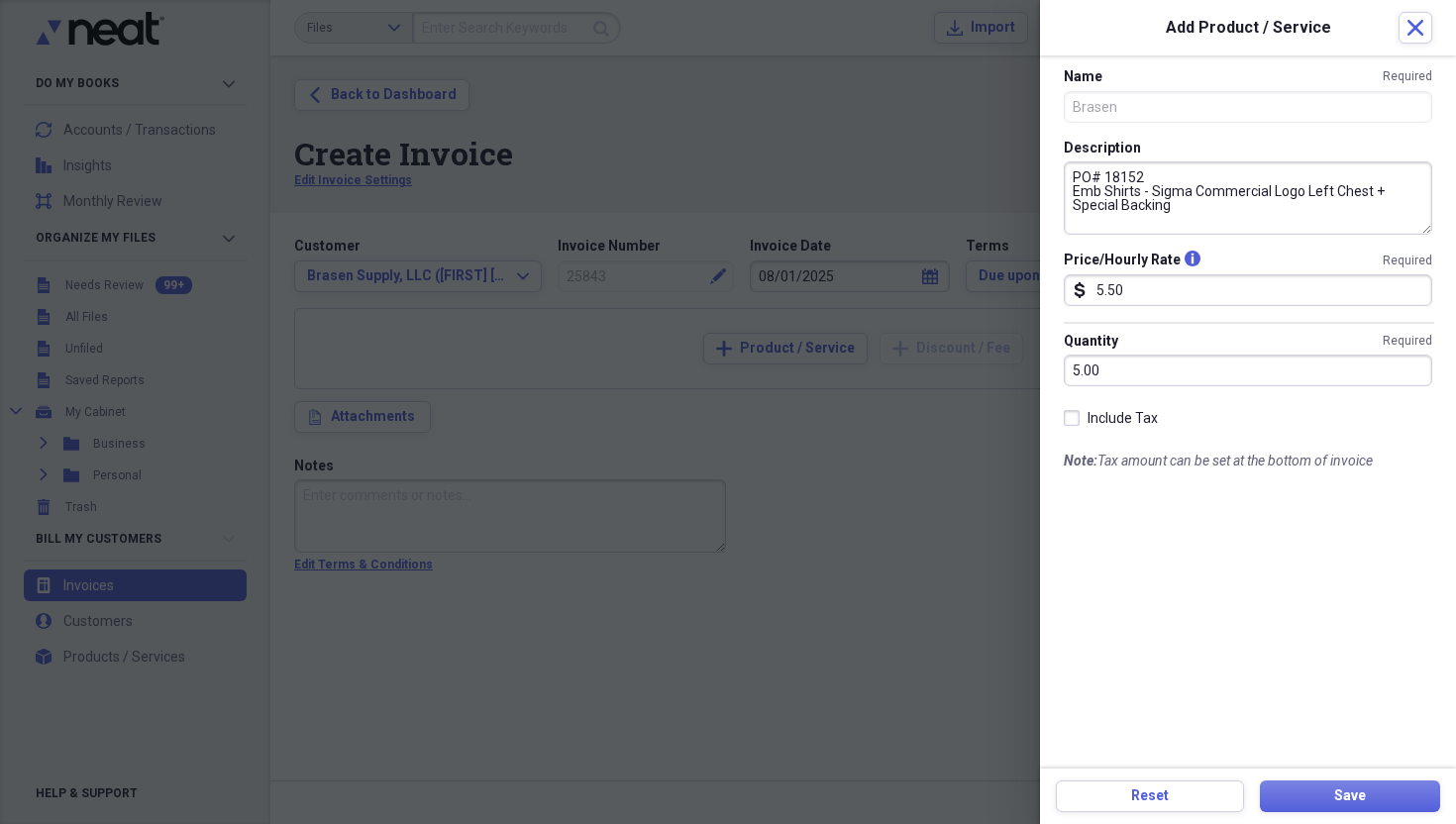 click on "Name Required Brasen Description PO# 18152
Emb Shirts - Sigma Commercial Logo Left Chest + Special Backing Price/Hourly Rate info Required dollar-sign 5.50 Quantity Required 5.00 Include Tax Note:  Tax amount can be set at the bottom of invoice" at bounding box center (1248, 412) 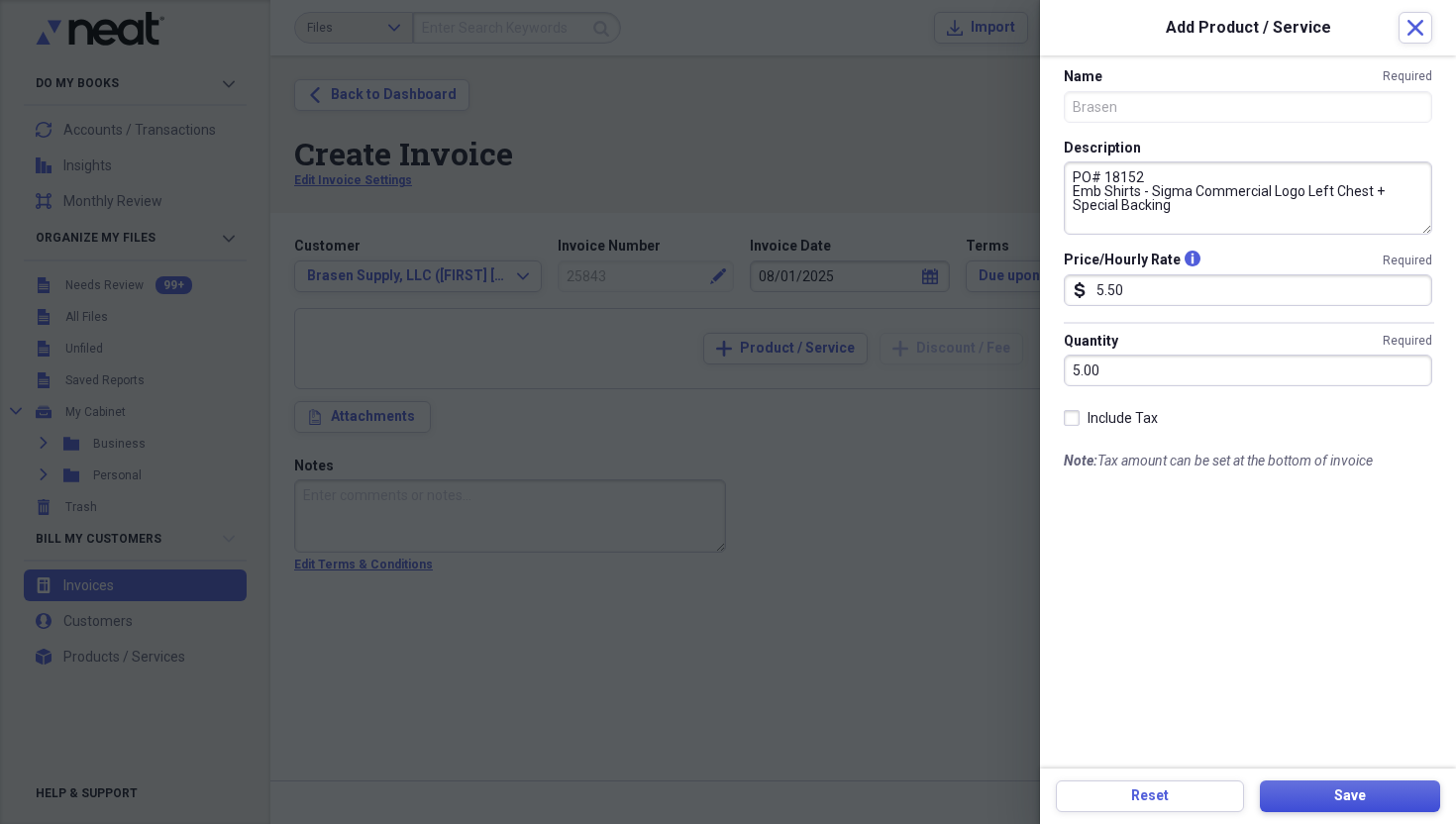 click on "Save" at bounding box center (1350, 796) 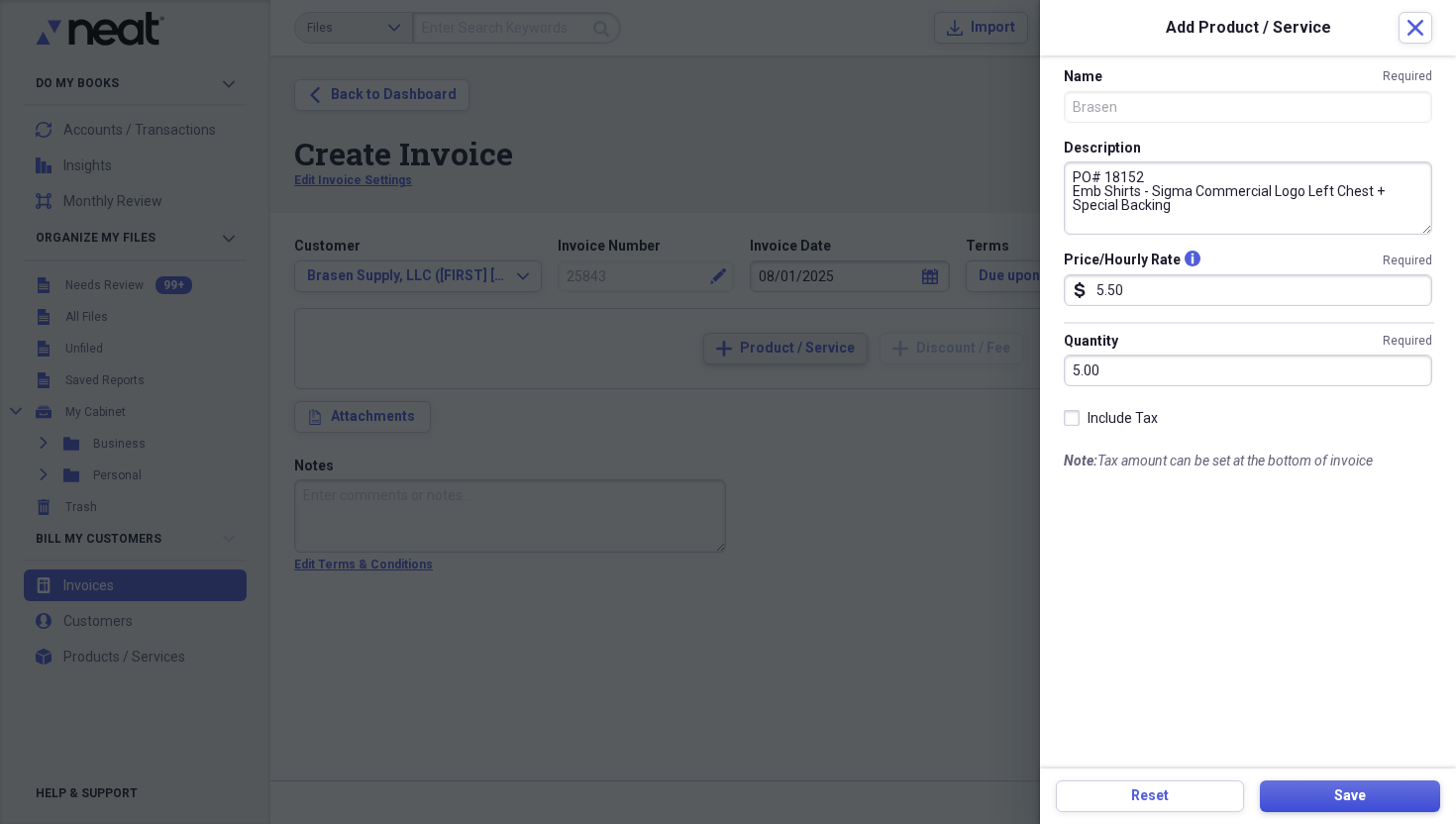 type on "PO# 14233
Emb Coverall - Emb Names [PERSON] & [PERSON]" 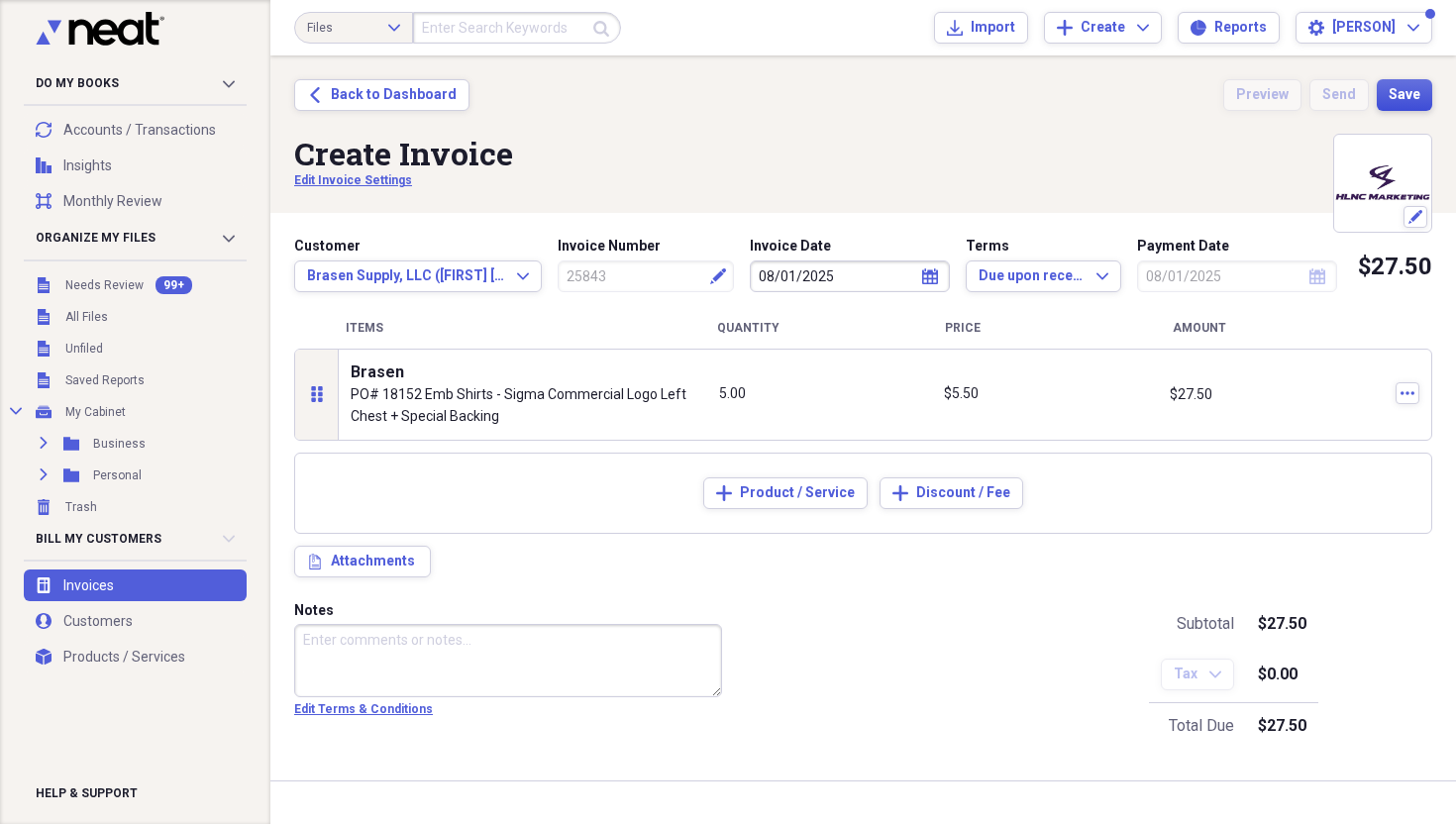 click on "Save" at bounding box center (1404, 95) 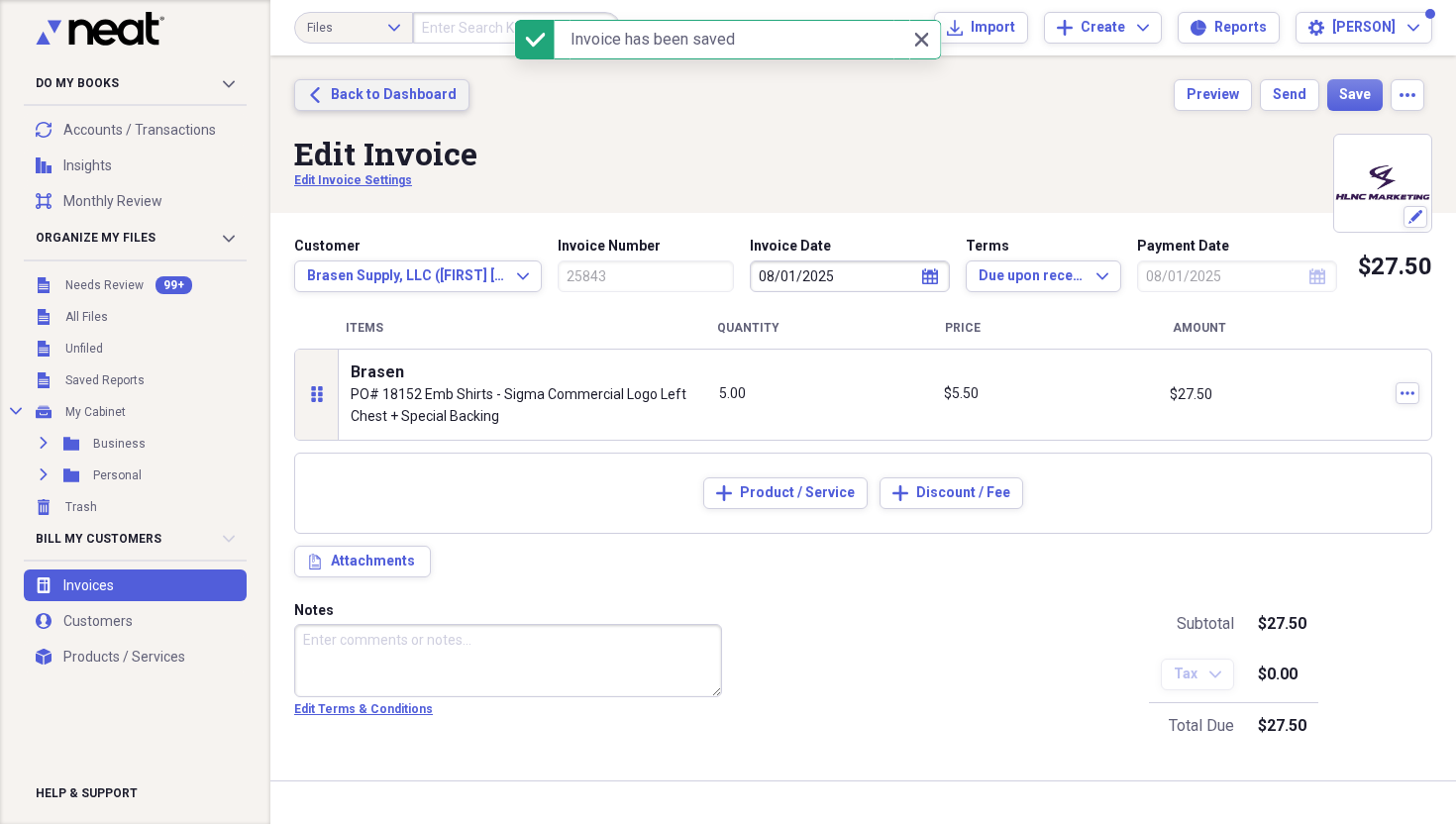 click on "Back to Dashboard" at bounding box center [393, 95] 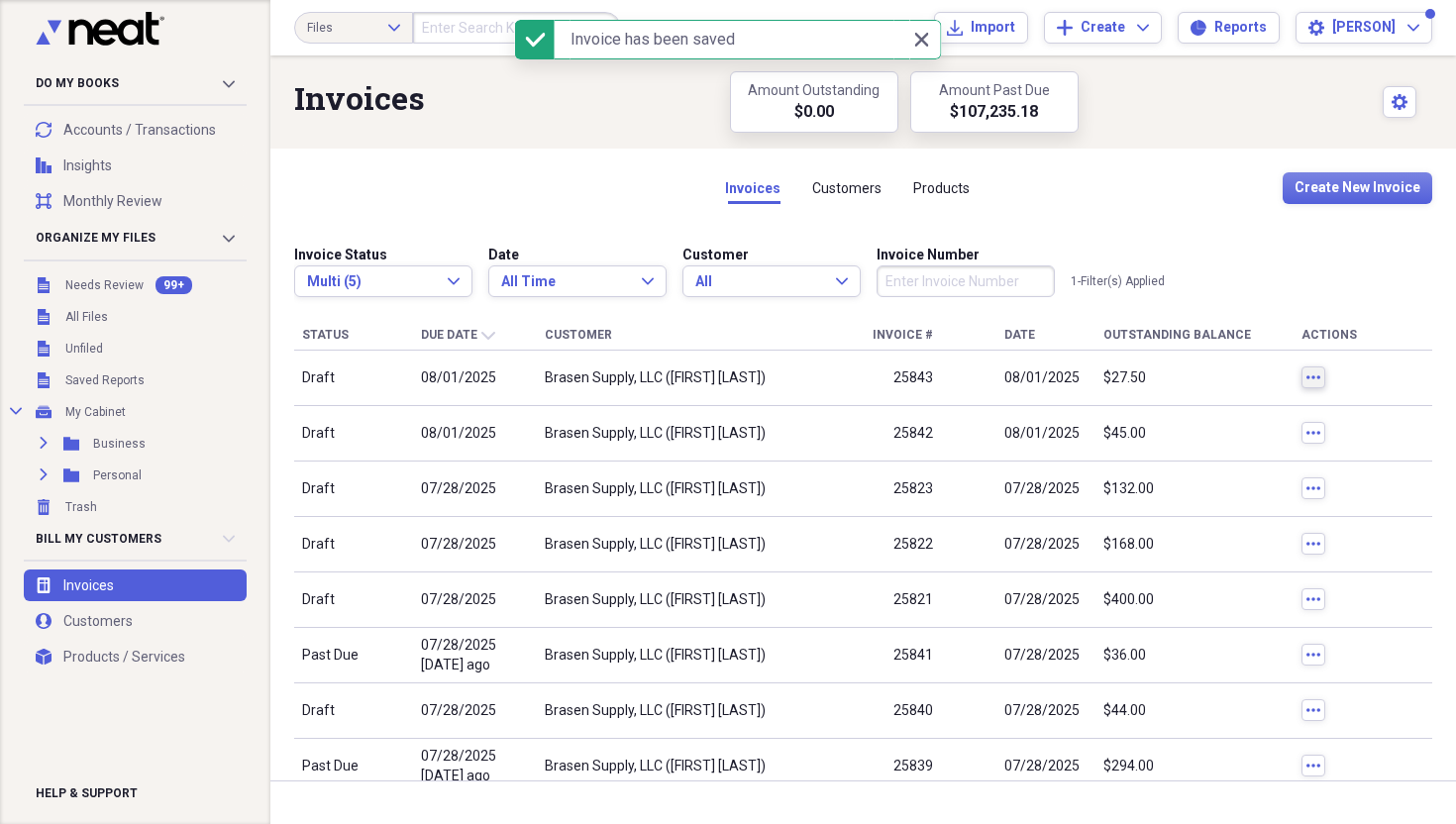 click on "more" 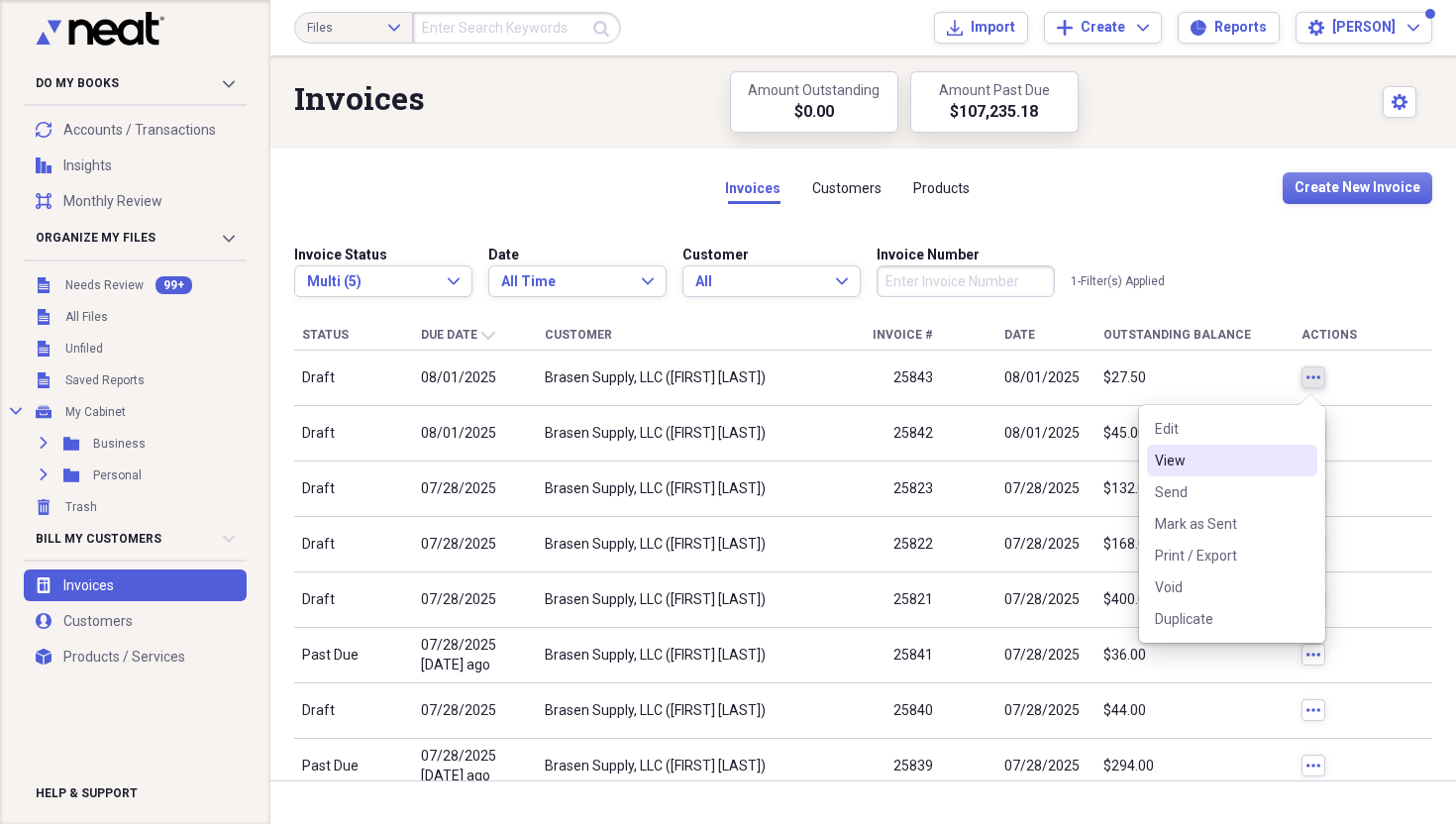 click on "View" at bounding box center [1220, 461] 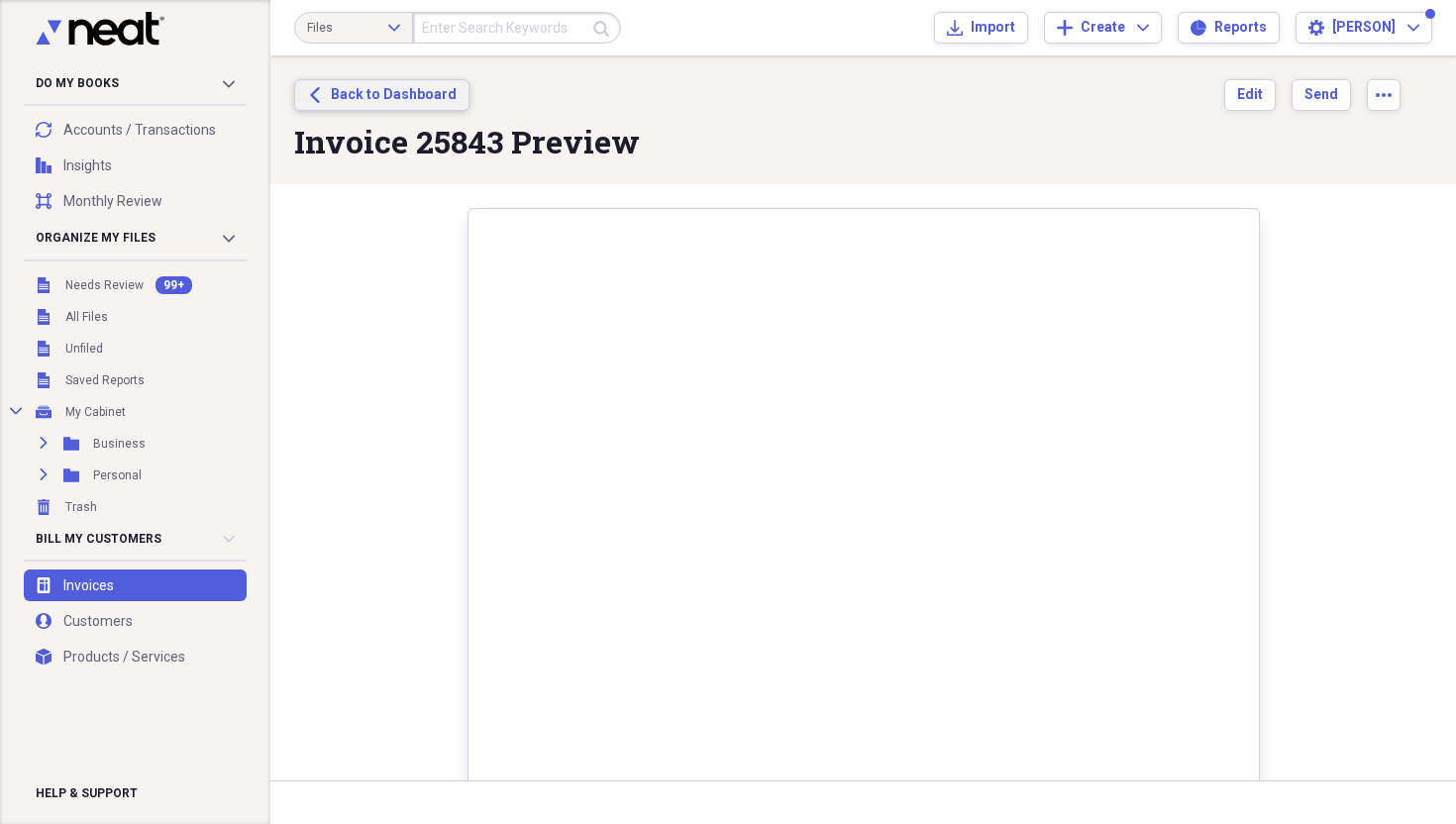 click on "Back to Dashboard" at bounding box center [393, 95] 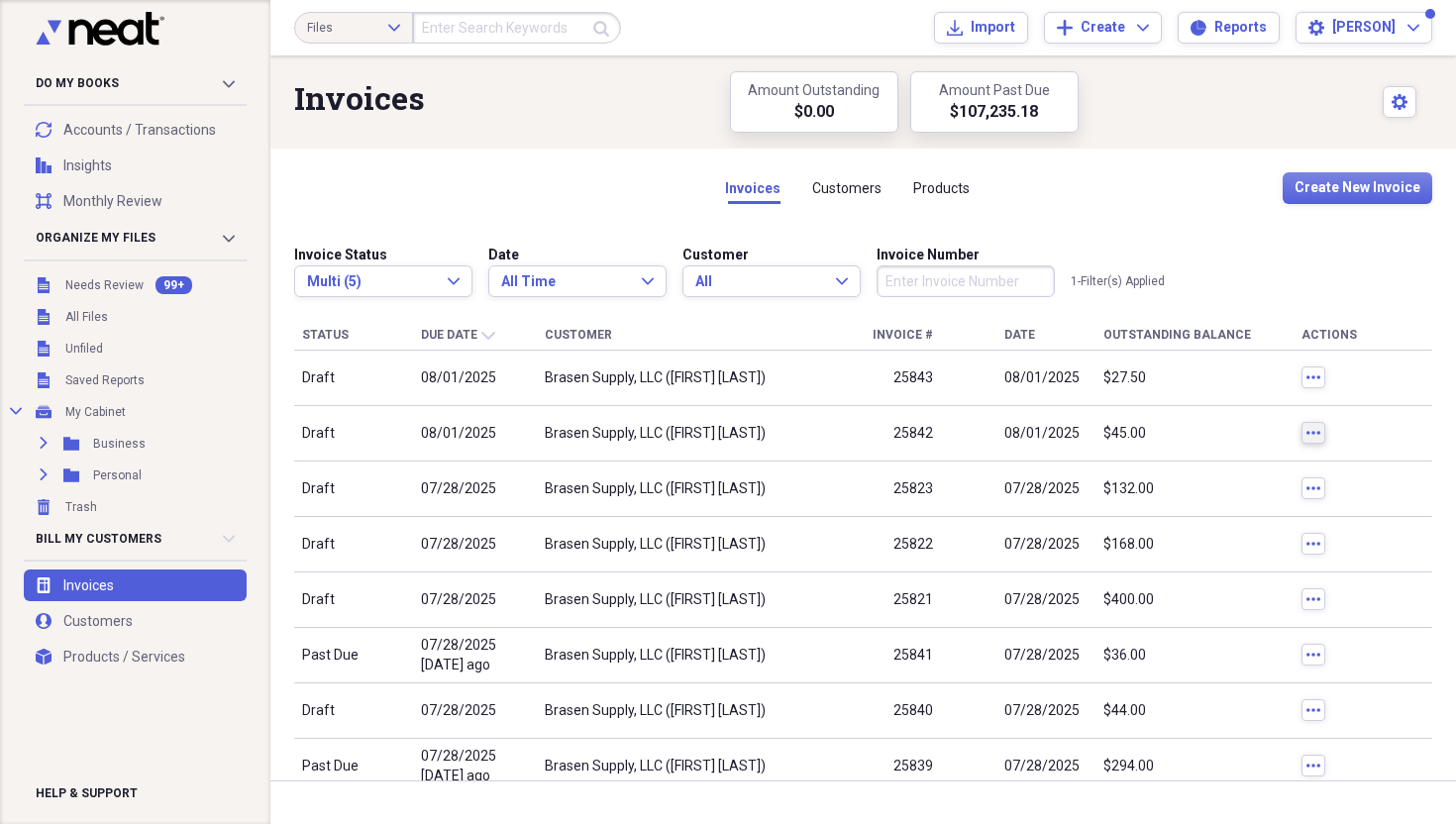 click on "more" at bounding box center [1313, 433] 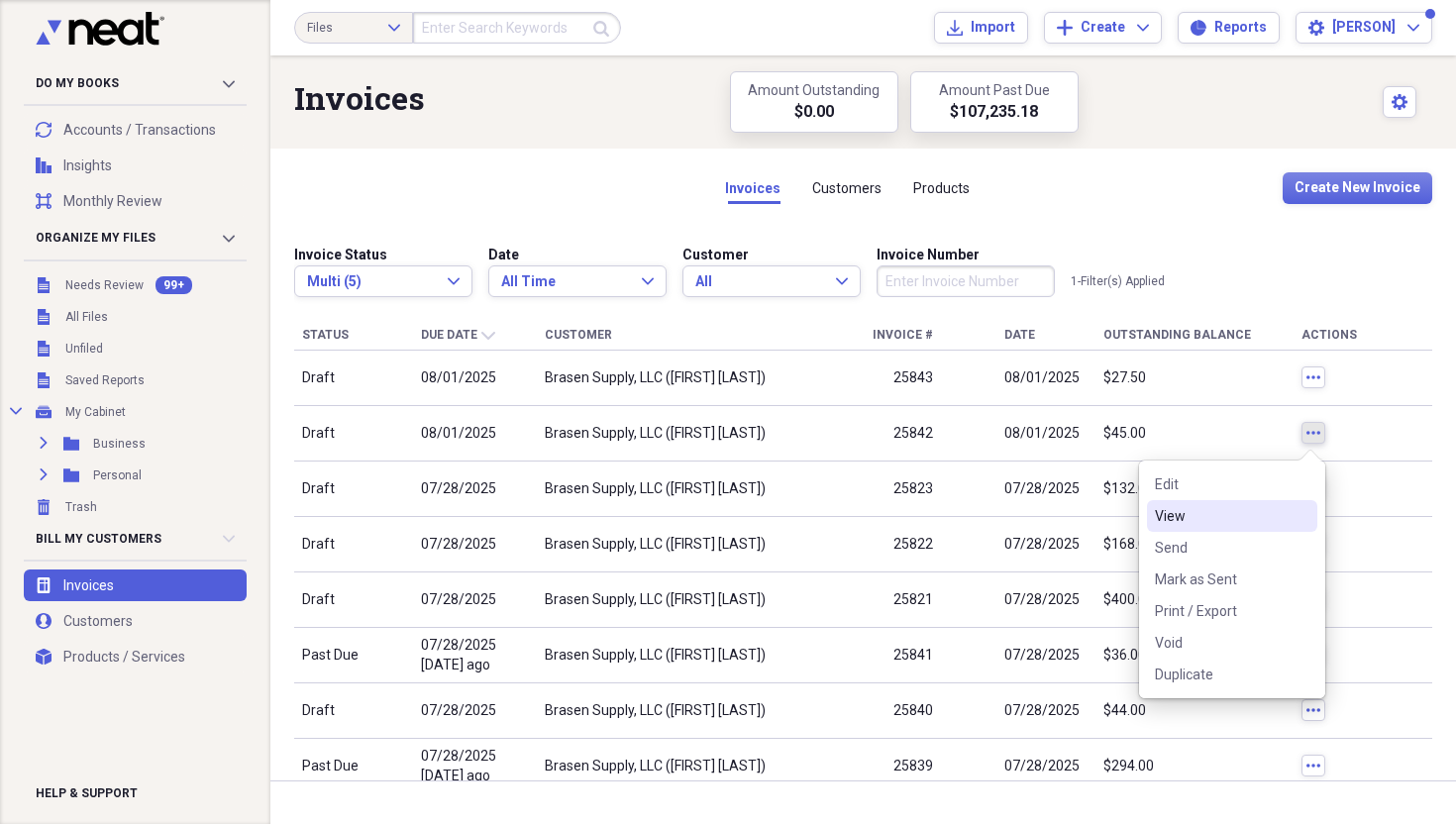 click on "View" at bounding box center [1220, 516] 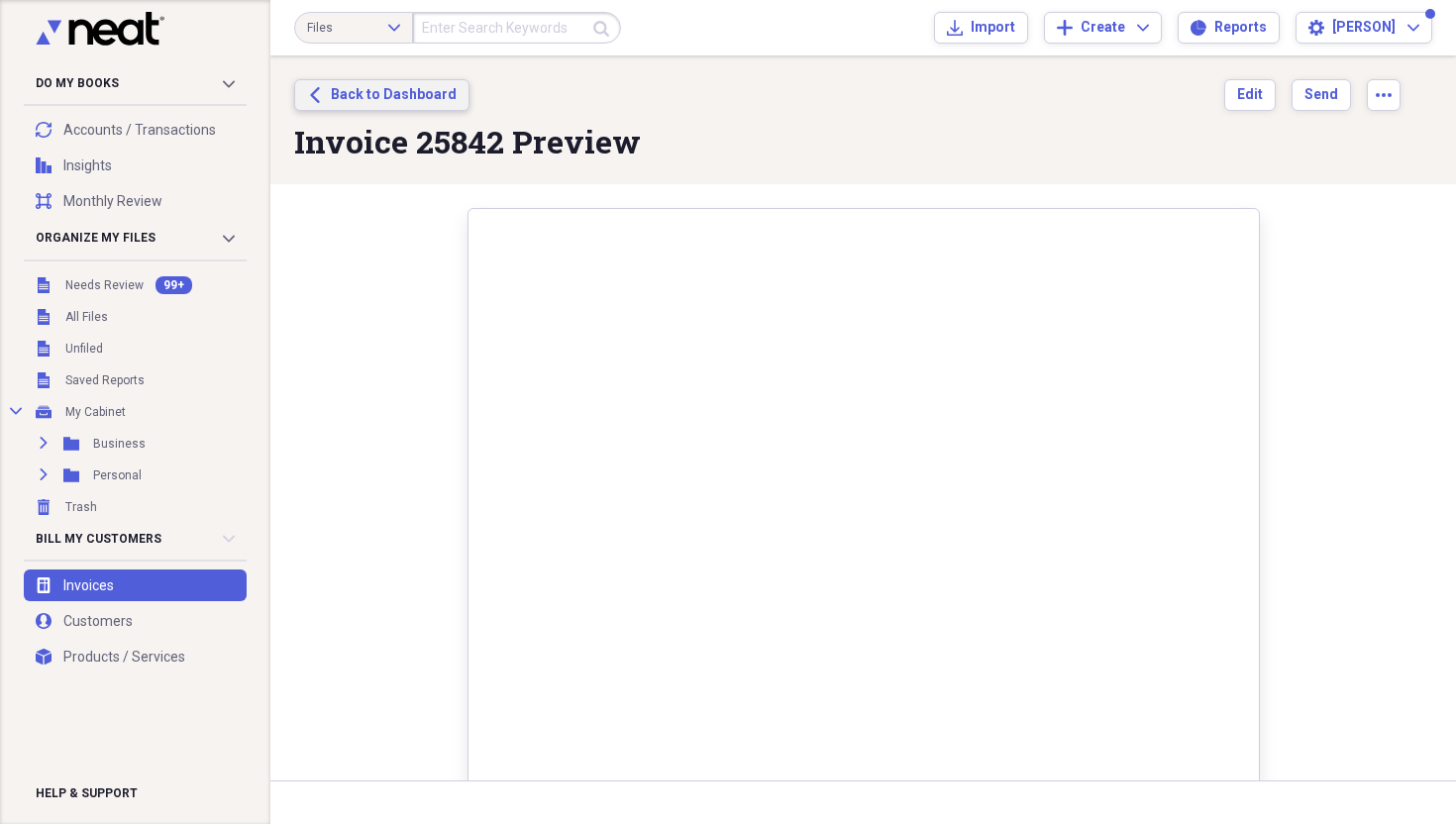 click on "Back to Dashboard" at bounding box center (393, 95) 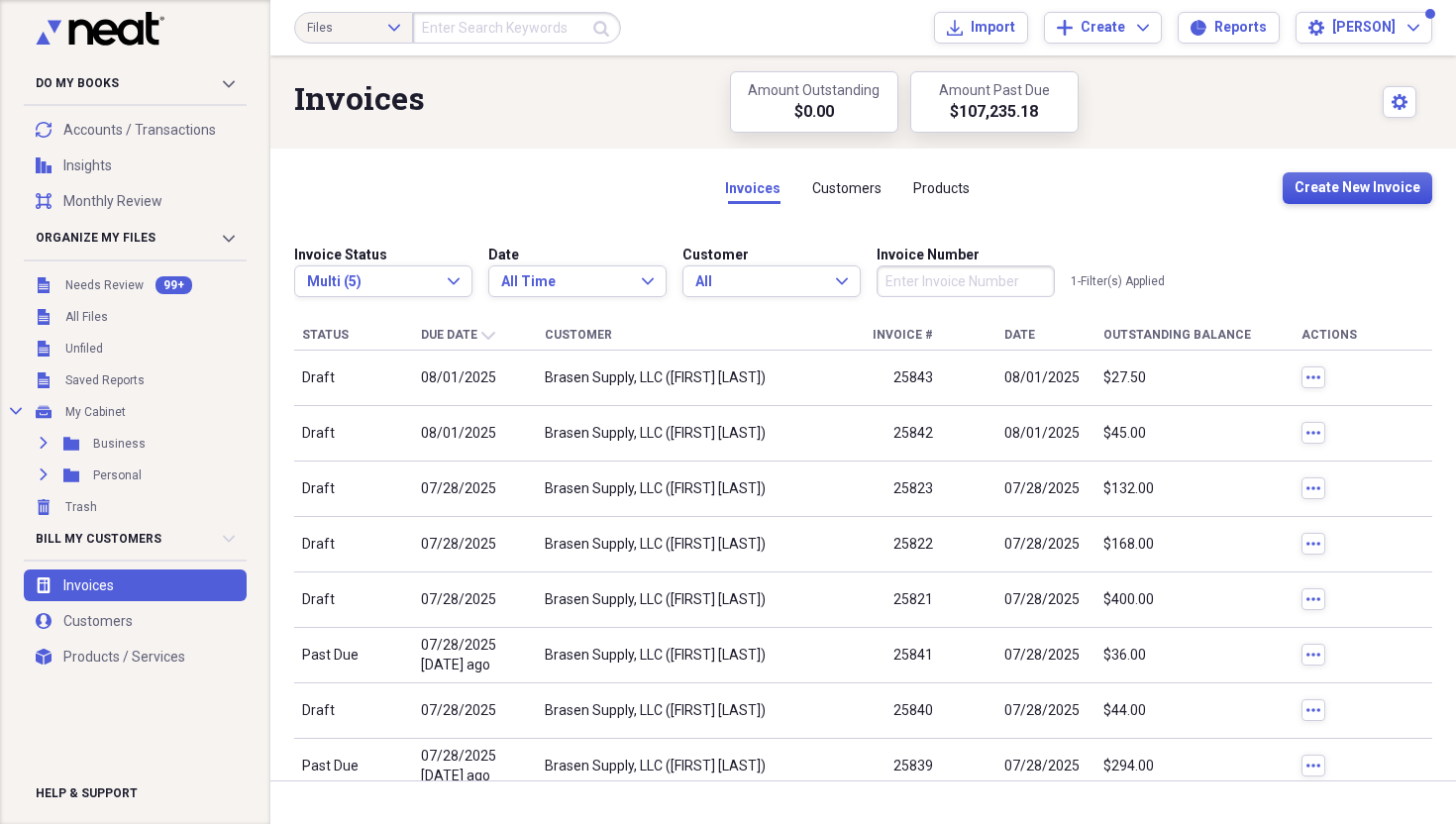 click on "Create New Invoice" at bounding box center (1357, 188) 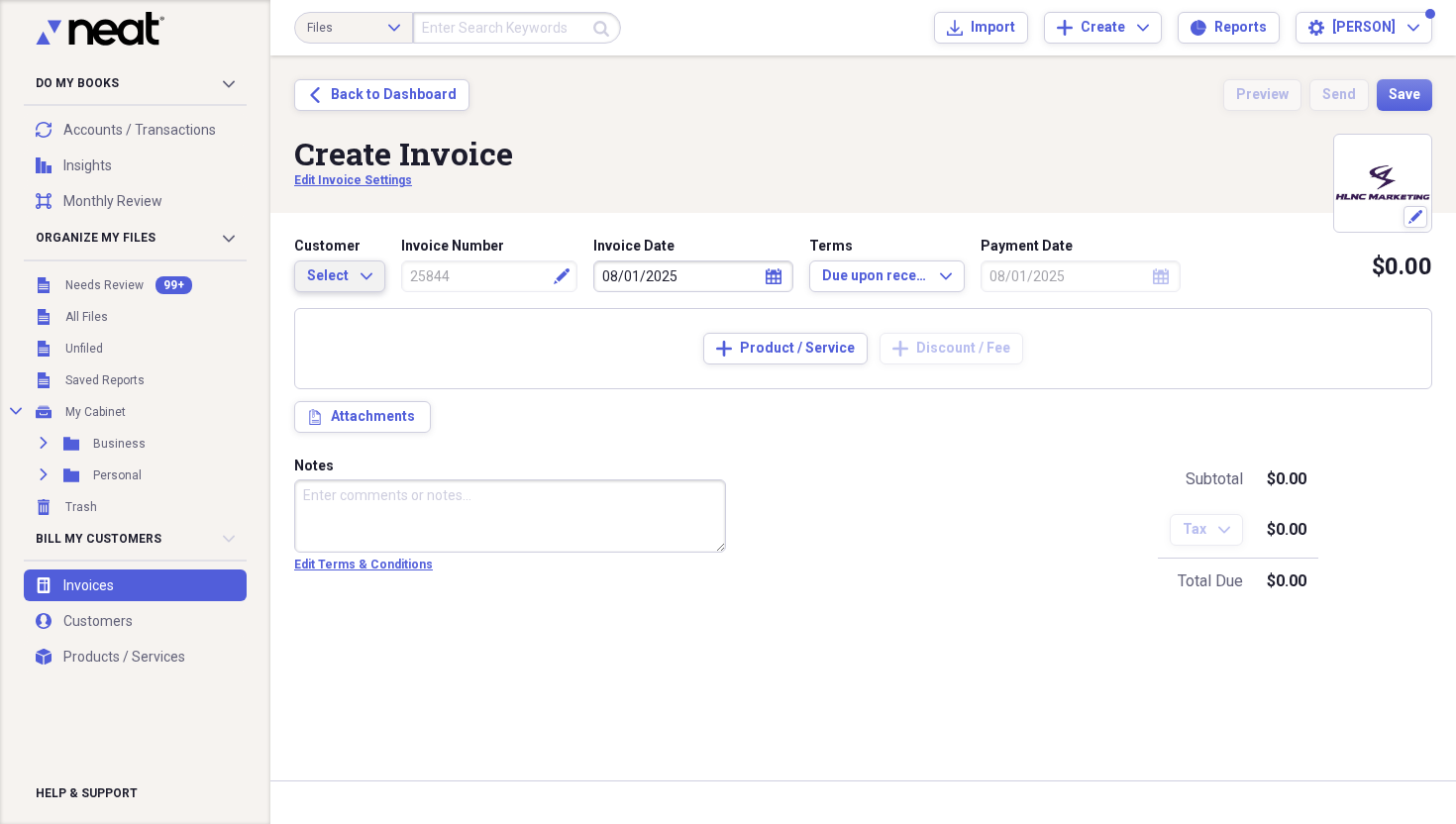 click on "Select Expand" at bounding box center (340, 276) 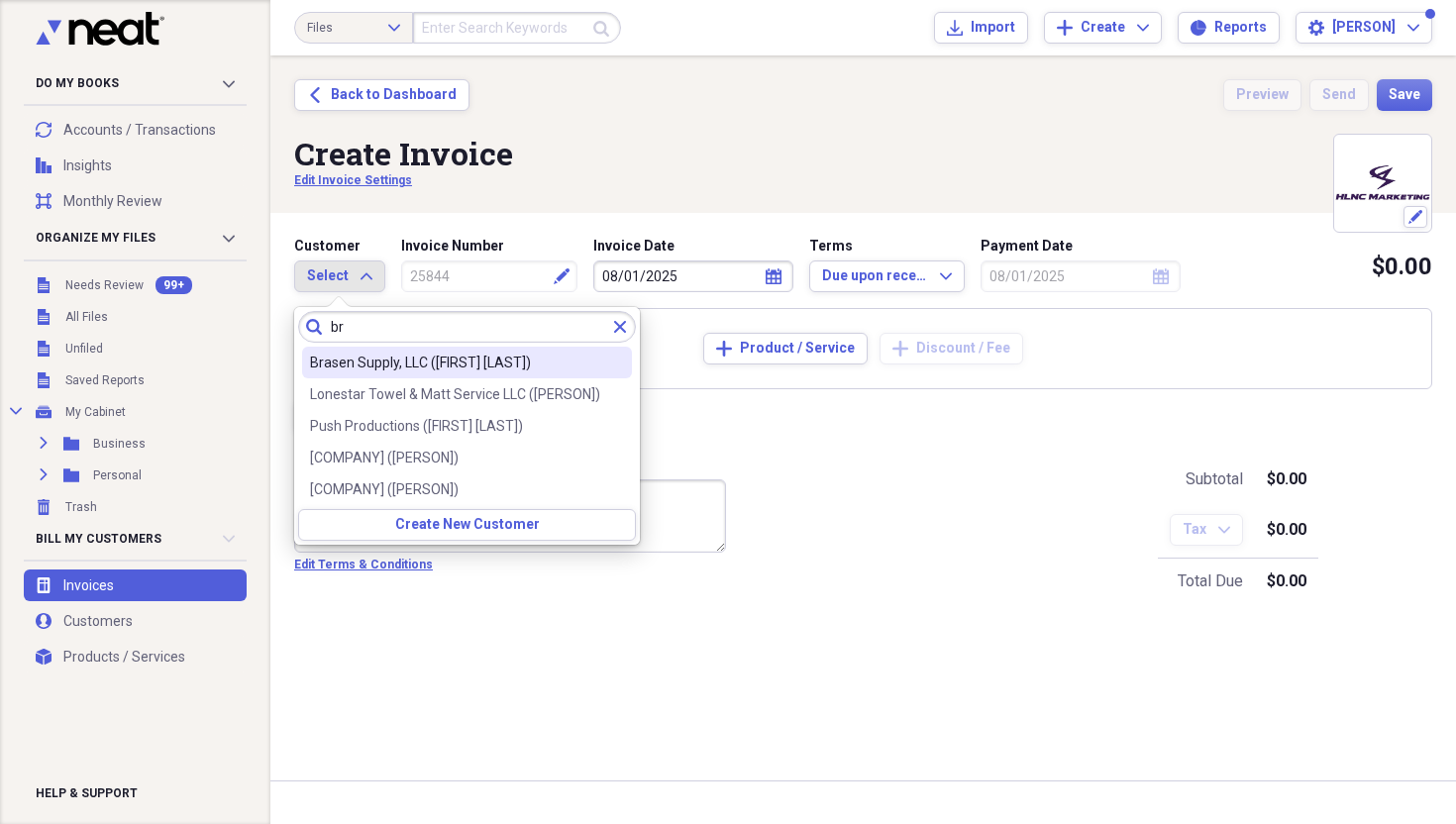 type on "br" 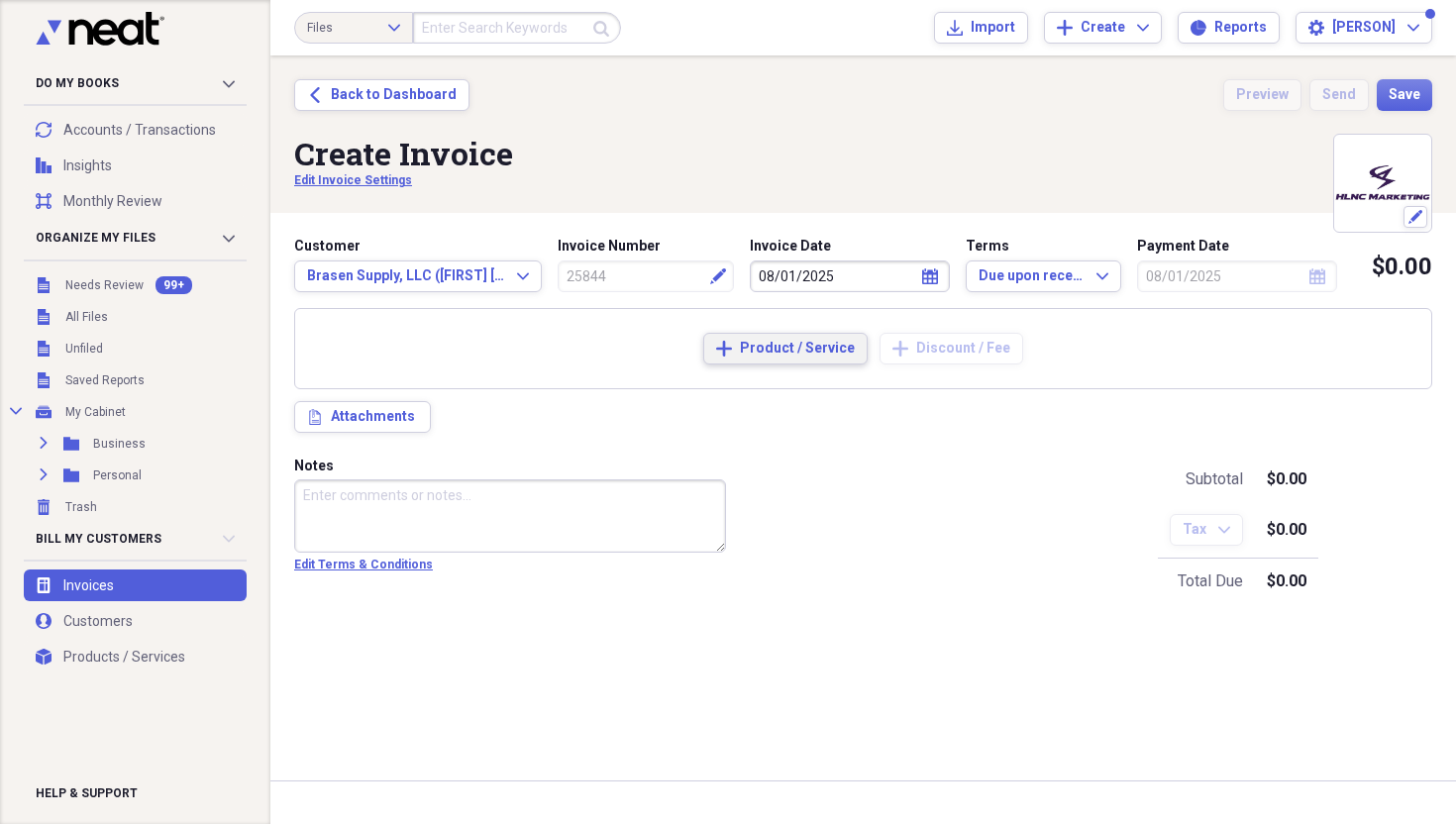 click on "Add Product / Service" at bounding box center [785, 349] 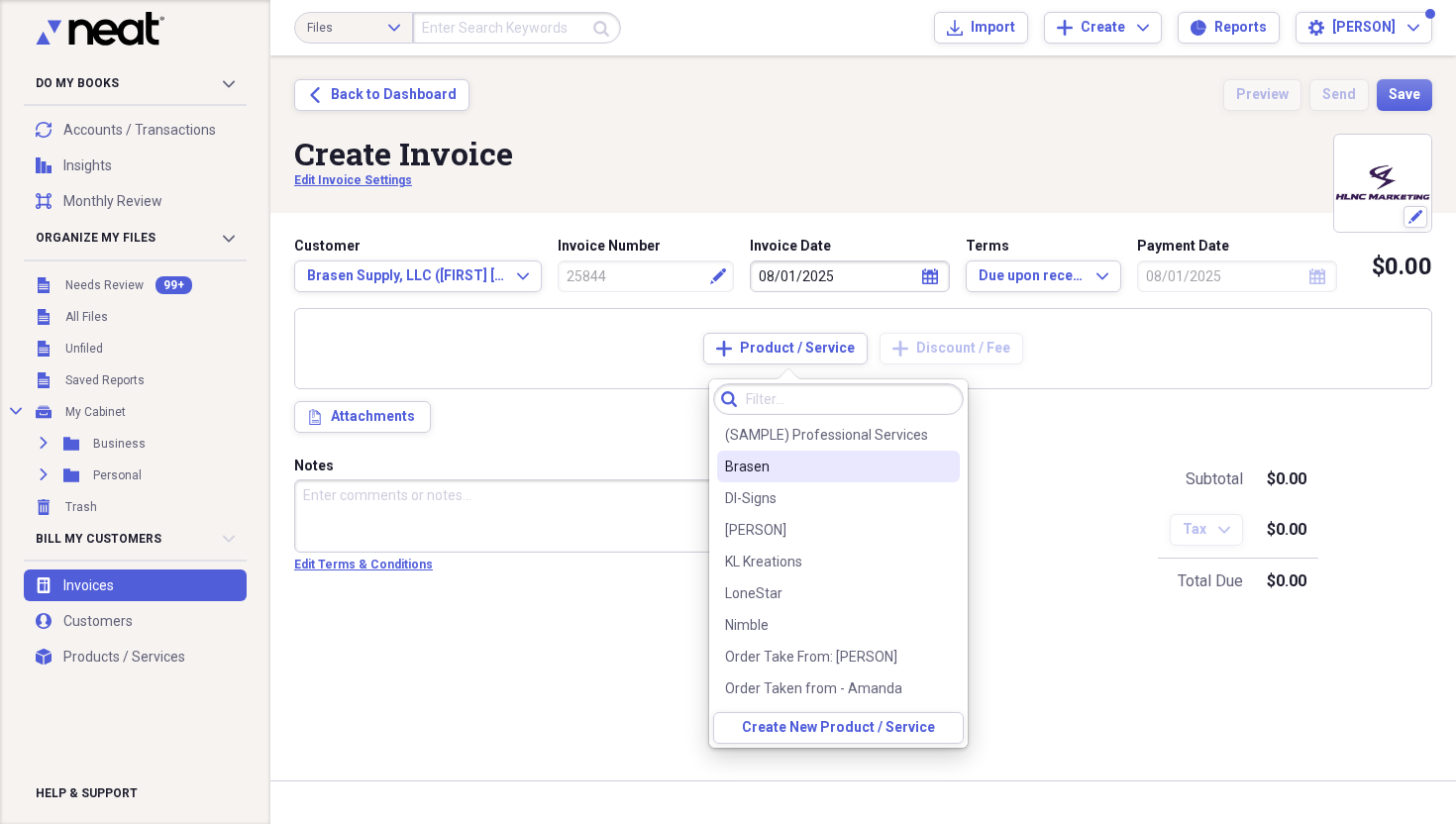 click on "Brasen" at bounding box center (838, 466) 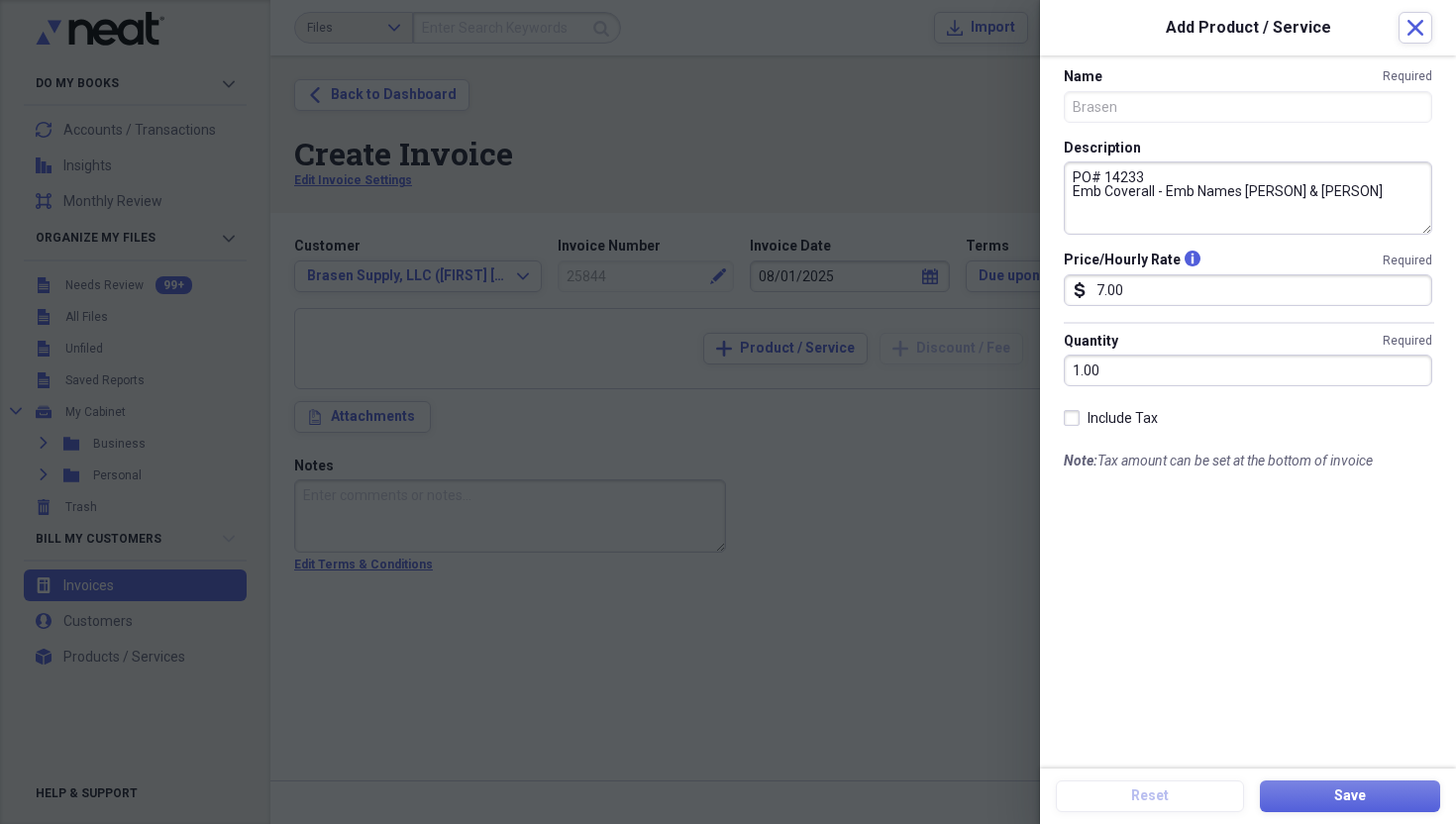 click on "PO# 14233
Emb Coverall - Emb Names [PERSON] & [PERSON]" at bounding box center [1248, 198] 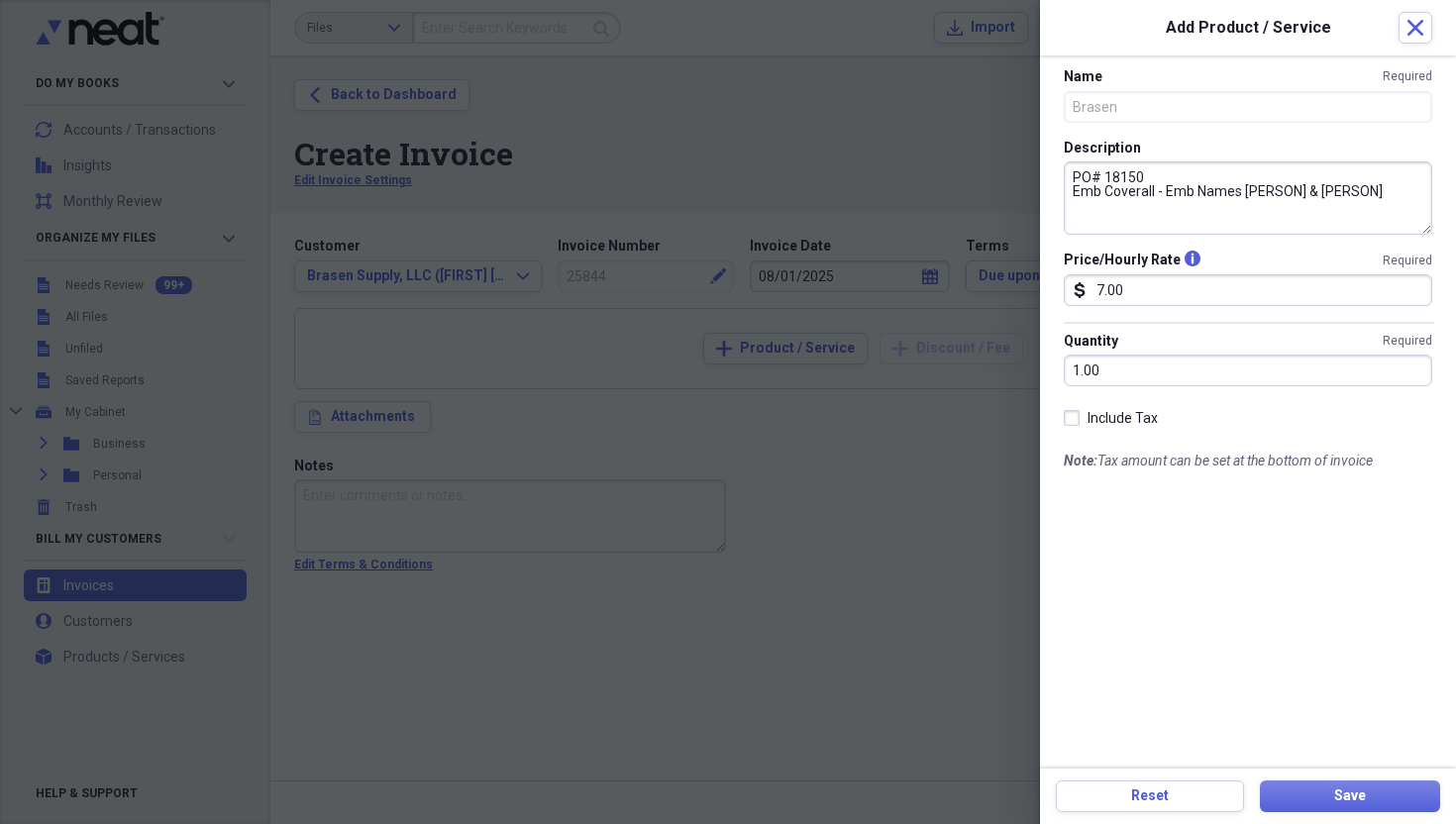 click on "PO# 18150
Emb Coverall - Emb Names [PERSON] & [PERSON]" at bounding box center [1248, 198] 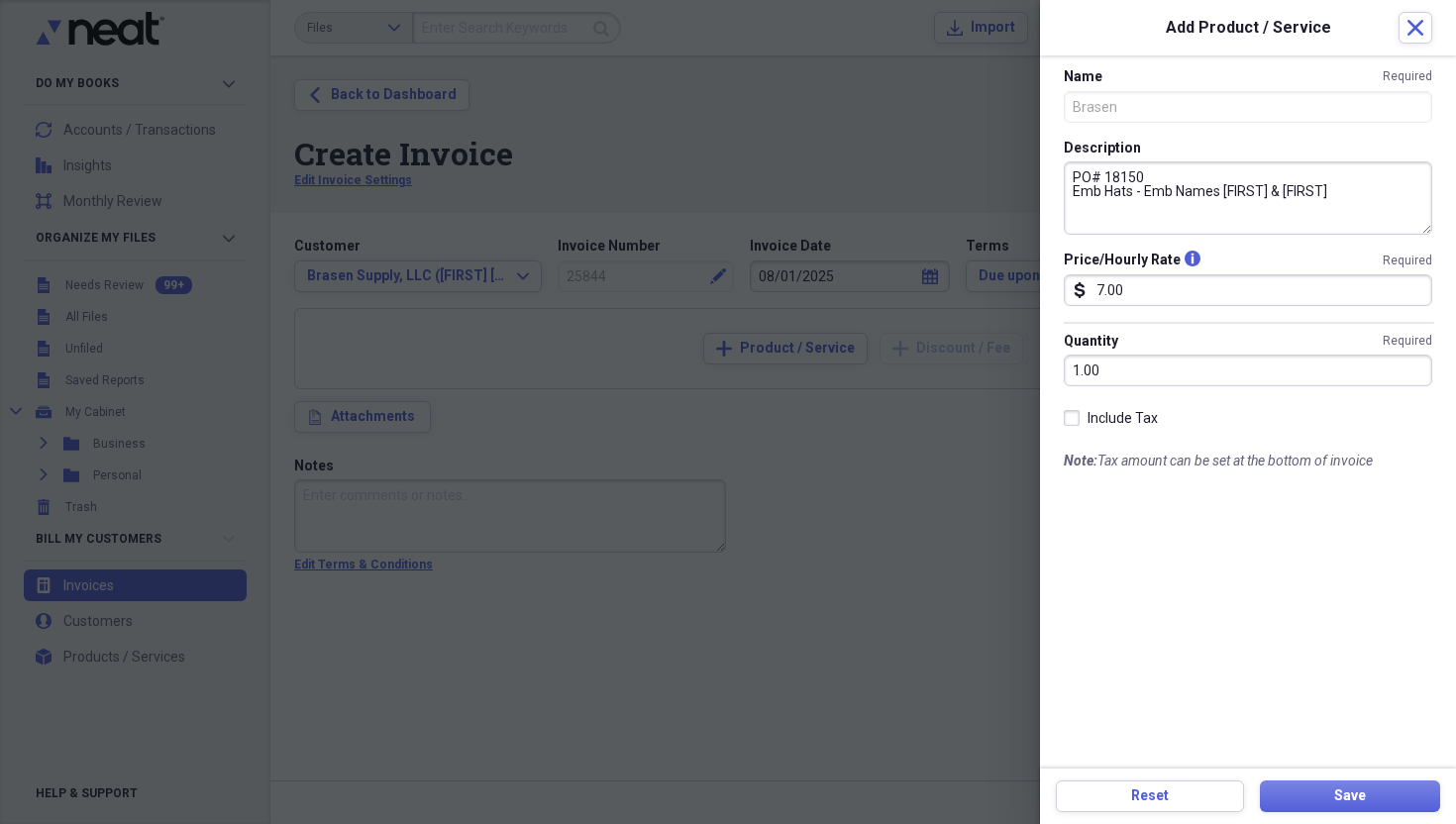 drag, startPoint x: 1146, startPoint y: 193, endPoint x: 1455, endPoint y: 186, distance: 309.07928 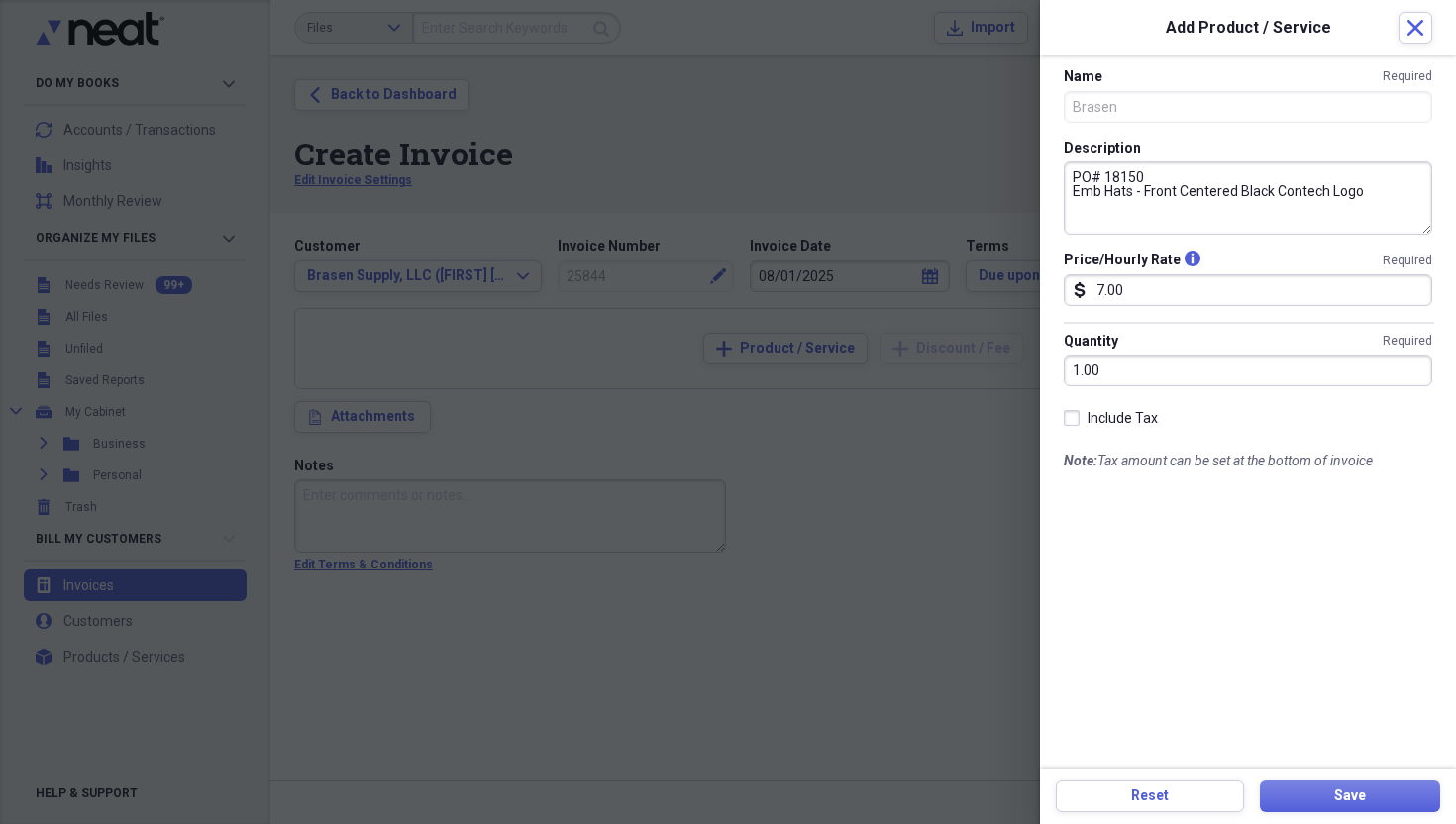 click on "PO# 18150
Emb Hats - Front Centered Black Contech Logo" at bounding box center (1248, 198) 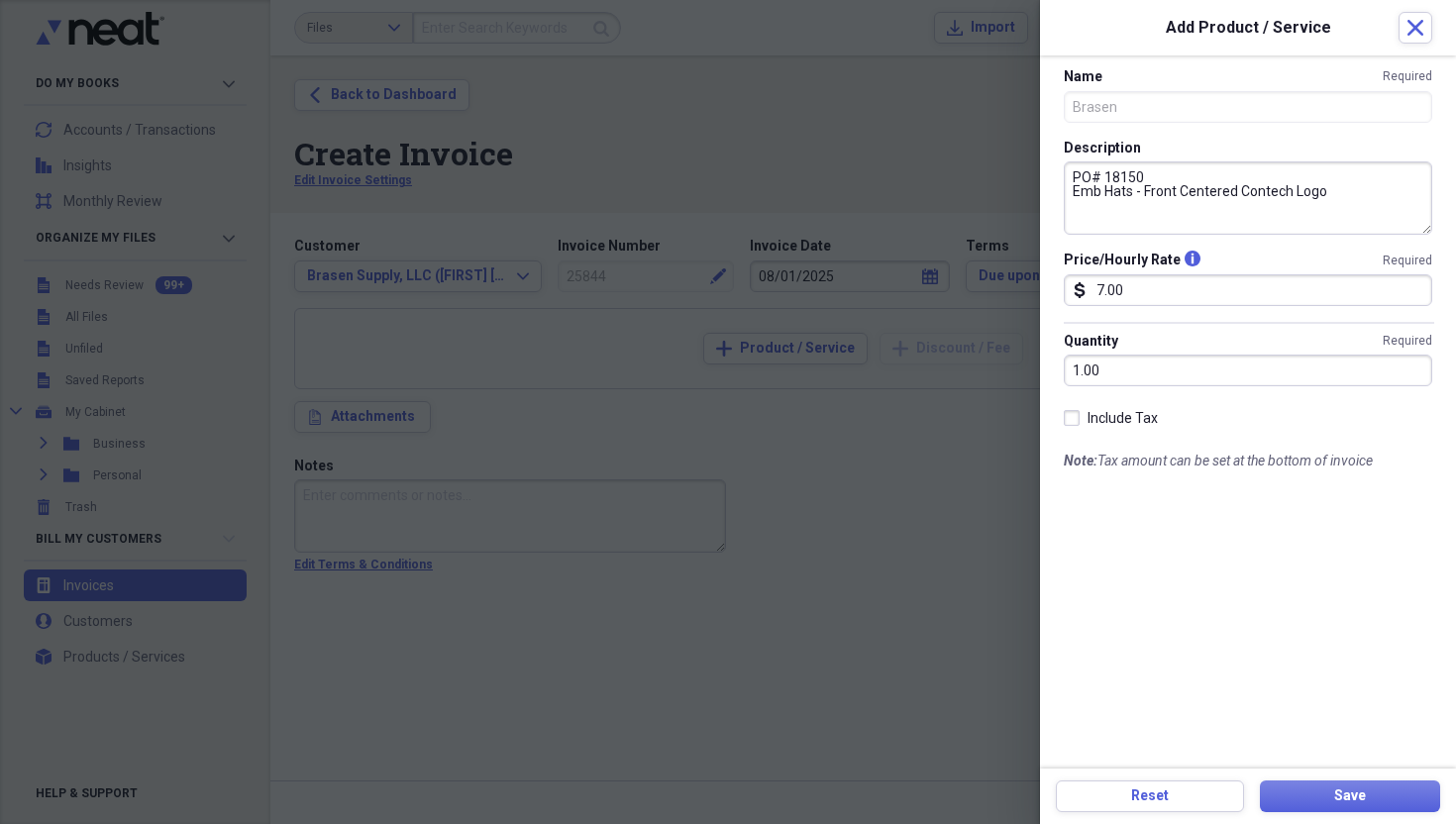 drag, startPoint x: 1148, startPoint y: 190, endPoint x: 1212, endPoint y: 198, distance: 64.498062 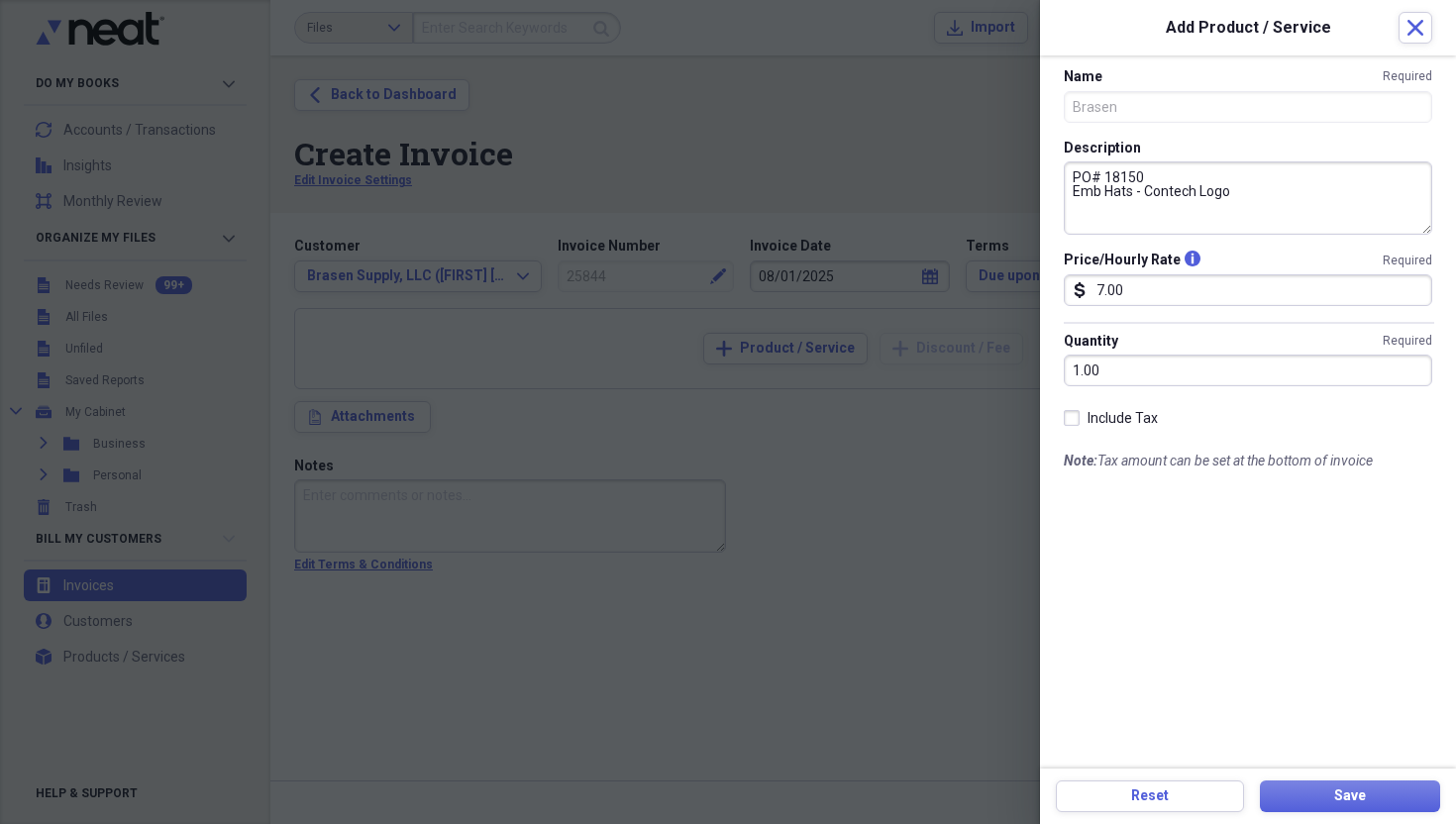 paste on "Front Centered" 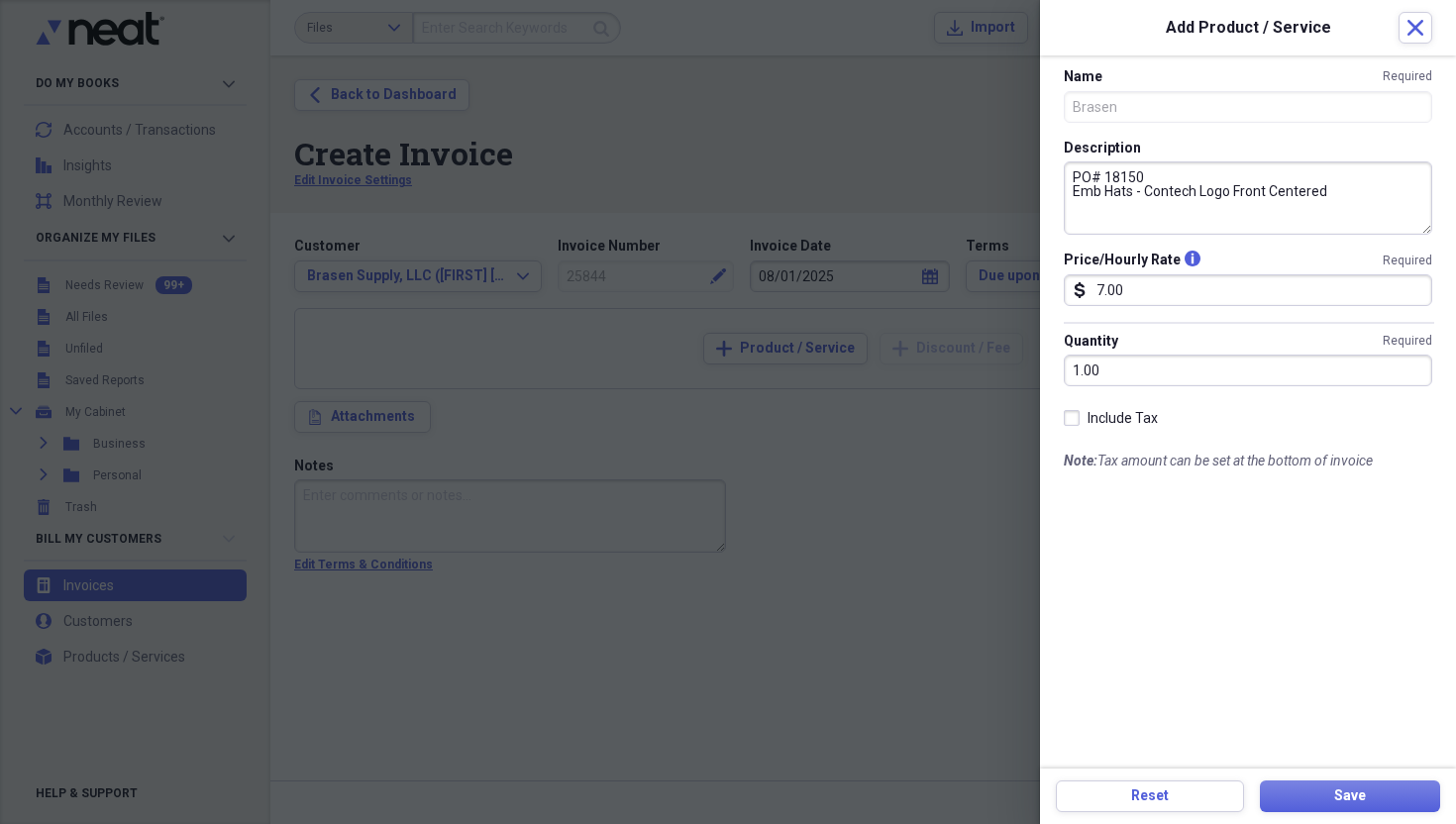 type on "PO# 18150
Emb Hats - Contech Logo Front Centered" 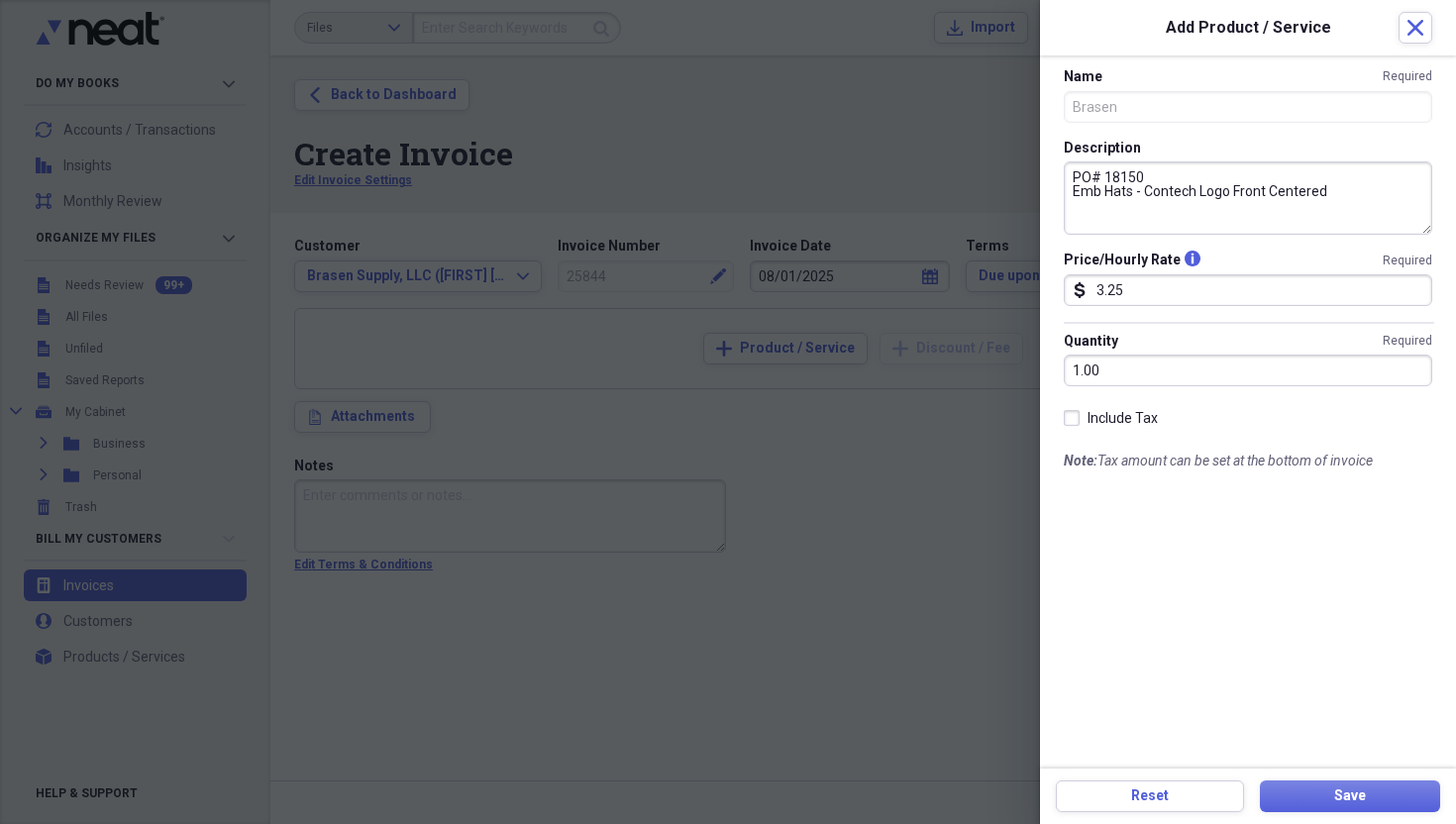 type on "3.25" 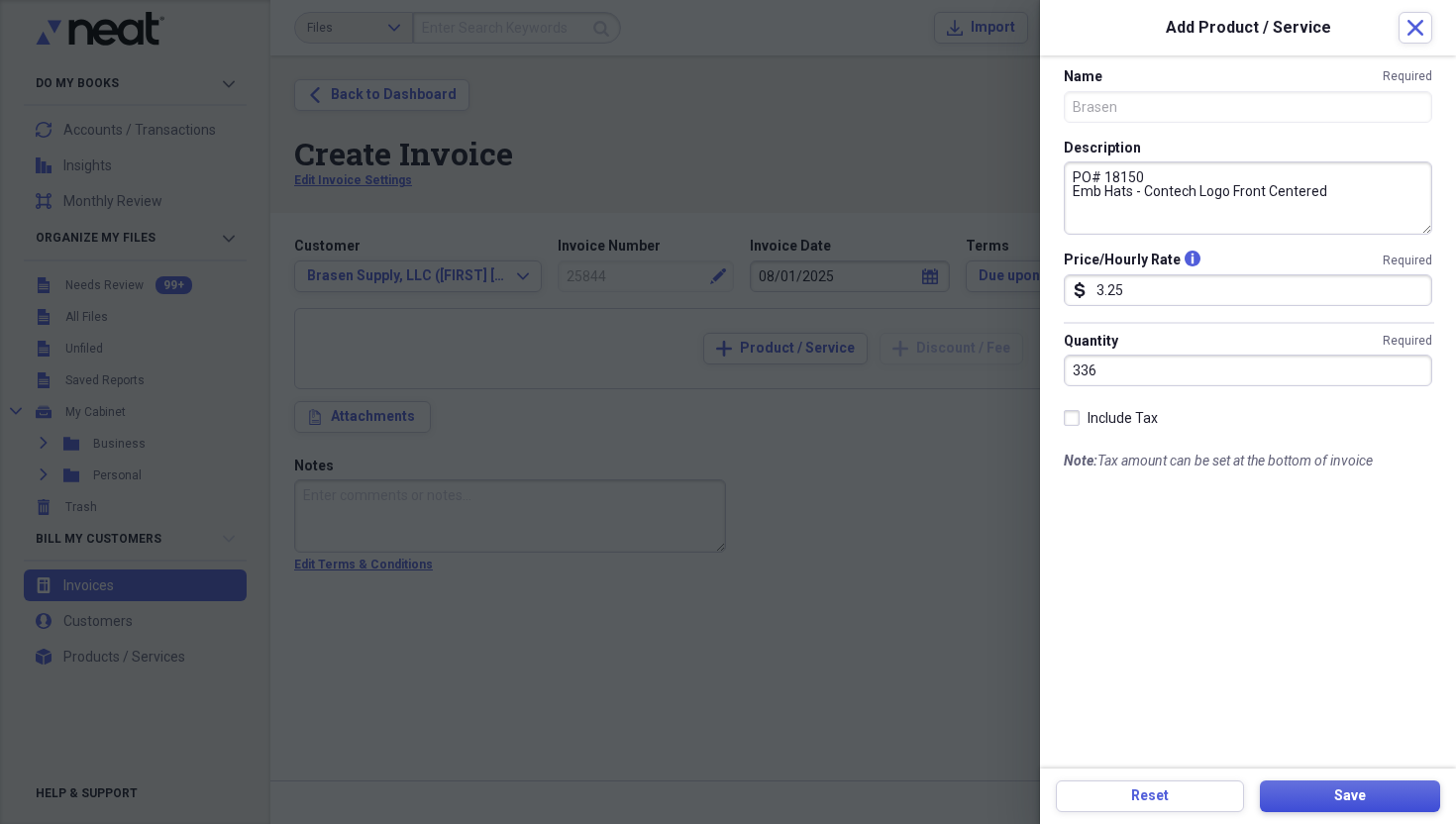 type on "336.00" 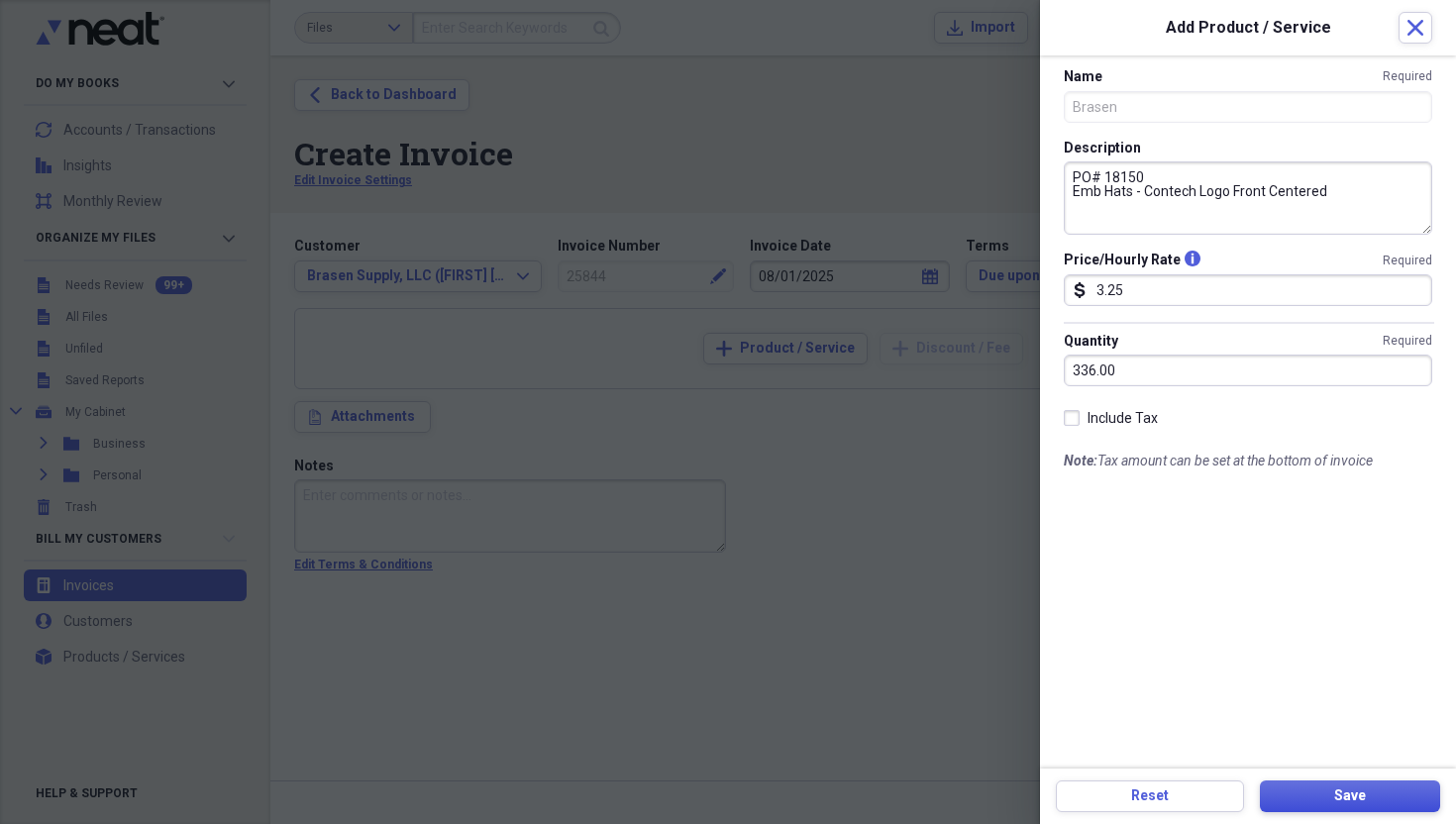 click on "Save" at bounding box center [1350, 796] 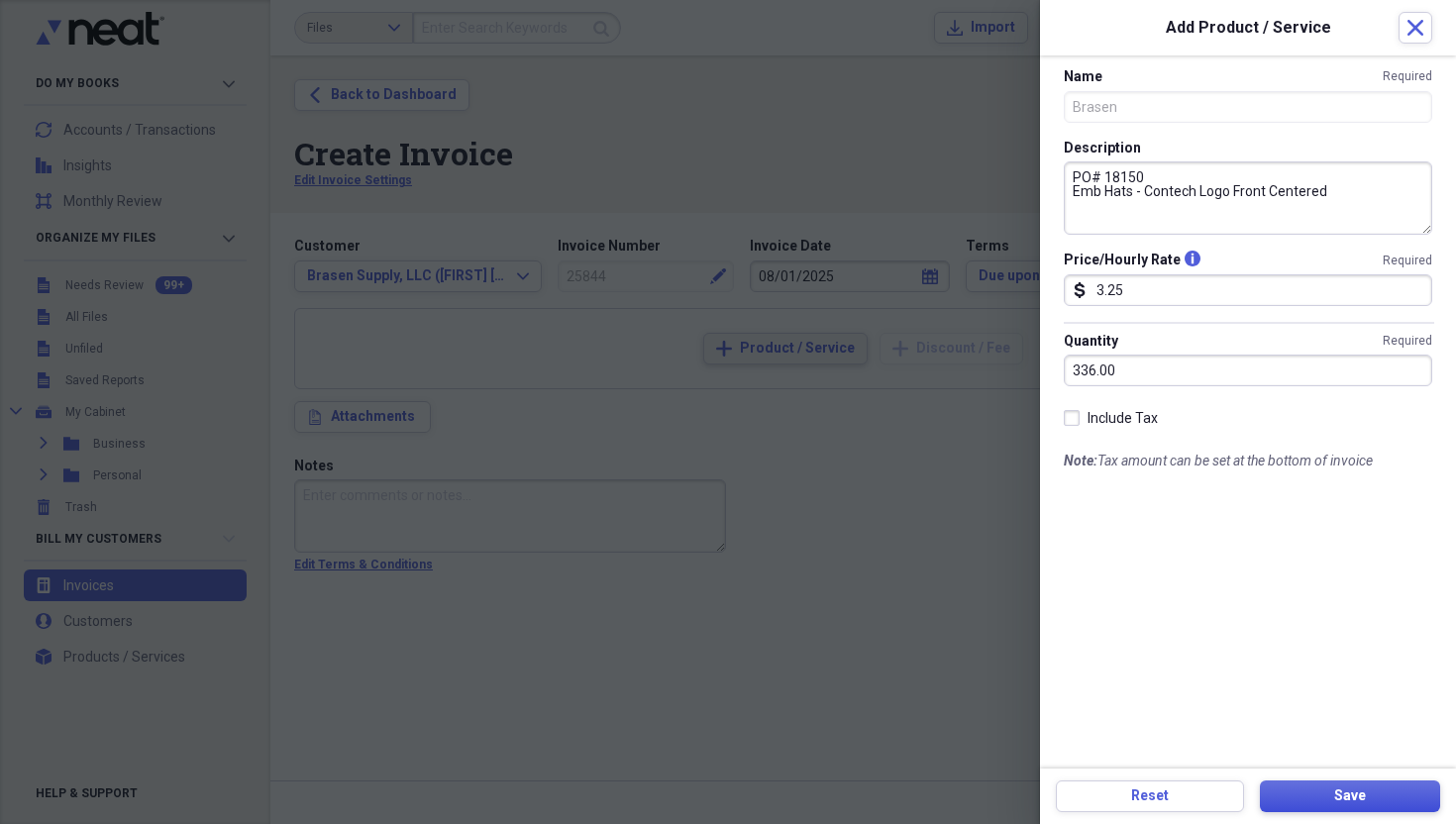 type on "PO# 14233
Emb Coverall - Emb Names [PERSON] & [PERSON]" 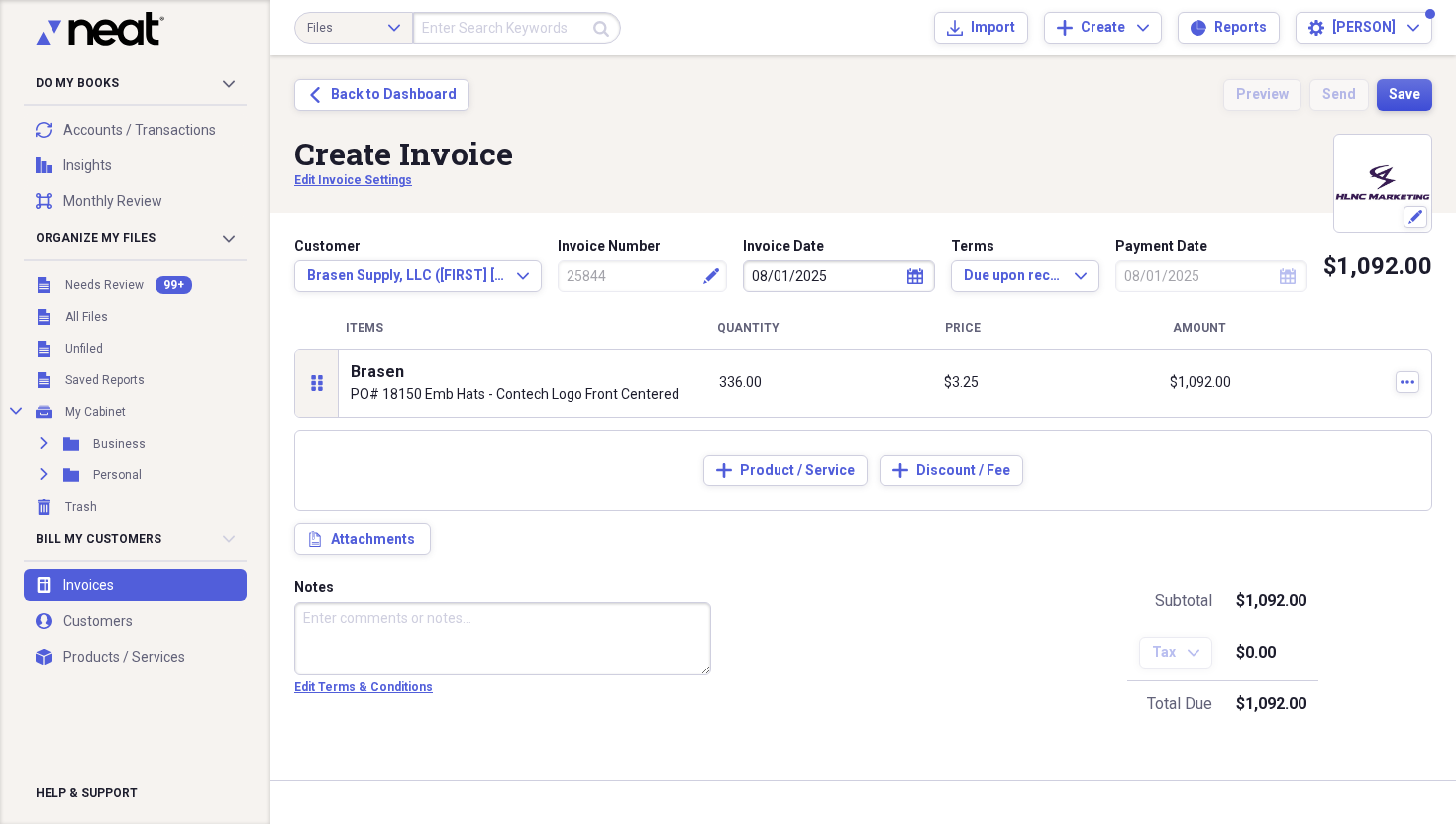 click on "Save" at bounding box center [1404, 95] 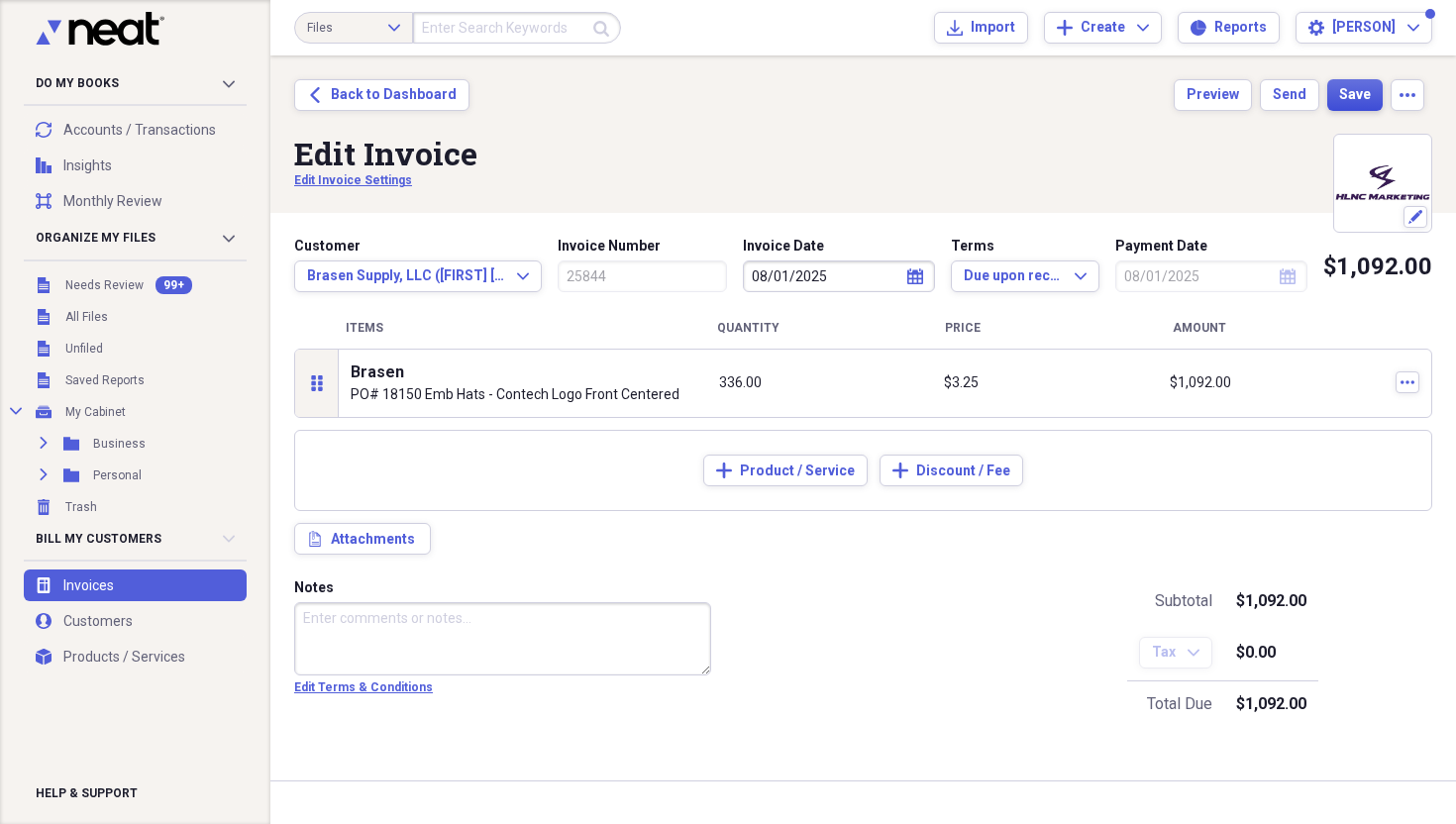 click on "Save" at bounding box center (1355, 95) 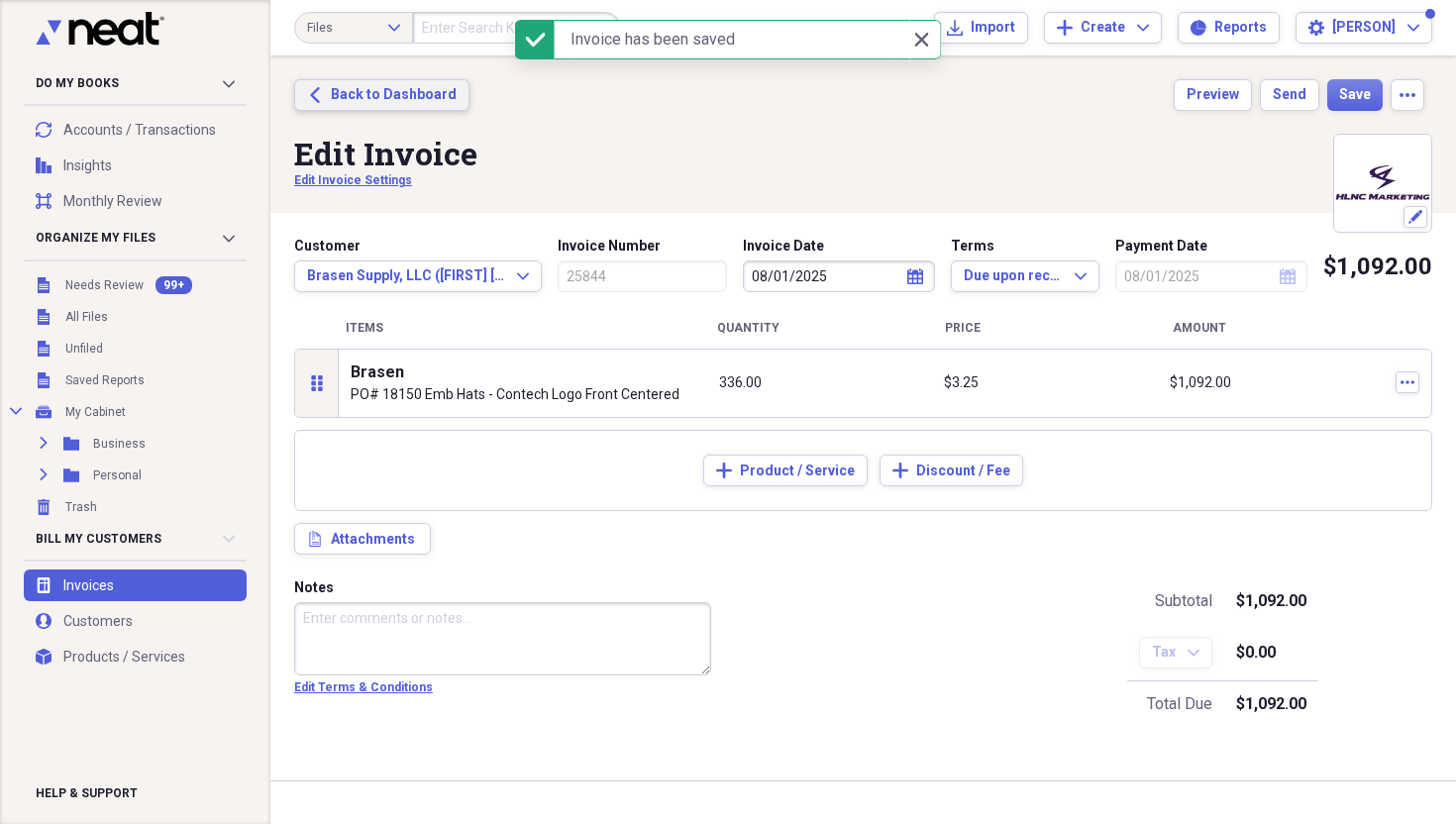 click on "Back to Dashboard" at bounding box center [393, 95] 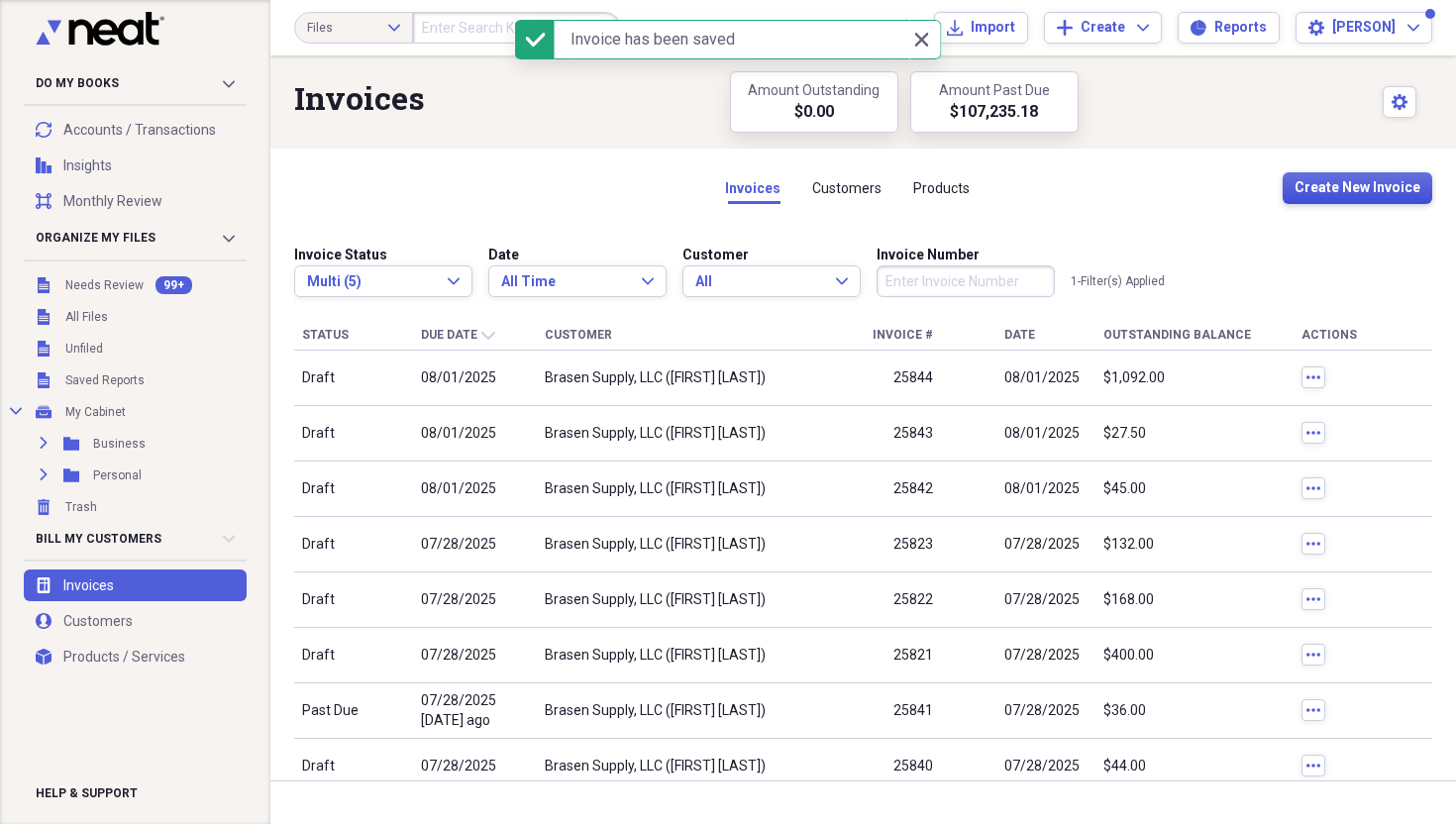 click on "Create New Invoice" at bounding box center (1357, 188) 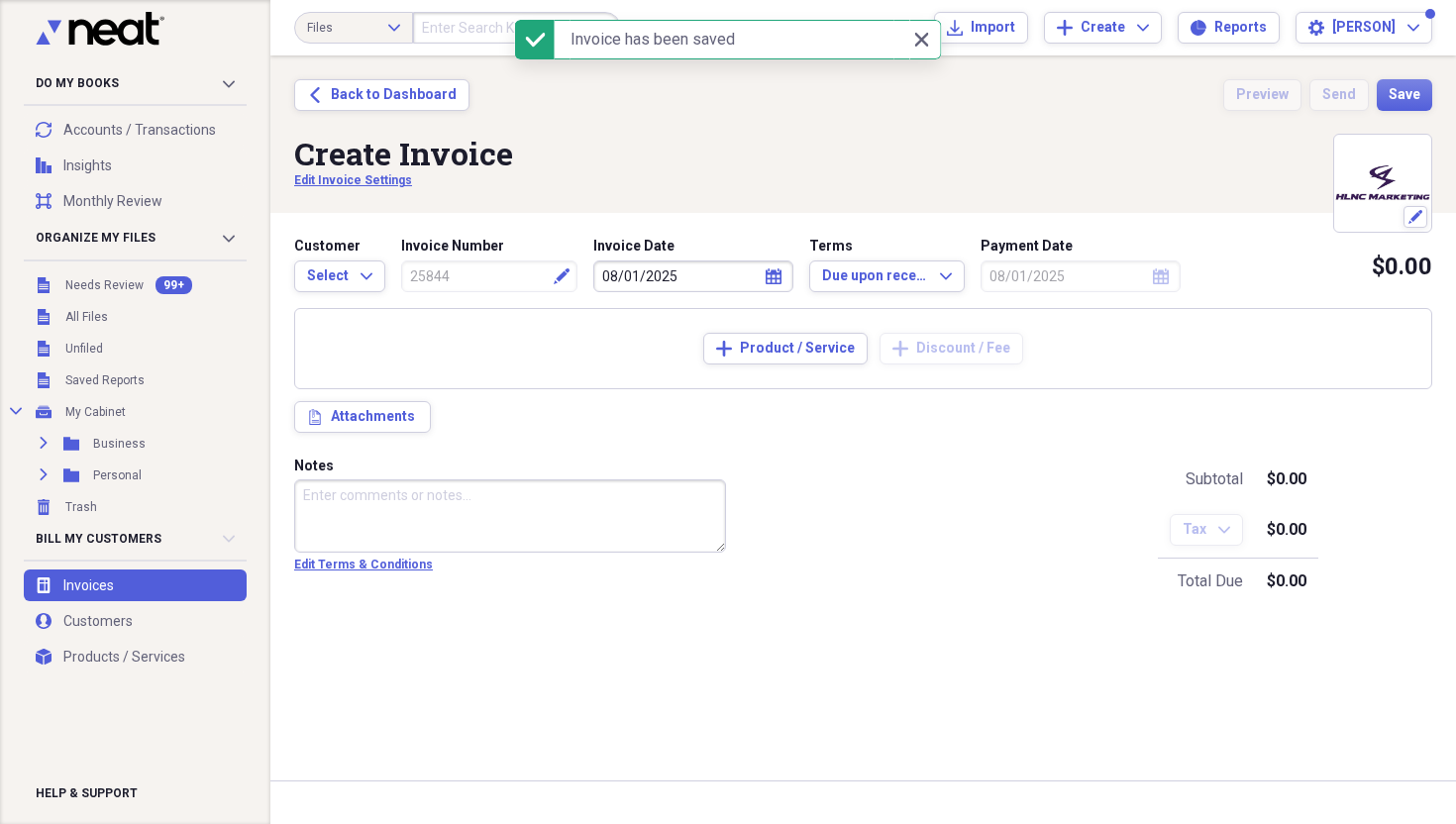 type on "25845" 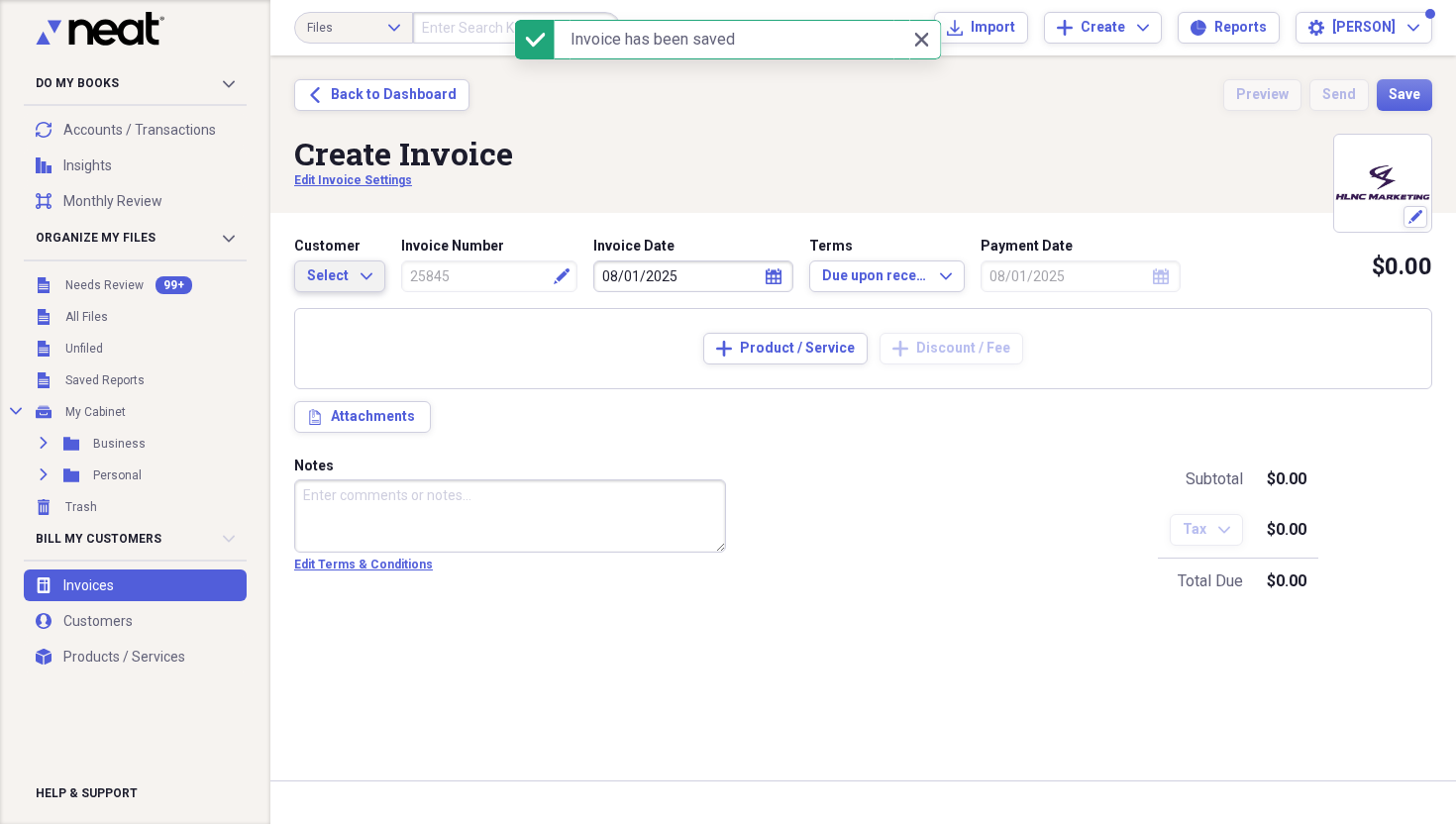 click on "Select" at bounding box center (328, 276) 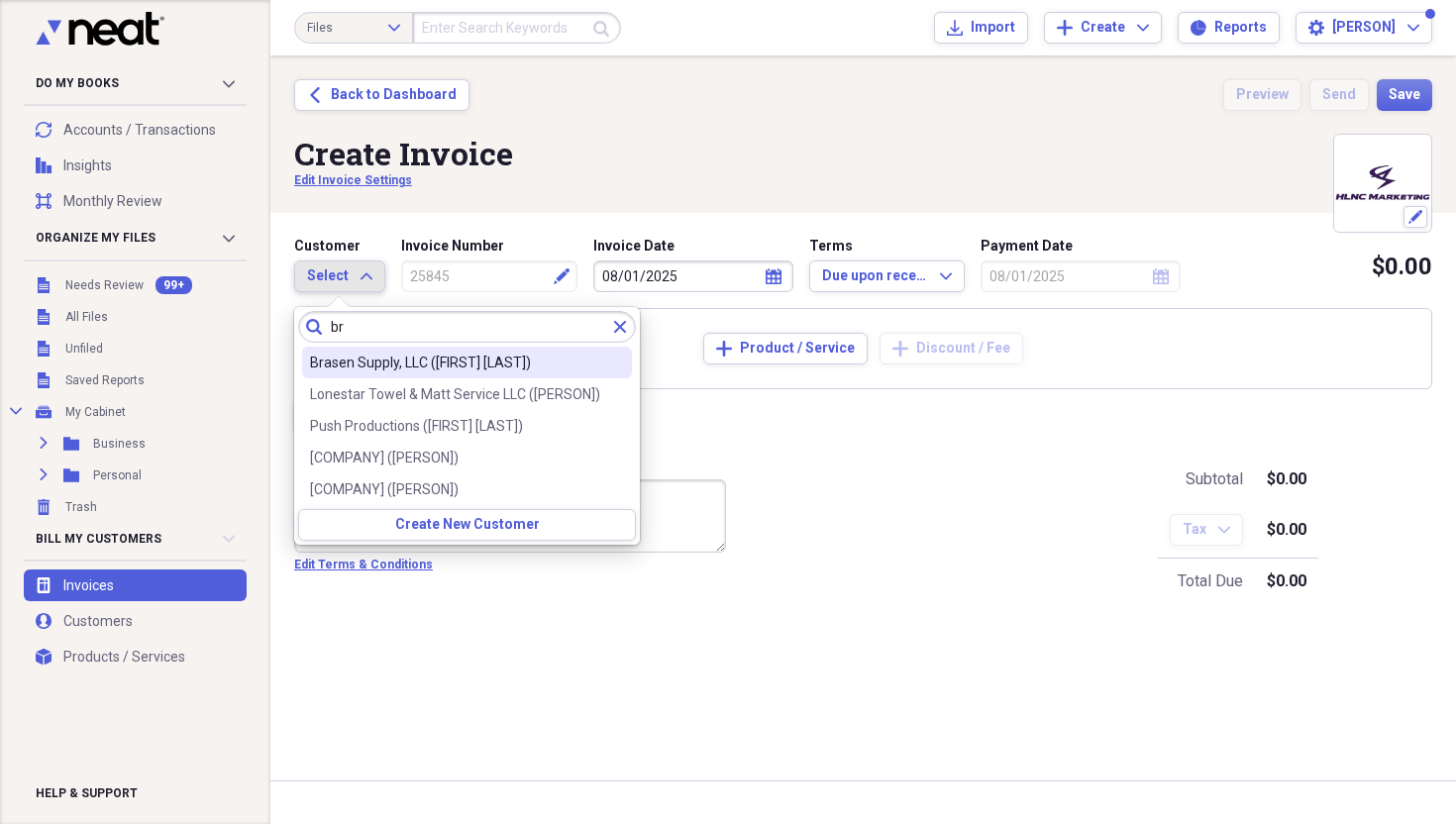 type on "br" 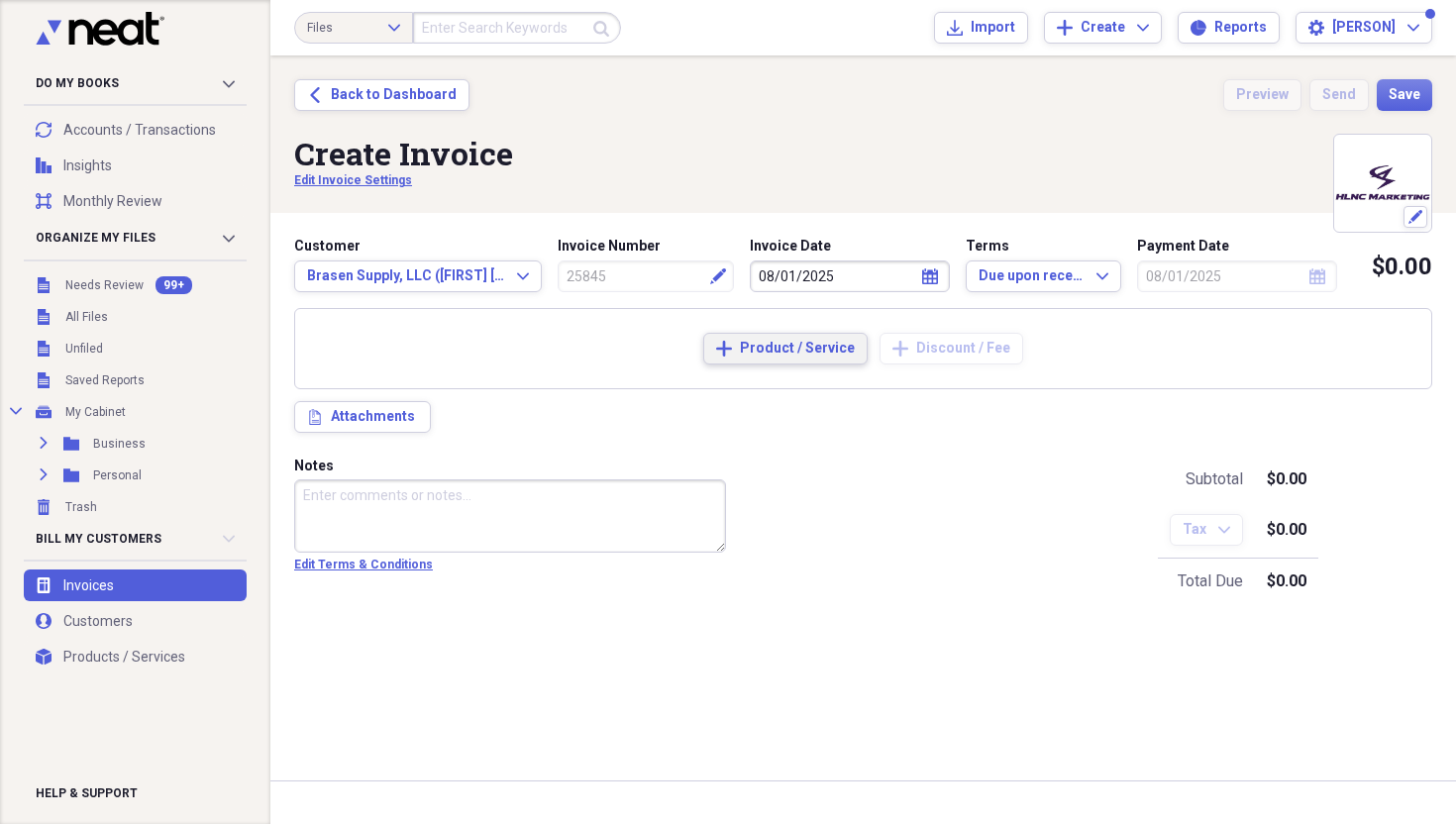 click on "Product / Service" at bounding box center (797, 349) 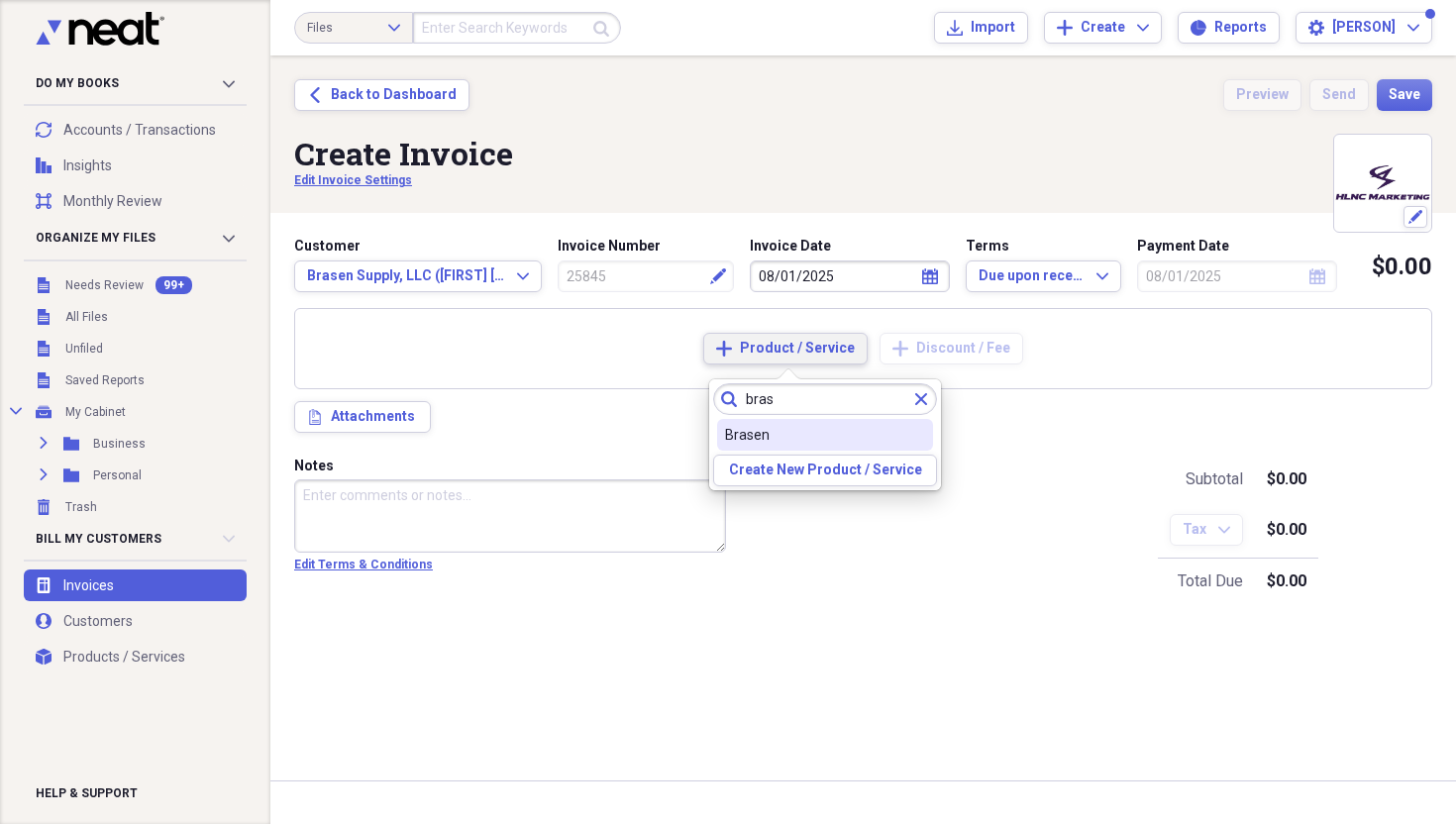 type on "bras" 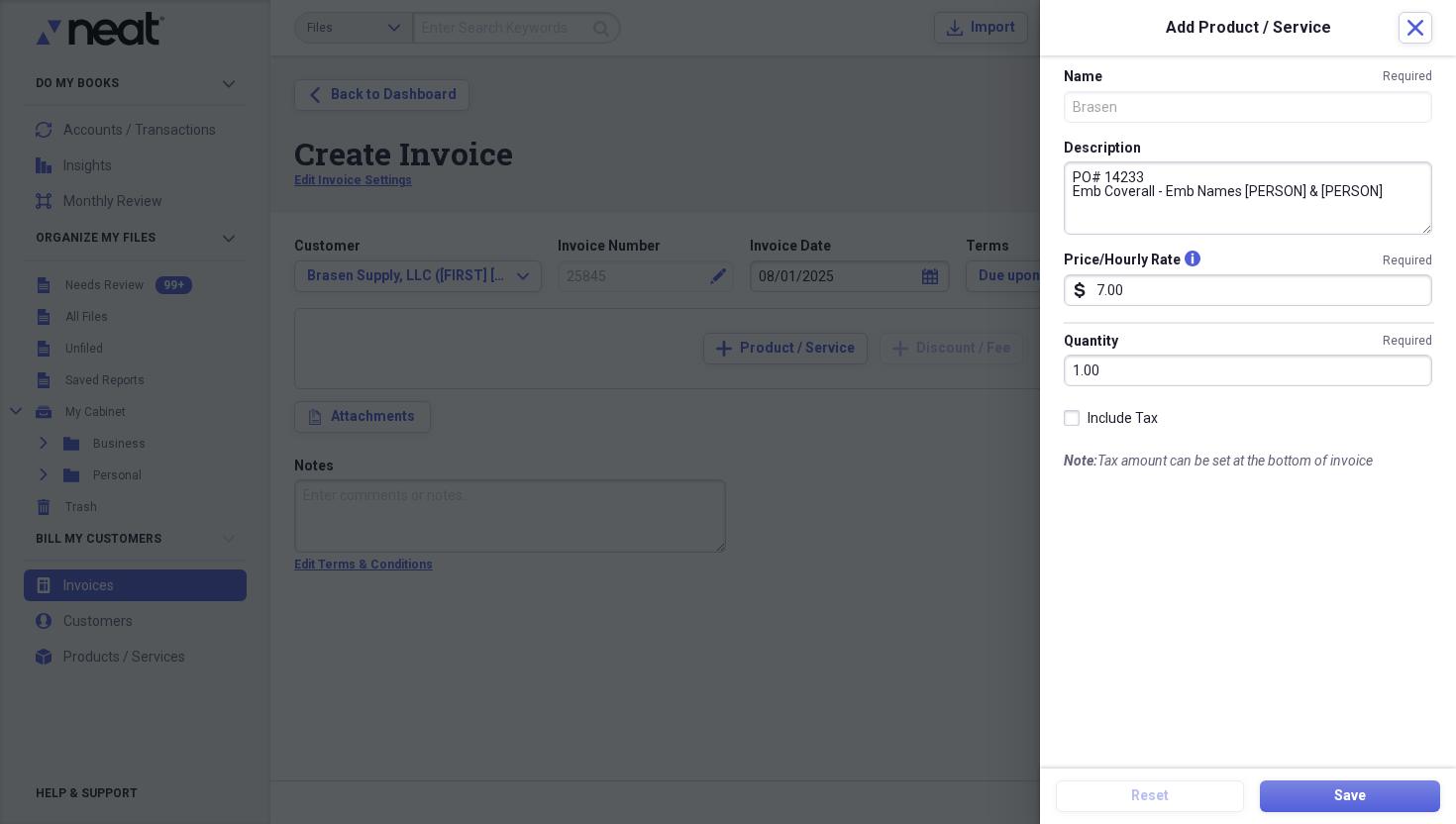 drag, startPoint x: 1164, startPoint y: 192, endPoint x: 1364, endPoint y: 203, distance: 200.30227 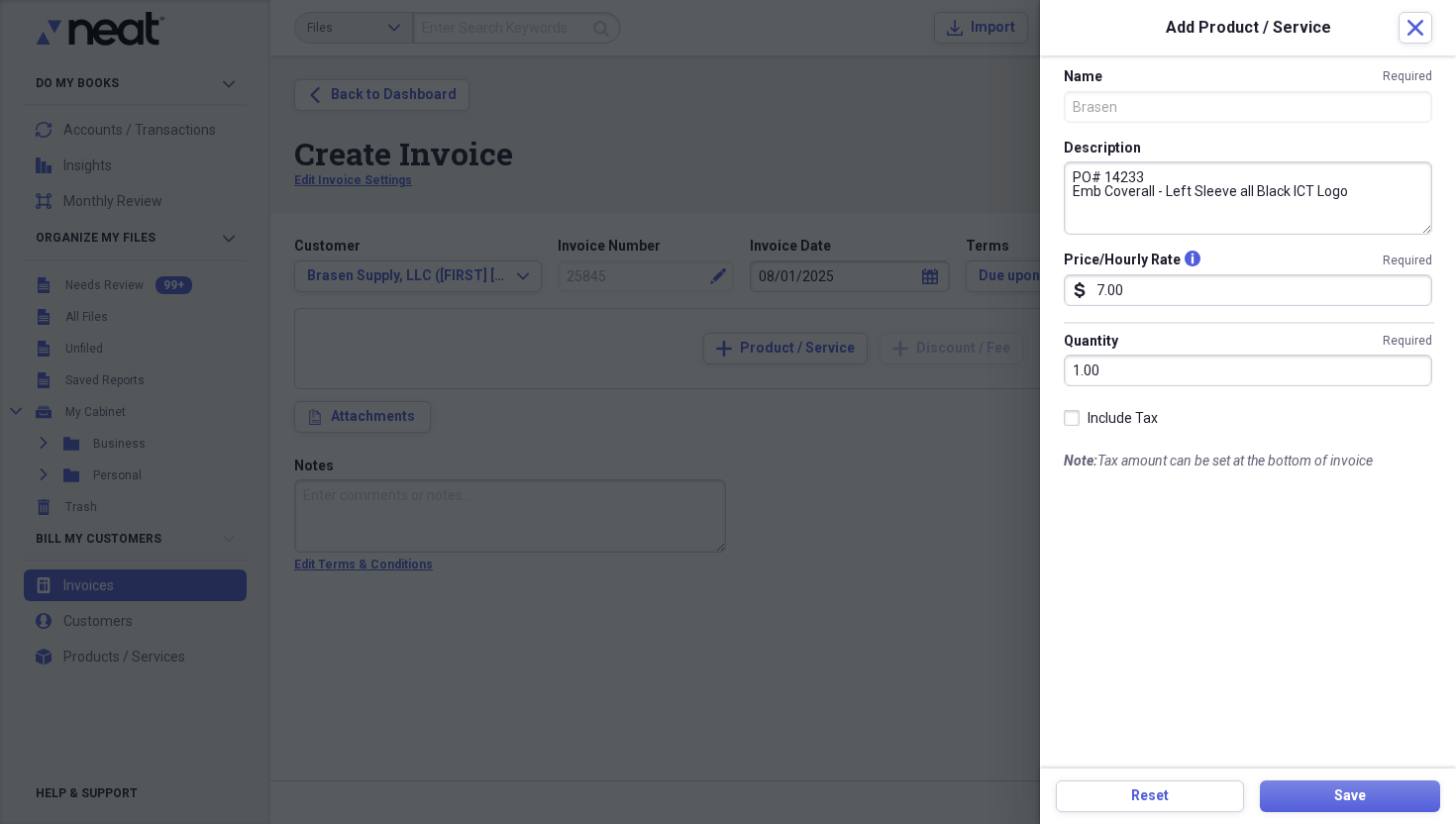 click on "PO# 14233
Emb Coverall - Left Sleeve all Black ICT Logo" at bounding box center (1248, 198) 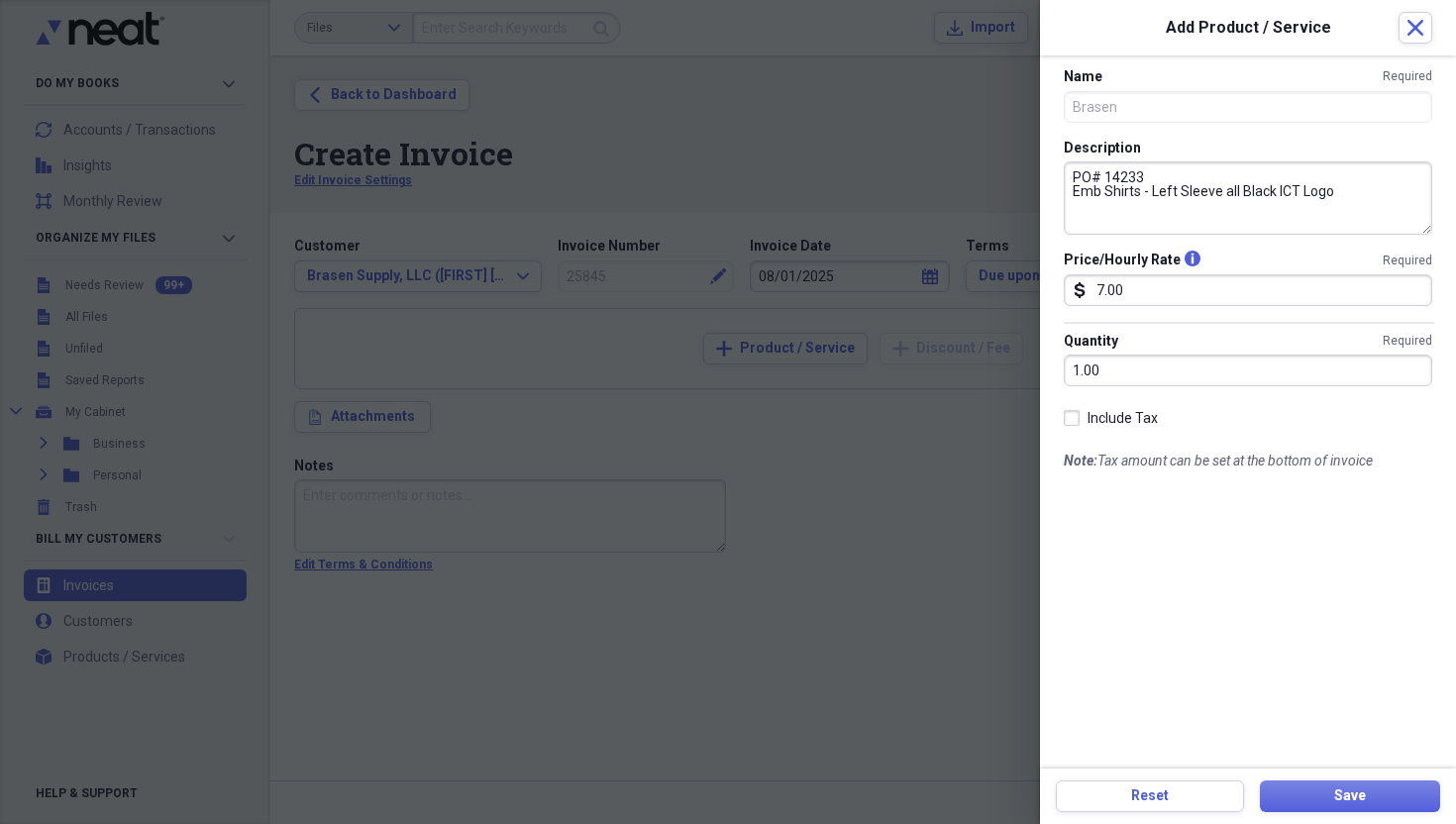 click on "PO# 14233
Emb Shirts - Left Sleeve all Black ICT Logo" at bounding box center (1248, 198) 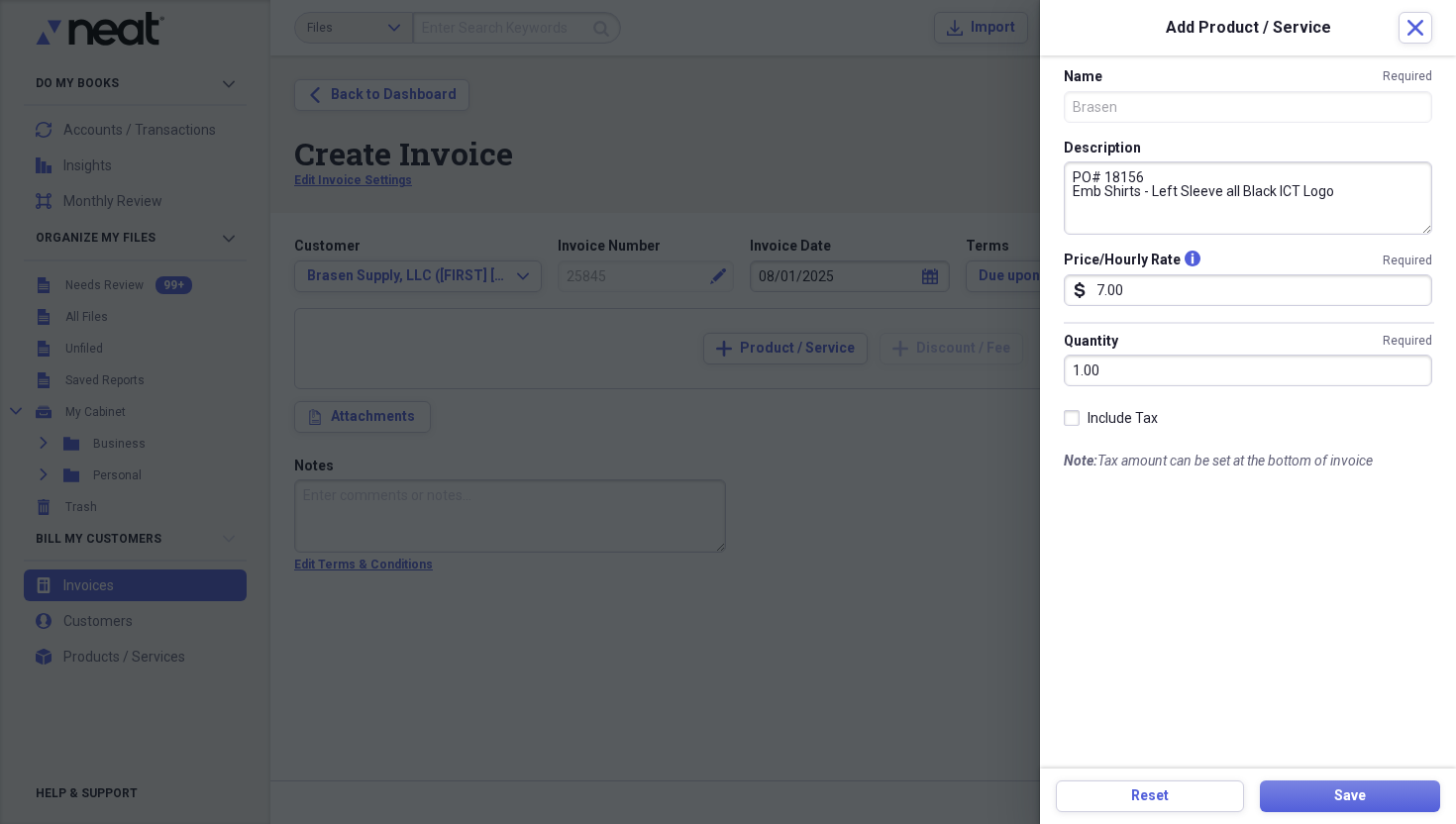 type on "PO# 18156
Emb Shirts - Left Sleeve all Black ICT Logo" 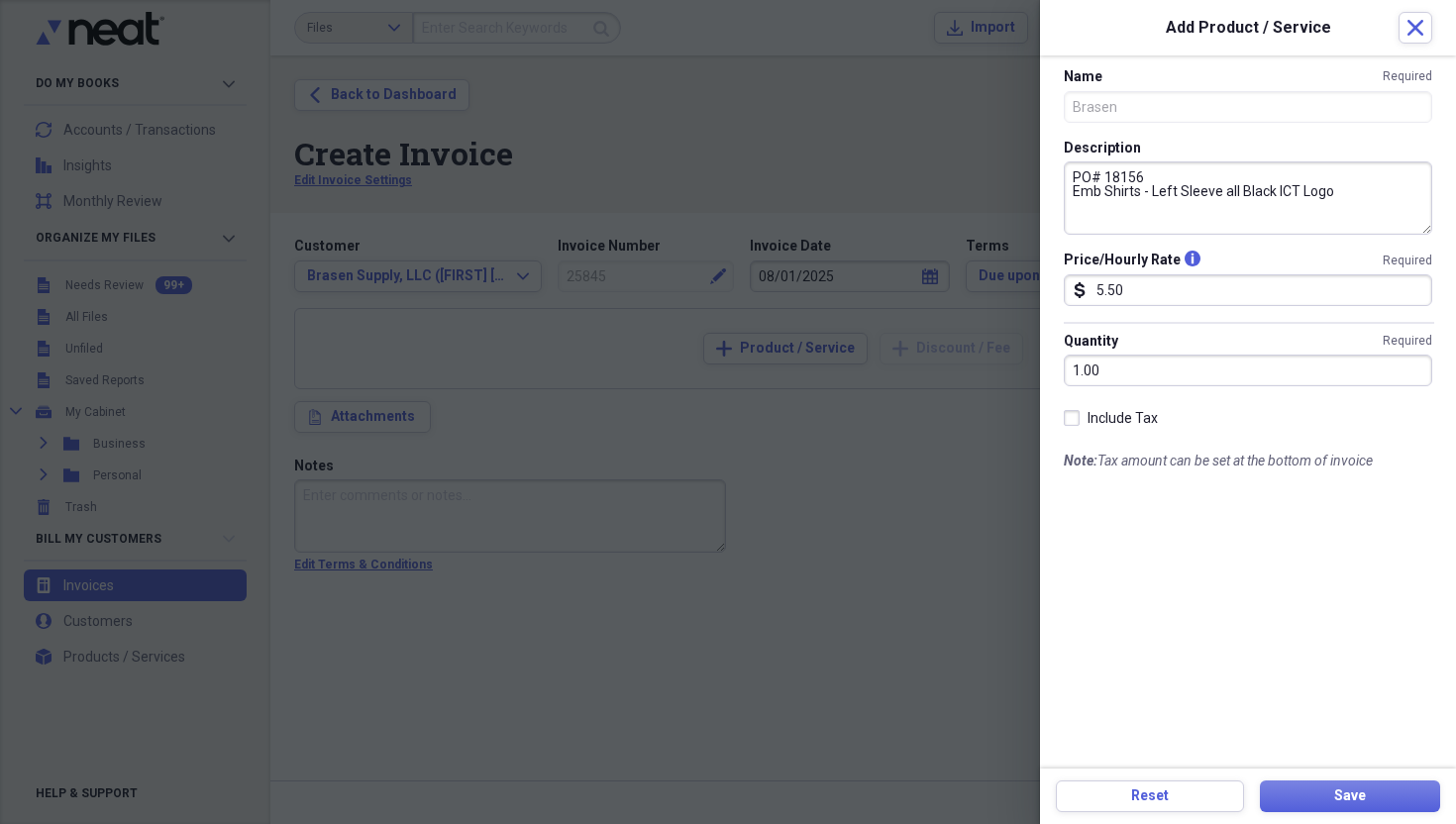 type on "5.50" 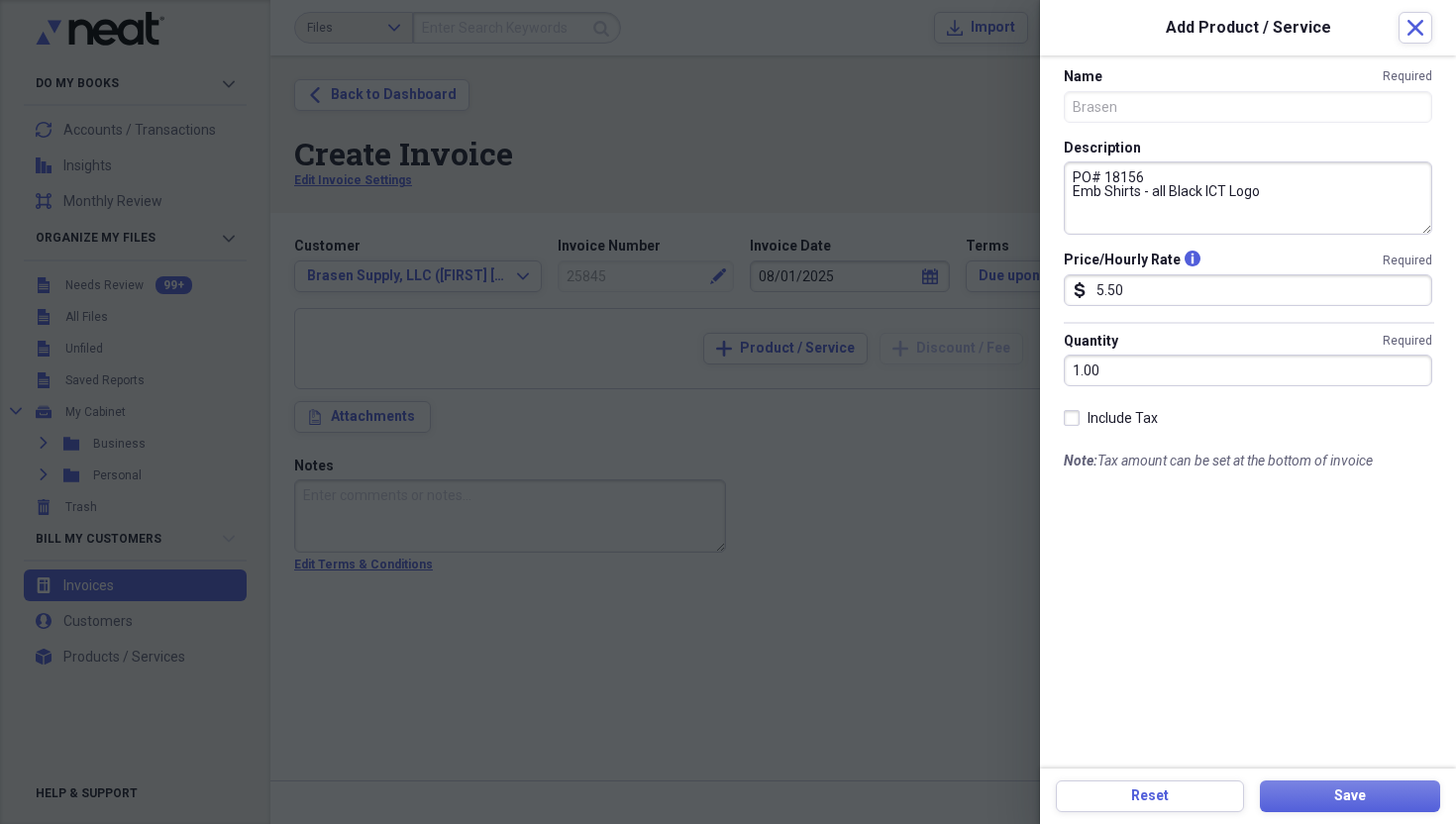 click on "PO# 18156
Emb Shirts - all Black ICT Logo" at bounding box center (1248, 198) 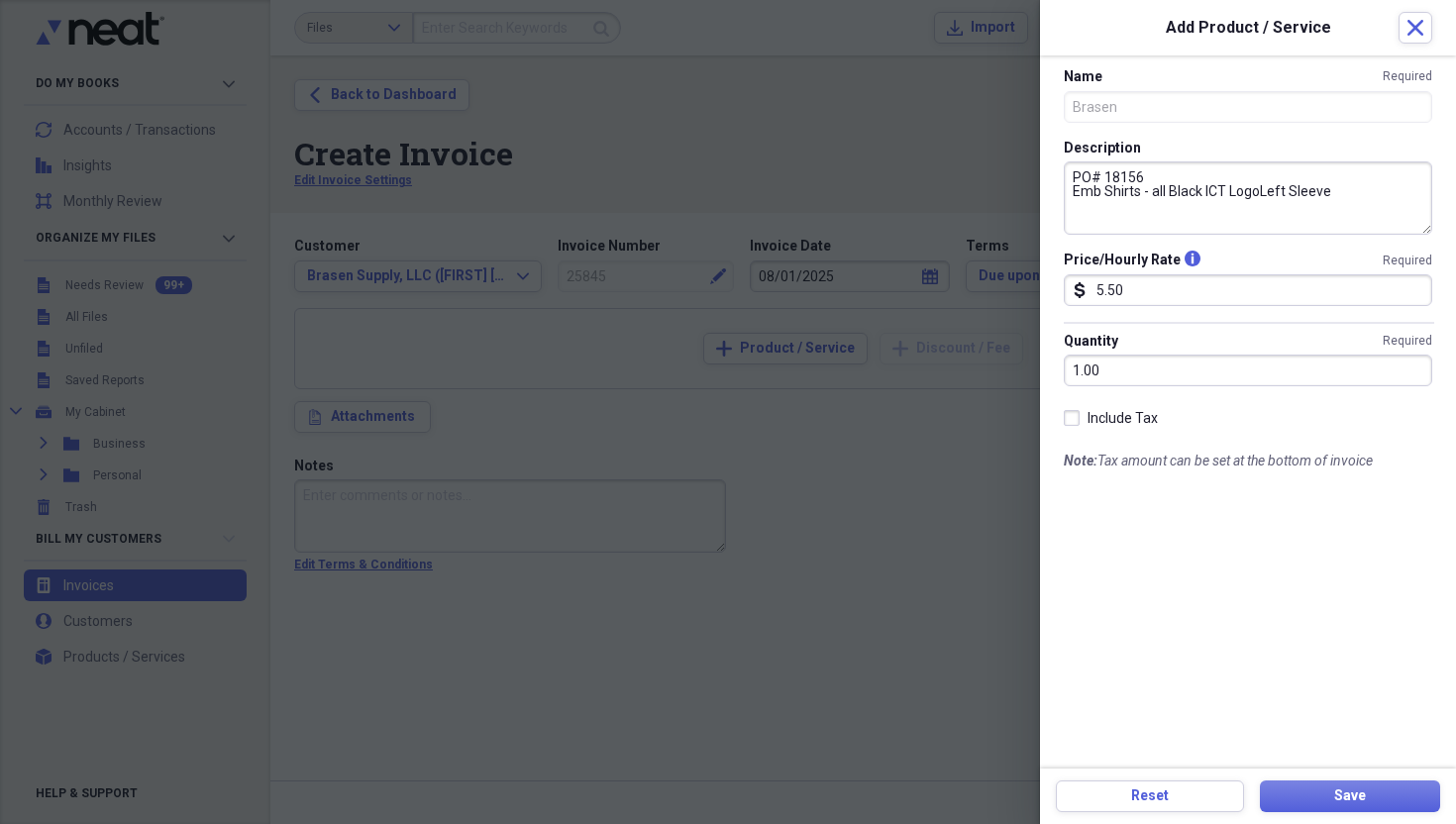 click on "PO# 18156
Emb Shirts - all Black ICT LogoLeft Sleeve" at bounding box center (1248, 198) 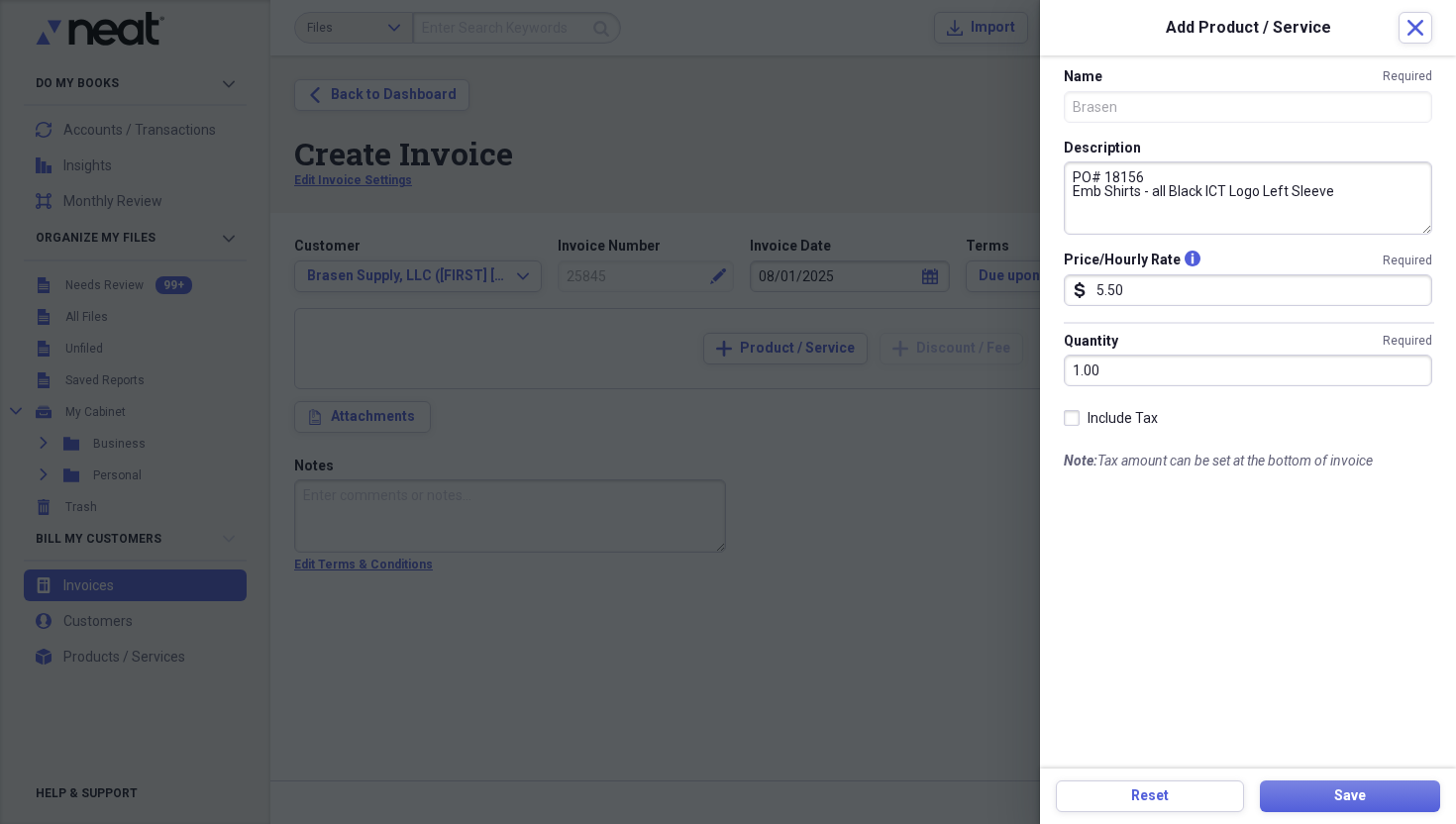drag, startPoint x: 1202, startPoint y: 195, endPoint x: 1152, endPoint y: 191, distance: 50.159745 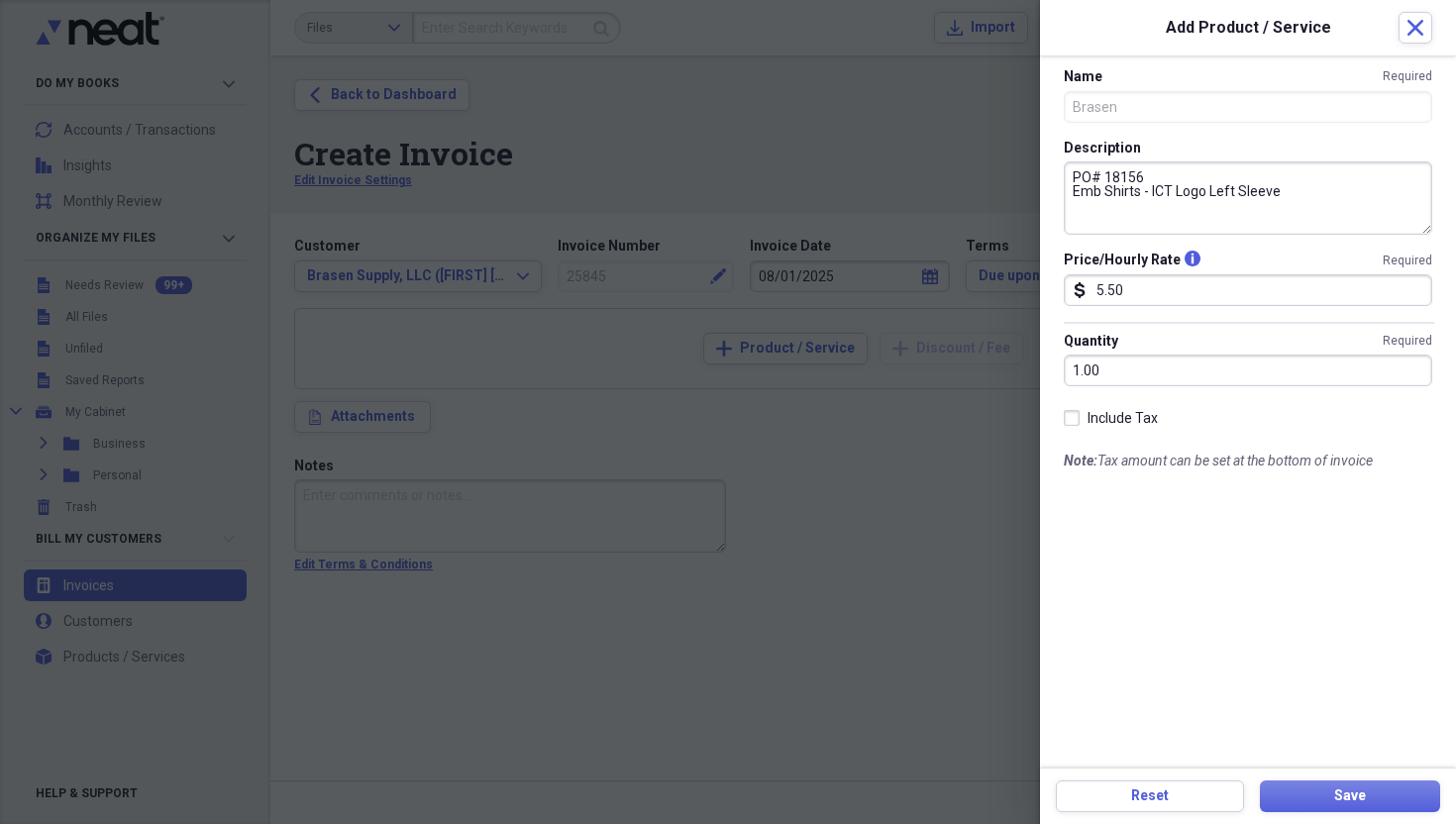 click on "PO# 18156
Emb Shirts - ICT Logo Left Sleeve" at bounding box center (1248, 198) 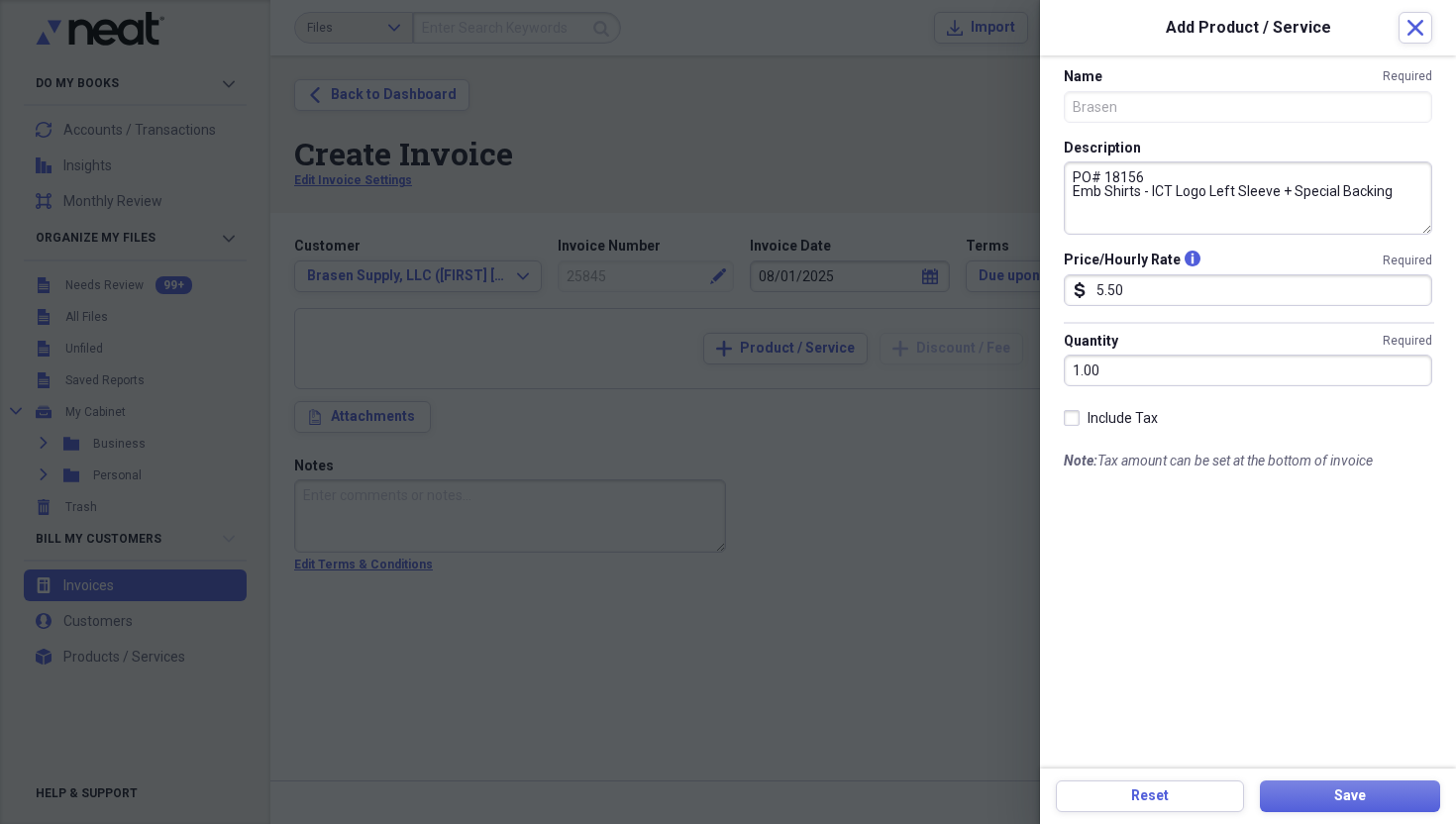 type on "PO# 18156
Emb Shirts - ICT Logo Left Sleeve + Special Backing" 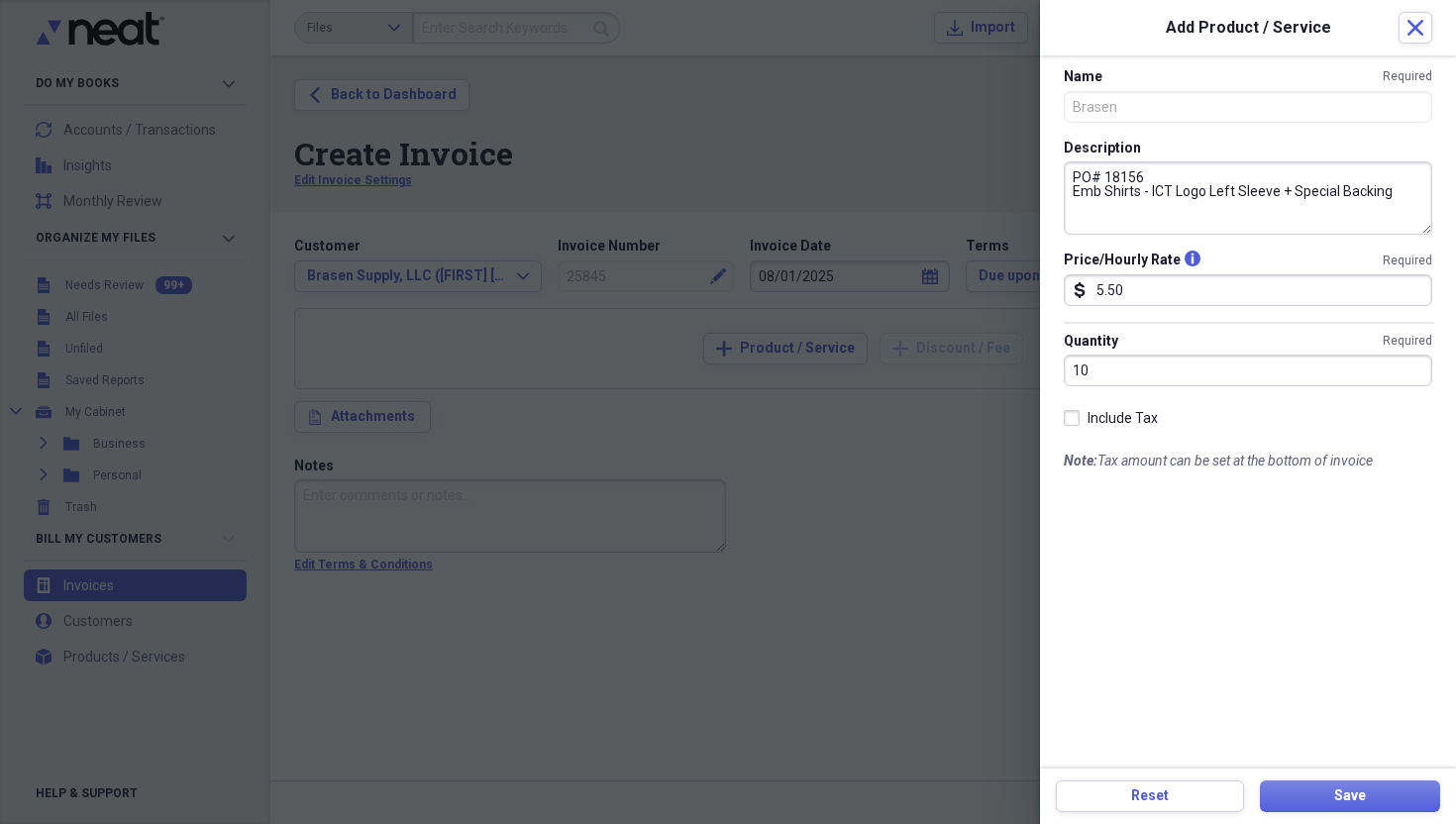 type on "10.00" 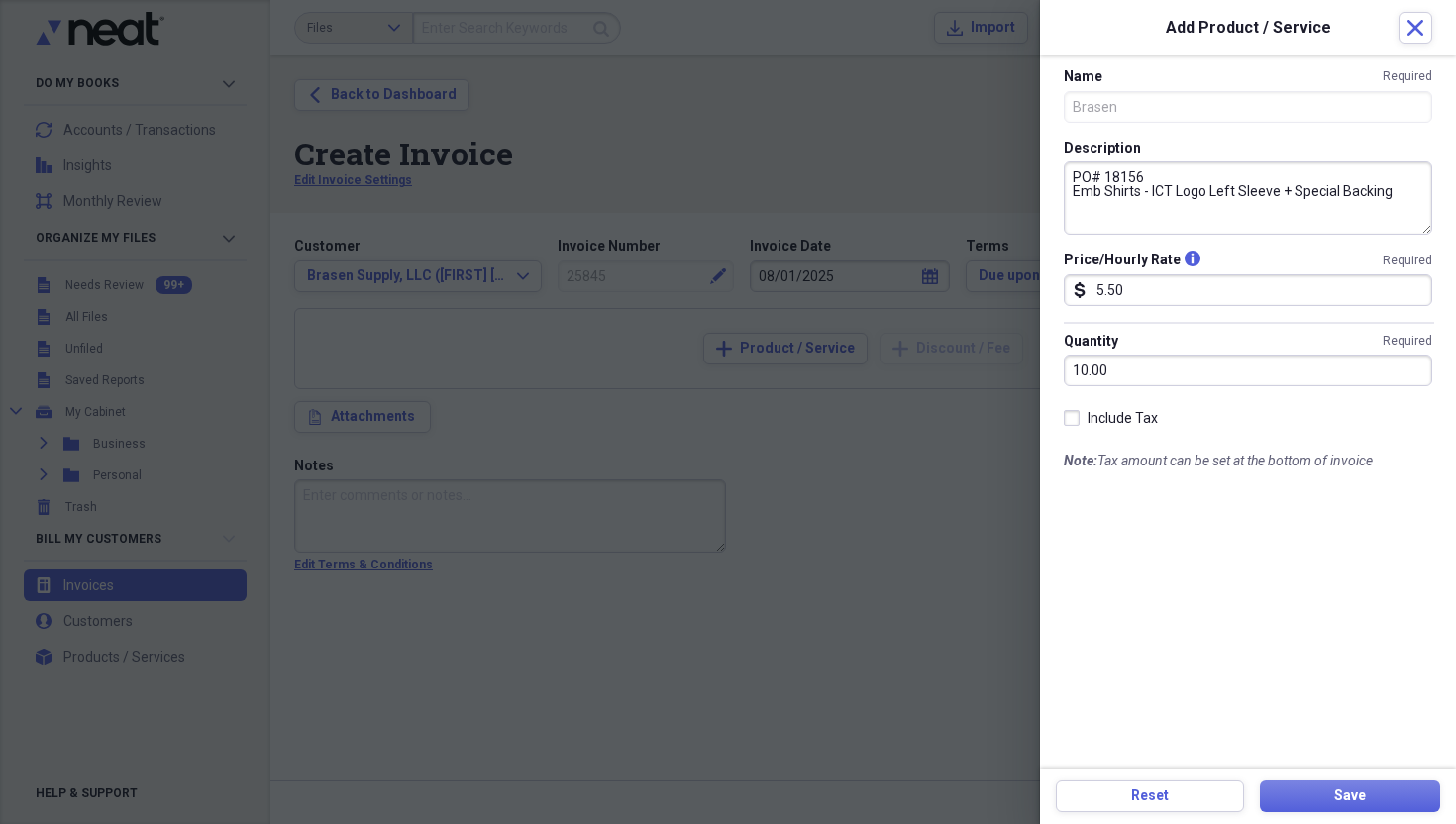 click on "Name Required Brasen Description PO# 18156
Emb Shirts - ICT Logo Left Sleeve + Special Backing Price/Hourly Rate info Required dollar-sign 5.50 Quantity Required 10.00 Include Tax Note:  Tax amount can be set at the bottom of invoice" at bounding box center [1248, 412] 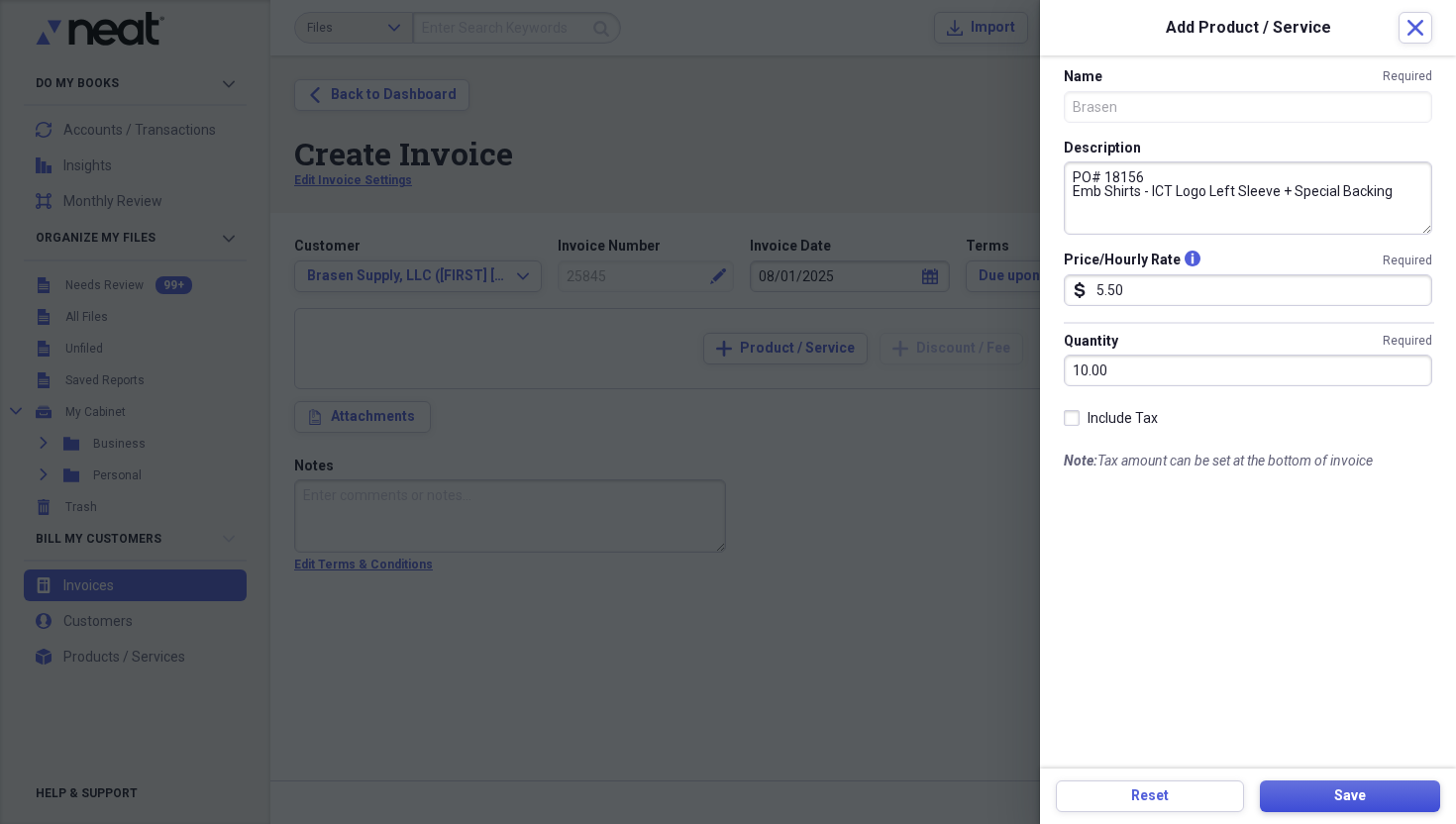 click on "Save" at bounding box center (1350, 796) 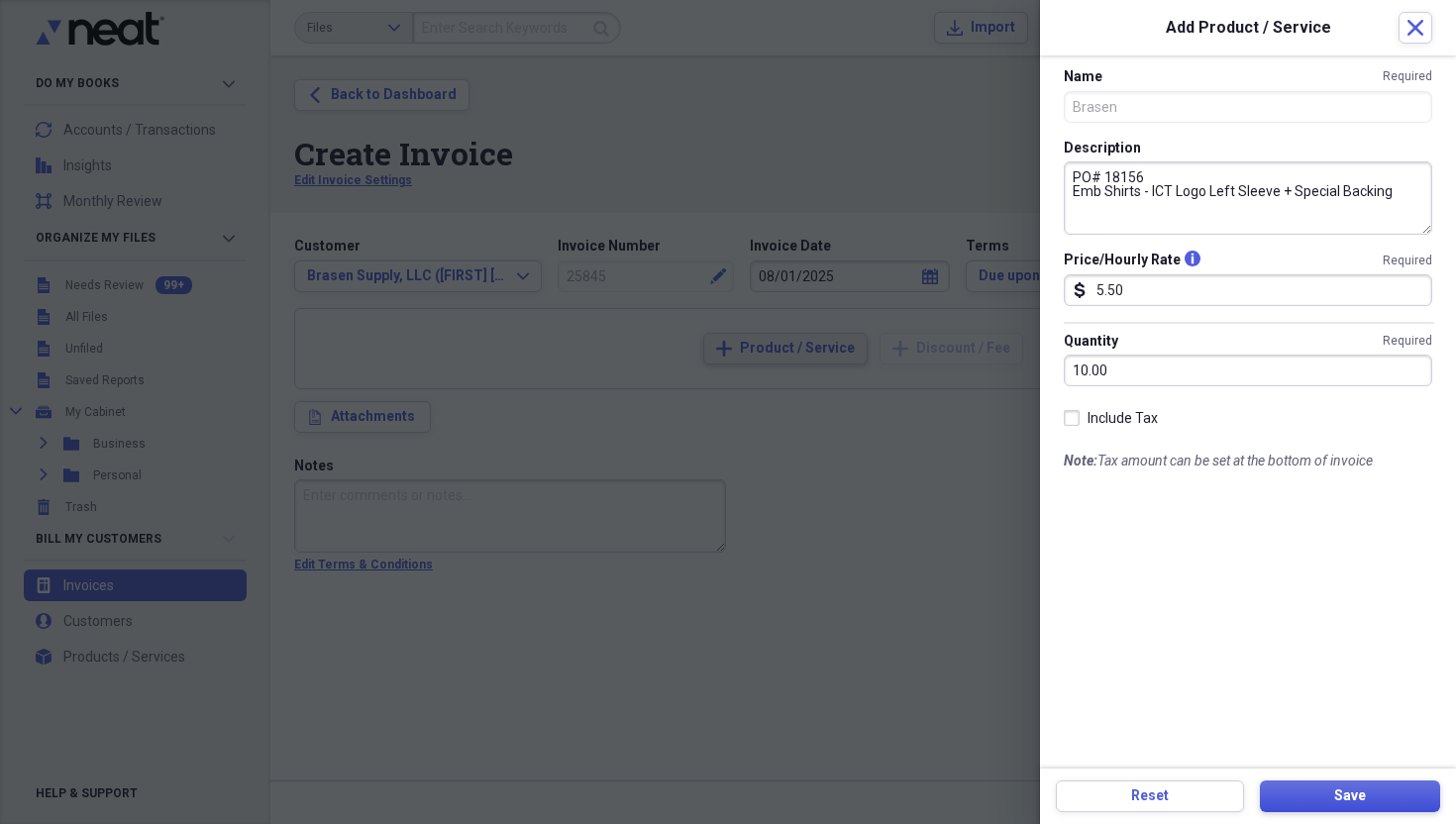 type on "PO# 14233
Emb Coverall - Emb Names [PERSON] & [PERSON]" 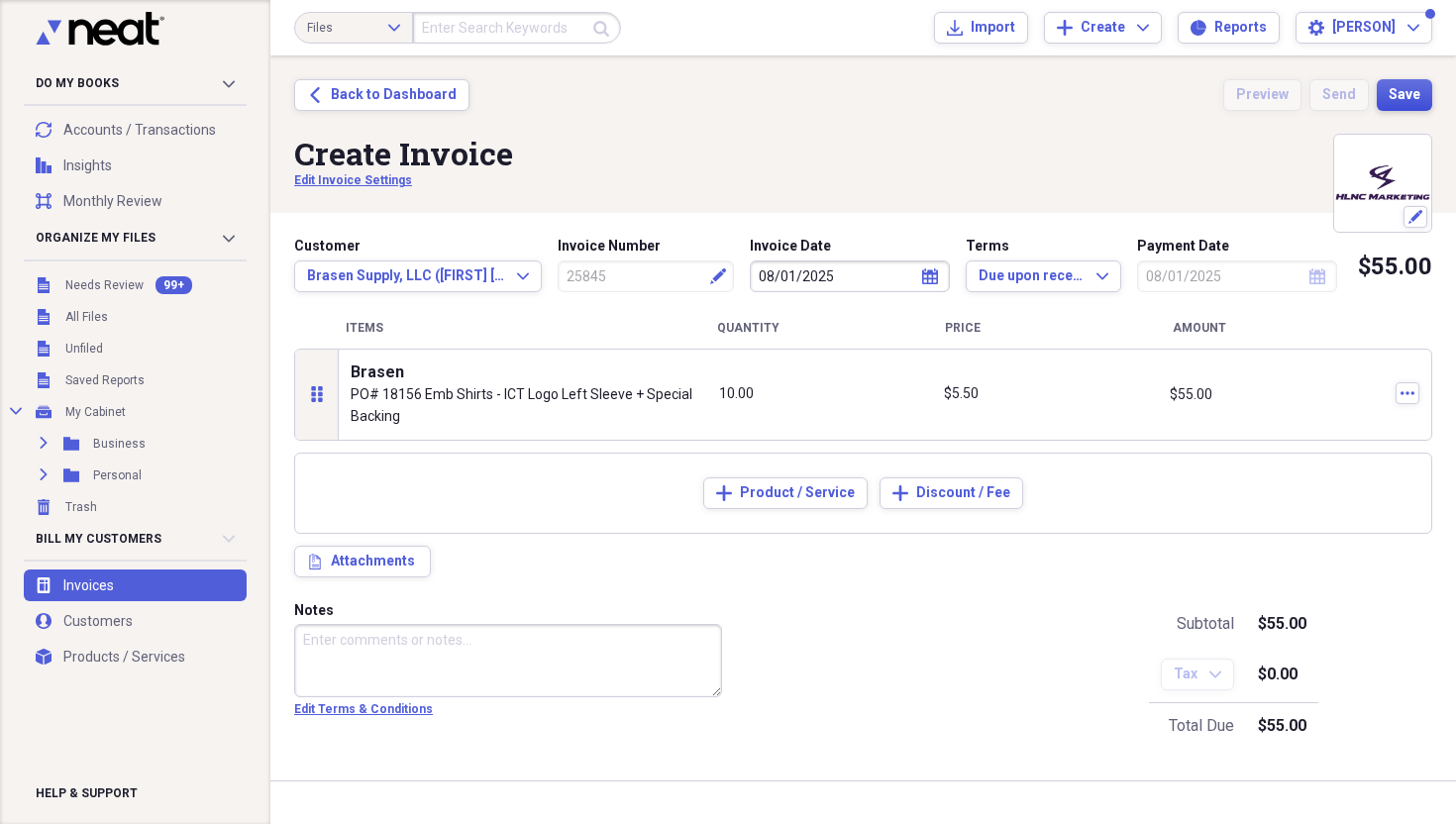 click on "Save" at bounding box center [1404, 95] 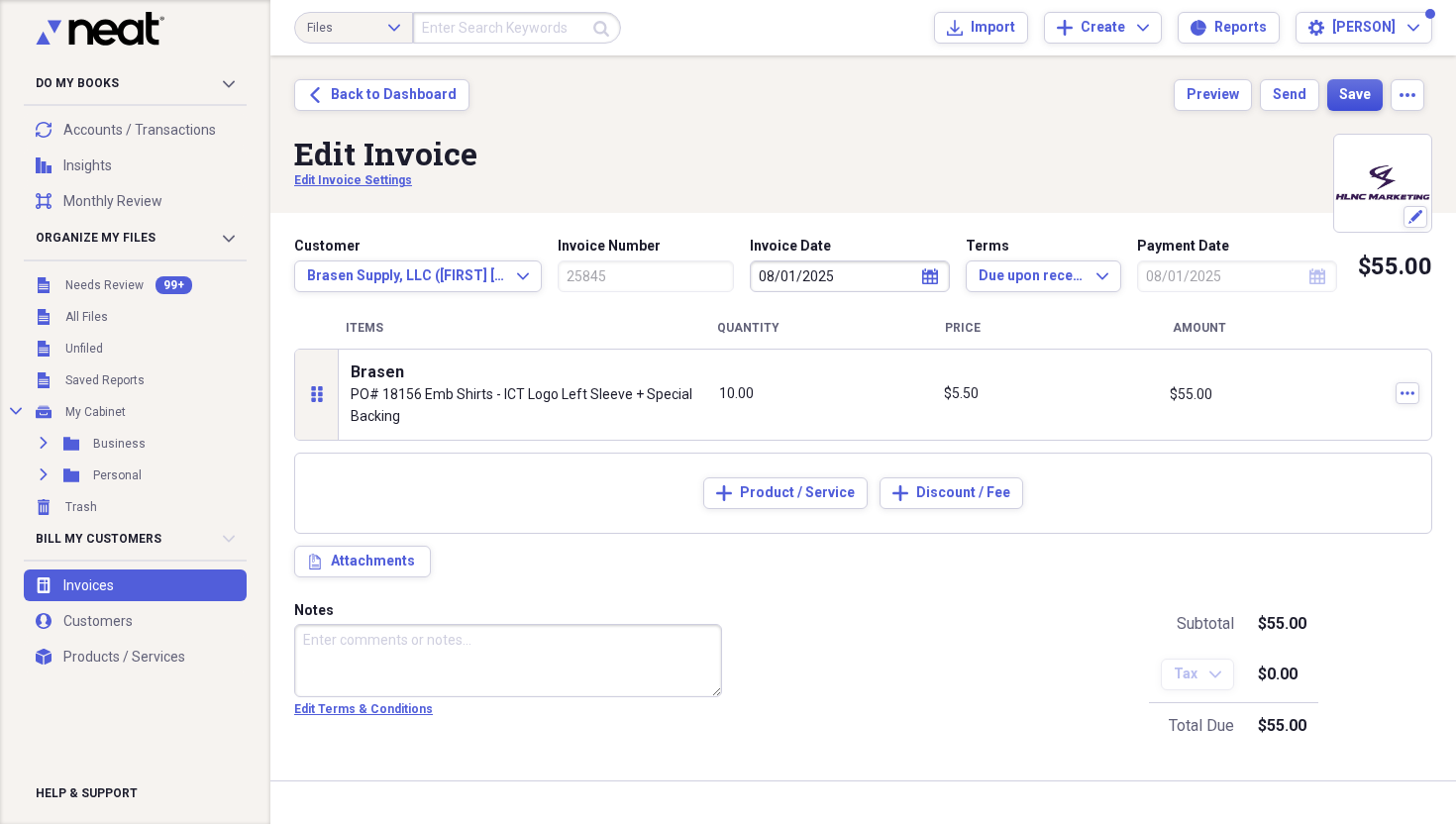 click on "Save" at bounding box center (1355, 95) 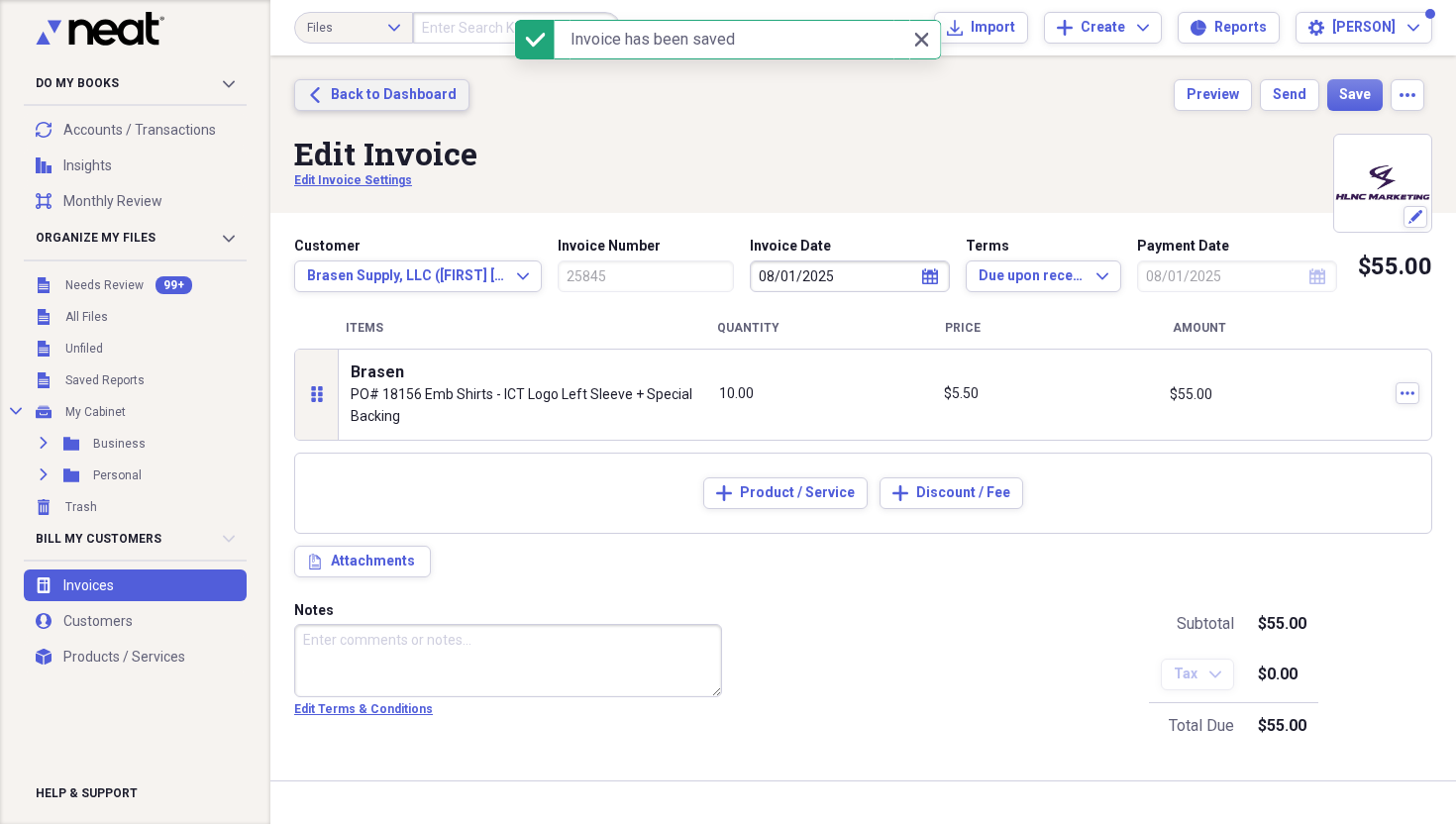 click on "Back to Dashboard" at bounding box center (393, 95) 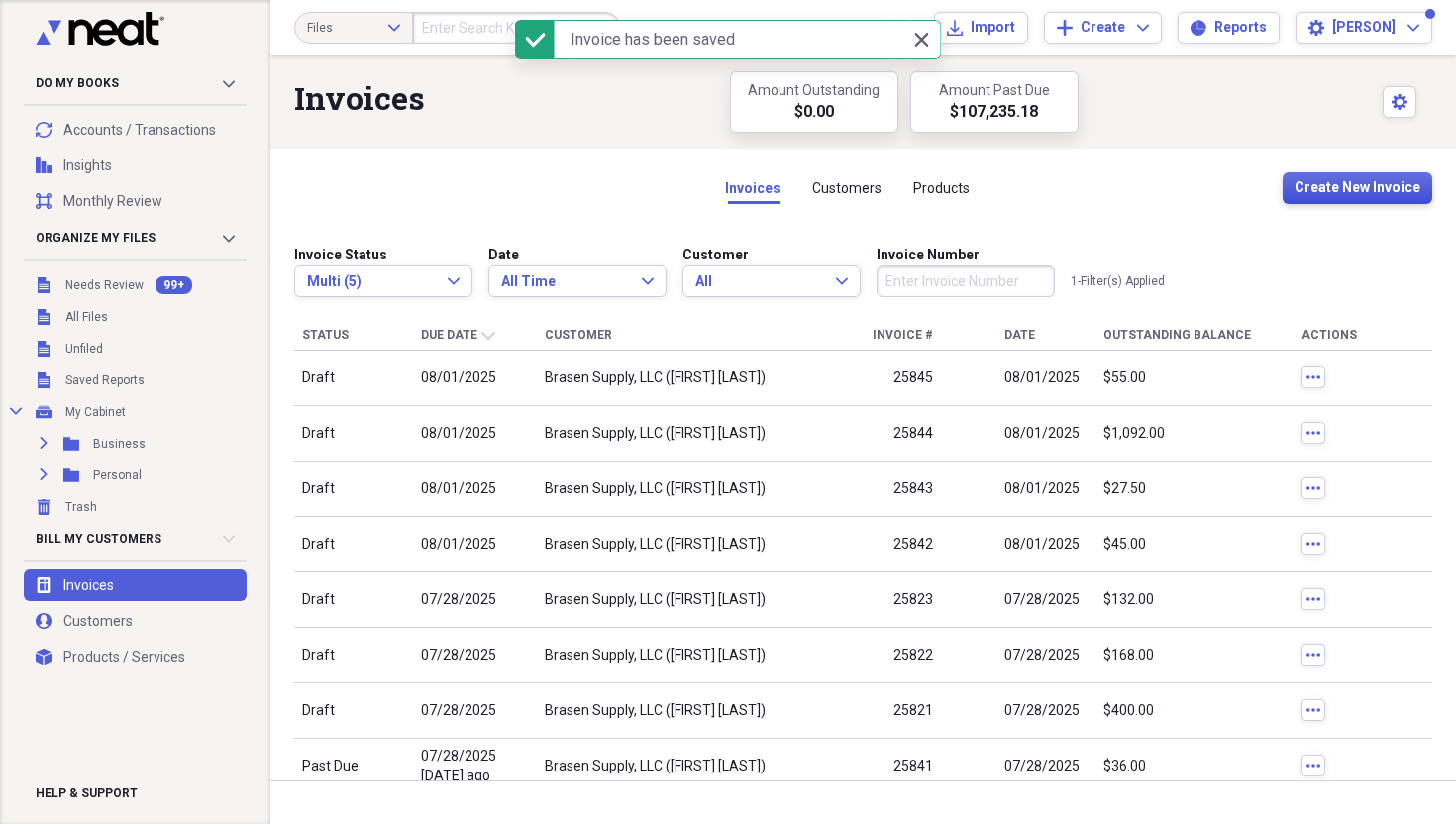click on "Create New Invoice" at bounding box center [1357, 188] 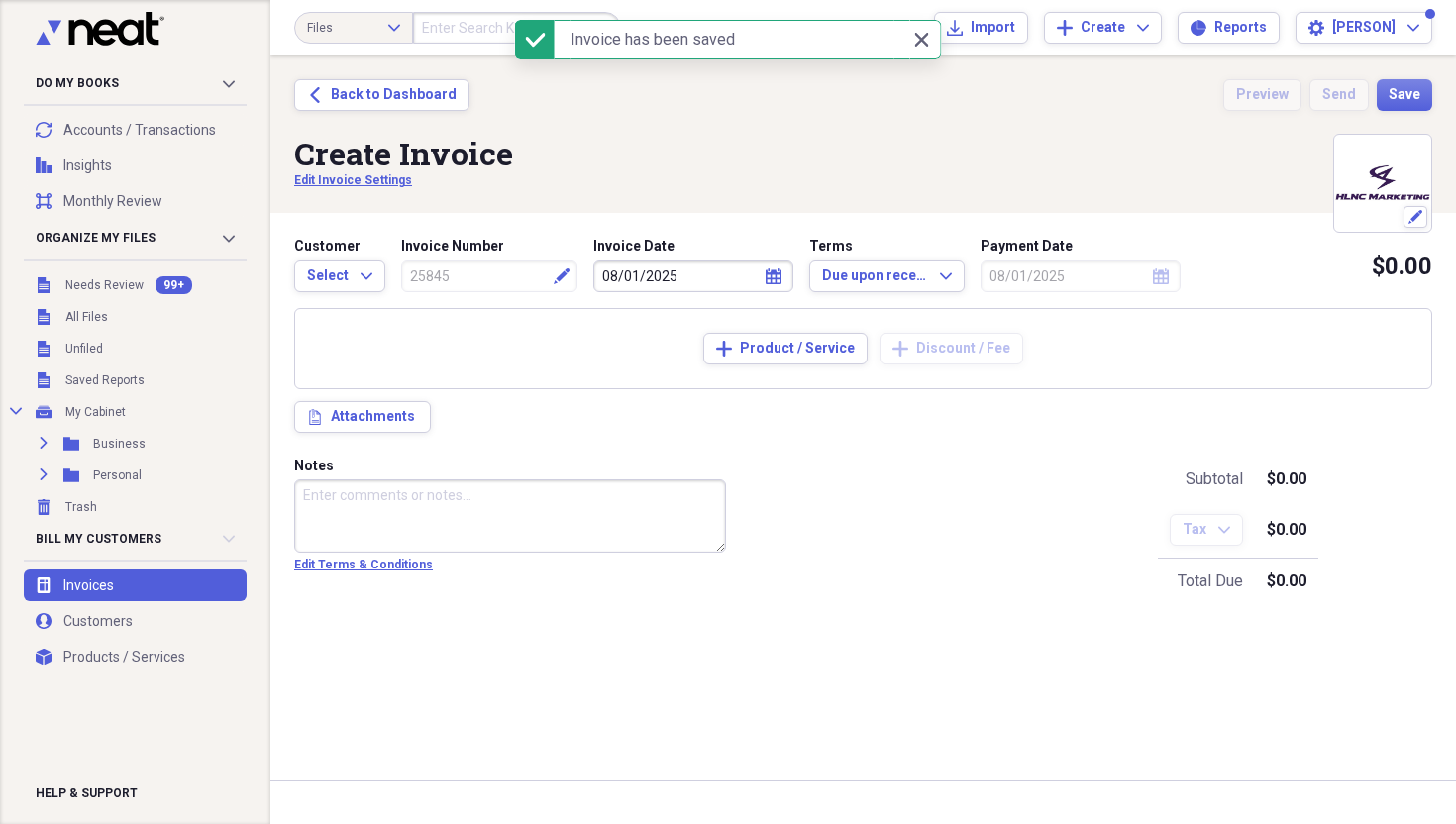 type on "25846" 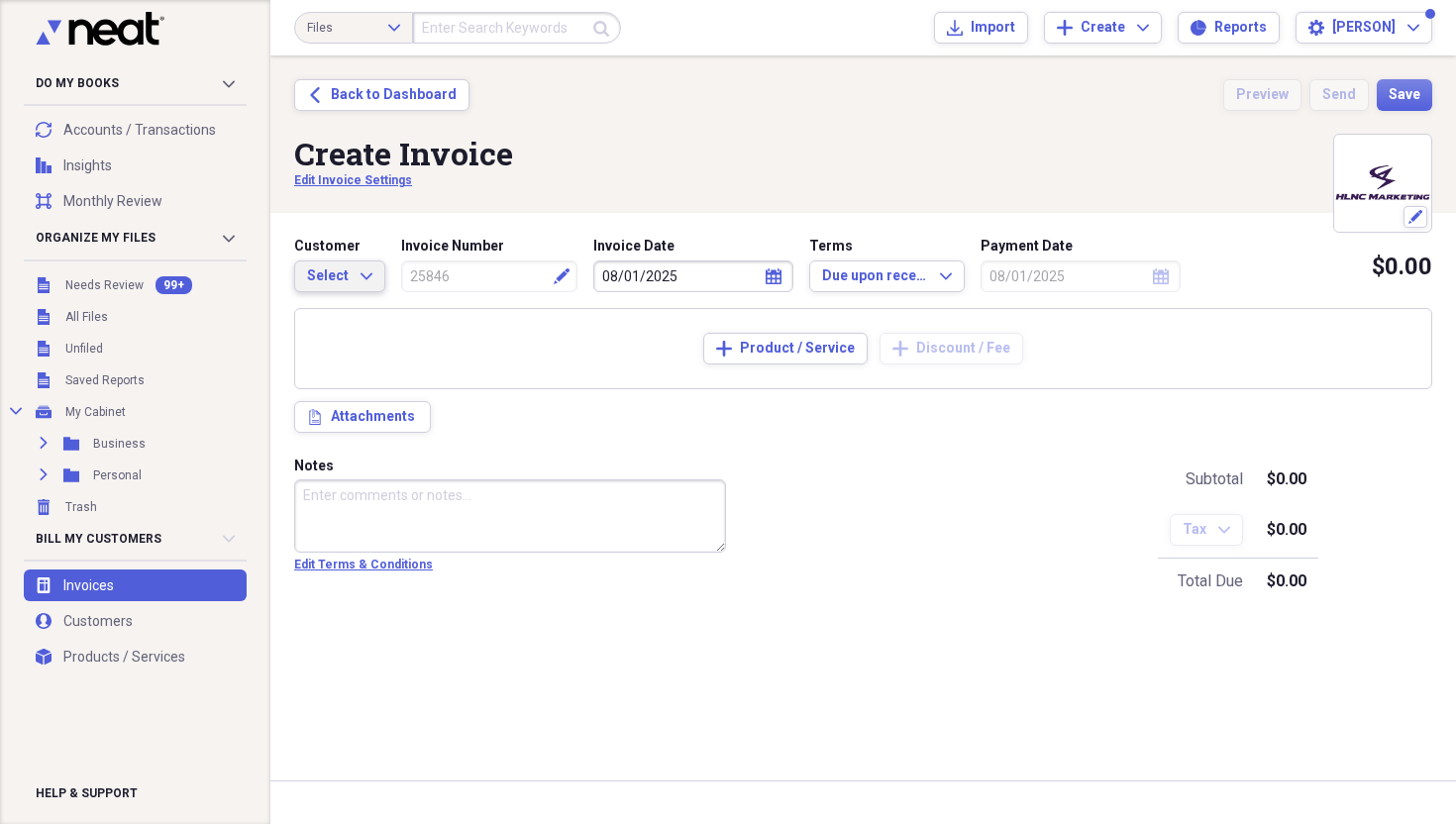 click on "Select" at bounding box center (328, 276) 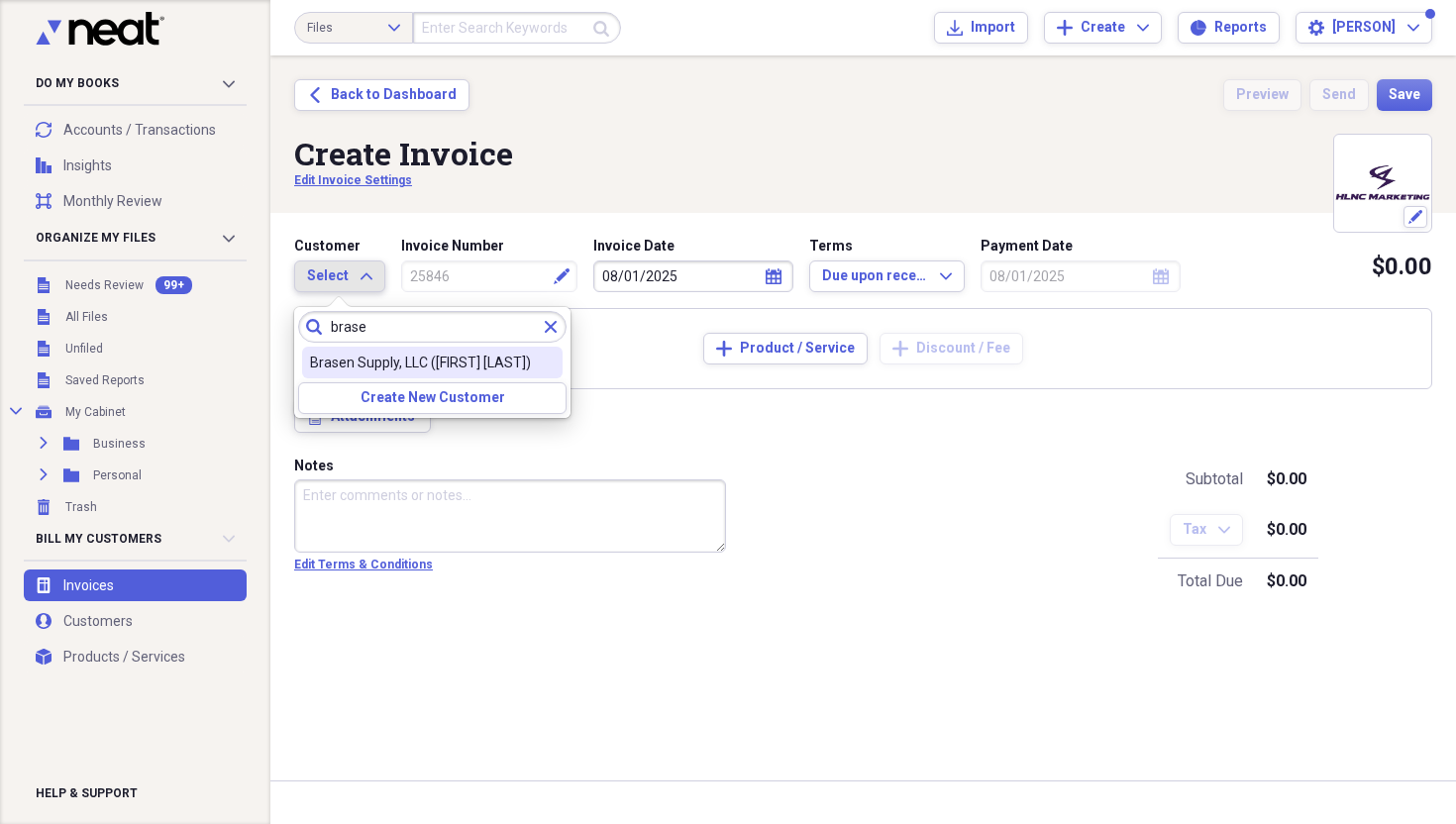 type on "brase" 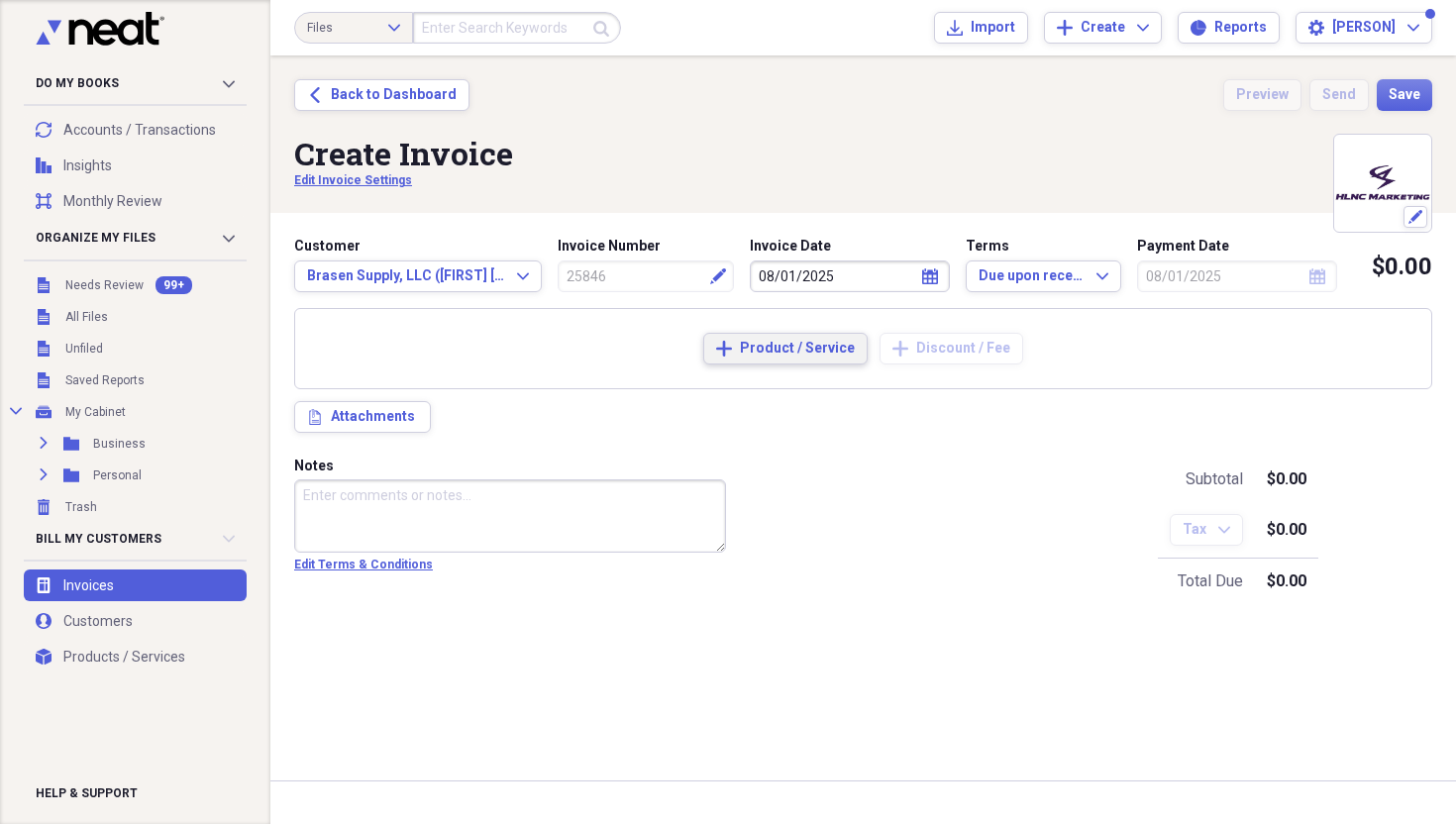 click on "Product / Service" at bounding box center [797, 349] 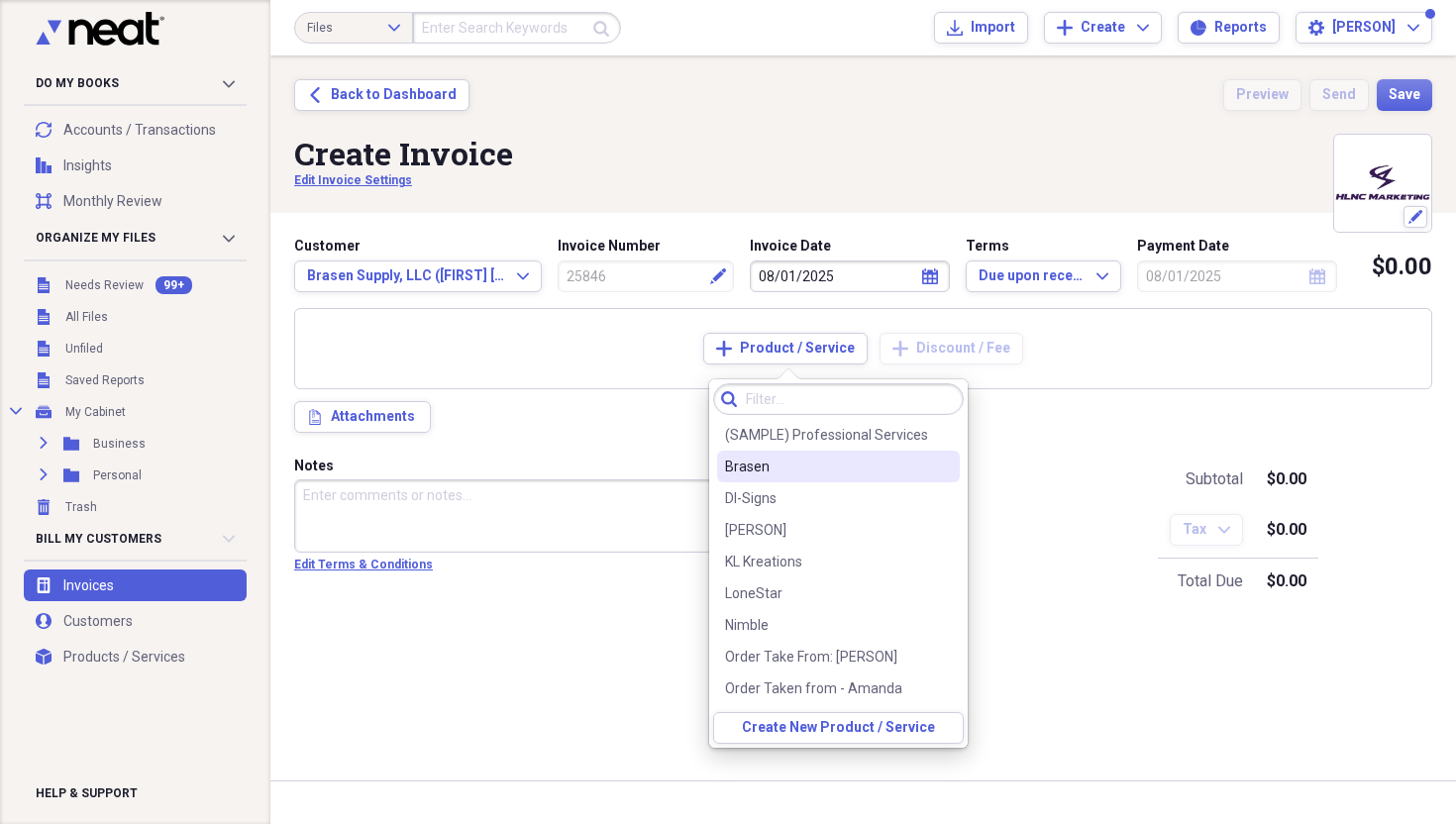 click on "DI-Signs" at bounding box center [838, 498] 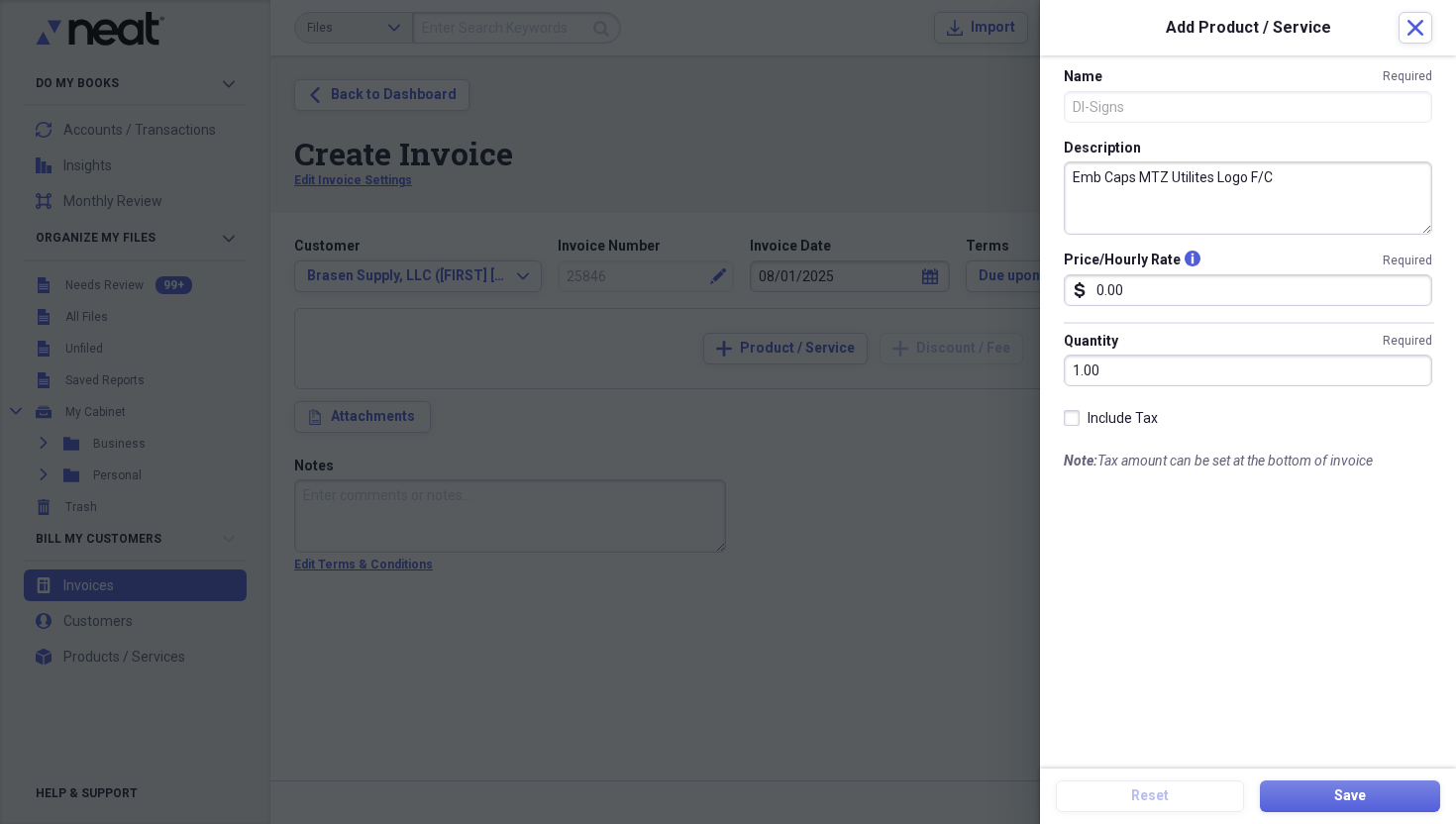 click on "Invoice Number 25846 Edit Invoice Date 08/01/2025 calendar Calendar Terms Due upon receipt Expand Payment Date 08/01/2025 calendar Calendar $0.00
To pick up a draggable item, press the space bar.
While dragging, use the arrow keys to move the item.
Press space again to drop the item in its new position, or press escape to cancel.
Add" at bounding box center (728, 412) 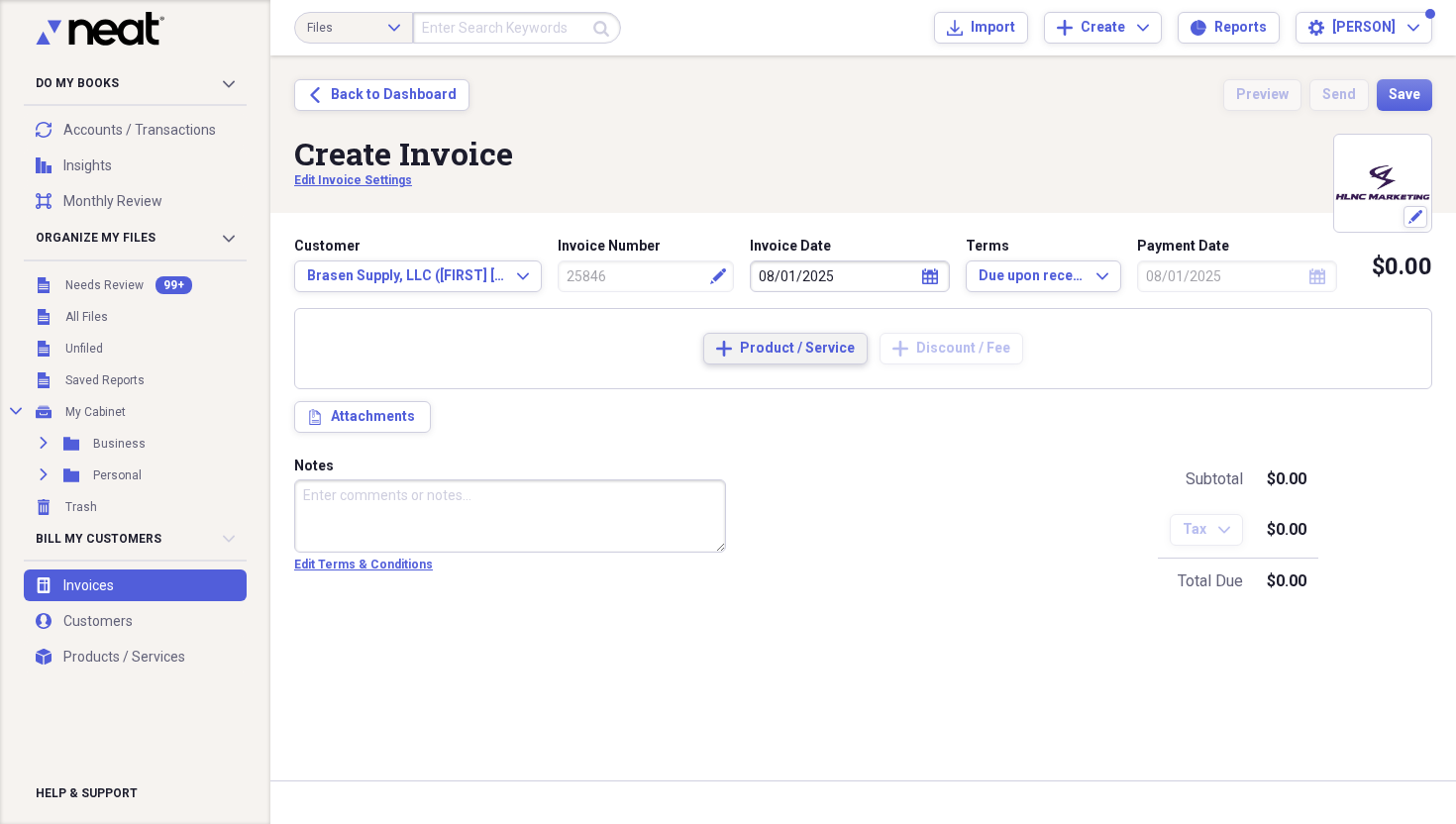 click on "Product / Service" at bounding box center [797, 349] 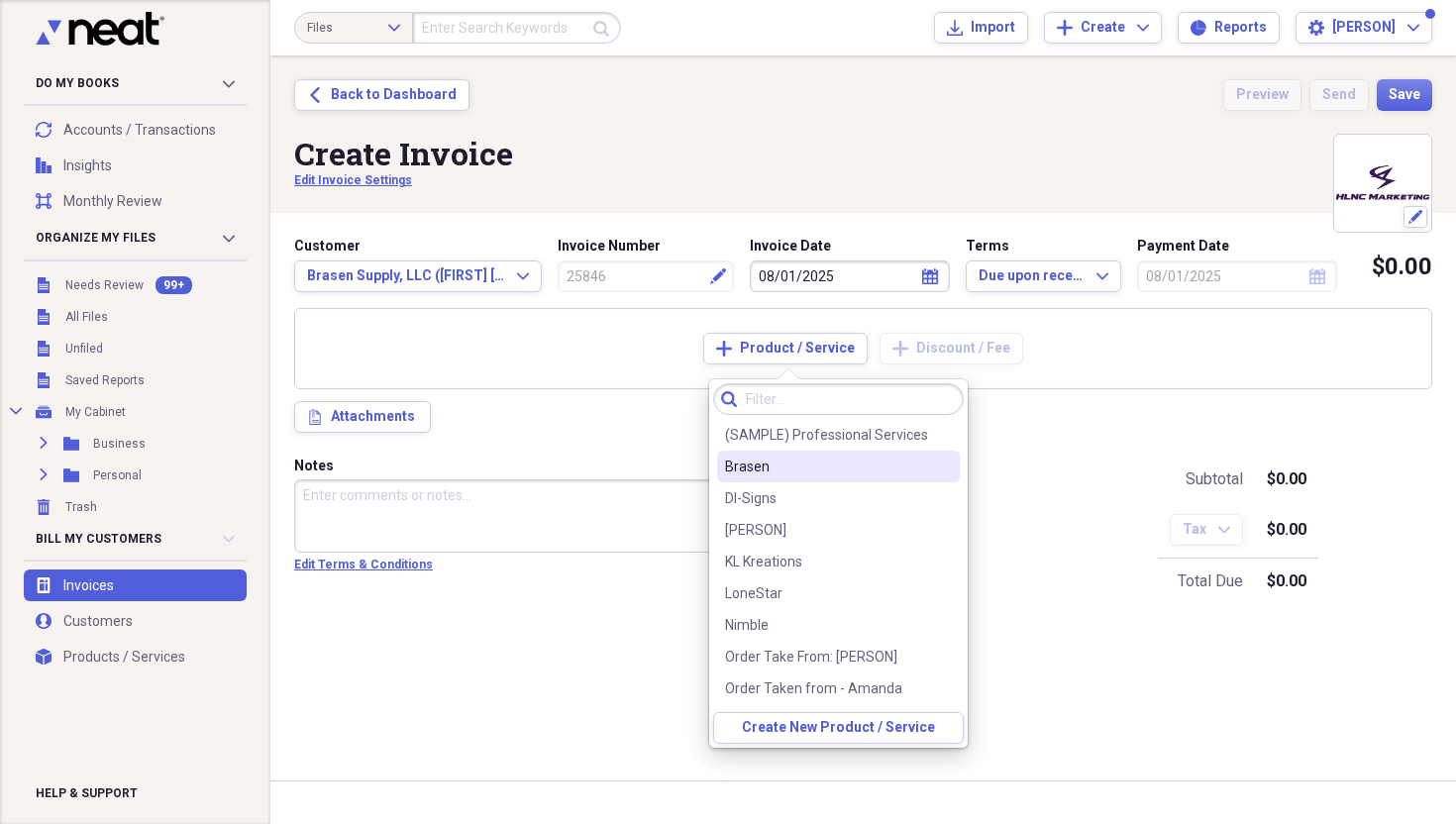 click on "Brasen" at bounding box center (826, 466) 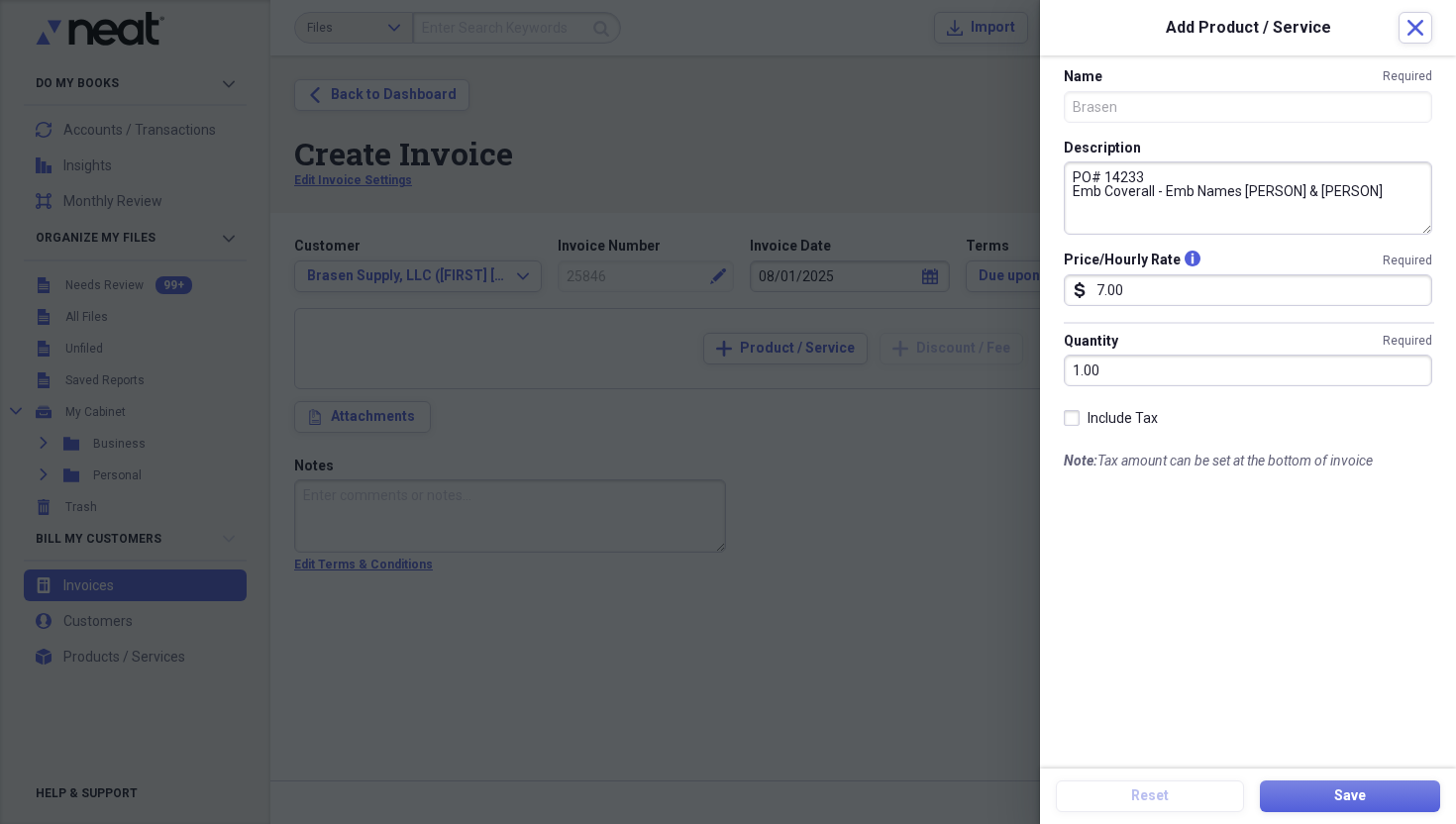 click on "PO# 14233
Emb Coverall - Emb Names [PERSON] & [PERSON]" at bounding box center [1248, 198] 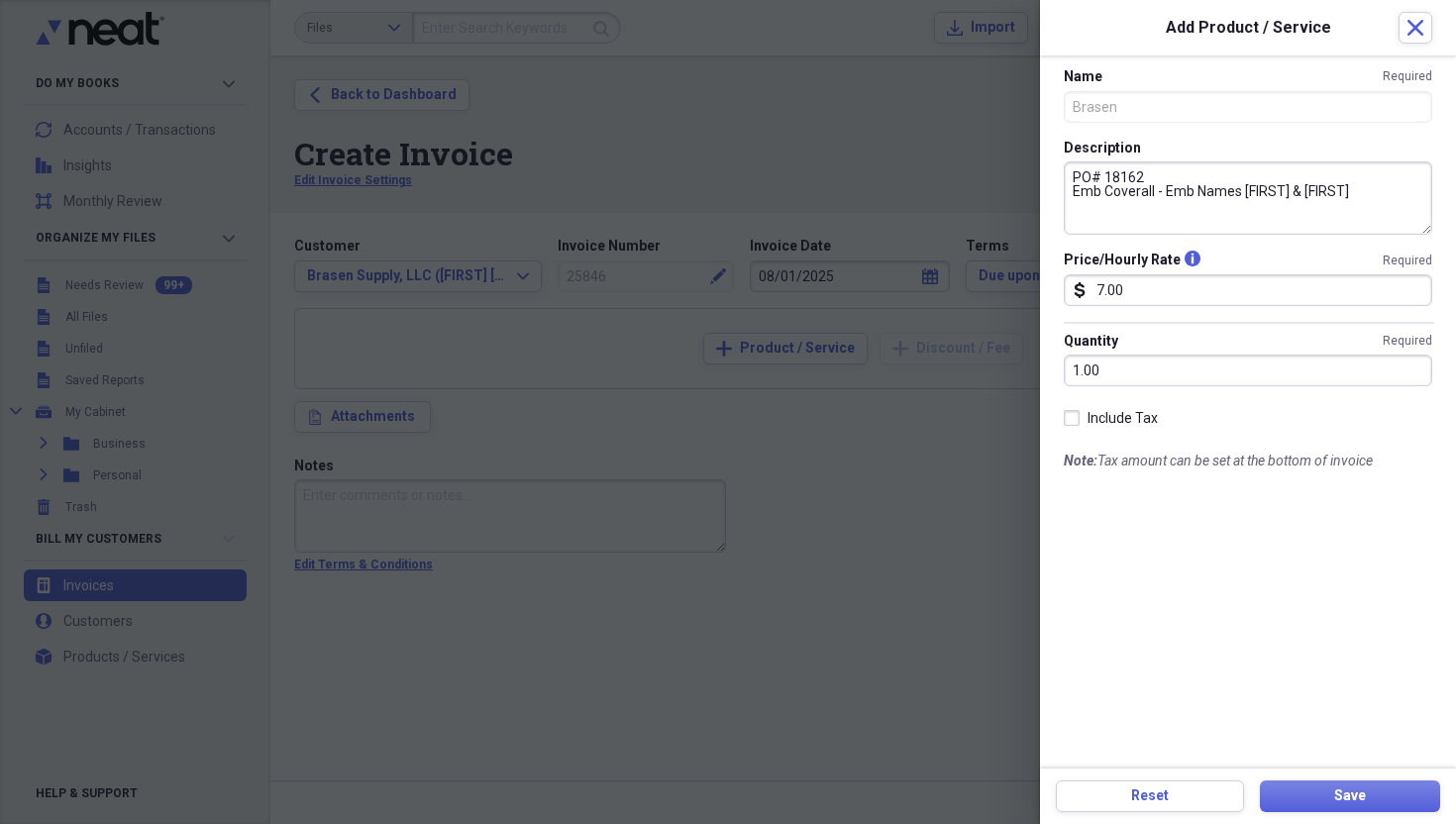 click on "PO# 18162
Emb Coverall - Emb Names [FIRST] & [FIRST]" at bounding box center [1248, 198] 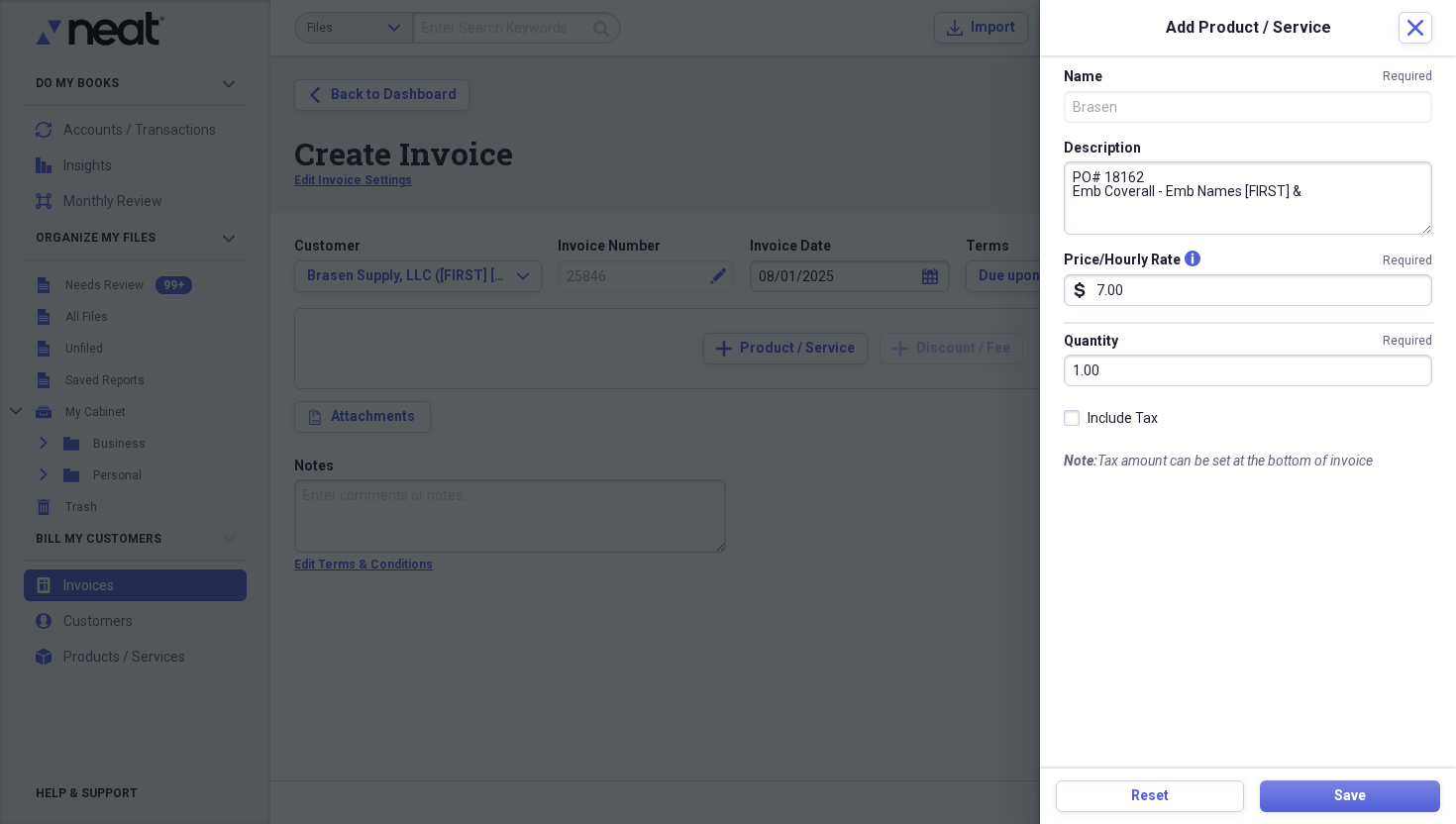 click on "PO# 18162
Emb Coverall - Emb Names [FIRST] &" at bounding box center [1248, 198] 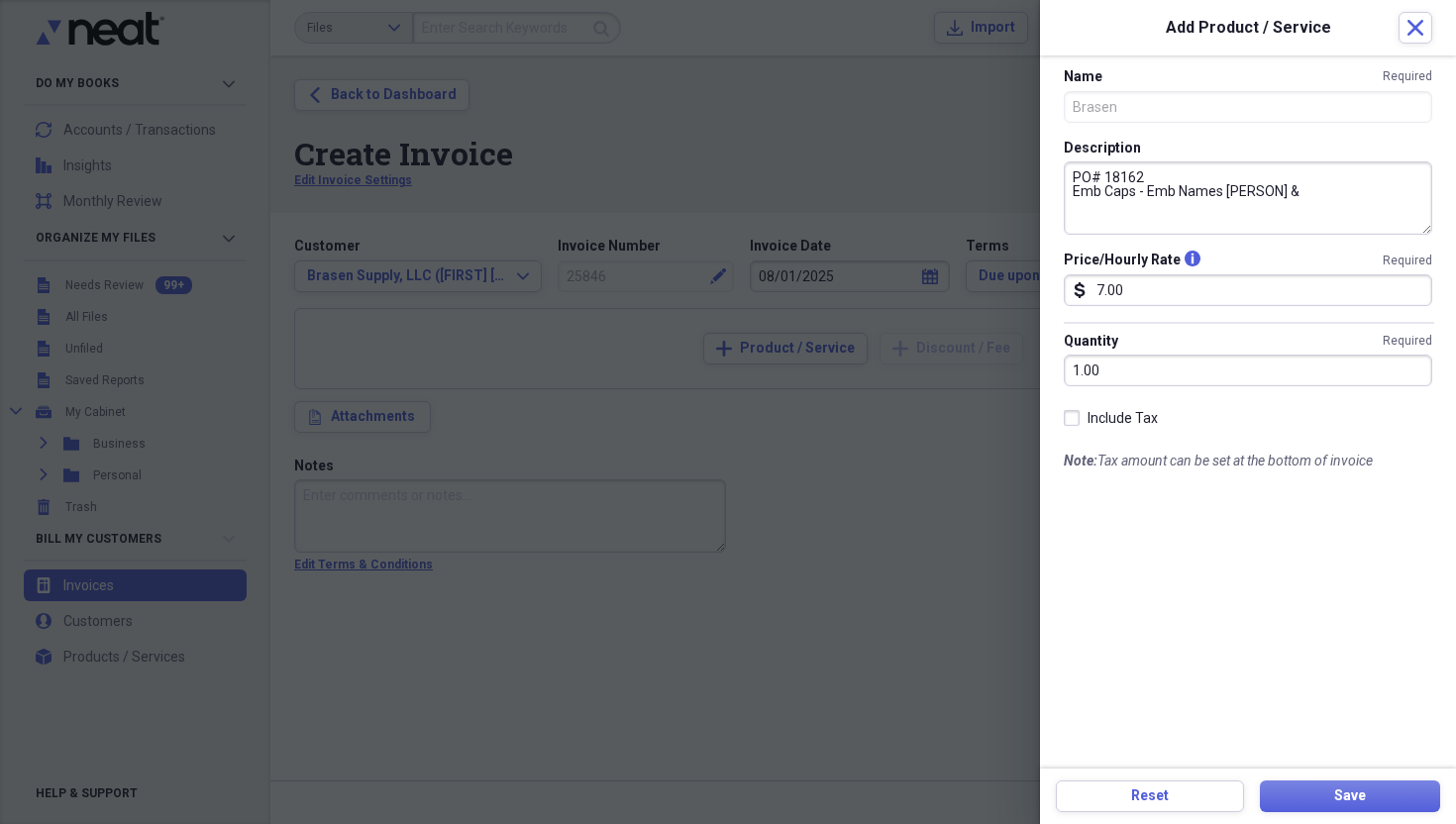 type on "PO# 18162
Emb Caps - Emb Names [PERSON] &" 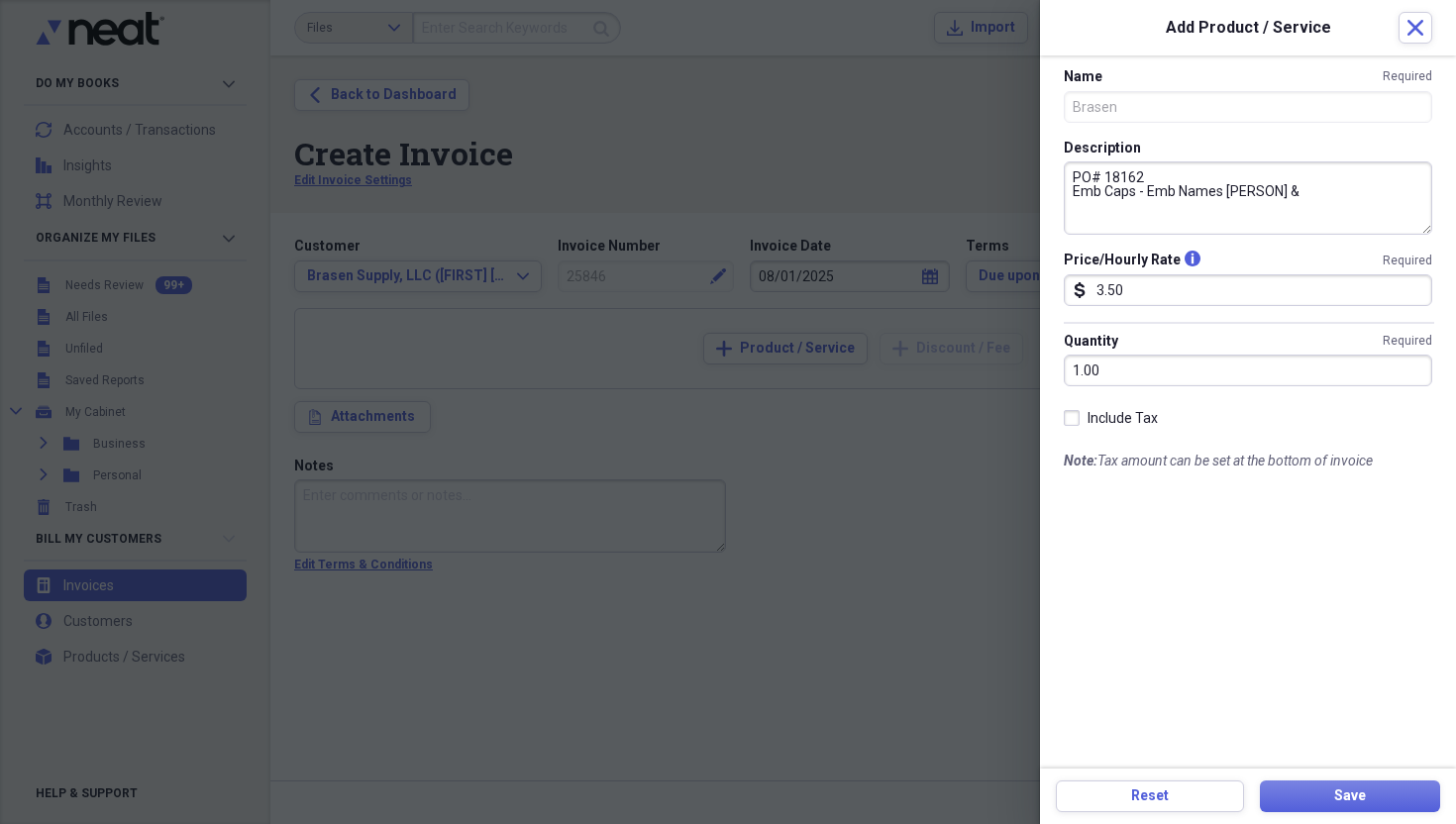 type on "3.50" 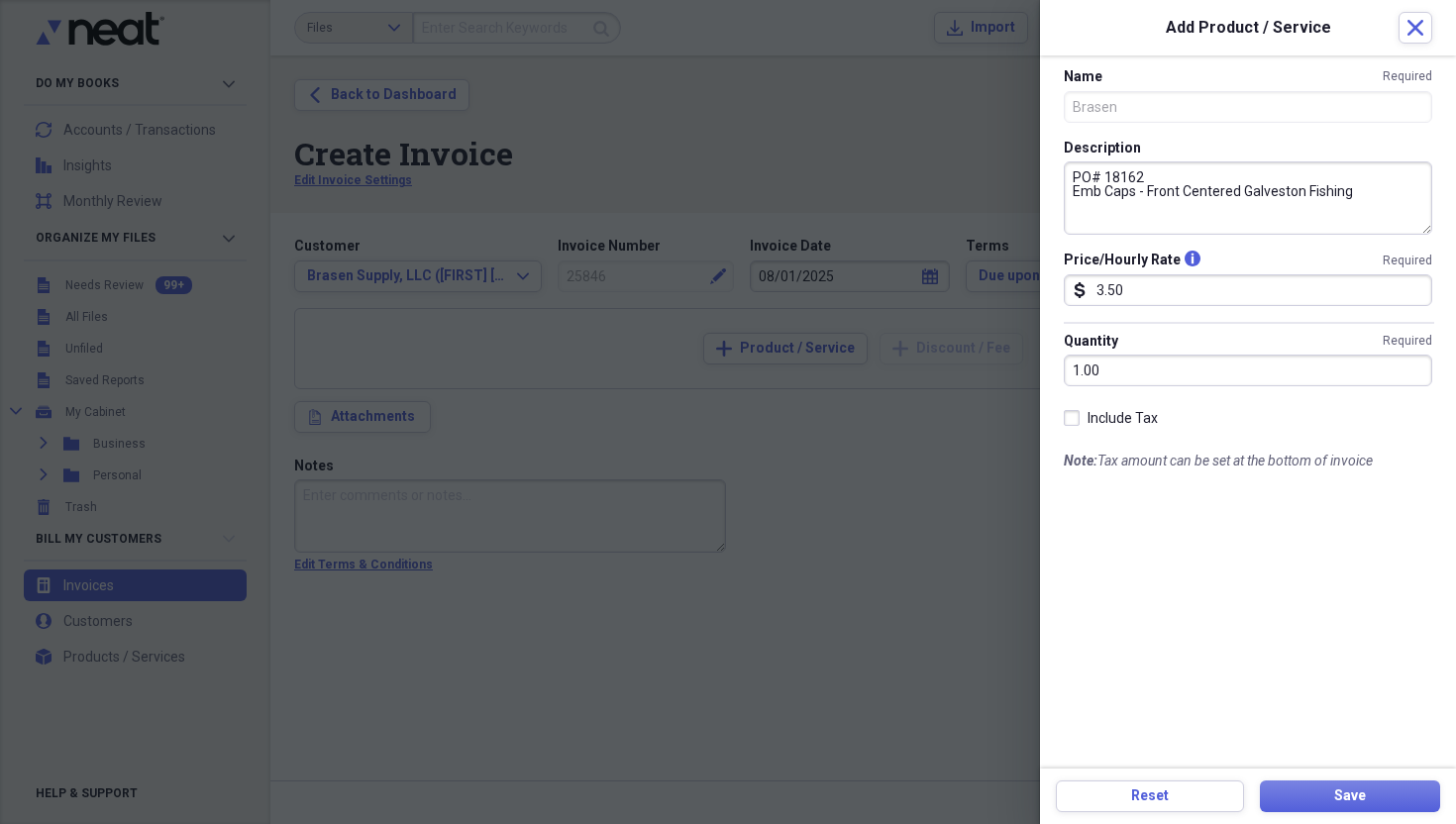 drag, startPoint x: 1147, startPoint y: 190, endPoint x: 1244, endPoint y: 193, distance: 97.046381 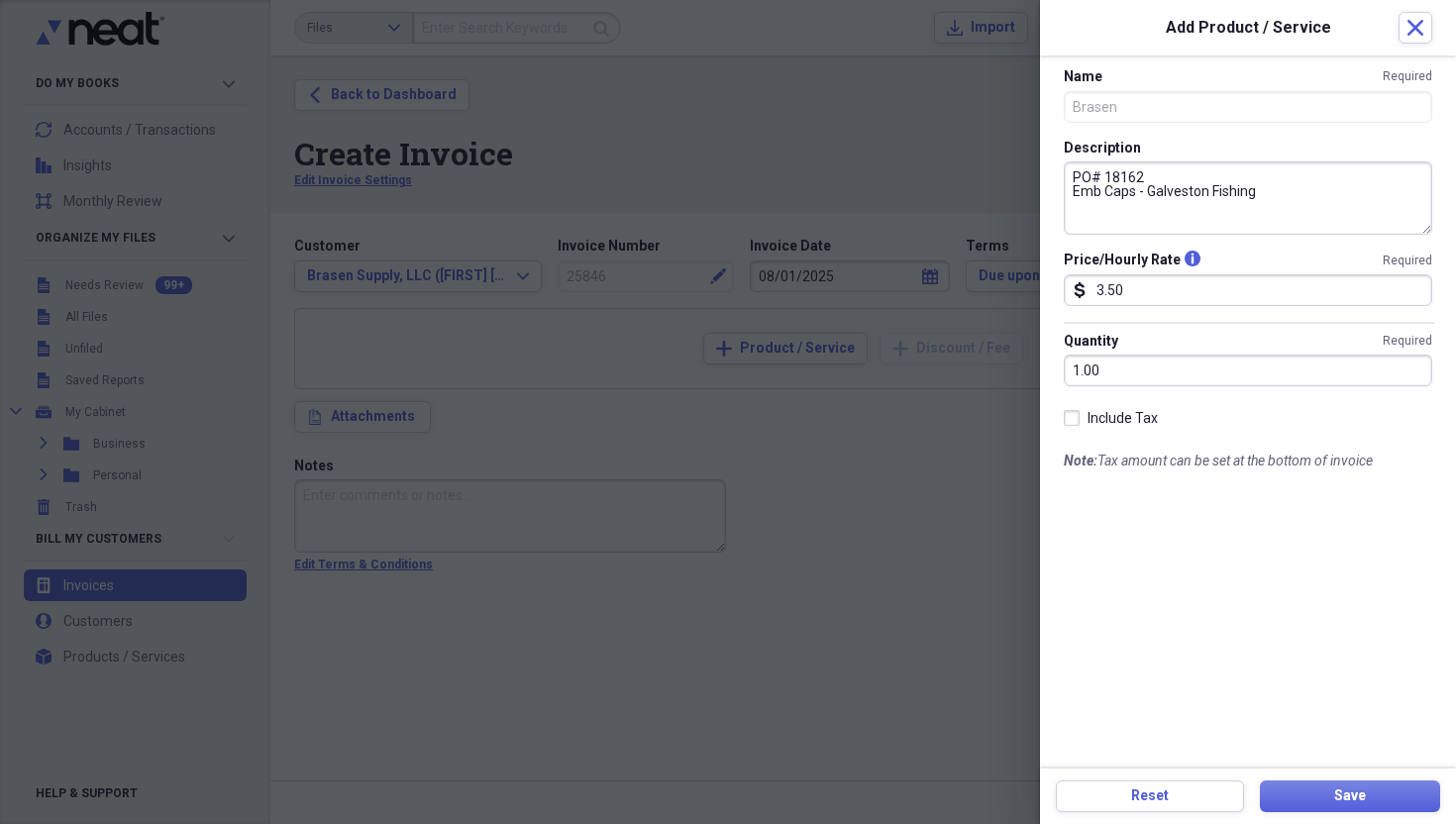 click on "PO# 18162
Emb Caps - Galveston Fishing" at bounding box center [1248, 198] 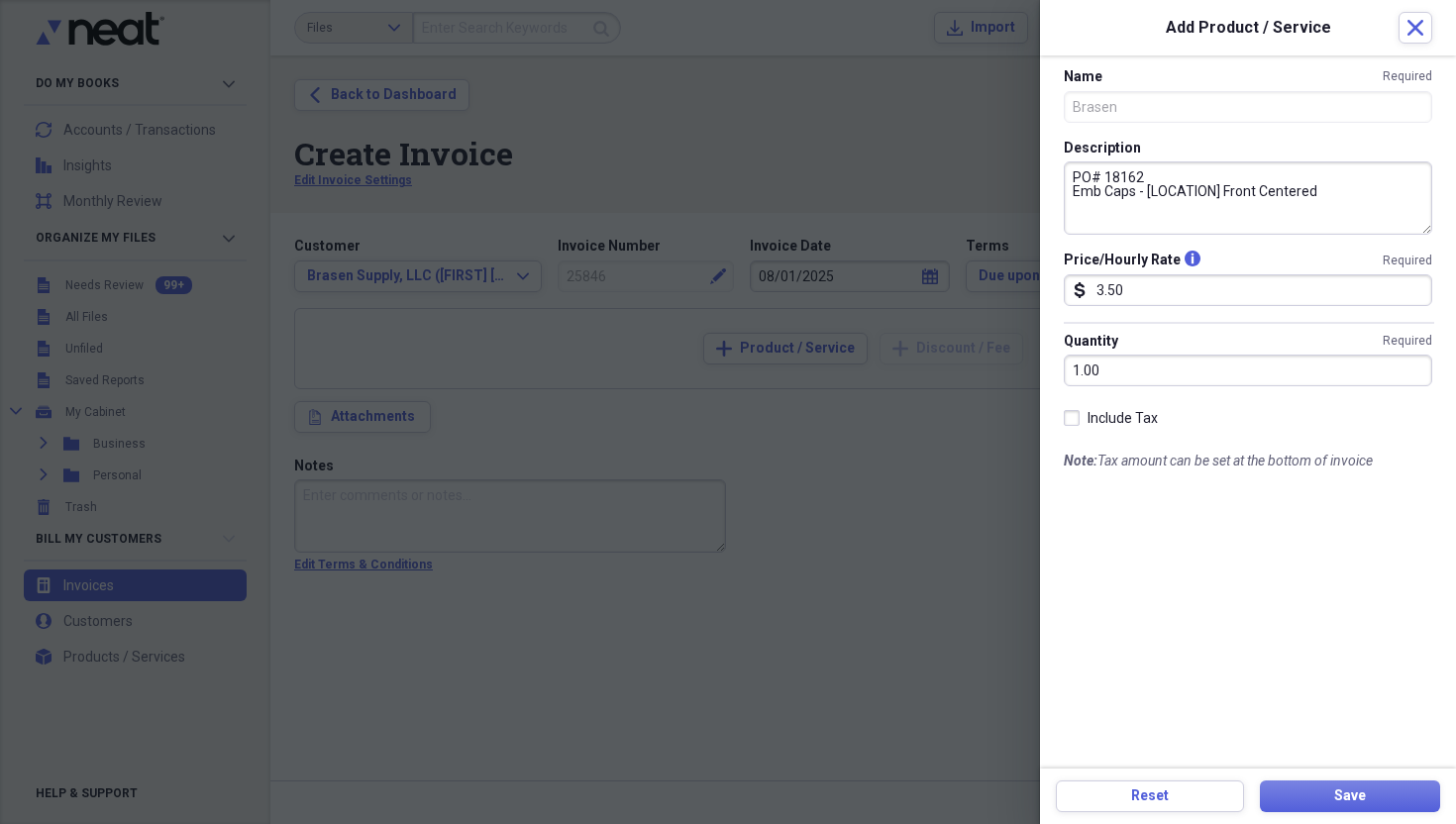 type on "PO# 18162
Emb Caps - [LOCATION] Front Centered" 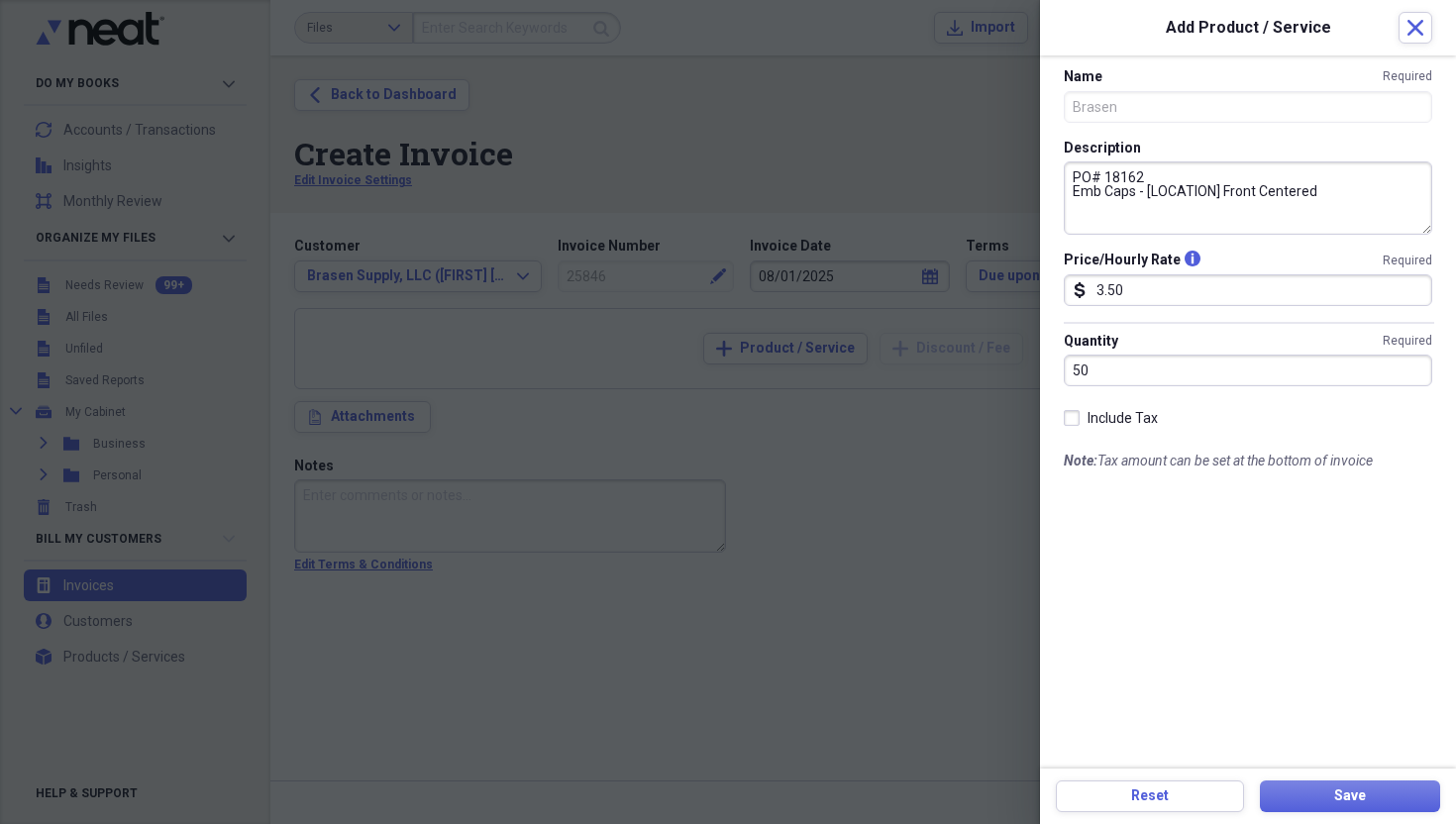type on "50.00" 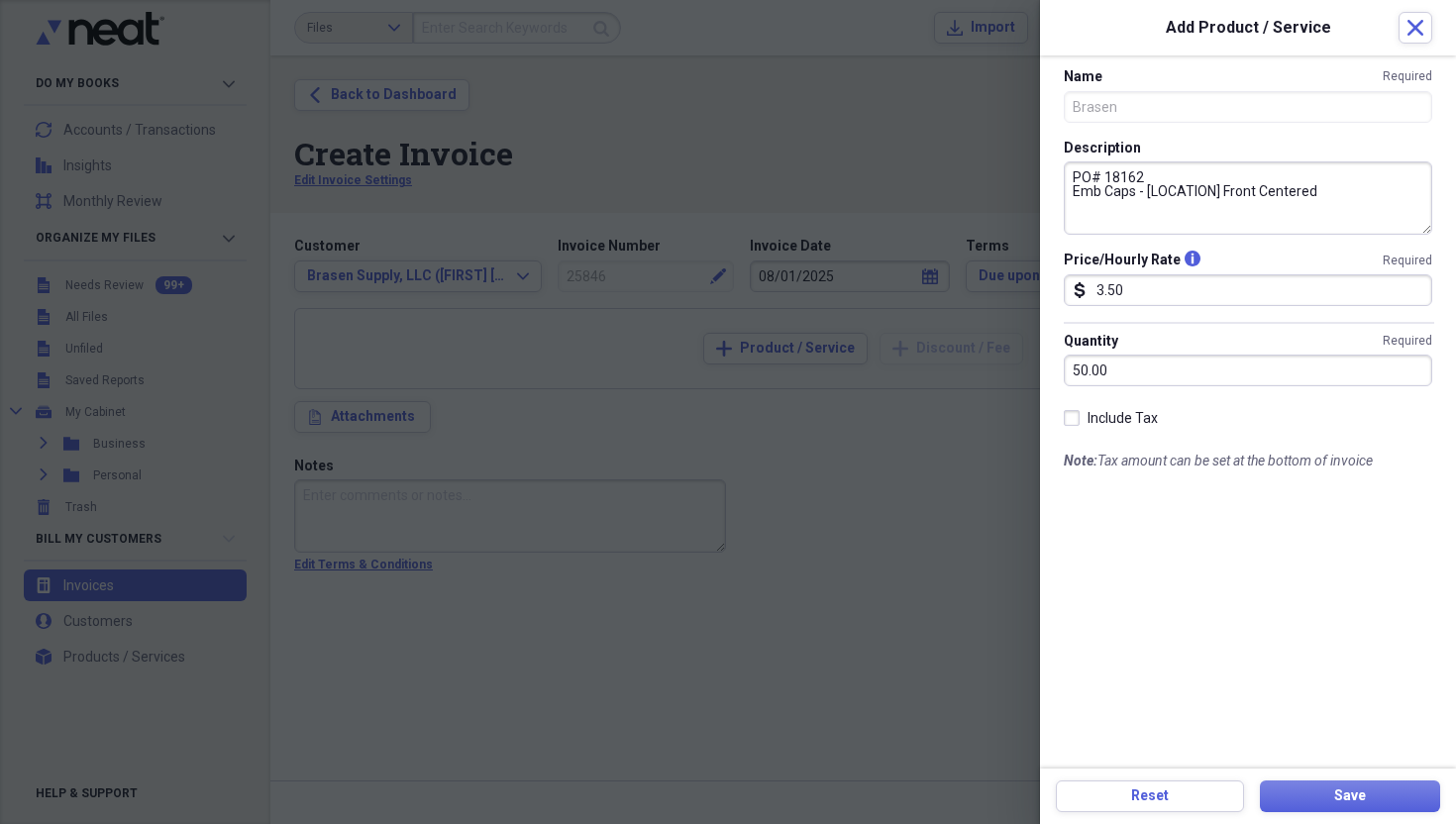 click on "Name Required Brasen Description PO# 18162
Emb Caps - Galveston Fishing Front Centered  Price/Hourly Rate info Required dollar-sign 3.50 Quantity Required 50.00 Include Tax Note:  Tax amount can be set at the bottom of invoice" at bounding box center (1248, 412) 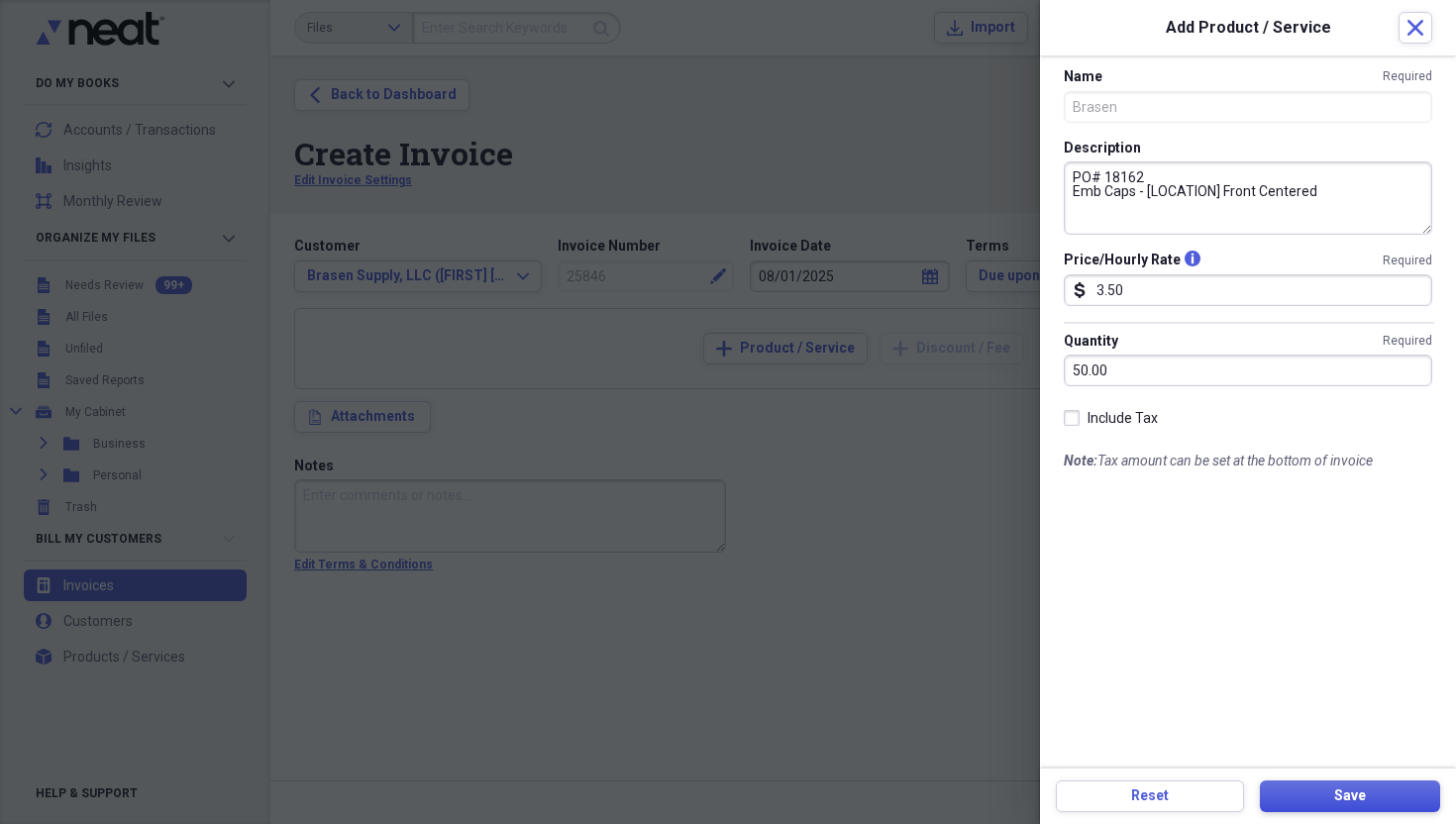 click on "Save" at bounding box center [1350, 796] 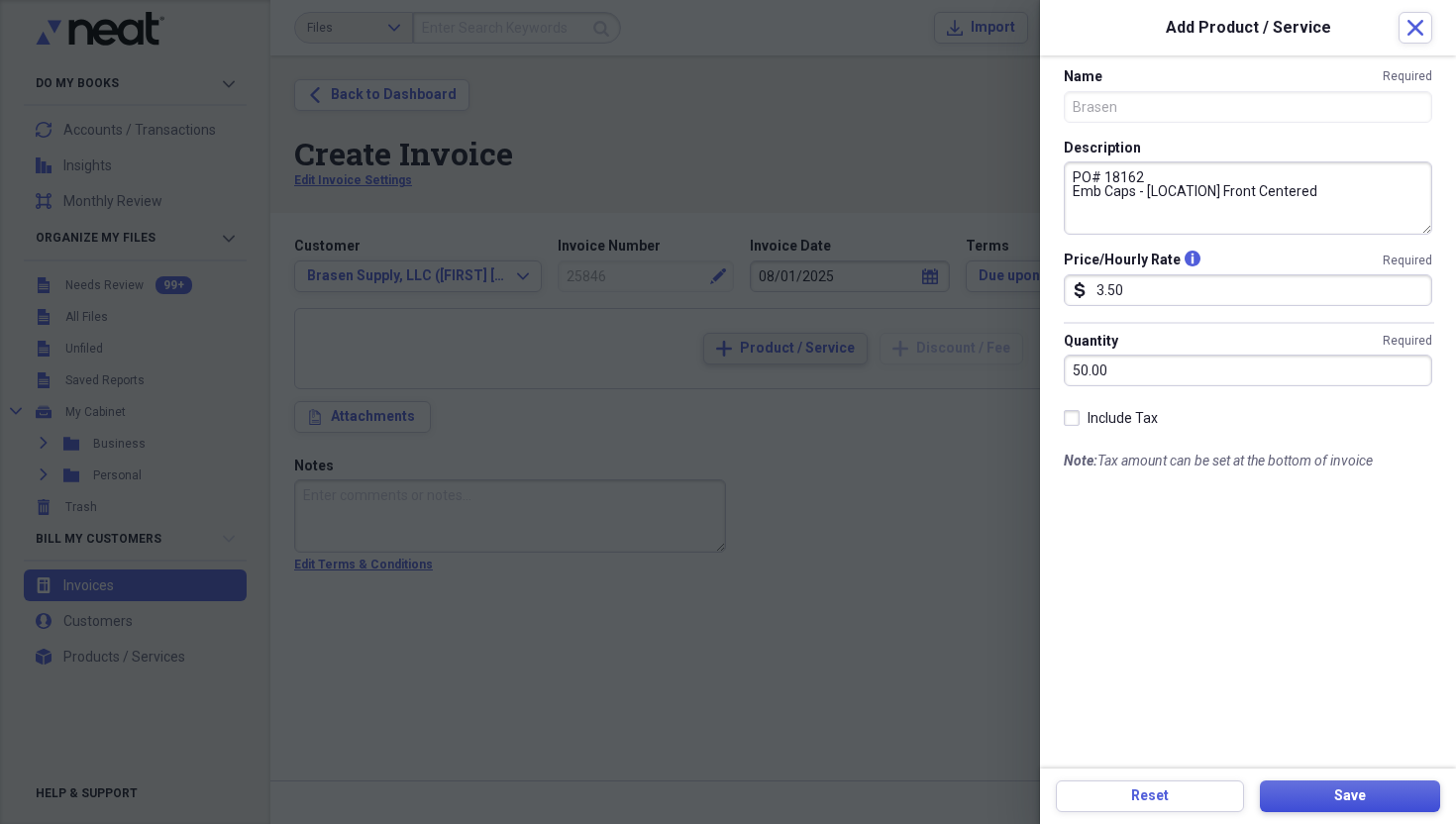 type on "PO# 14233
Emb Coverall - Emb Names [PERSON] & [PERSON]" 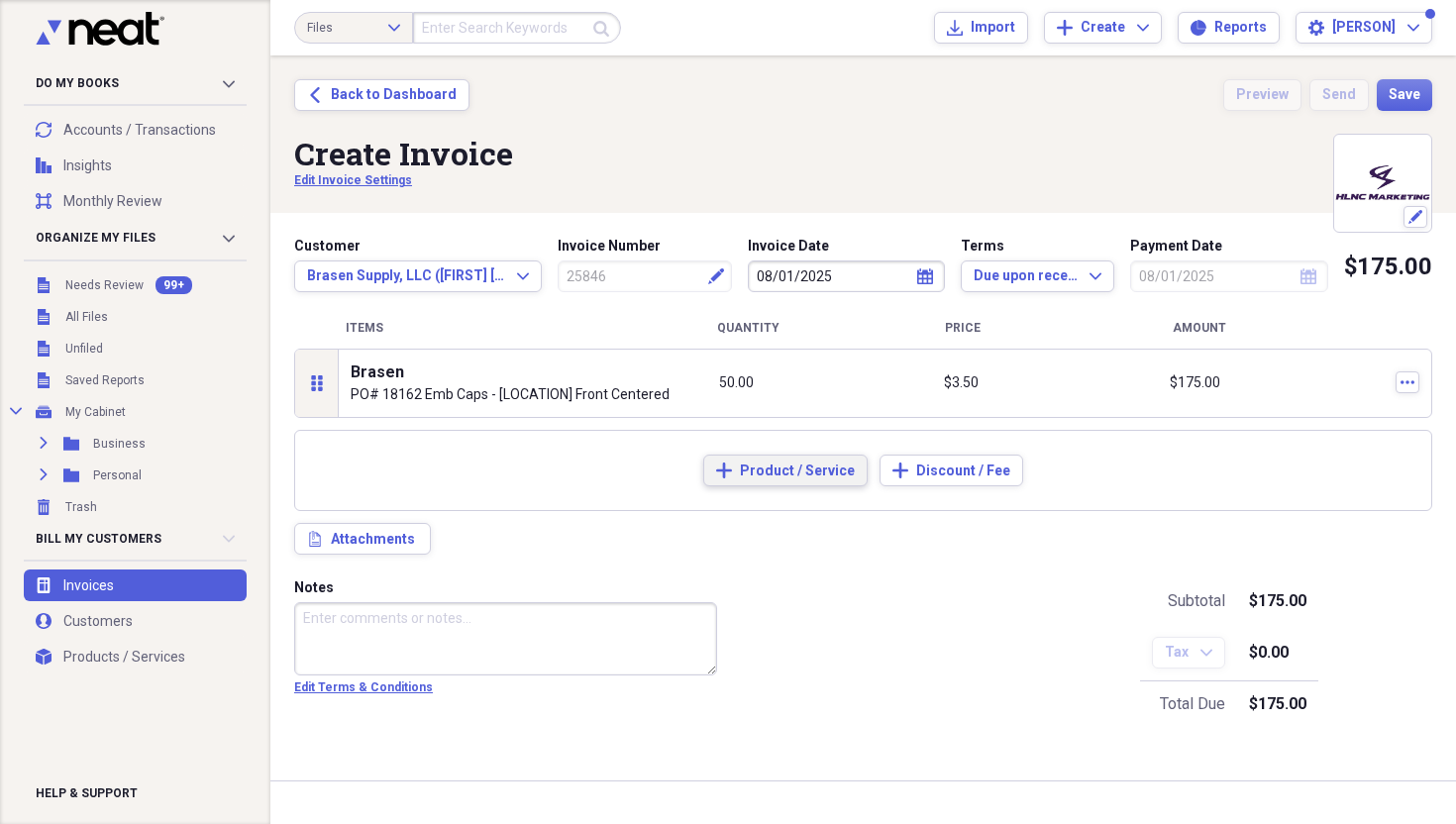 click on "Product / Service" at bounding box center (797, 471) 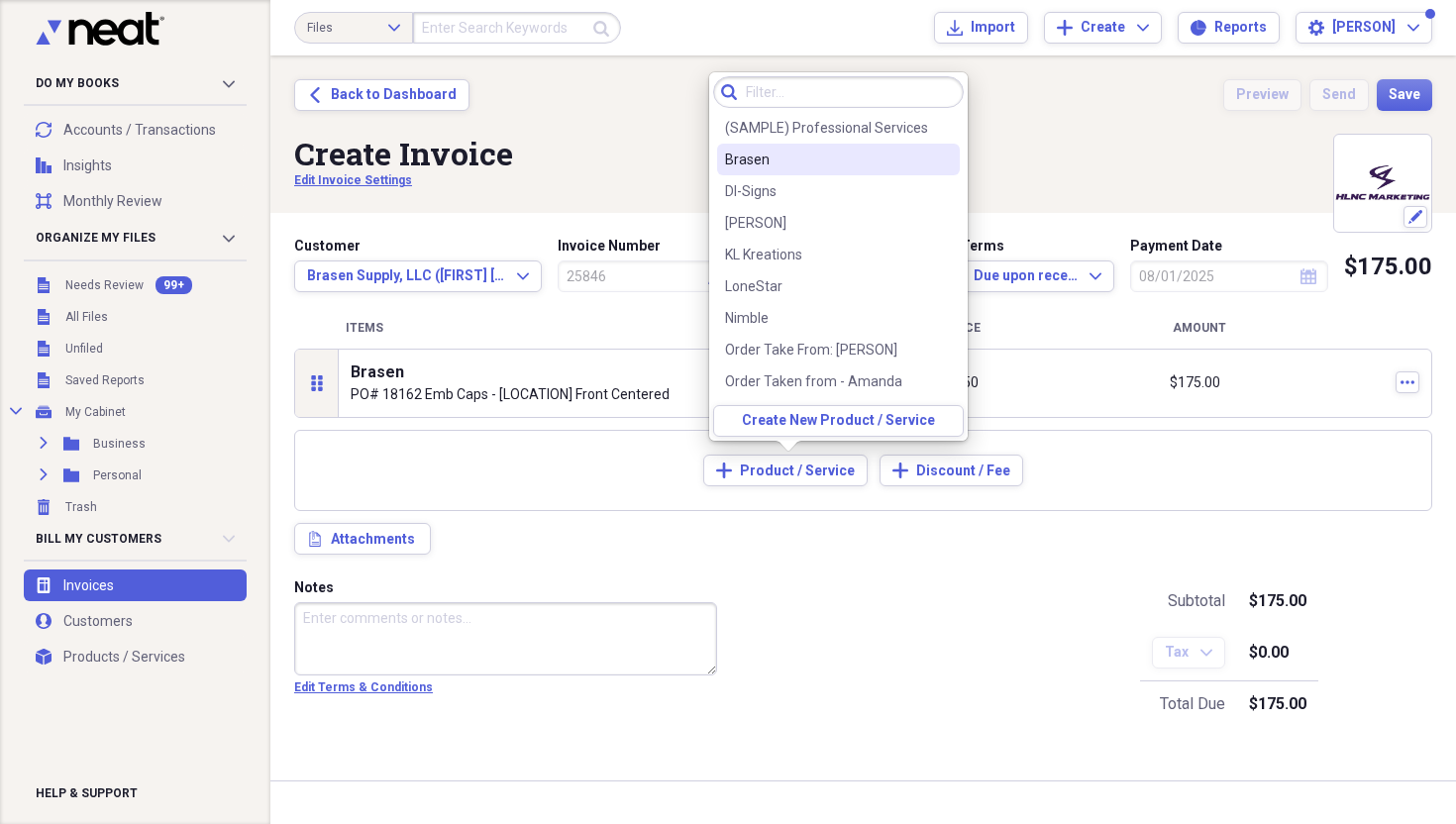 click on "Brasen" at bounding box center [826, 159] 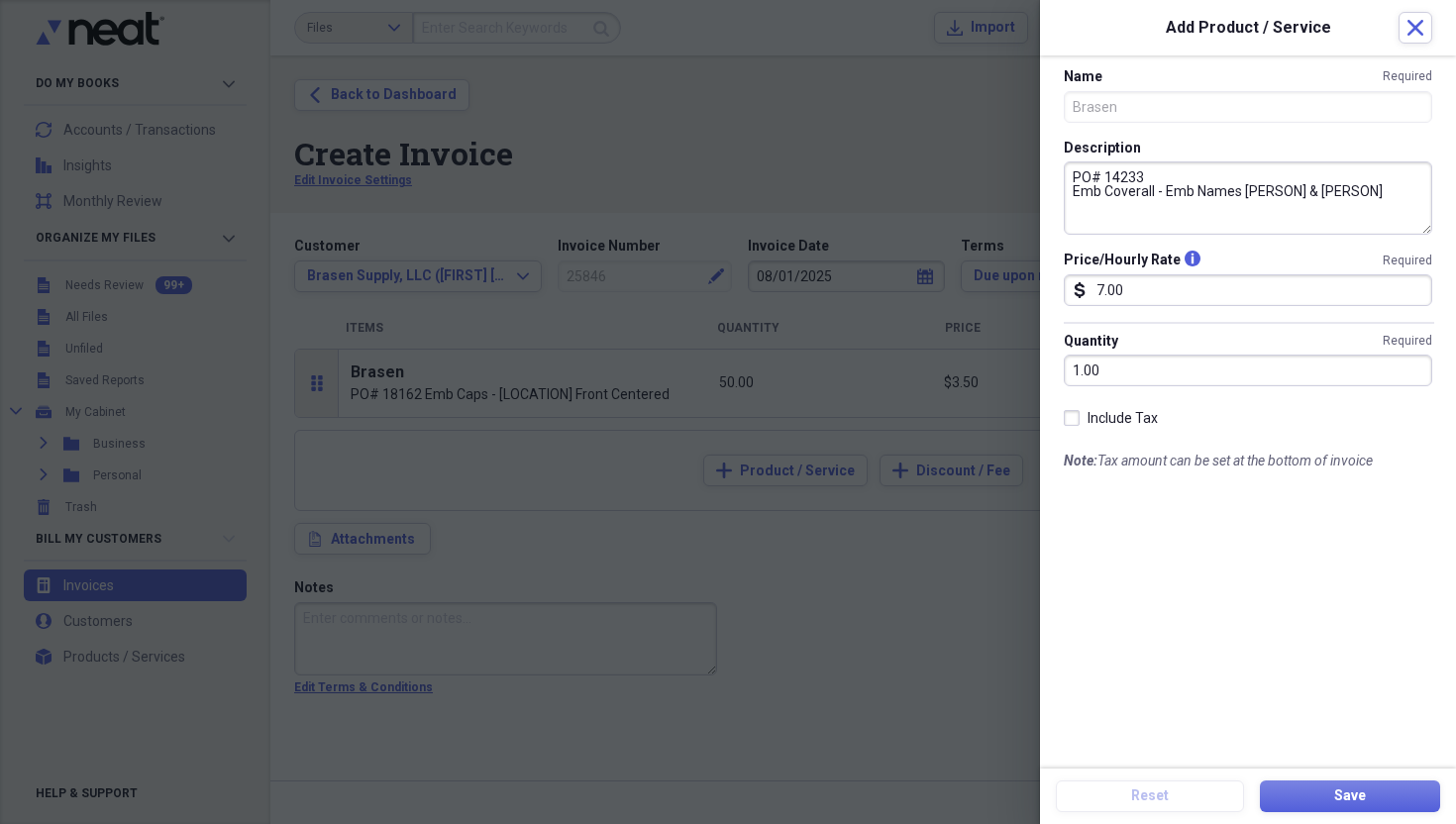 click on "PO# 14233
Emb Coverall - Emb Names [PERSON] & [PERSON]" at bounding box center (1248, 198) 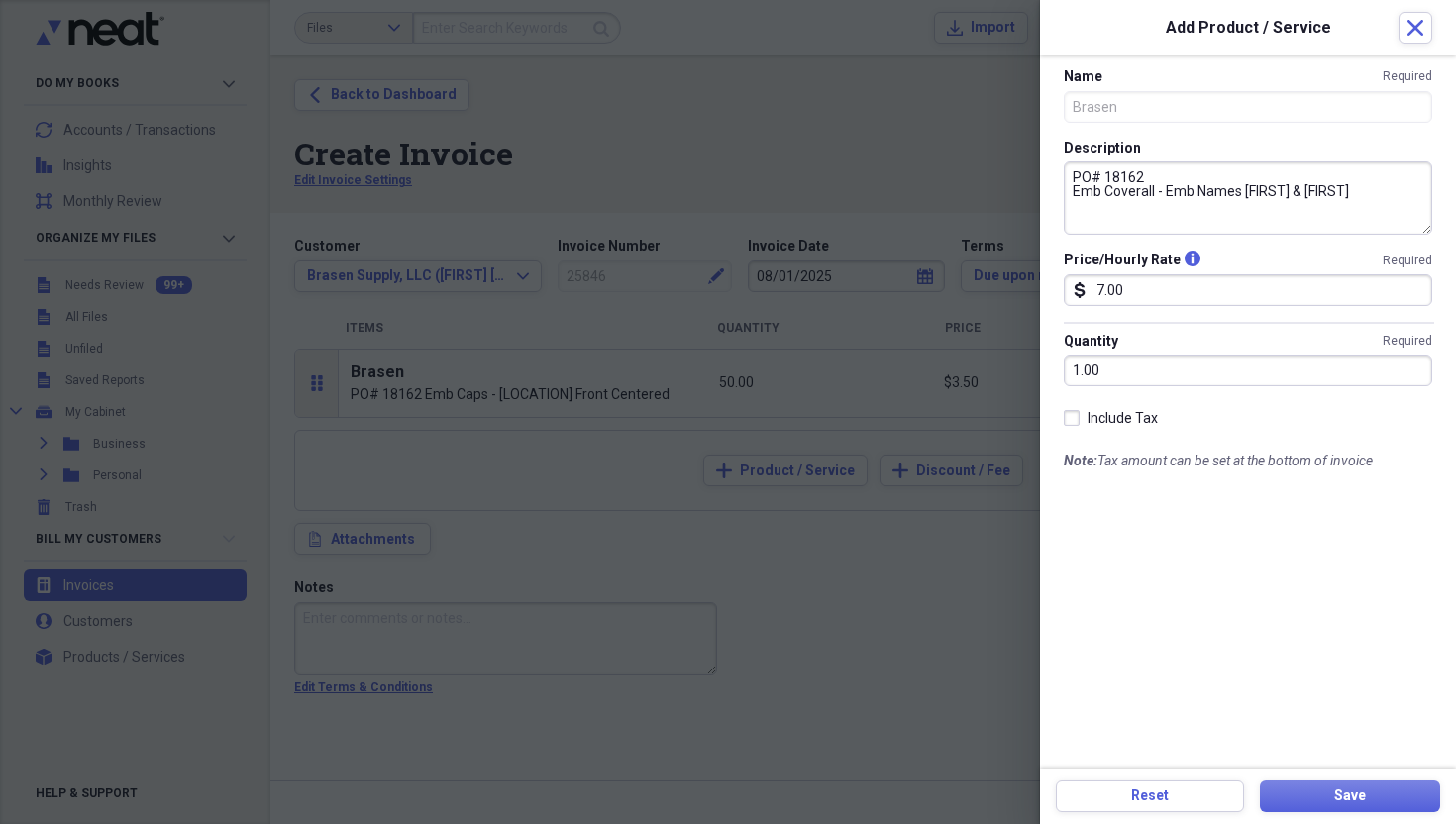 drag, startPoint x: 1343, startPoint y: 192, endPoint x: 1053, endPoint y: 197, distance: 290.0431 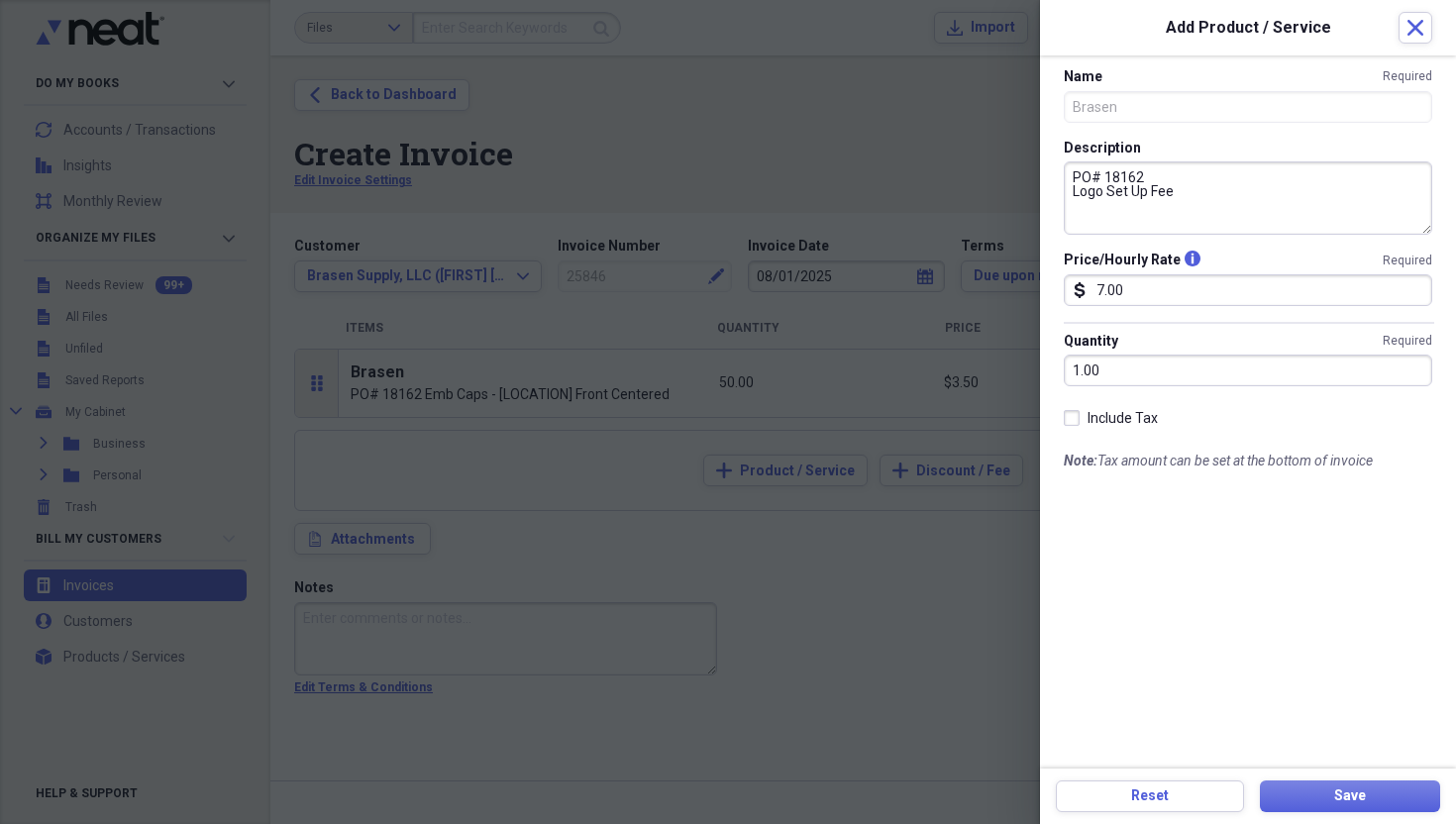 type on "PO# 18162
Logo Set Up Fee" 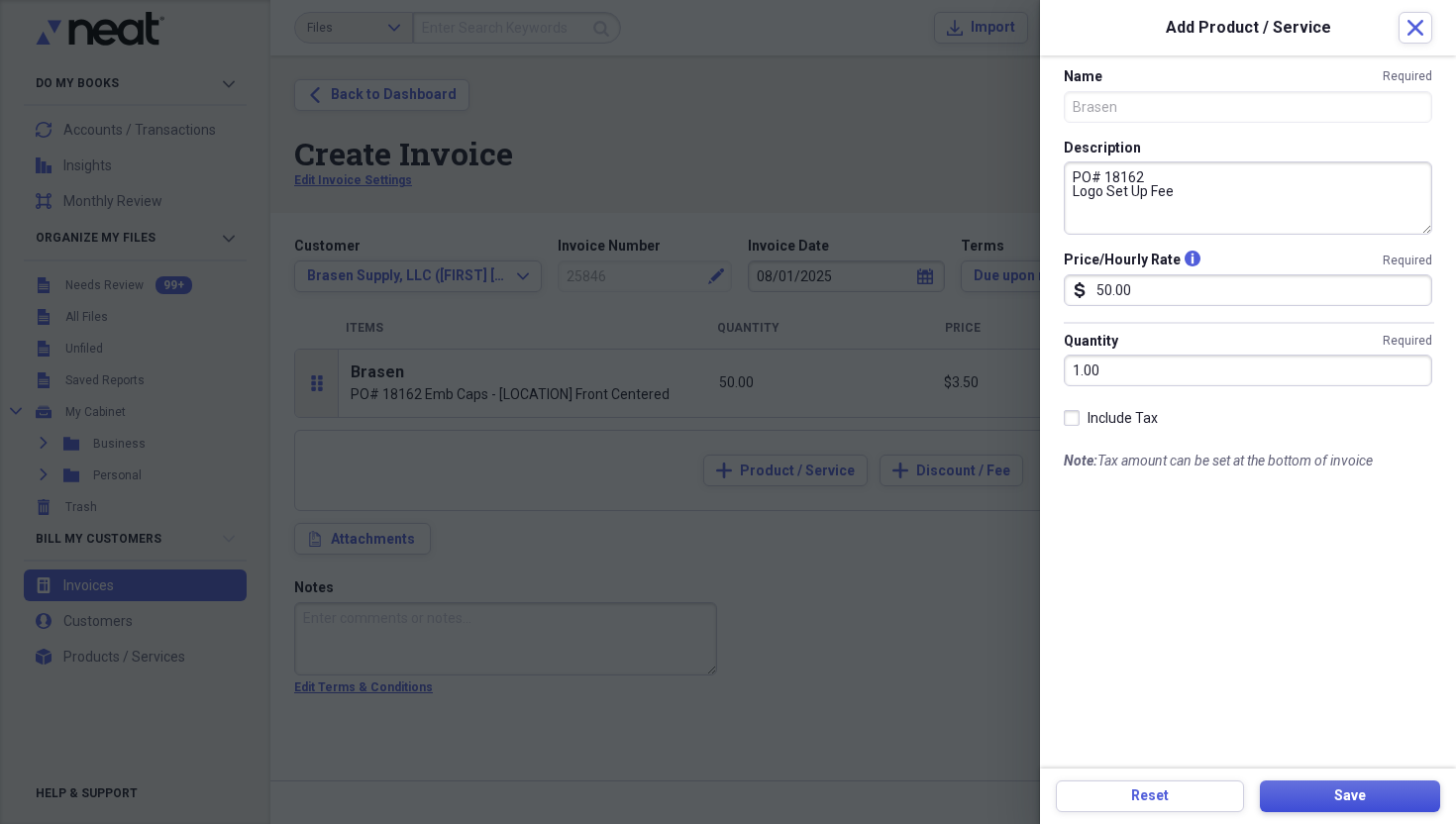 type on "50.00" 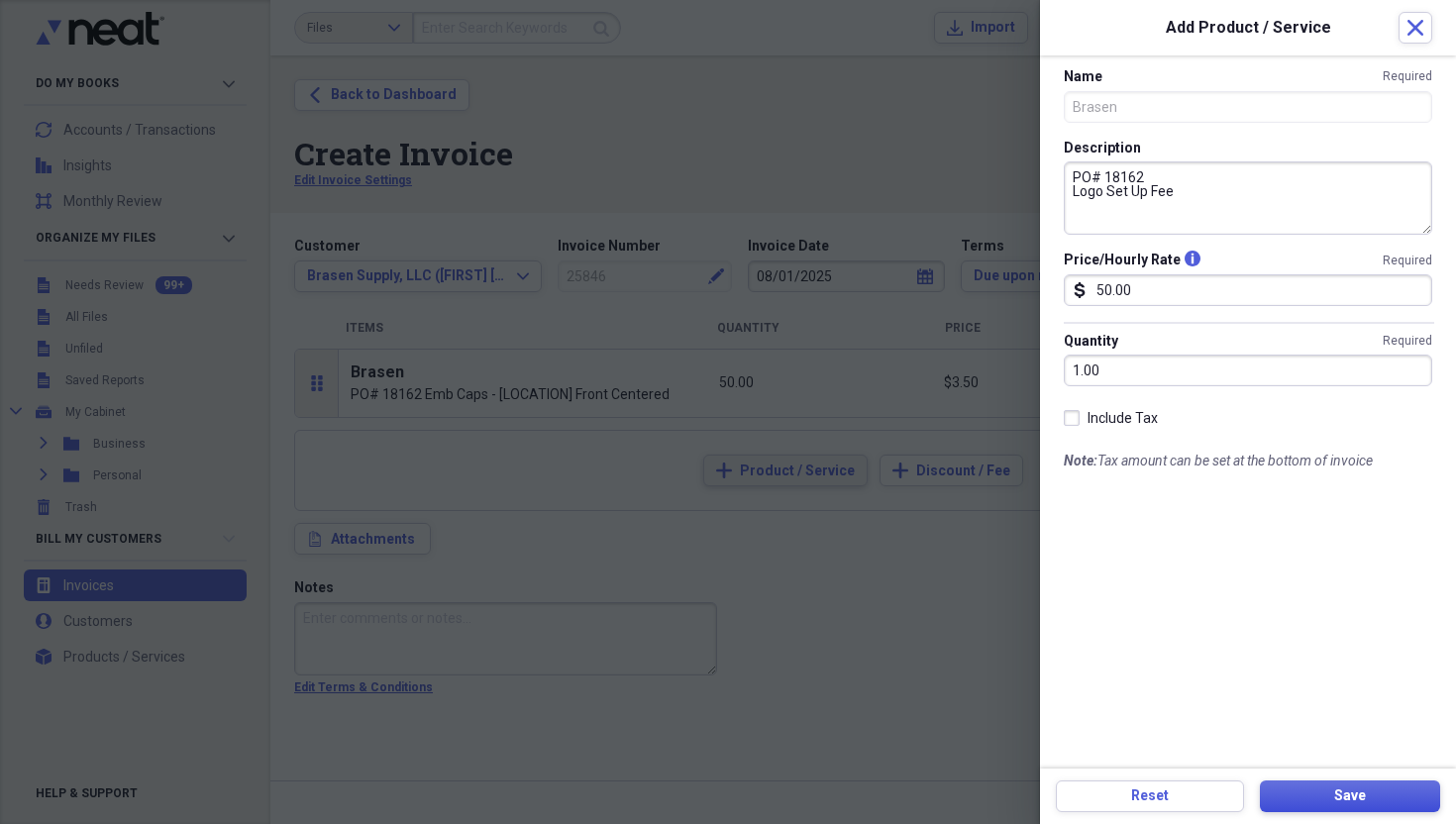 type on "PO# 14233
Emb Coverall - Emb Names [PERSON] & [PERSON]" 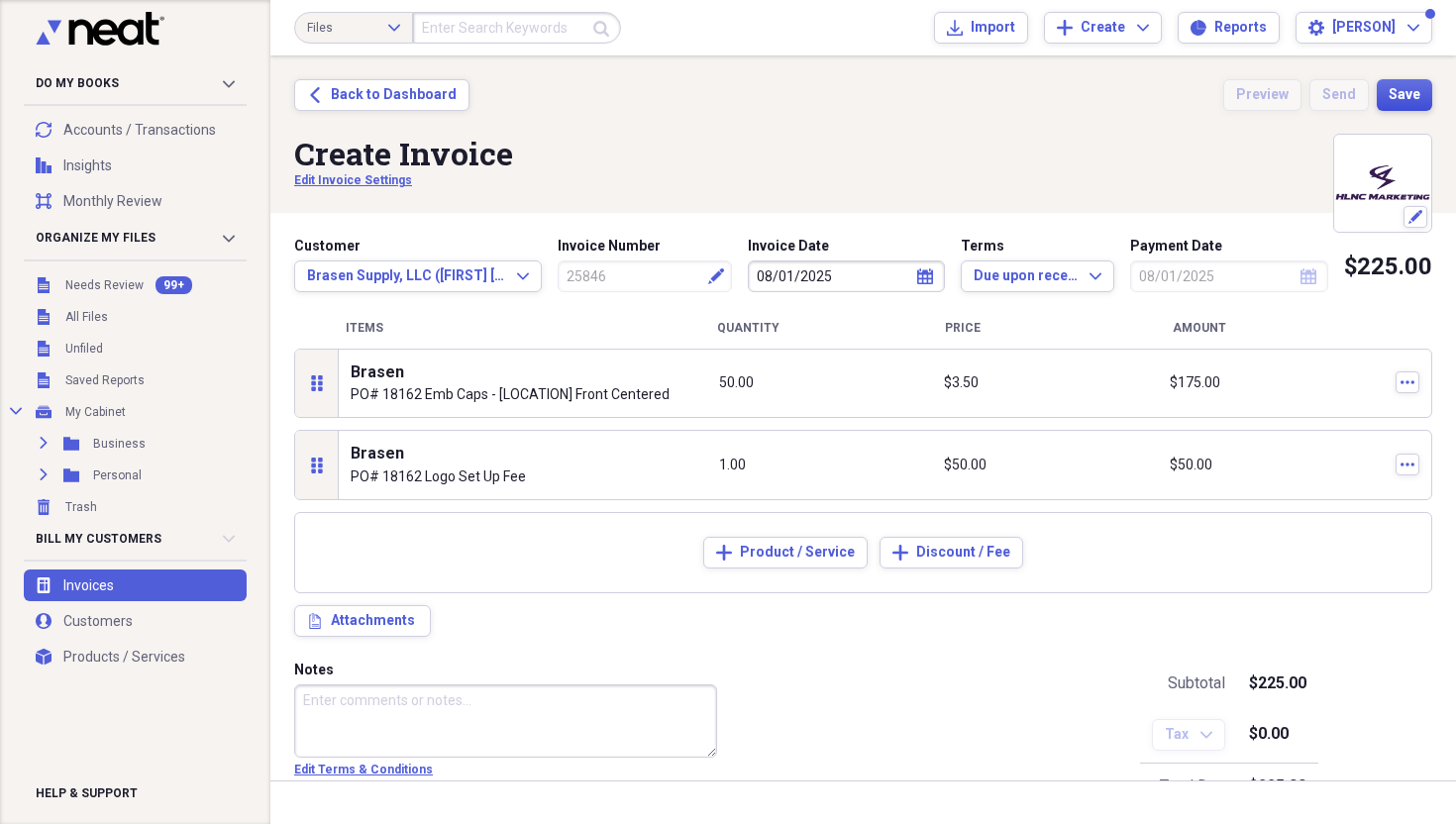 click on "Save" at bounding box center (1404, 95) 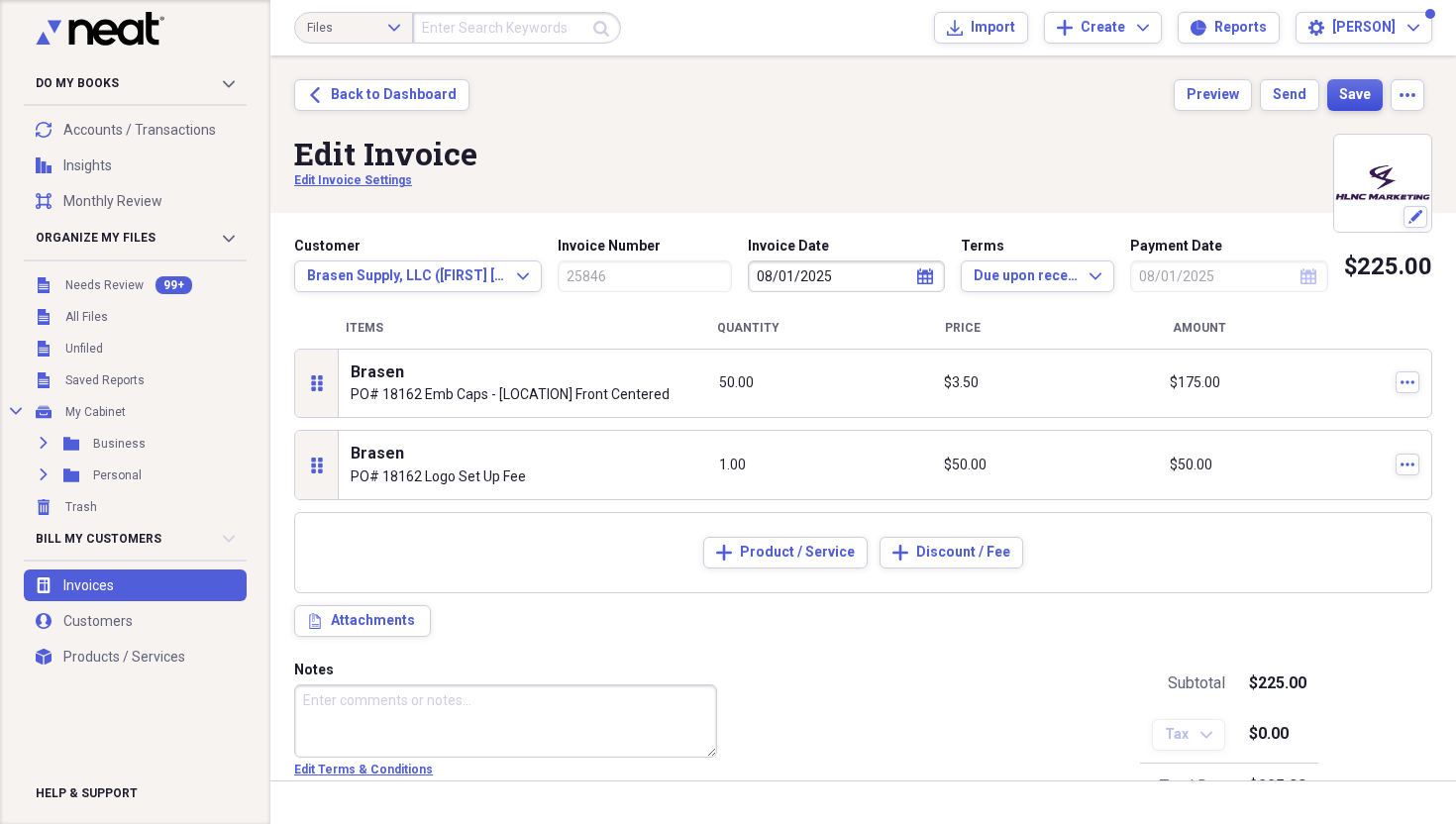 click on "Save" at bounding box center (1355, 95) 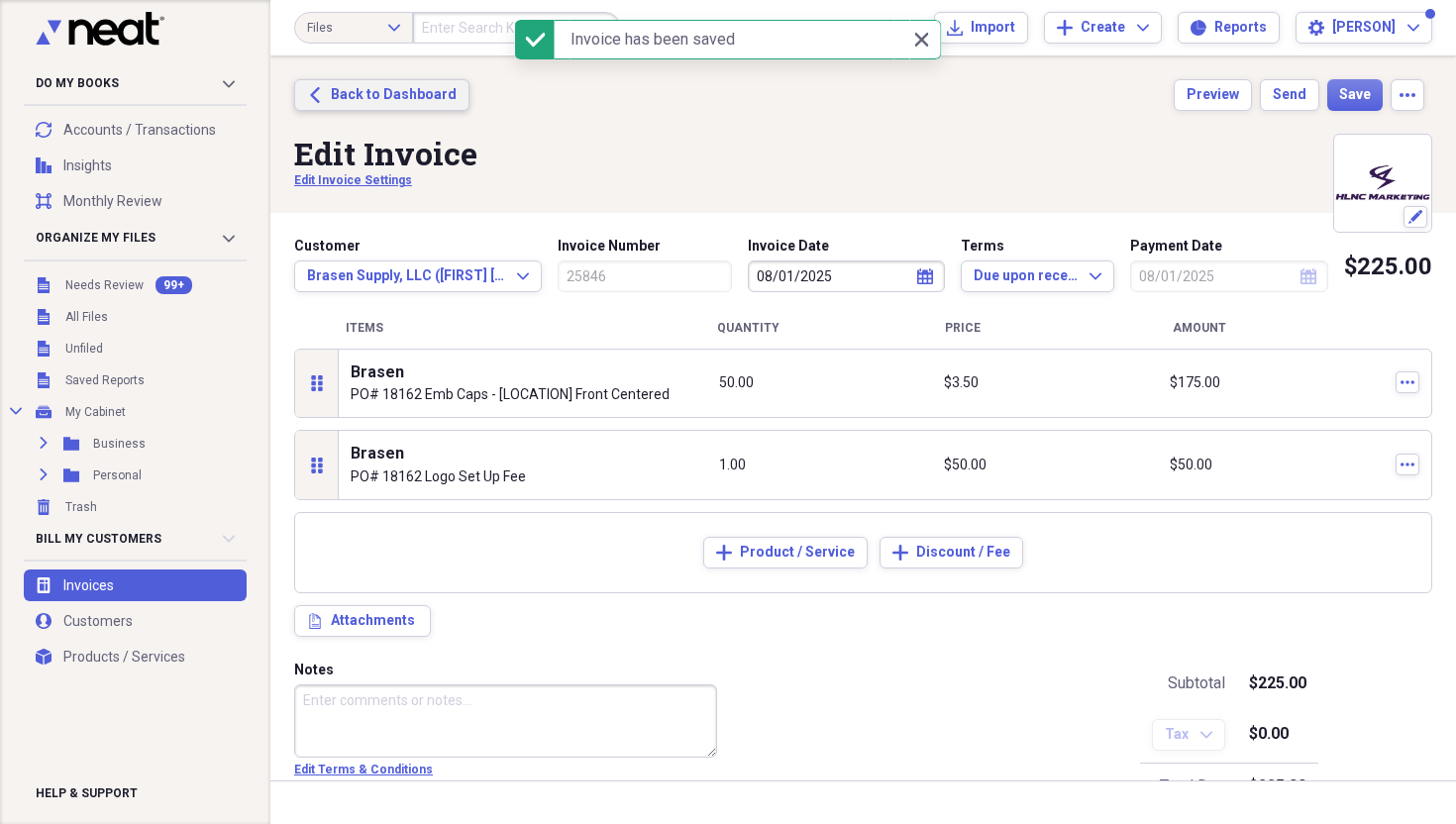 click on "Back to Dashboard" at bounding box center [393, 95] 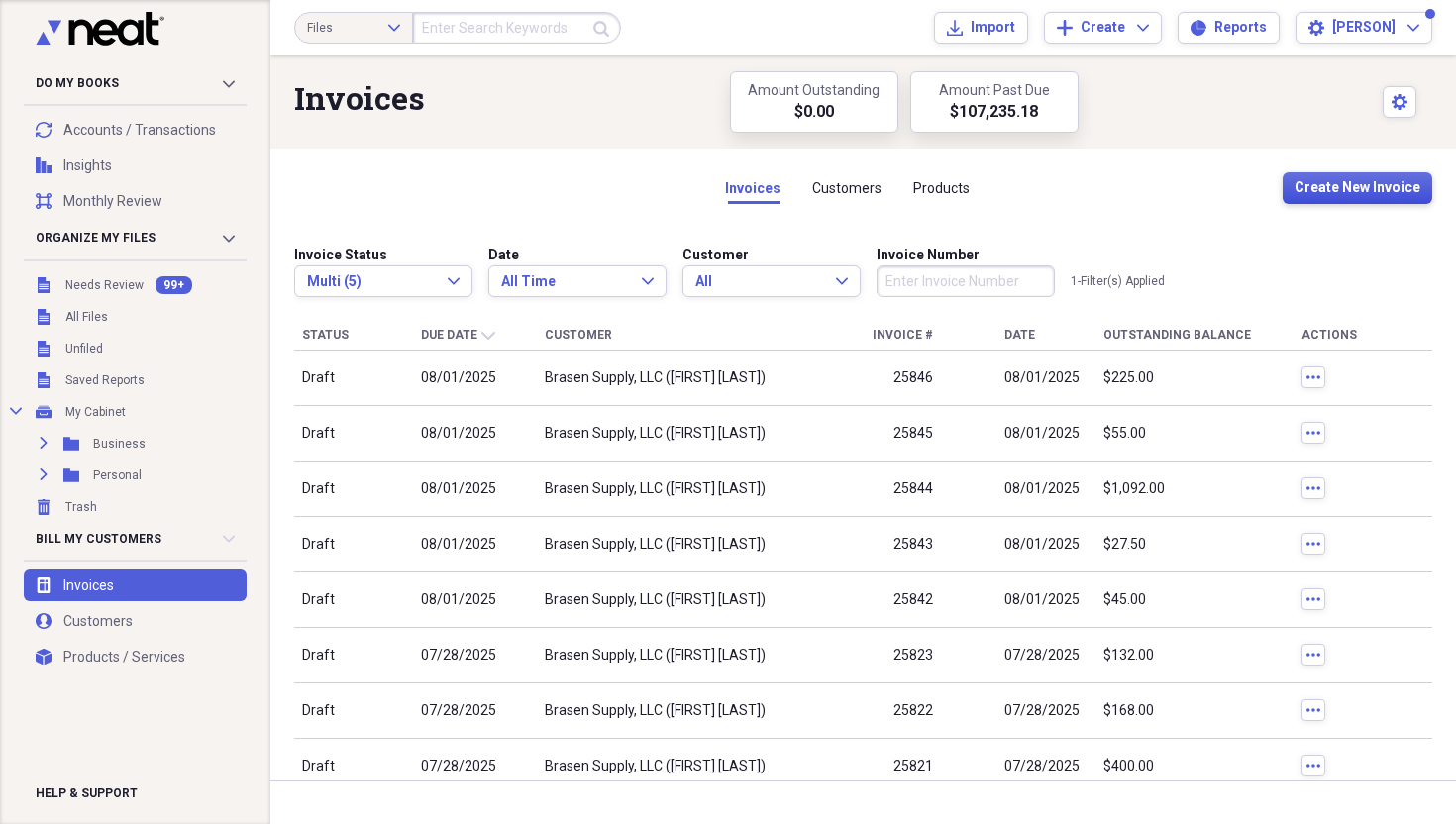 click on "Create New Invoice" at bounding box center (1357, 188) 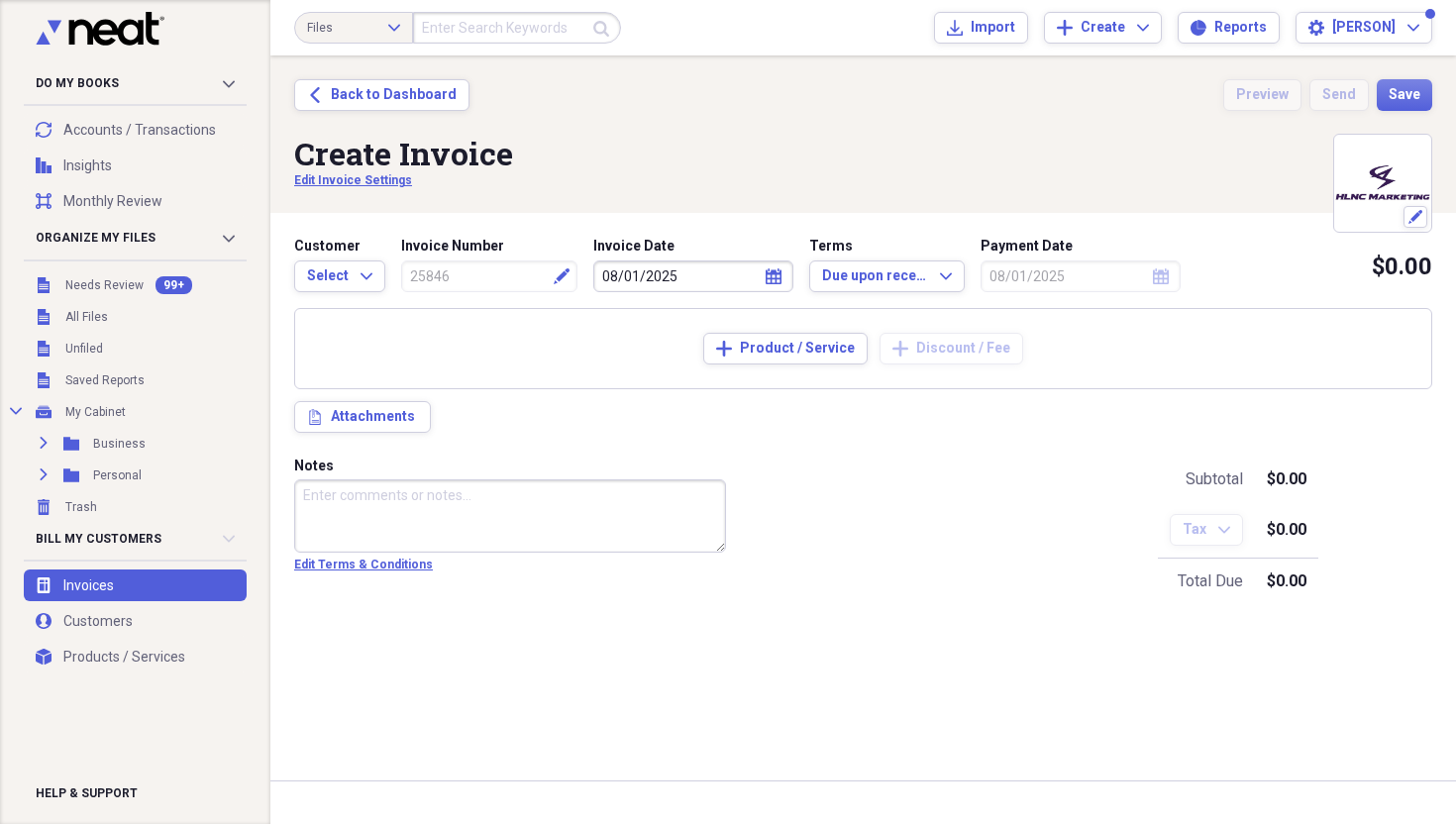 type on "25847" 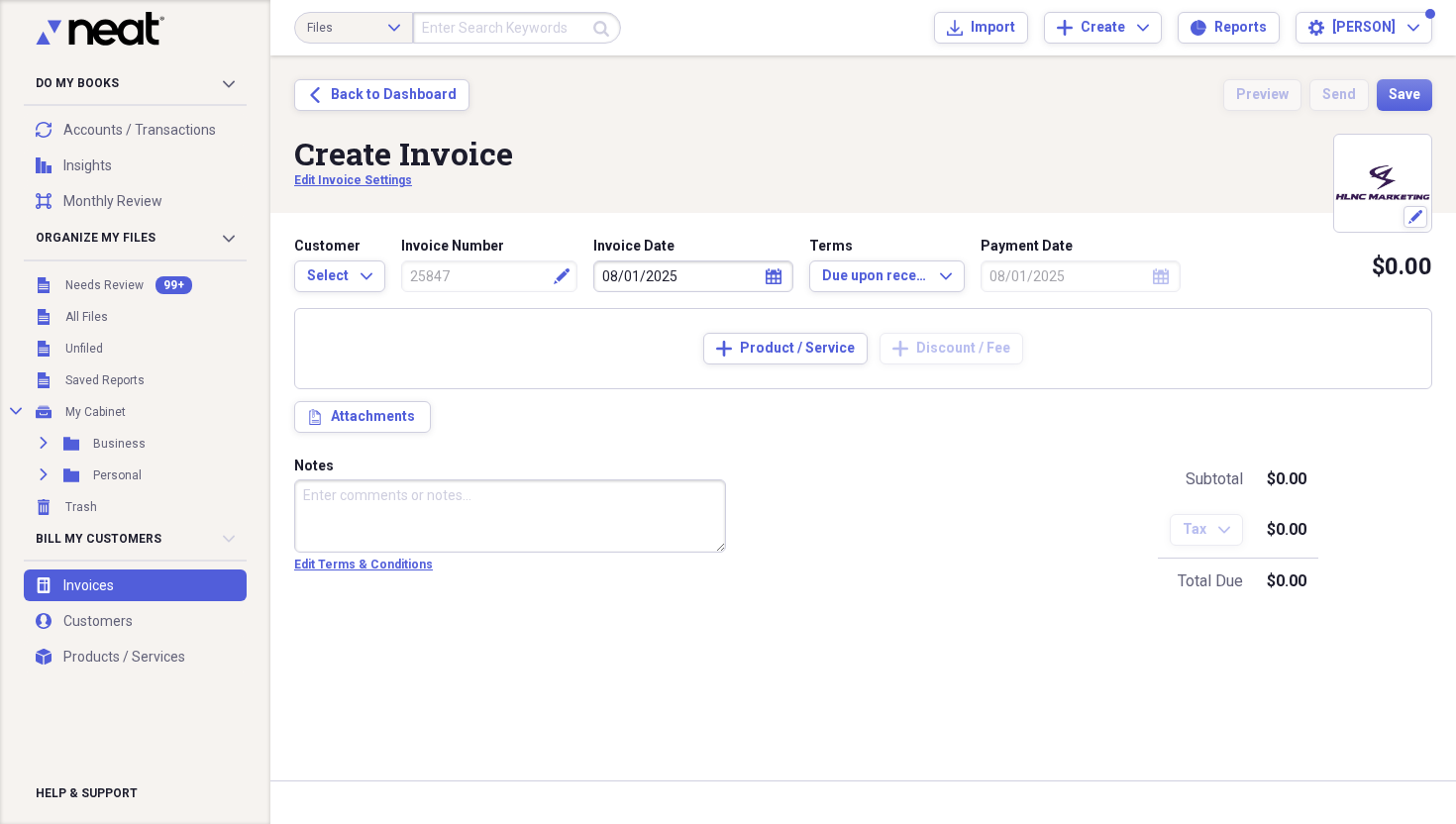 click on "Customer Select Expand" at bounding box center [340, 264] 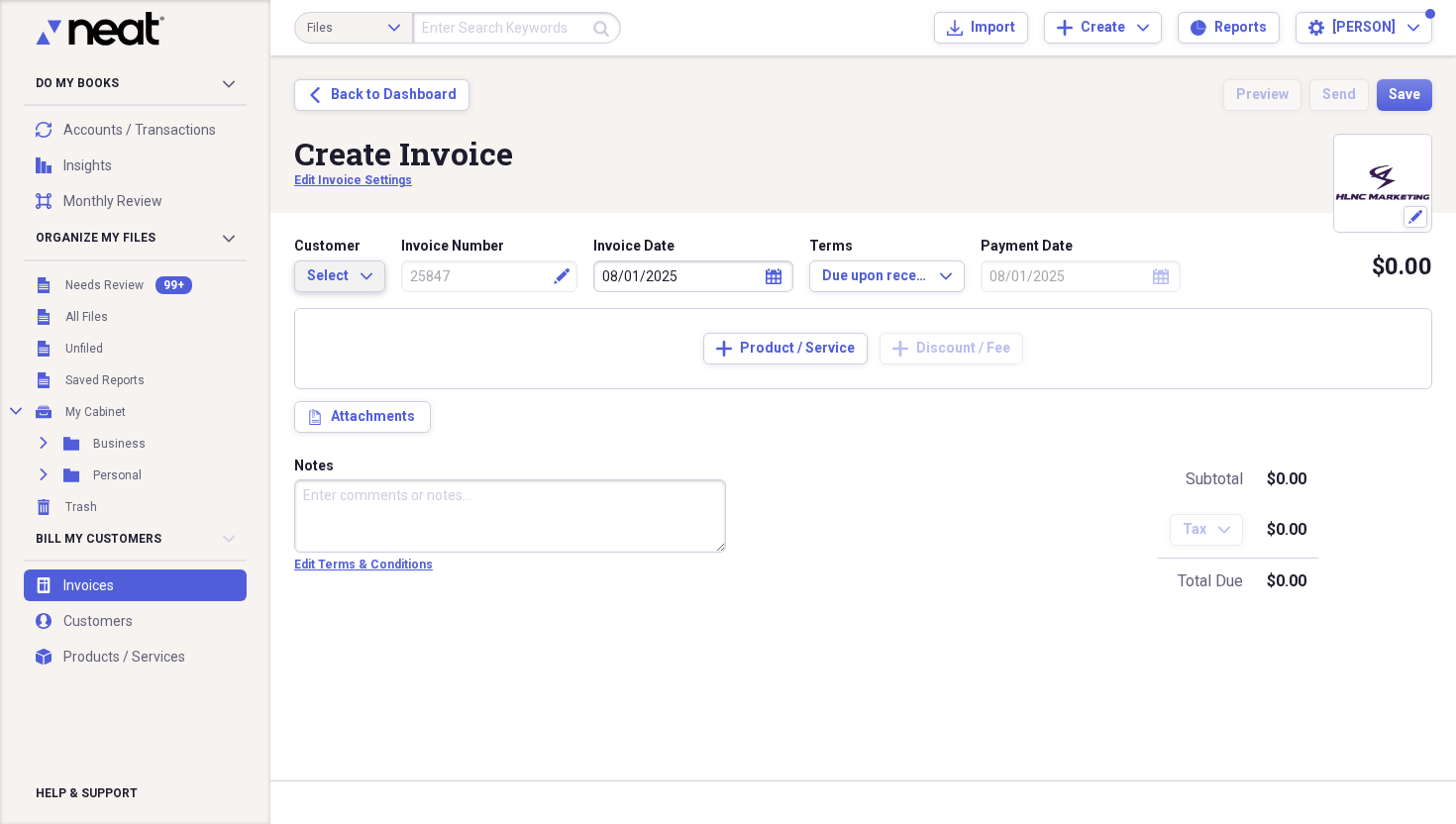click on "Select" at bounding box center (328, 276) 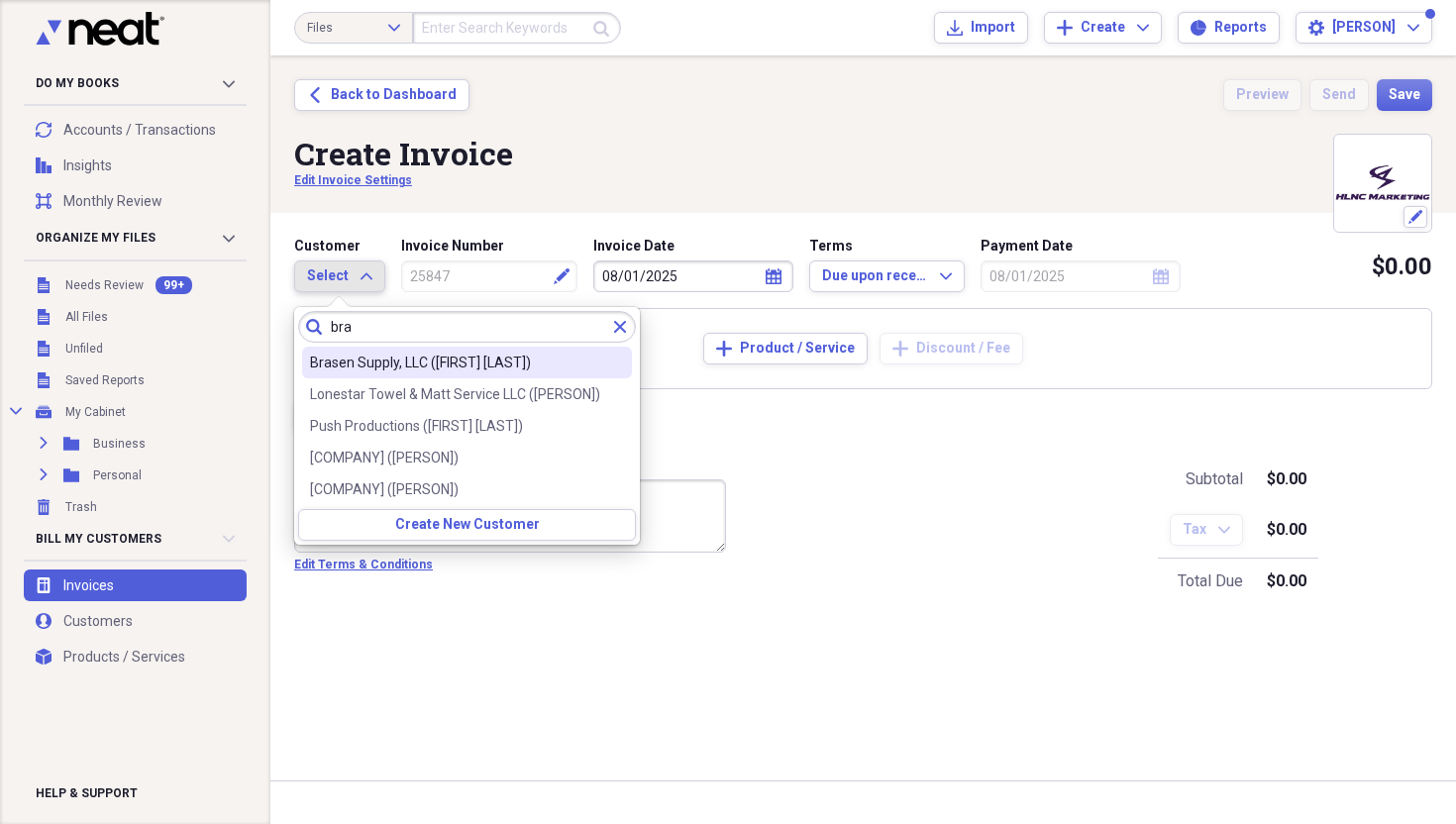 type on "bra" 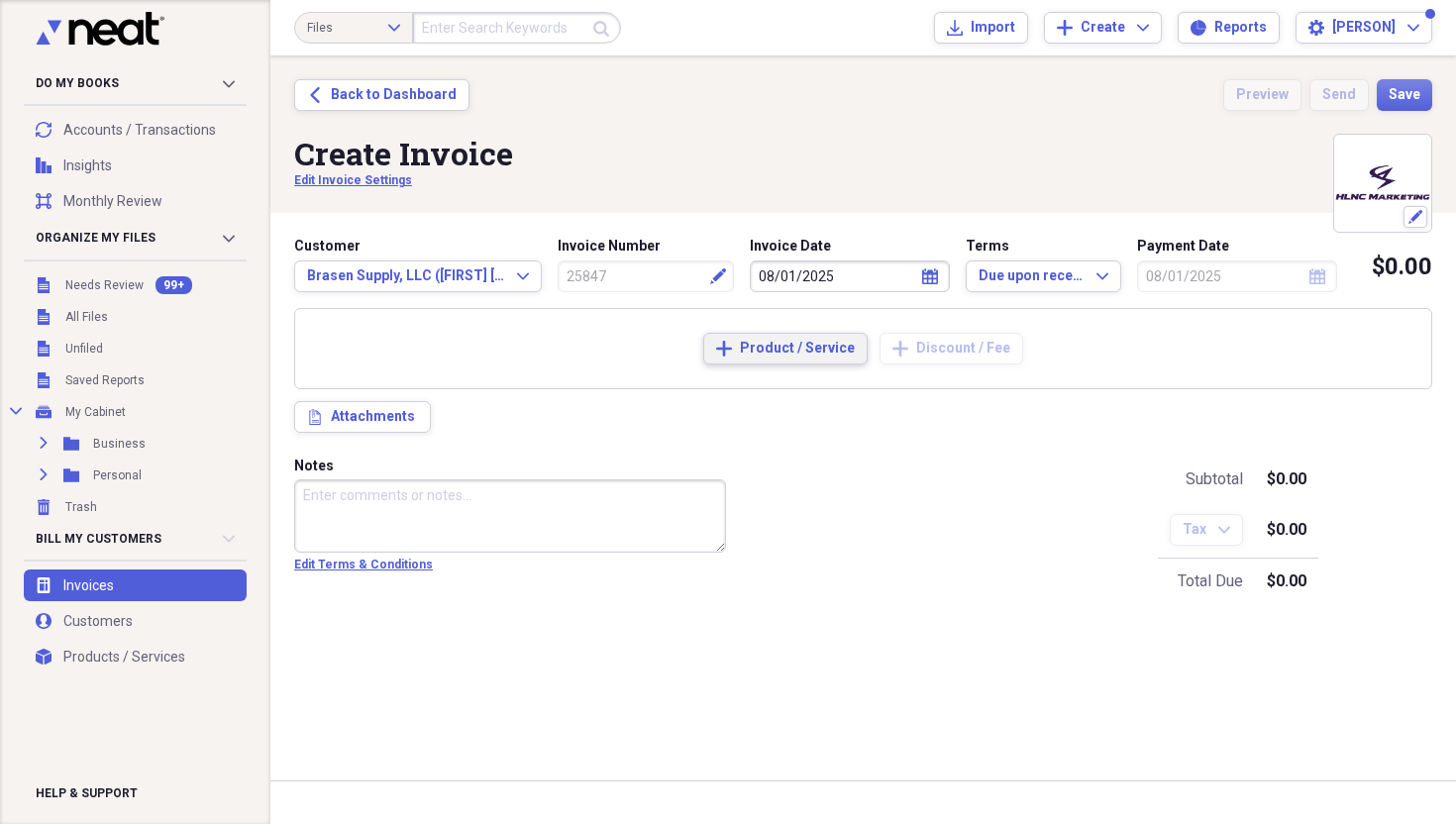 click on "Product / Service" at bounding box center [797, 349] 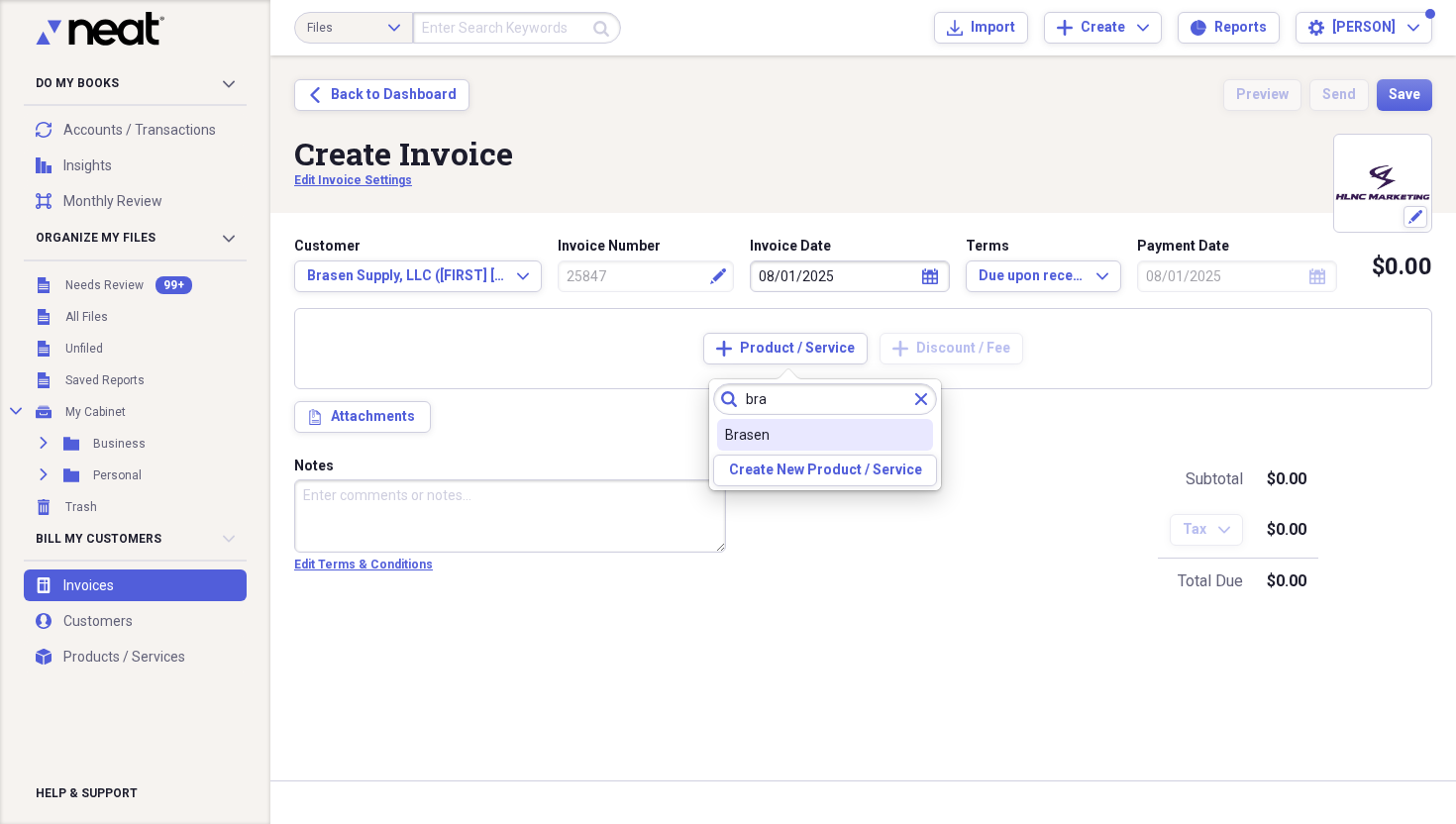 type on "bra" 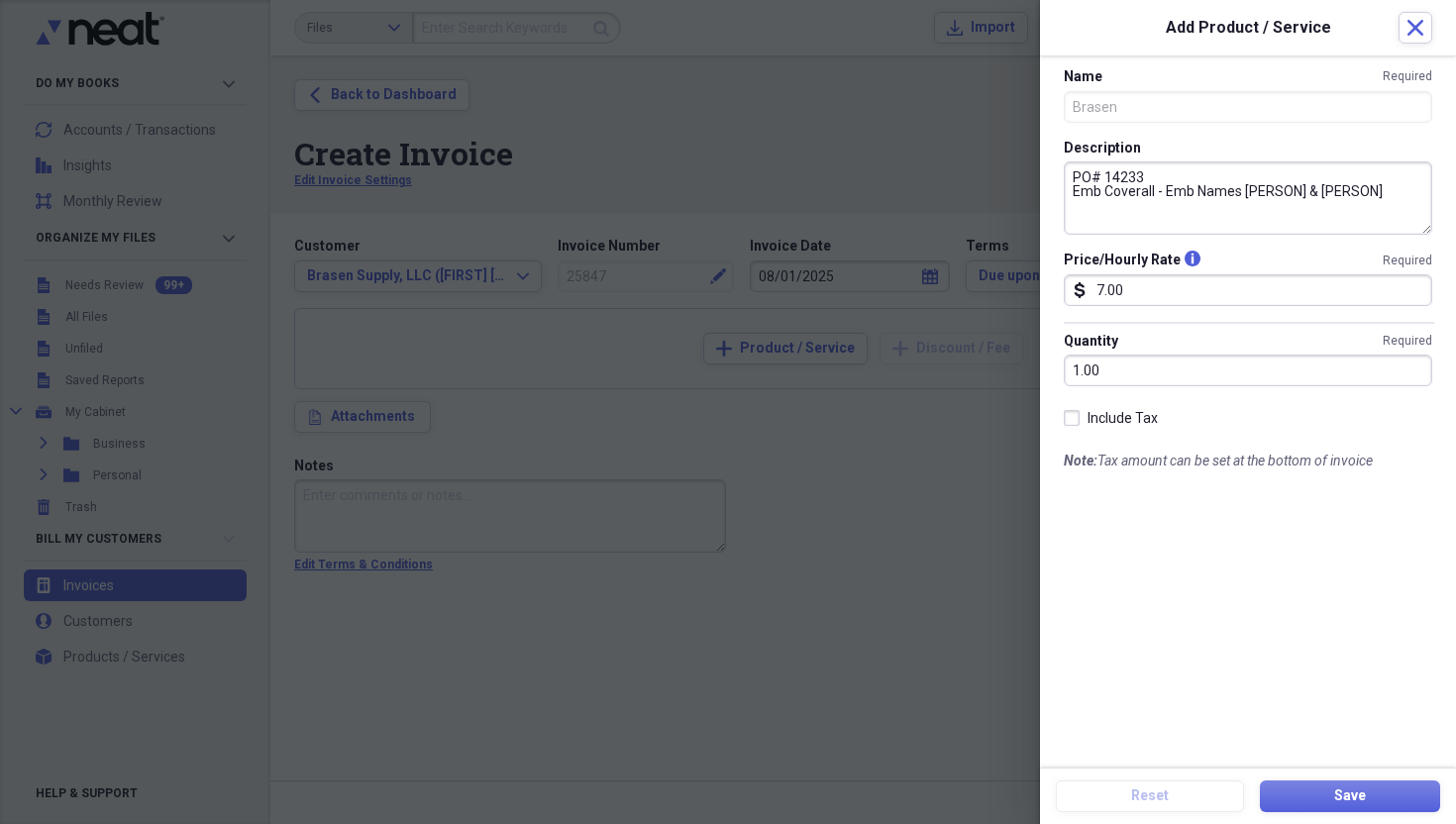 click on "PO# 14233
Emb Coverall - Emb Names [PERSON] & [PERSON]" at bounding box center [1248, 198] 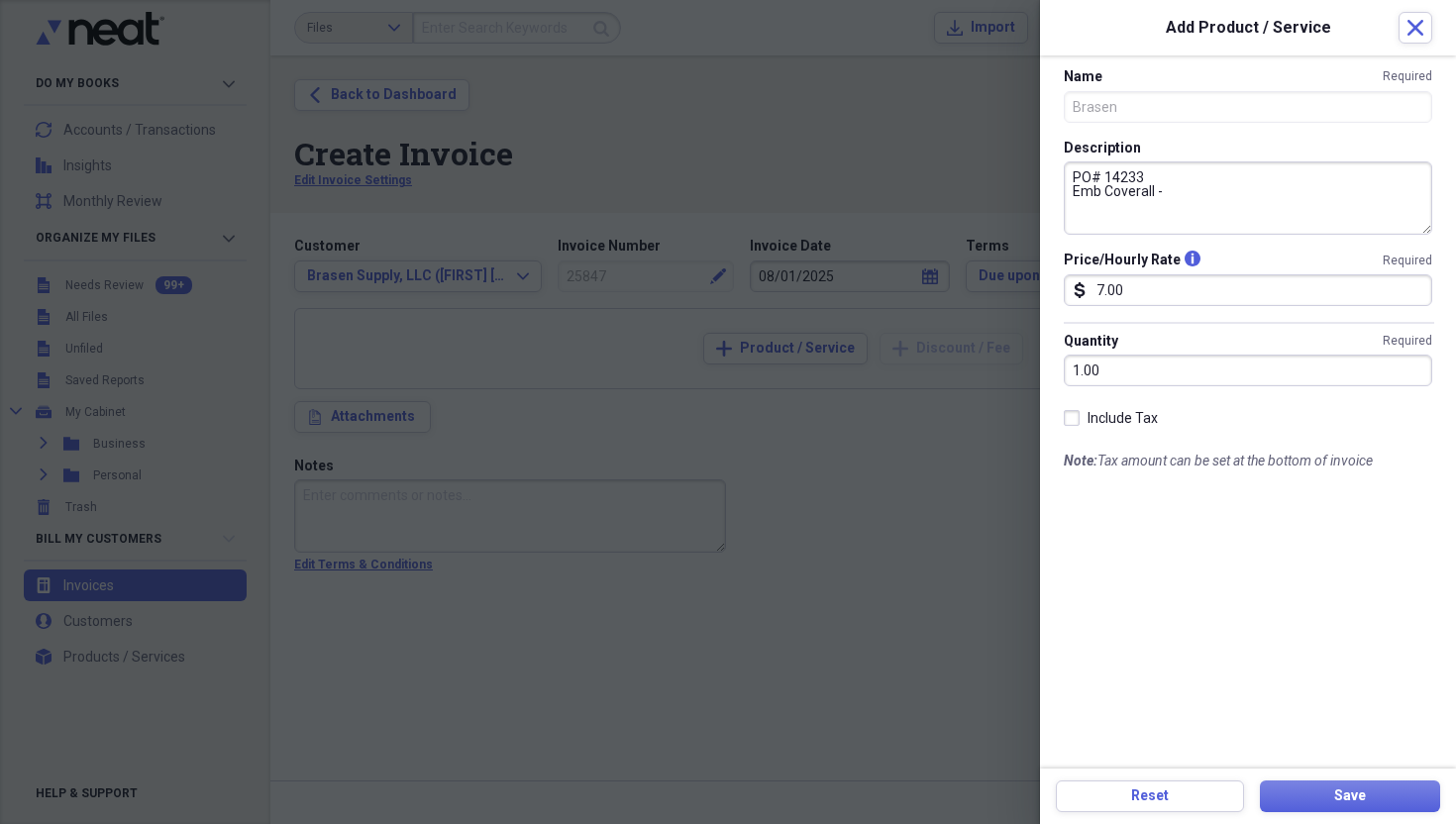 paste on "Left Chest Sigma Plastics Logo-" 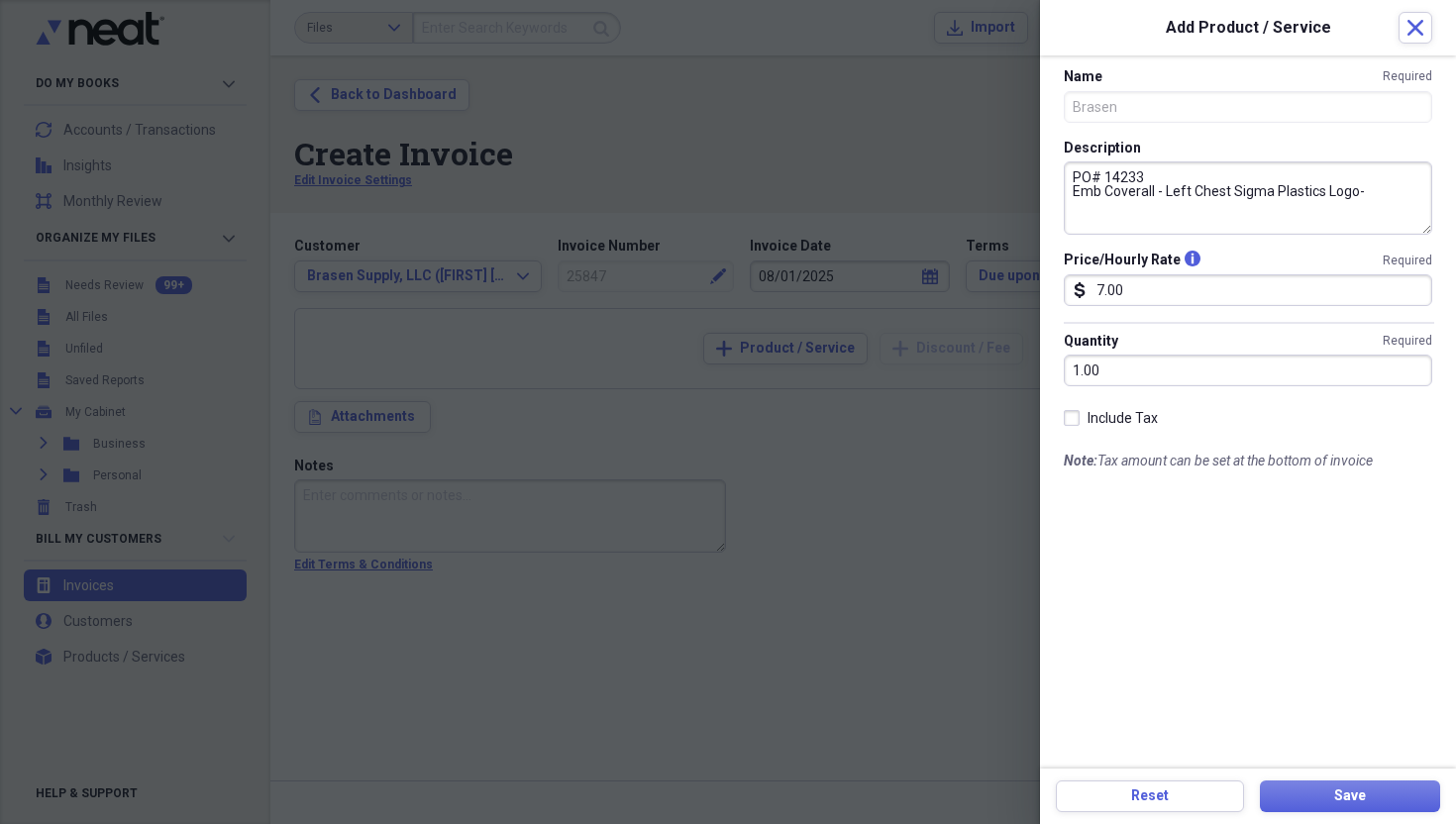 drag, startPoint x: 1166, startPoint y: 195, endPoint x: 1235, endPoint y: 192, distance: 69.065187 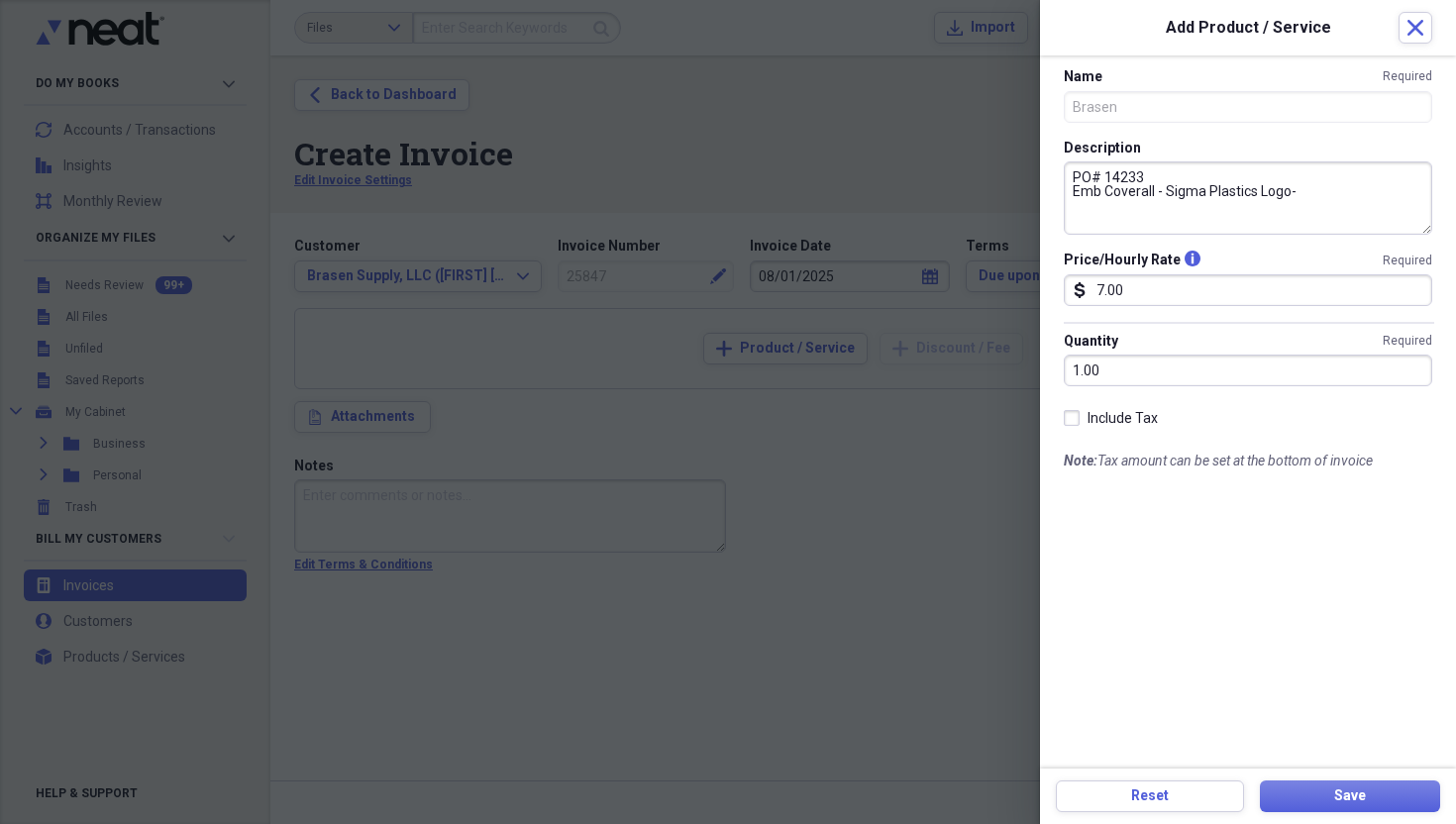 click on "PO# 14233
Emb Coverall - Sigma Plastics Logo-" at bounding box center [1248, 198] 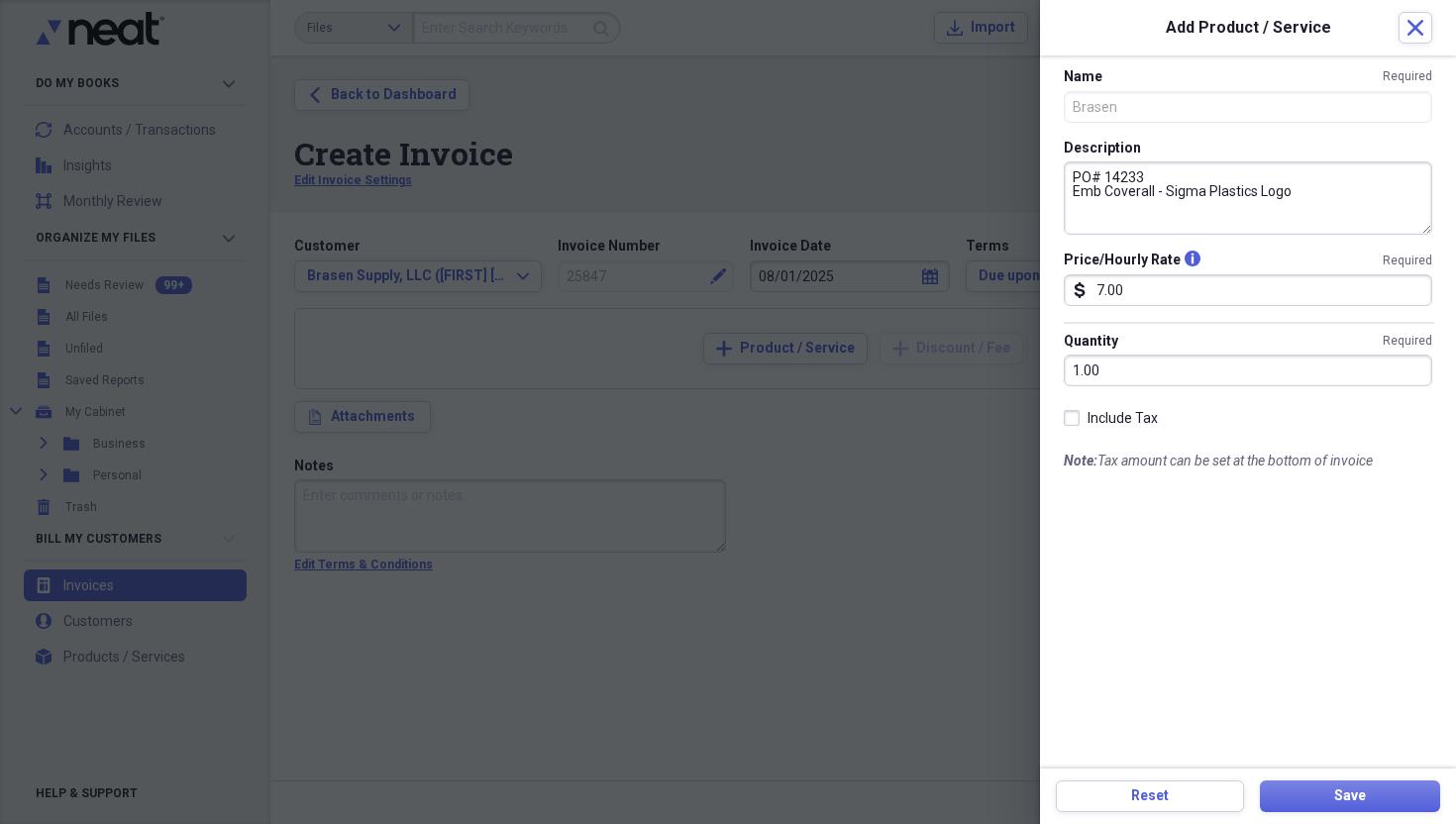 paste on "Left Chest S" 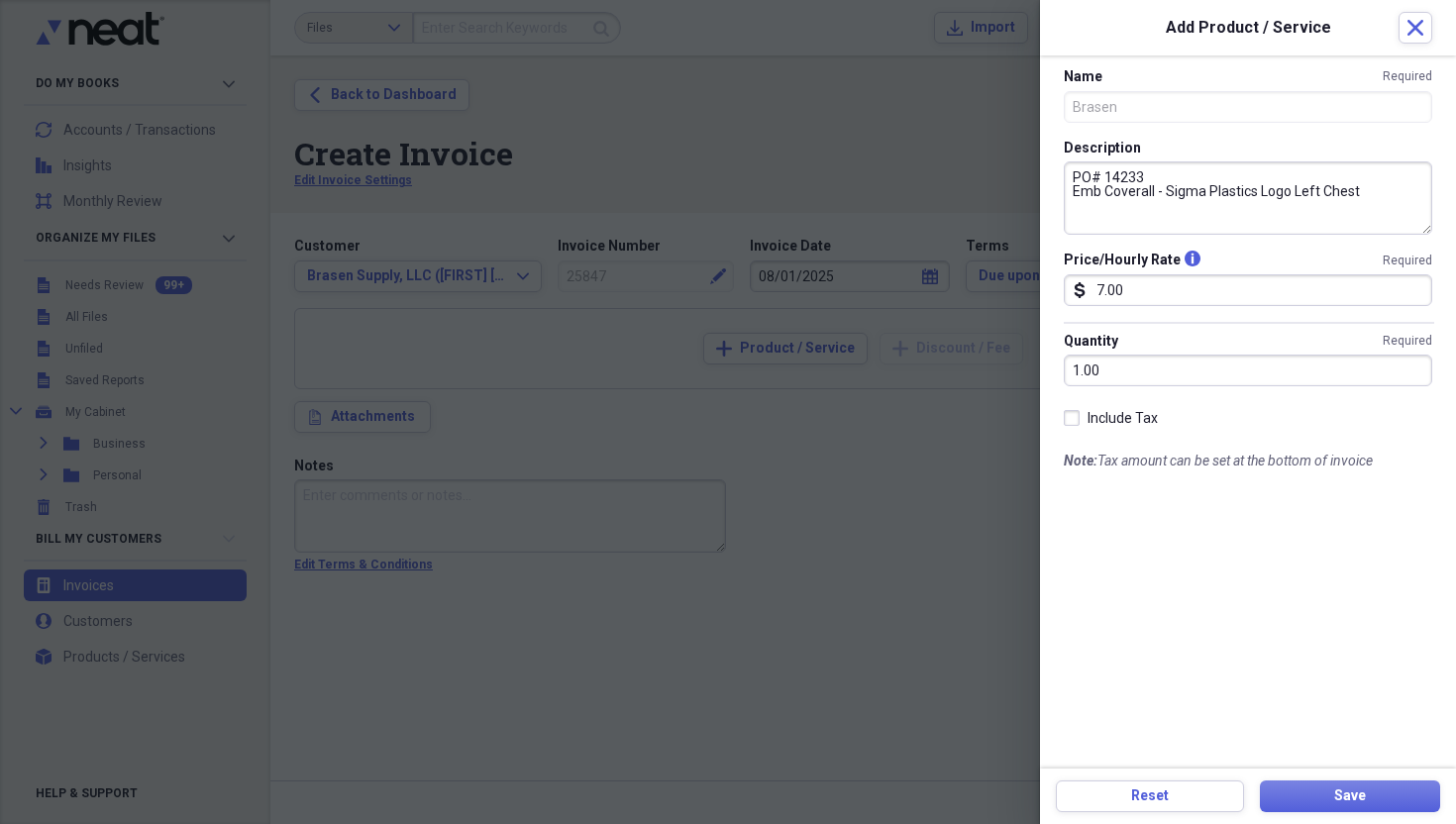click on "PO# 14233
Emb Coverall - Sigma Plastics Logo Left Chest" at bounding box center (1248, 198) 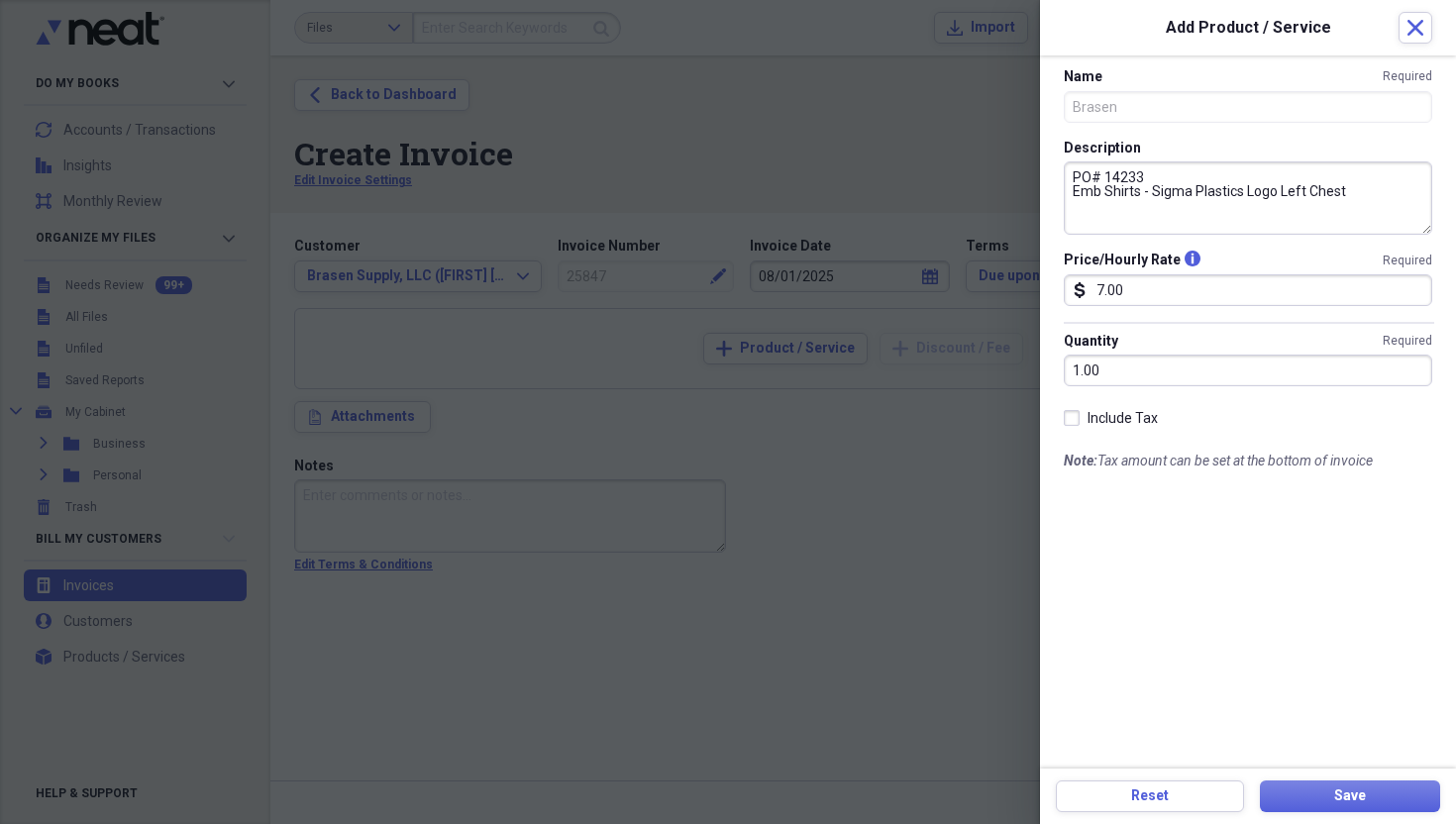 click on "PO# 14233
Emb Shirts - Sigma Plastics Logo Left Chest" at bounding box center [1248, 198] 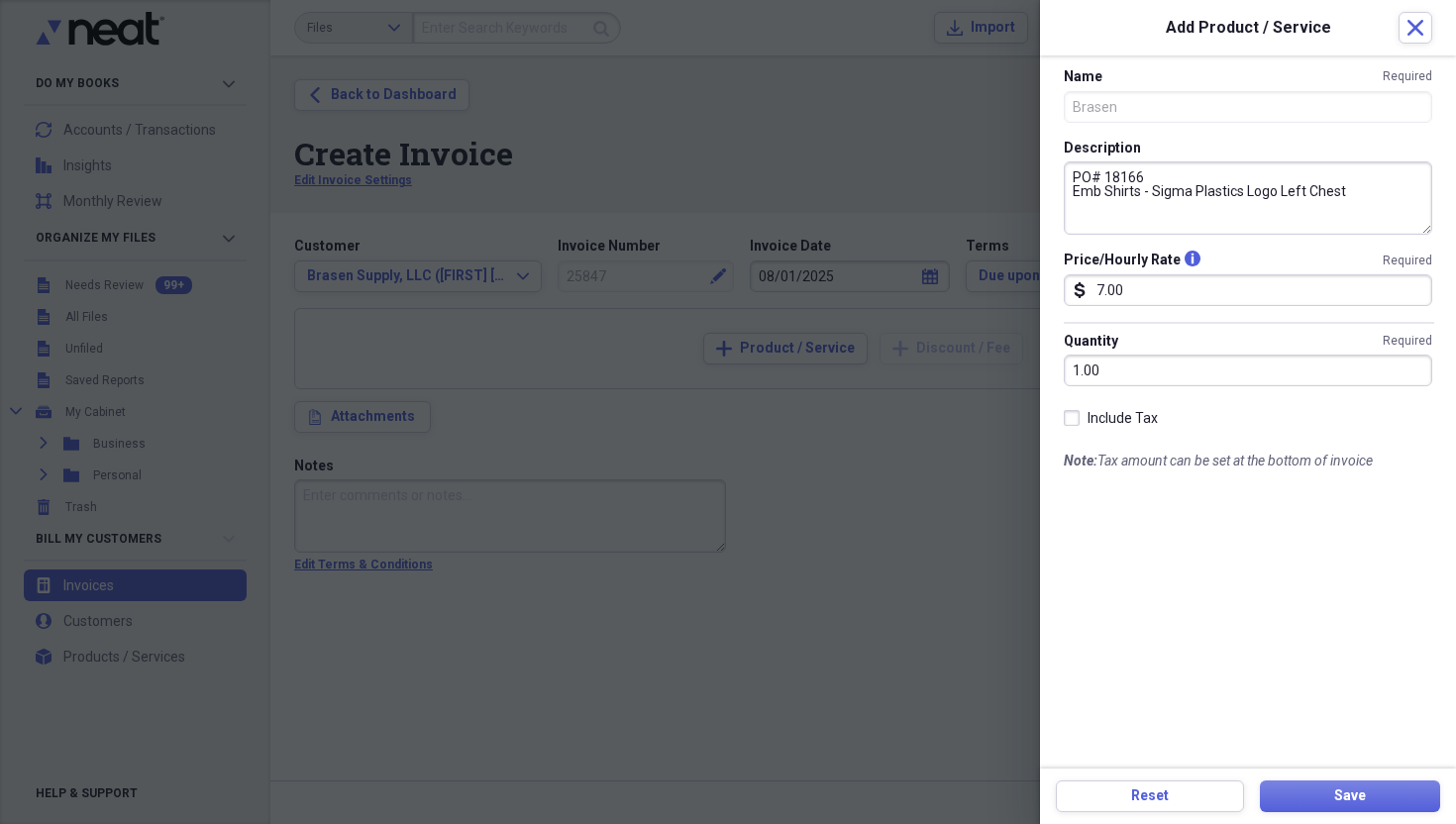 type on "PO# 18166
Emb Shirts - Sigma Plastics Logo Left Chest" 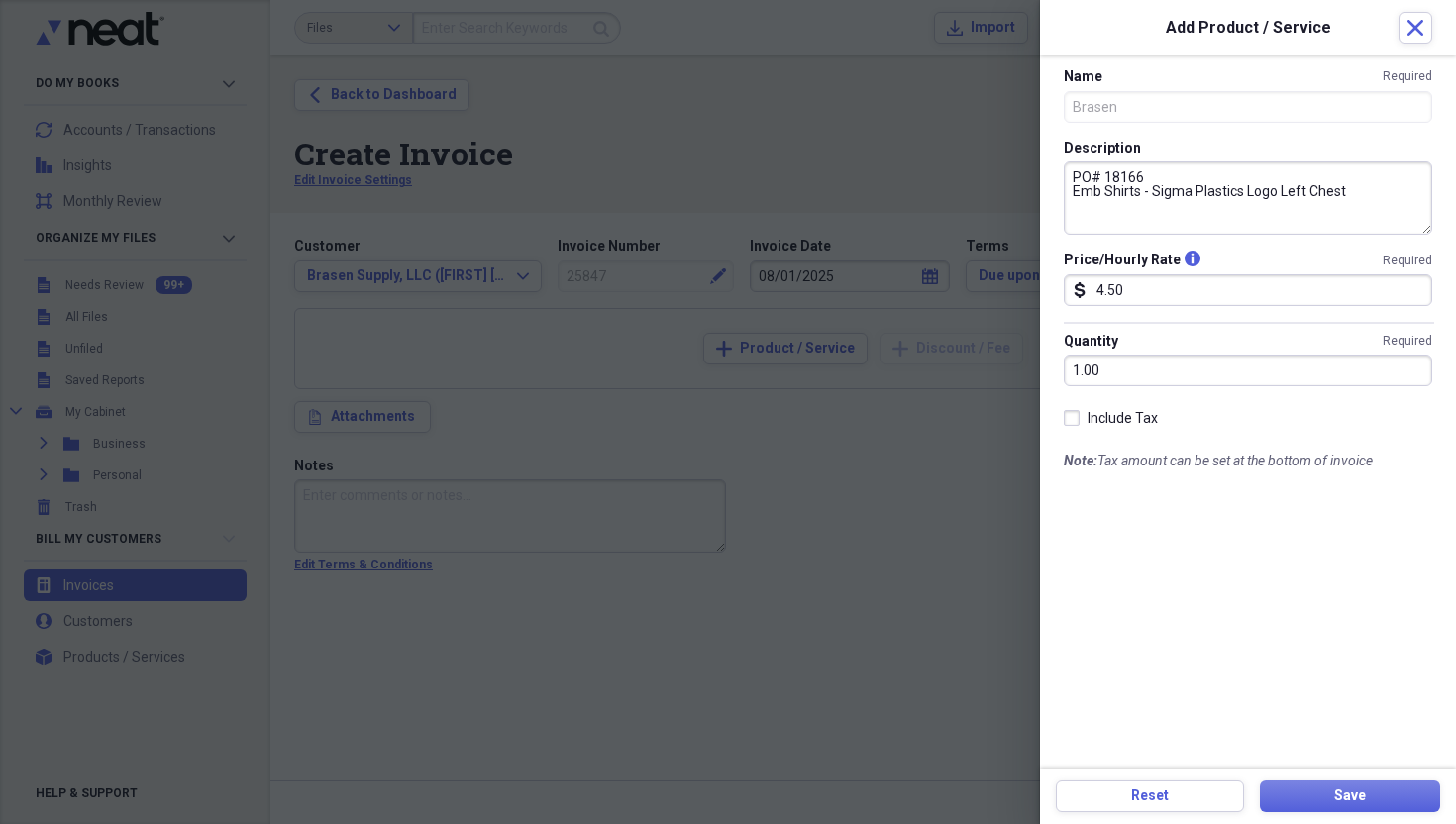 type on "4.50" 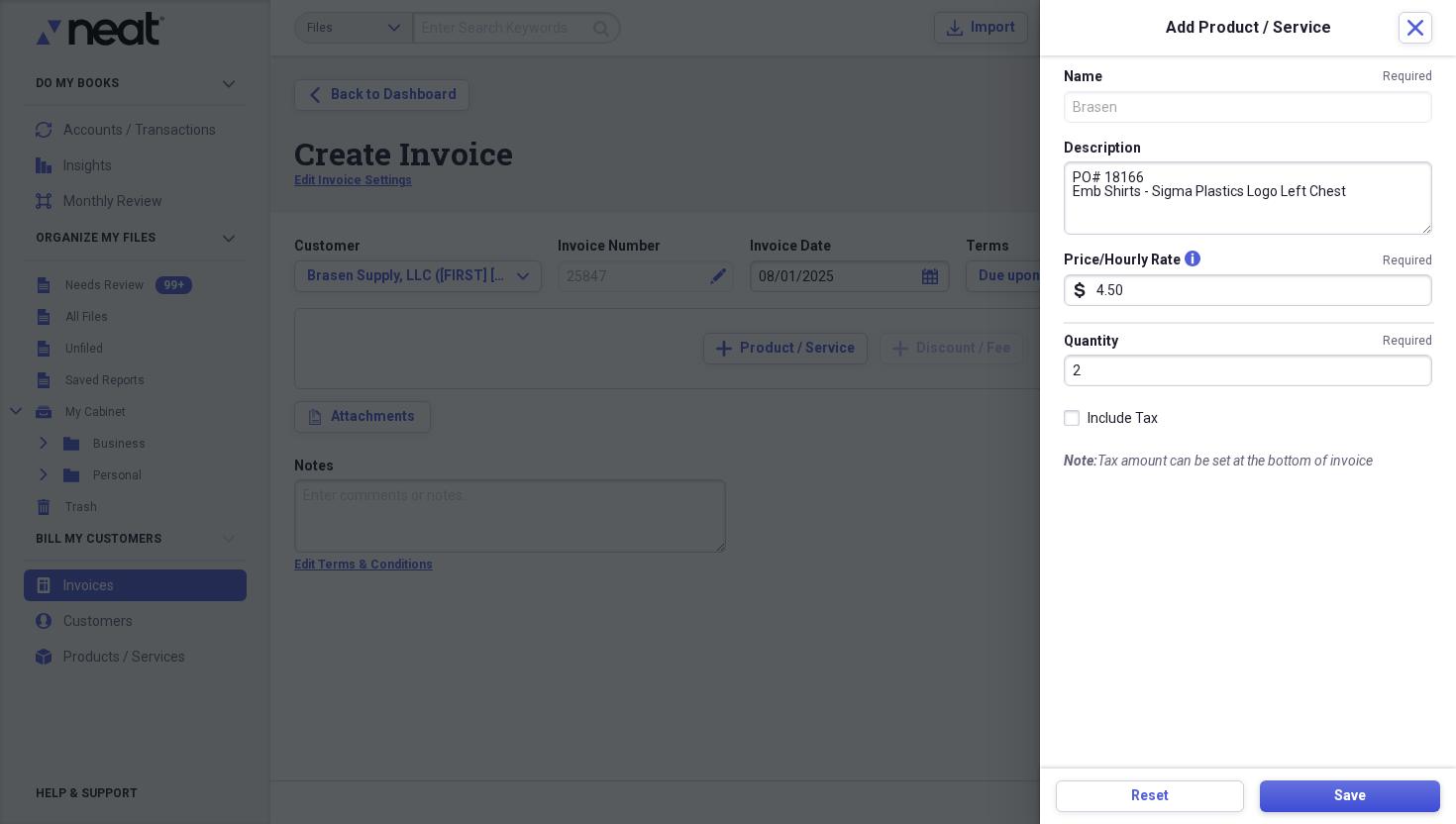 type on "2.00" 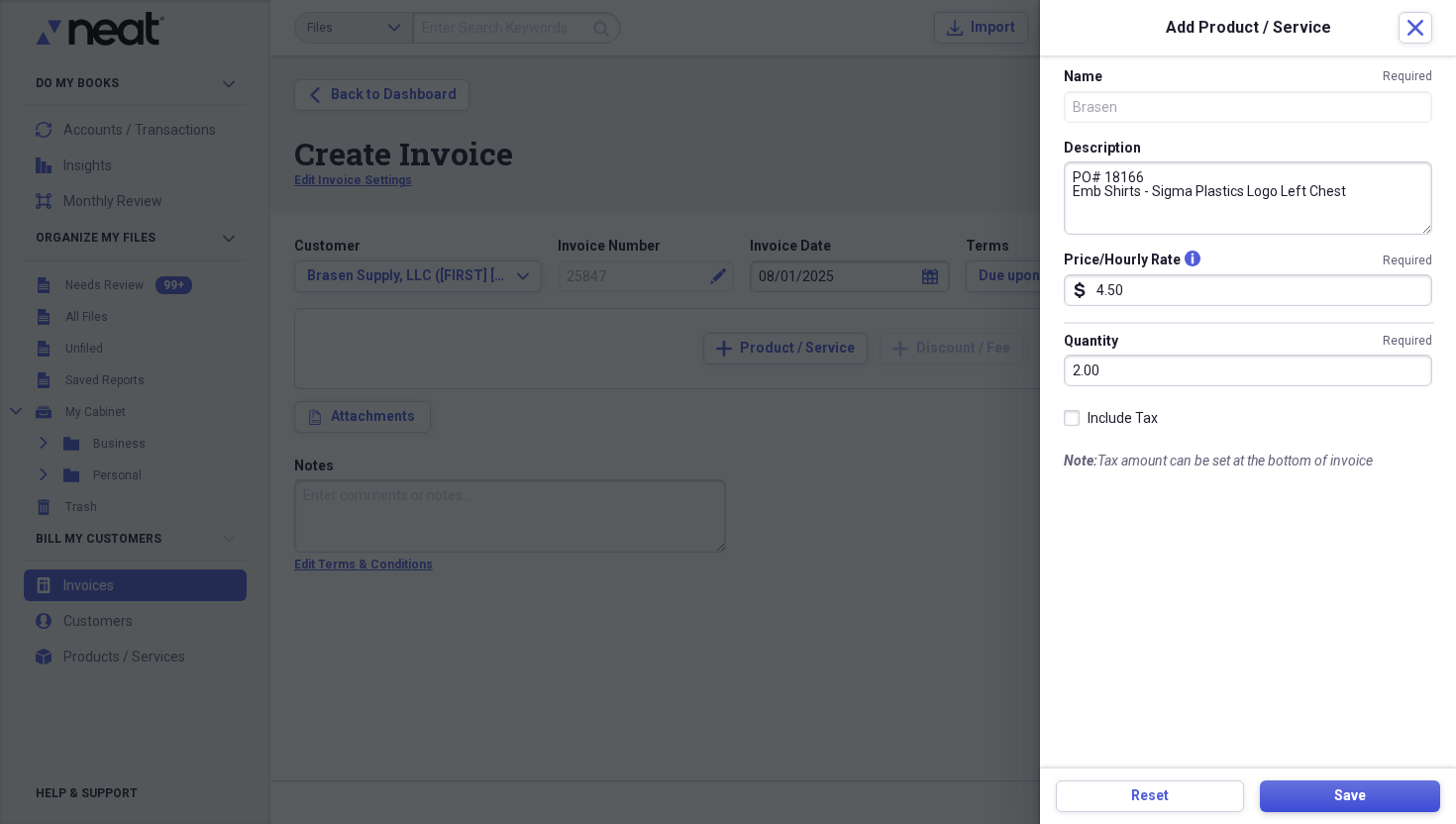 click on "Save" at bounding box center [1350, 796] 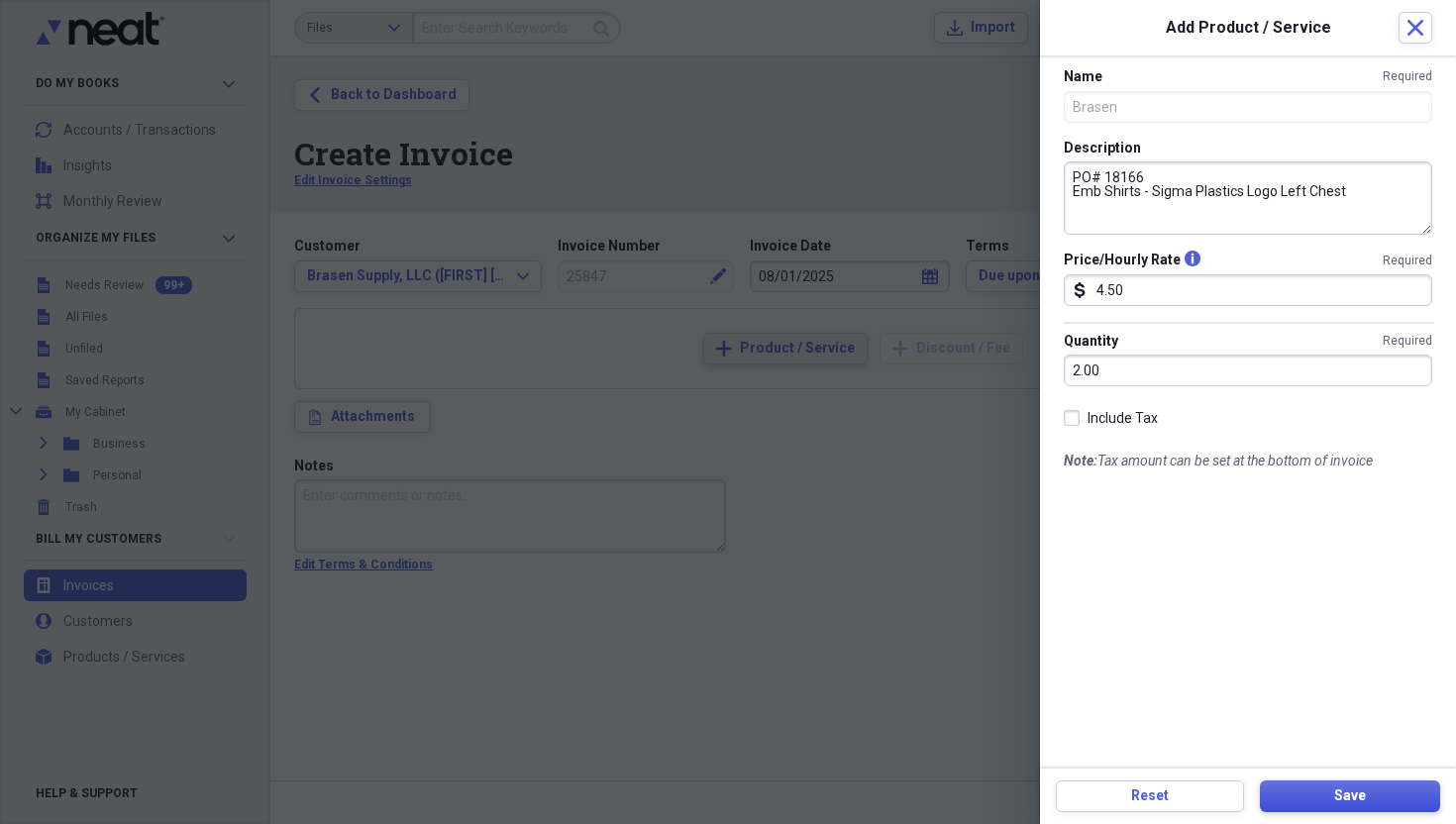 type on "PO# 14233
Emb Coverall - Emb Names [PERSON] & [PERSON]" 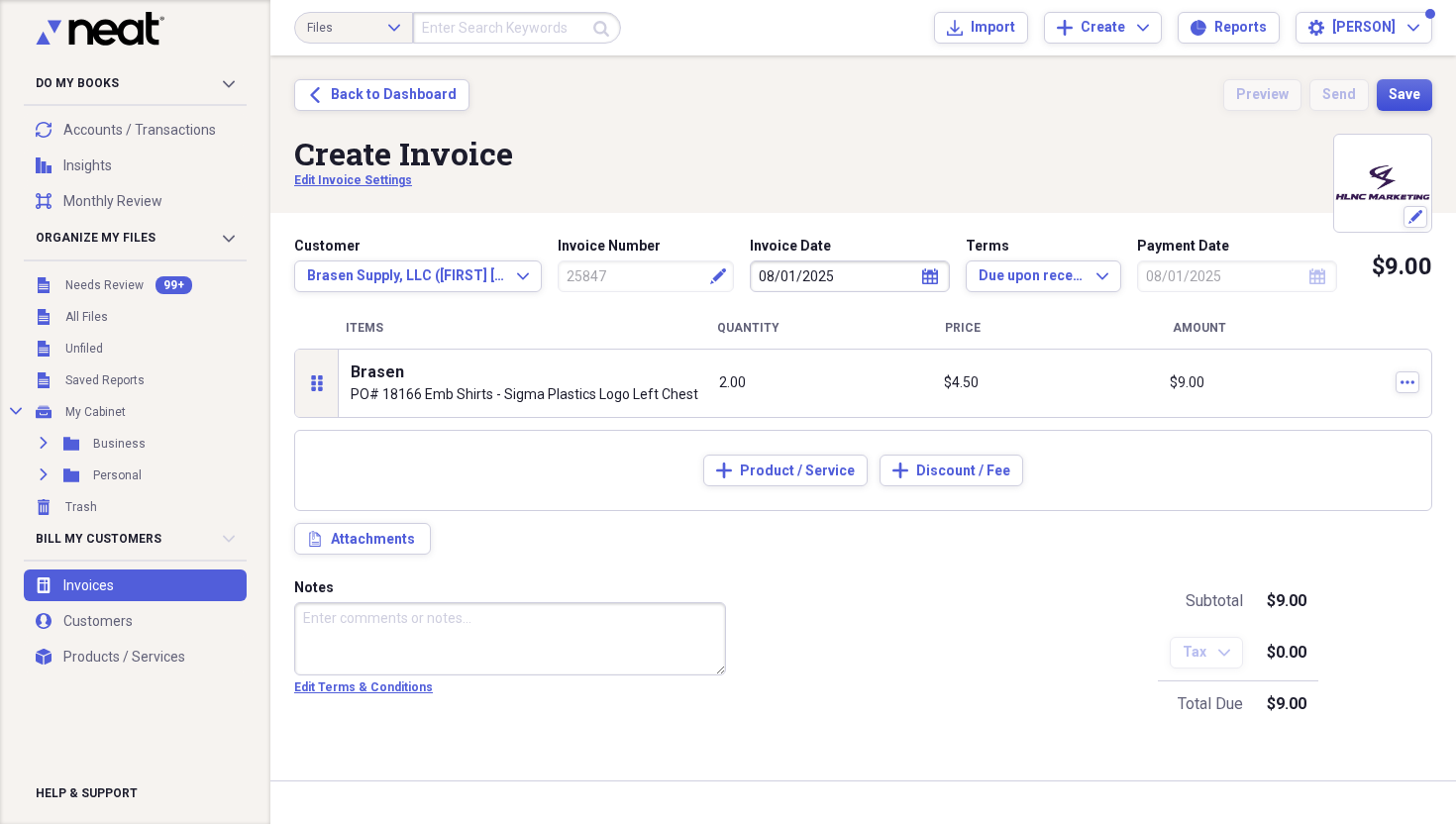click on "Save" at bounding box center [1404, 95] 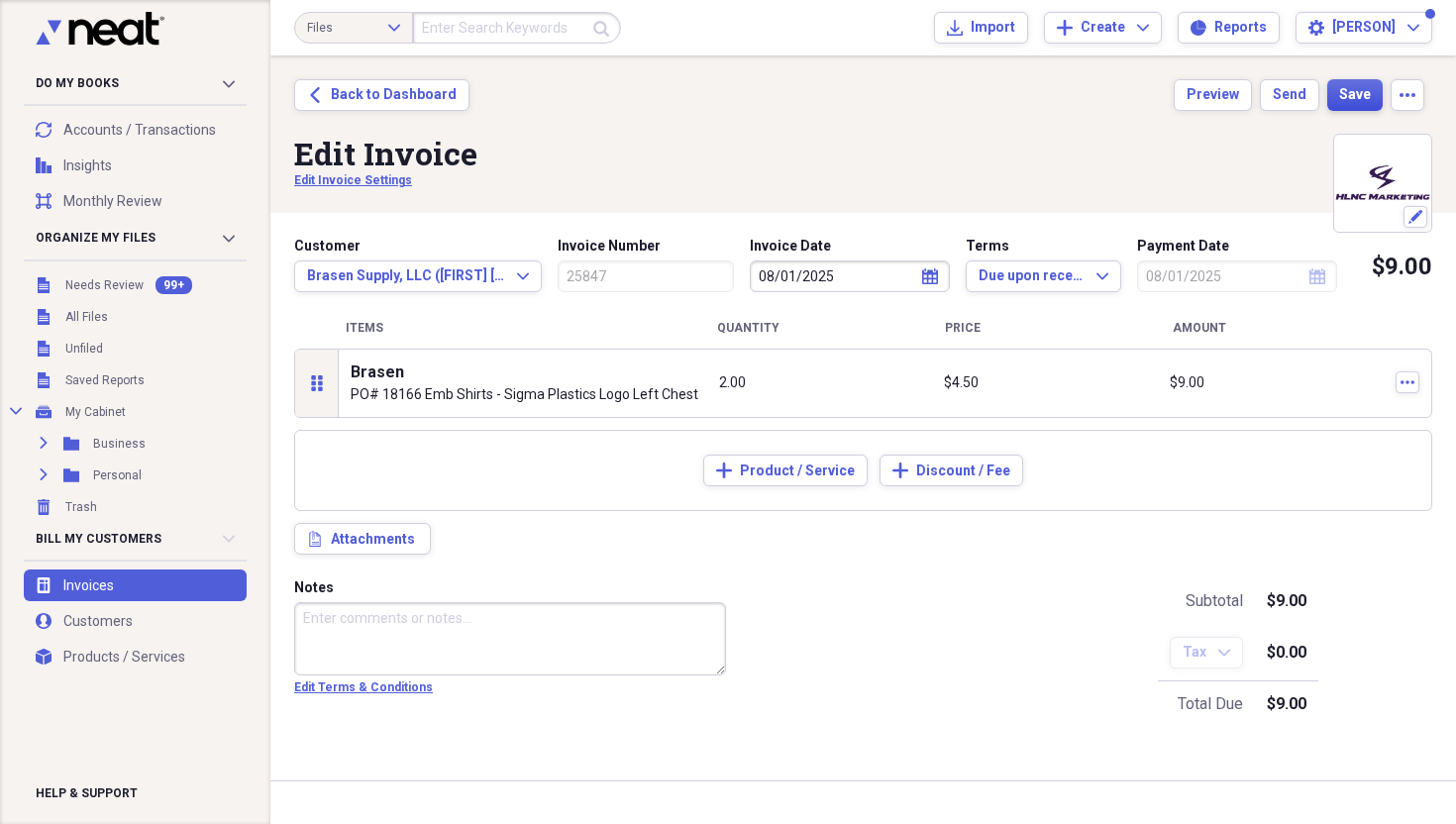 click on "Save" at bounding box center (1355, 95) 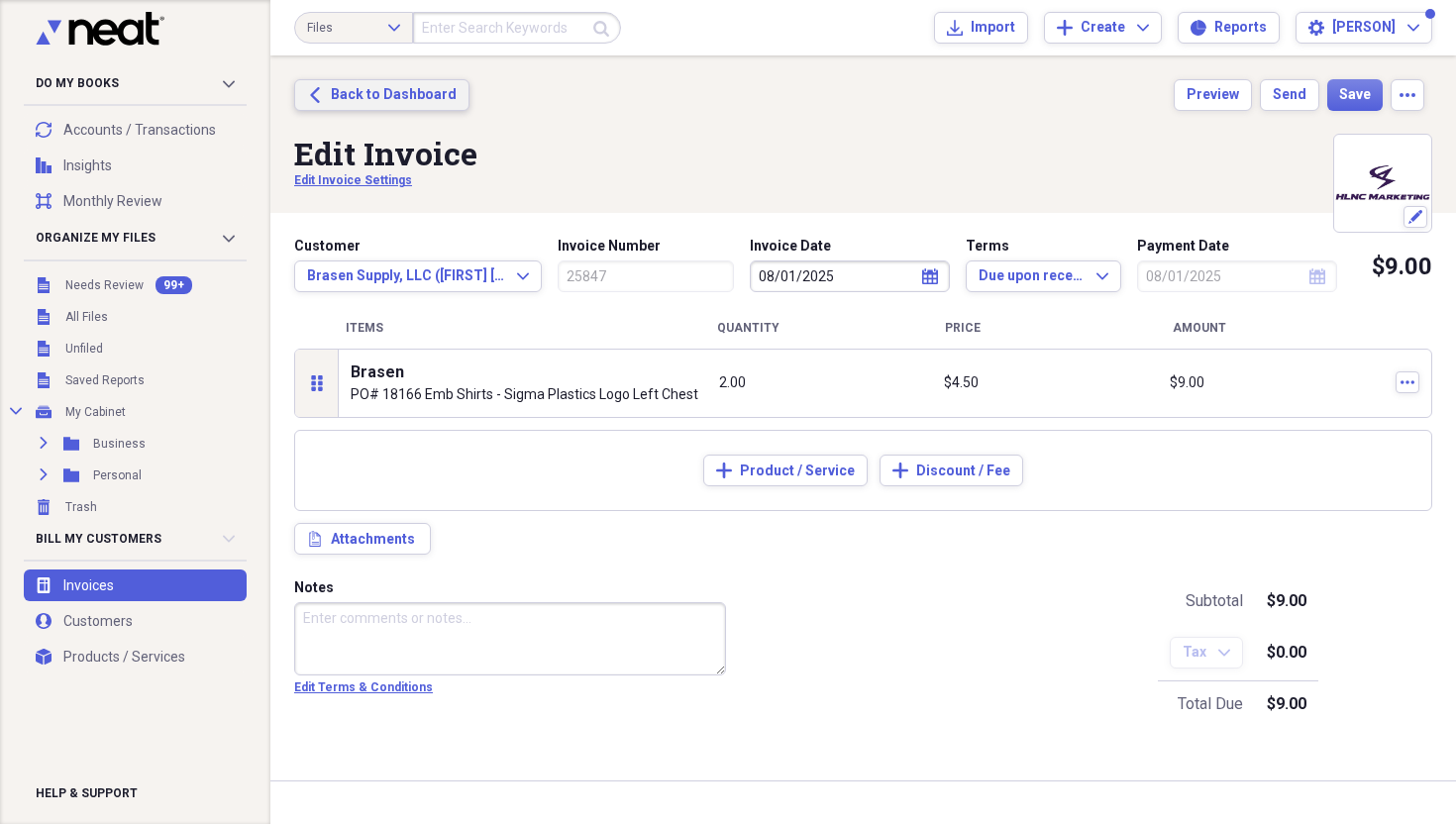 click on "Back to Dashboard" at bounding box center [393, 95] 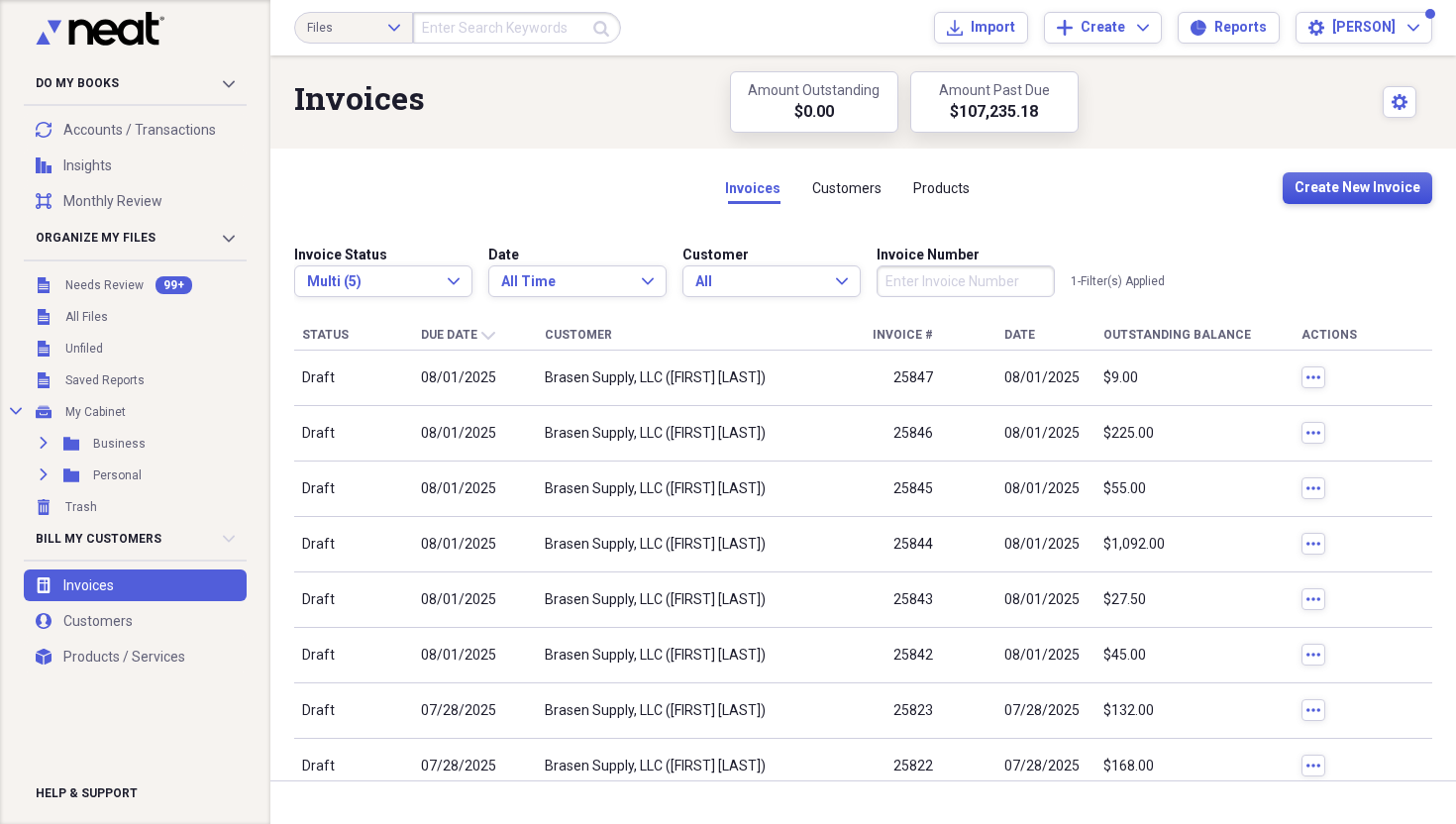 click on "Create New Invoice" at bounding box center (1357, 188) 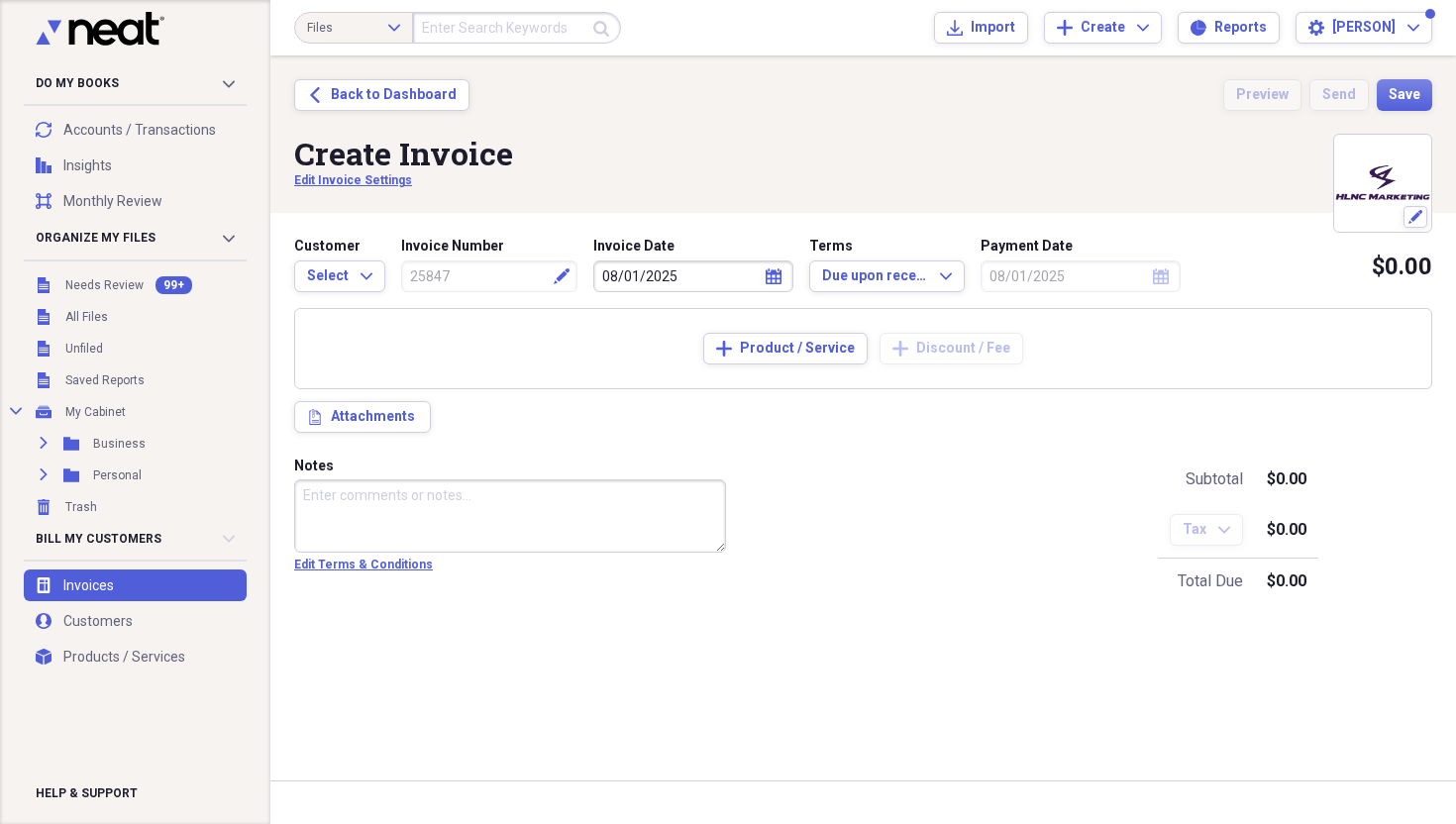 type on "25848" 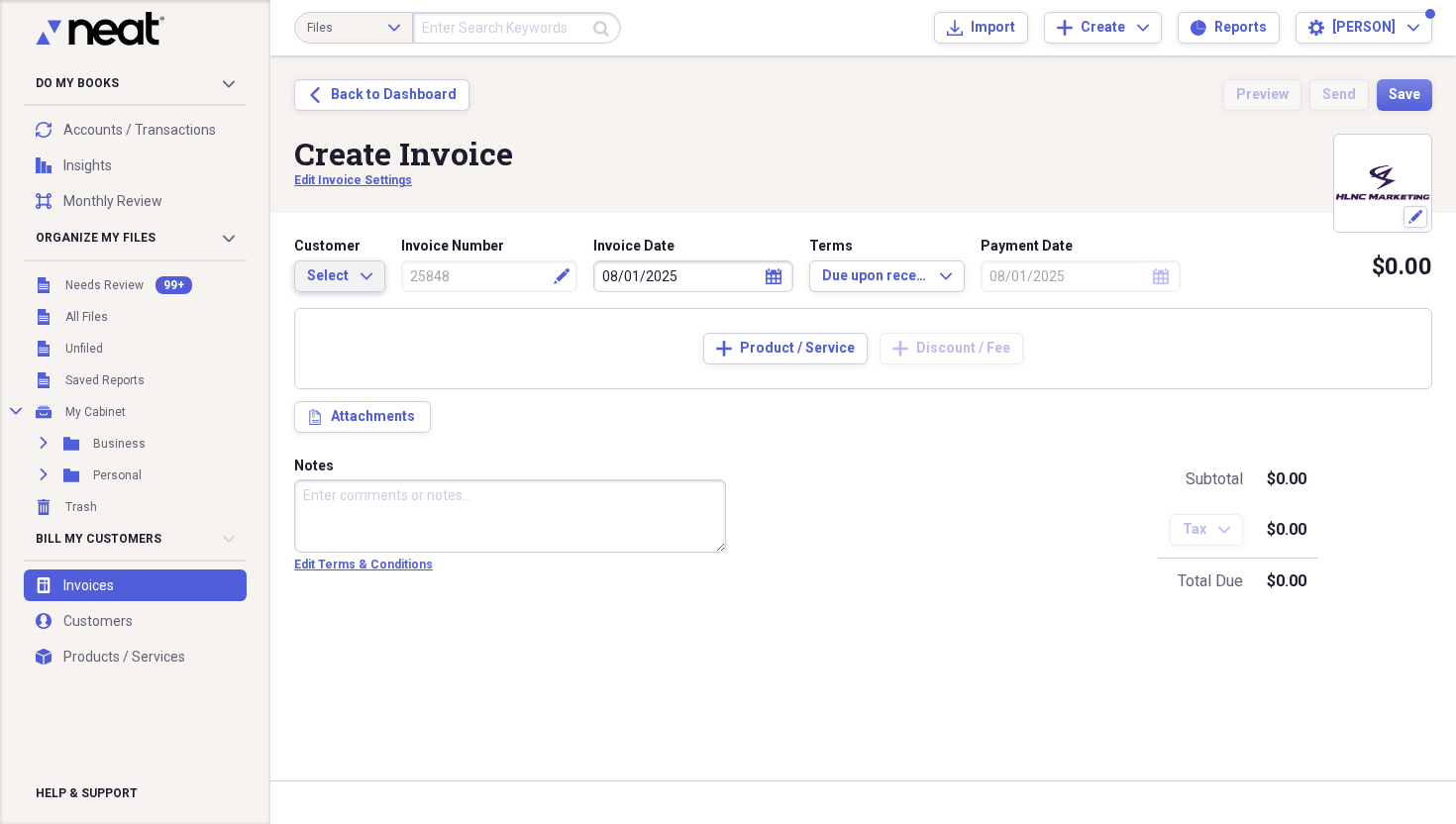 click on "Select Expand" at bounding box center [340, 276] 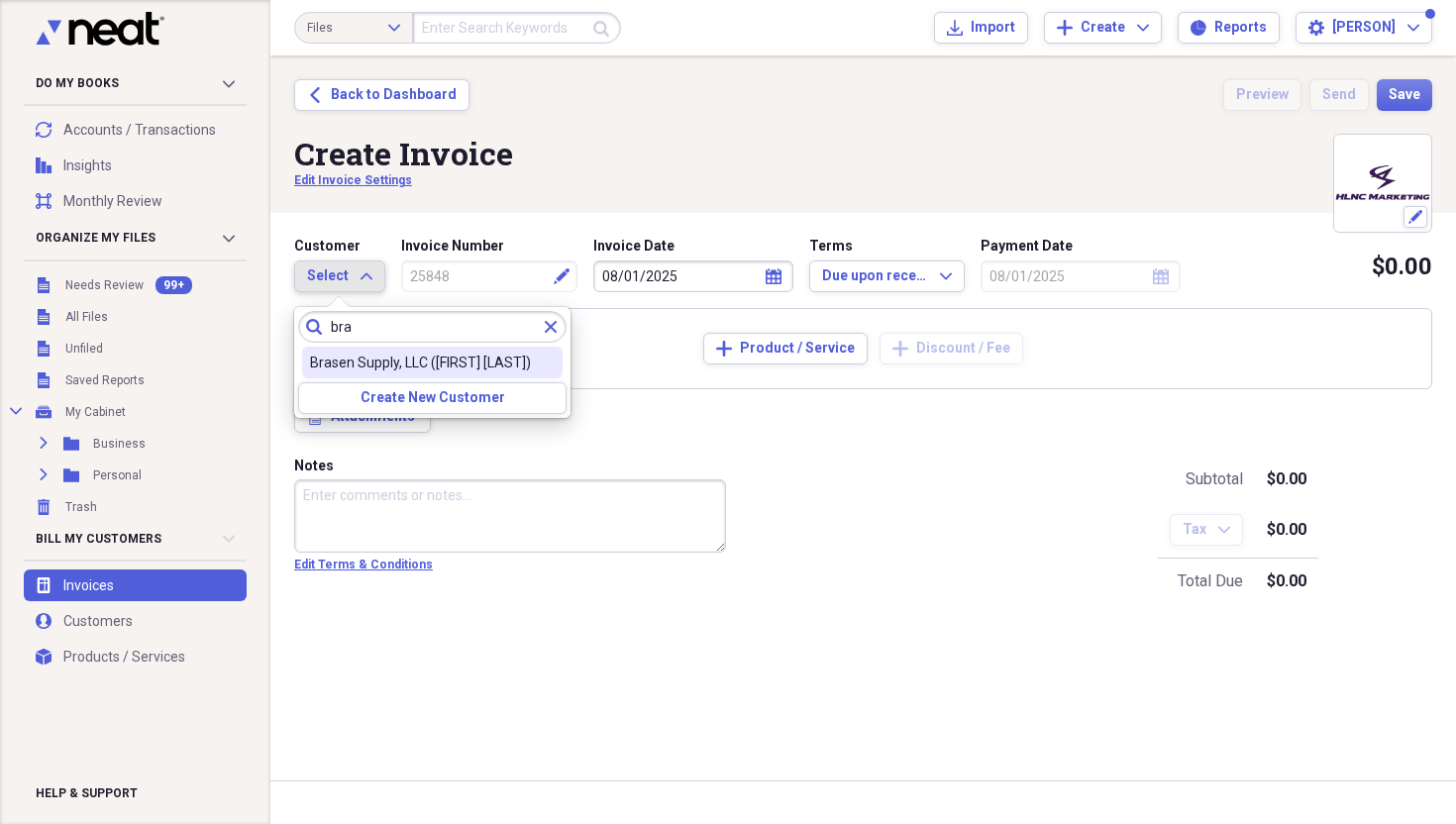 type on "bra" 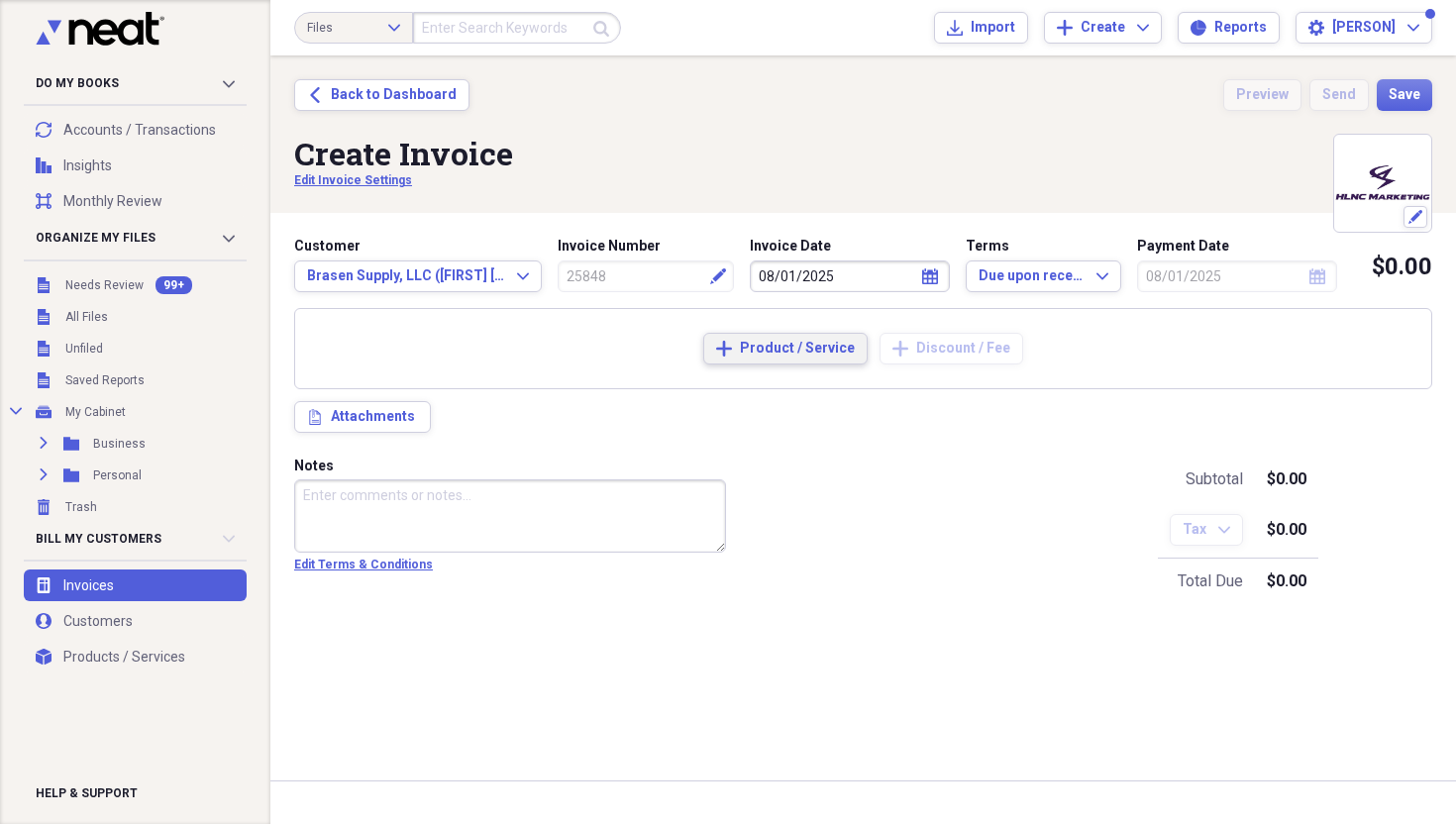 click on "Product / Service" at bounding box center (797, 349) 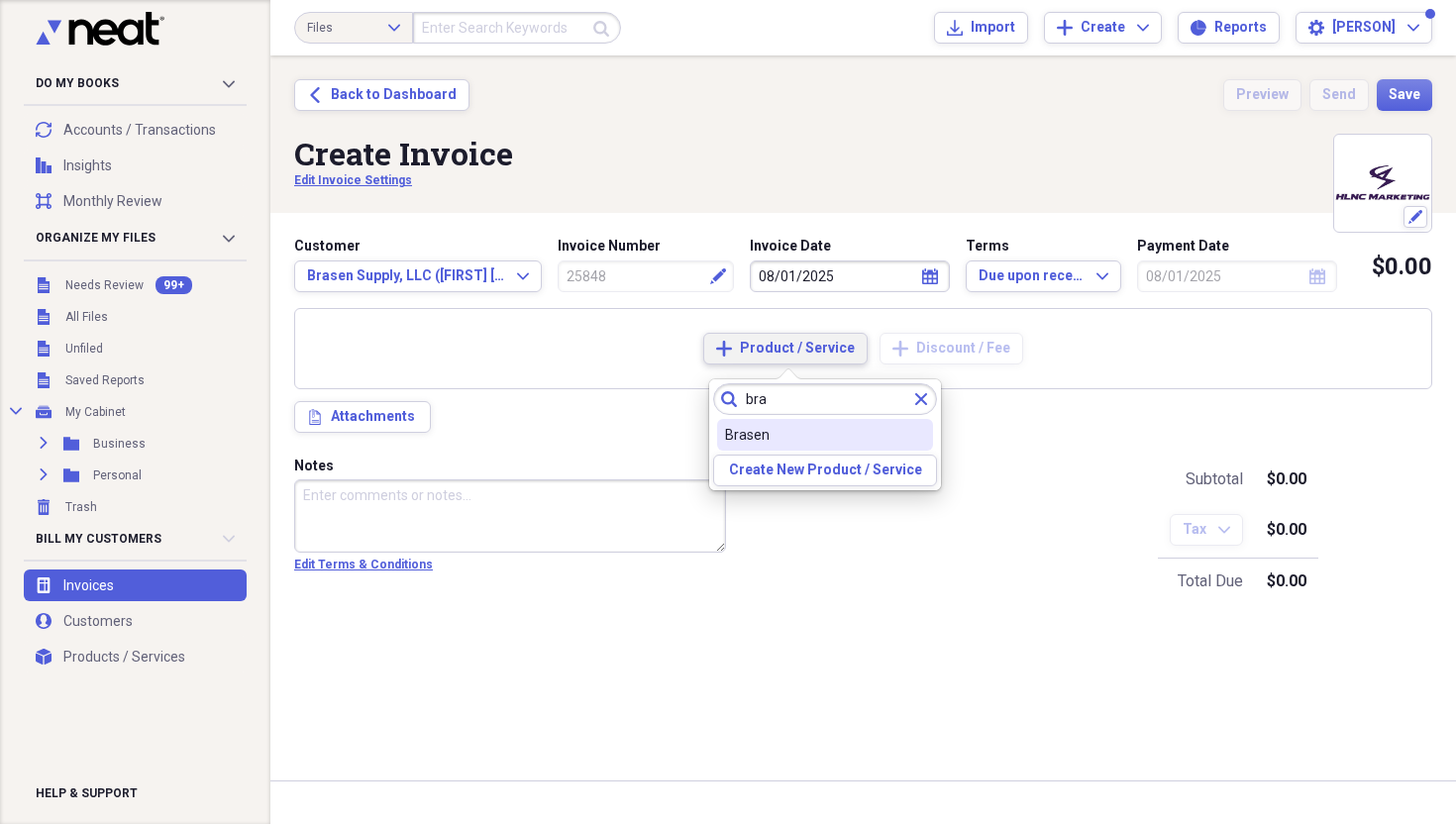 type on "bra" 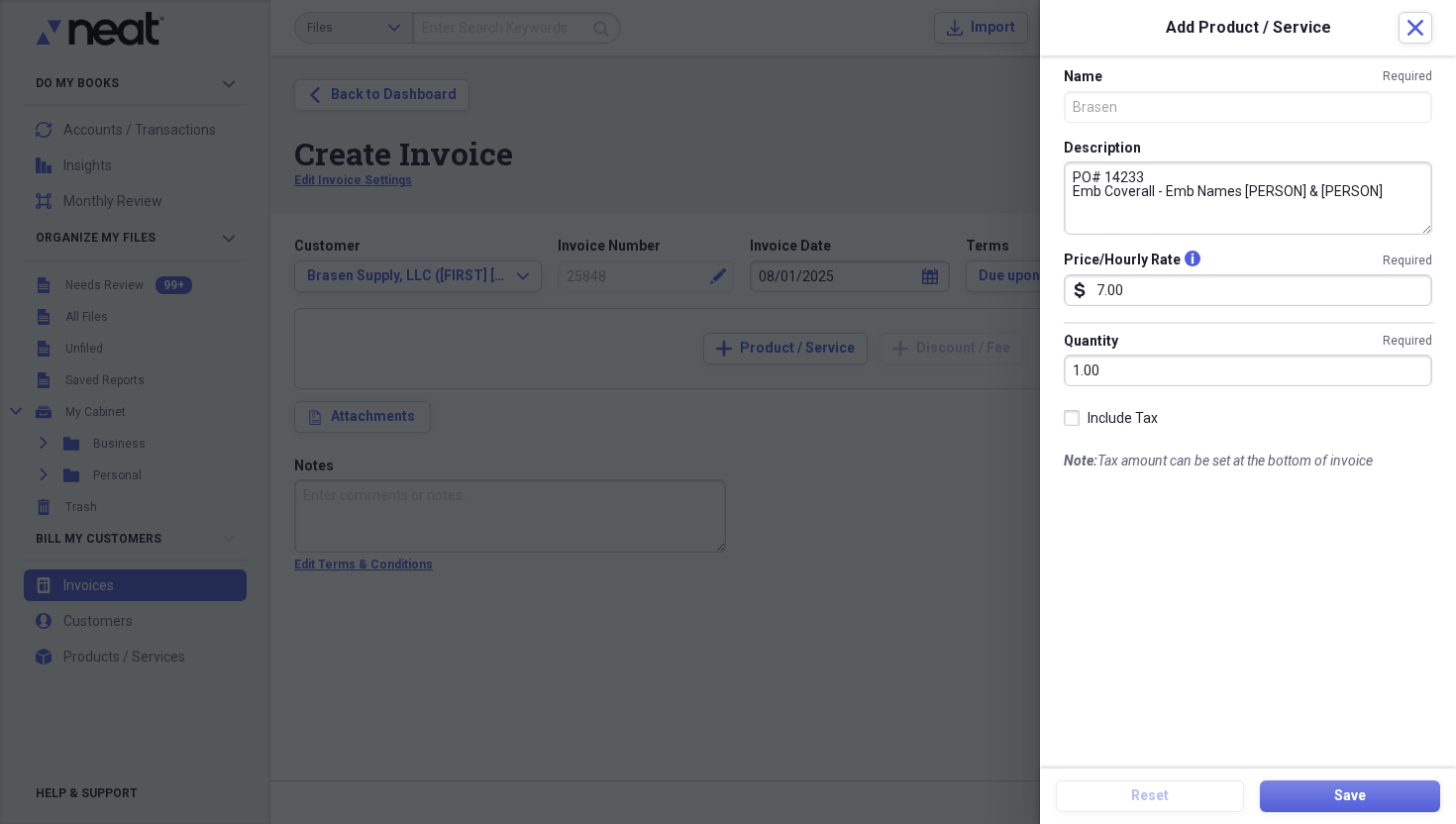 click on "PO# 14233
Emb Coverall - Emb Names [PERSON] & [PERSON]" at bounding box center [1248, 198] 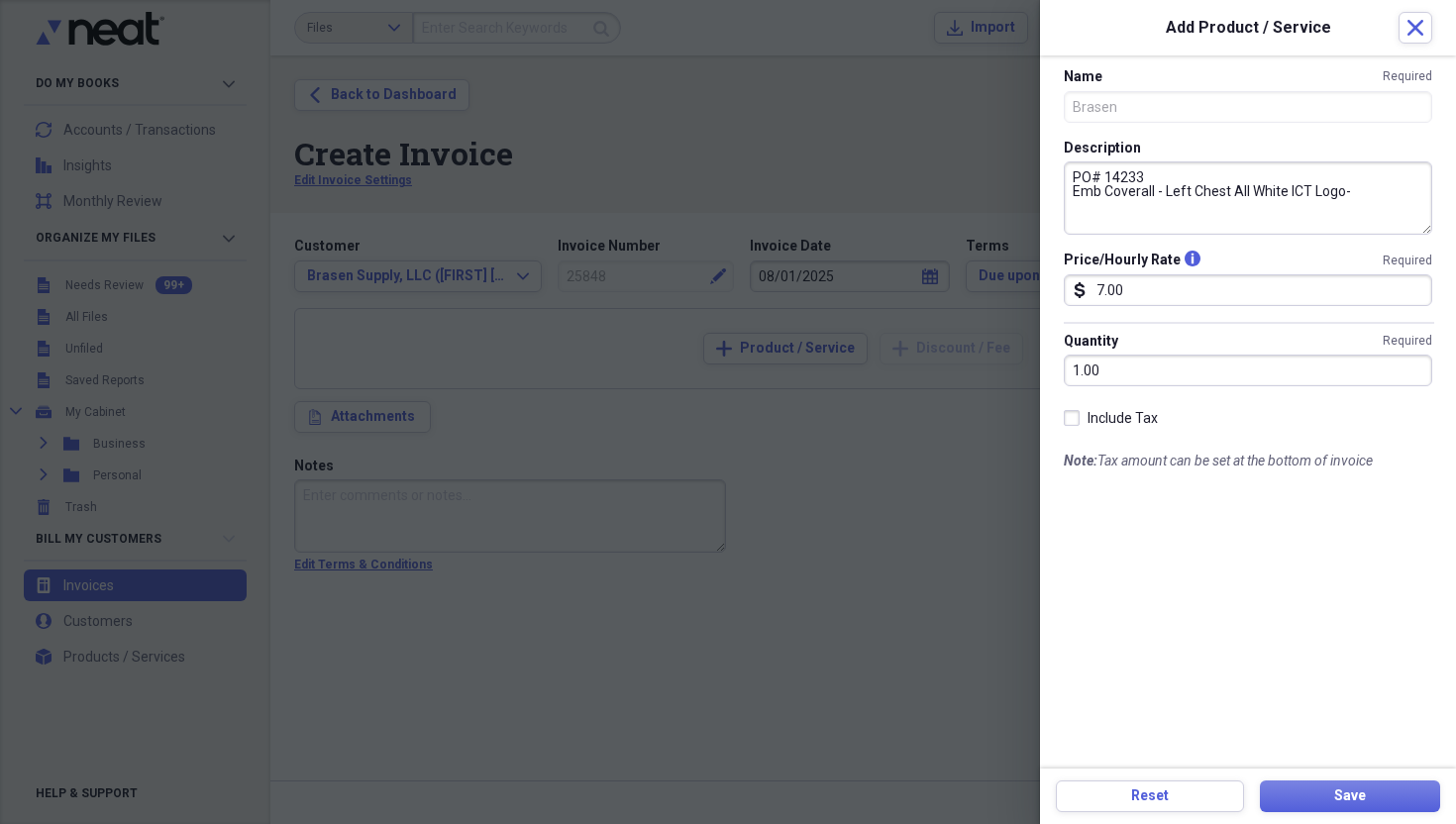 click on "PO# 14233
Emb Coverall - Left Chest All White ICT Logo-" at bounding box center [1248, 198] 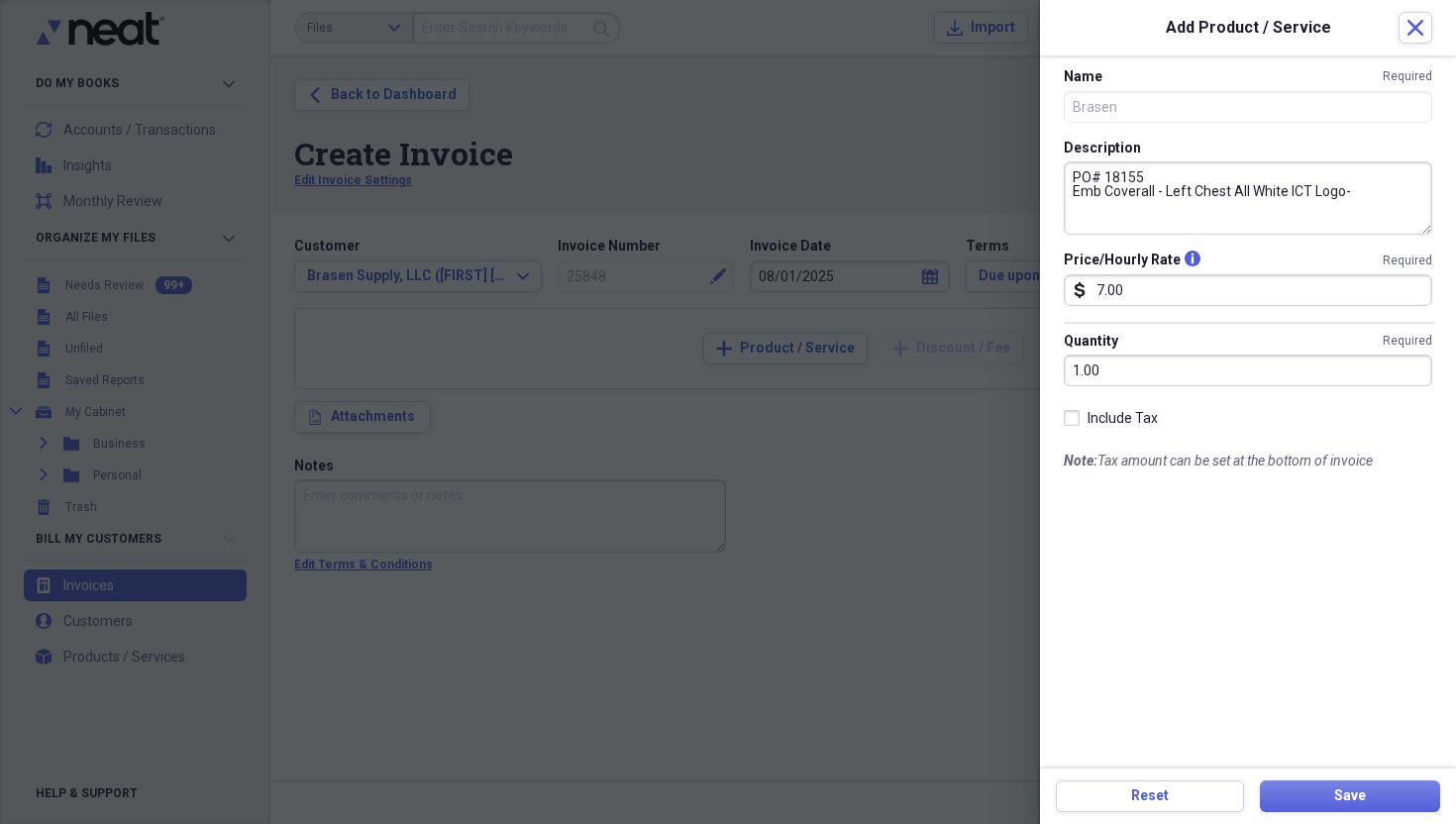 click on "PO# 18155
Emb Coverall - Left Chest All White ICT Logo-" at bounding box center [1248, 198] 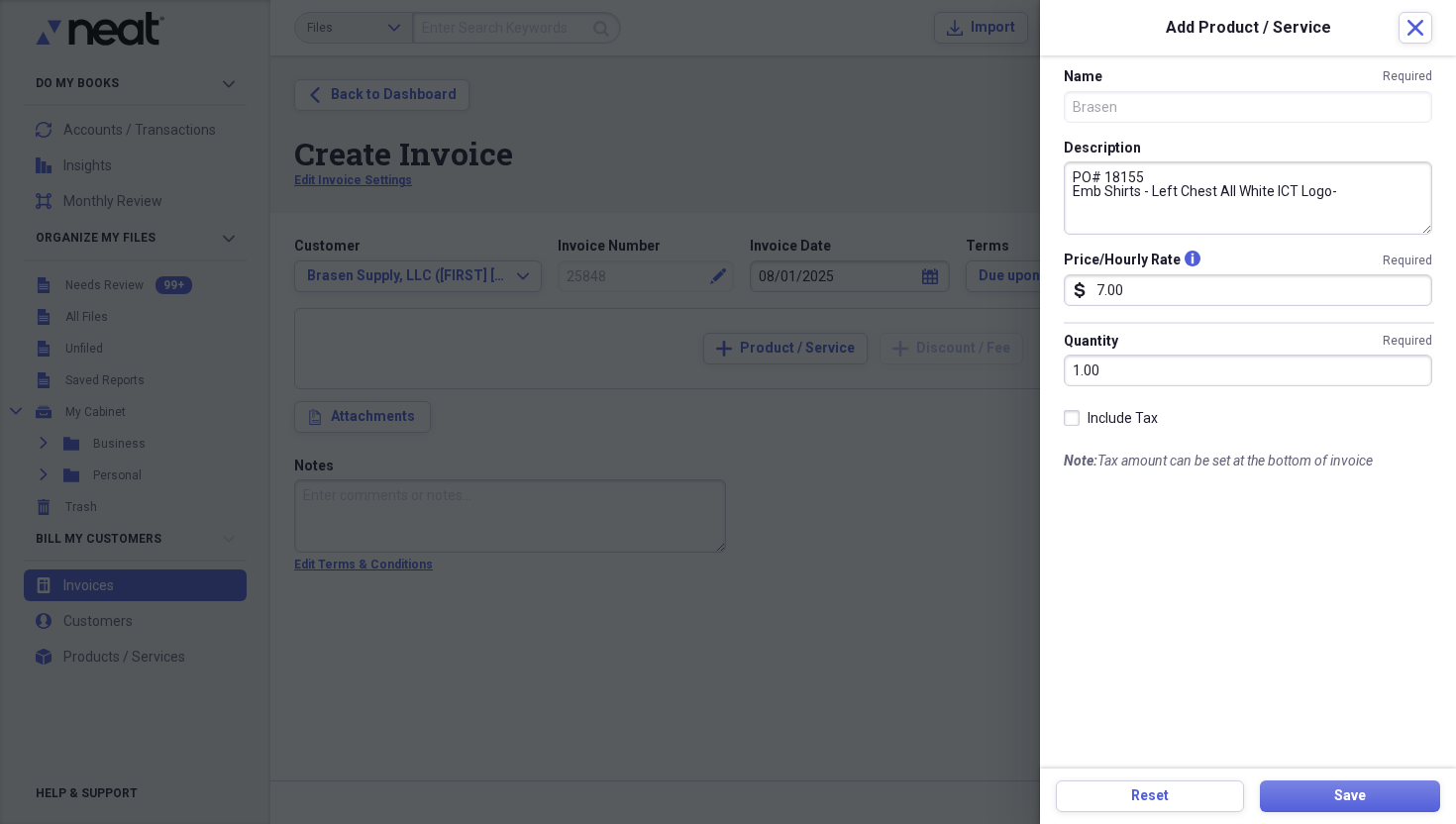 drag, startPoint x: 1215, startPoint y: 191, endPoint x: 1274, endPoint y: 190, distance: 59.008474 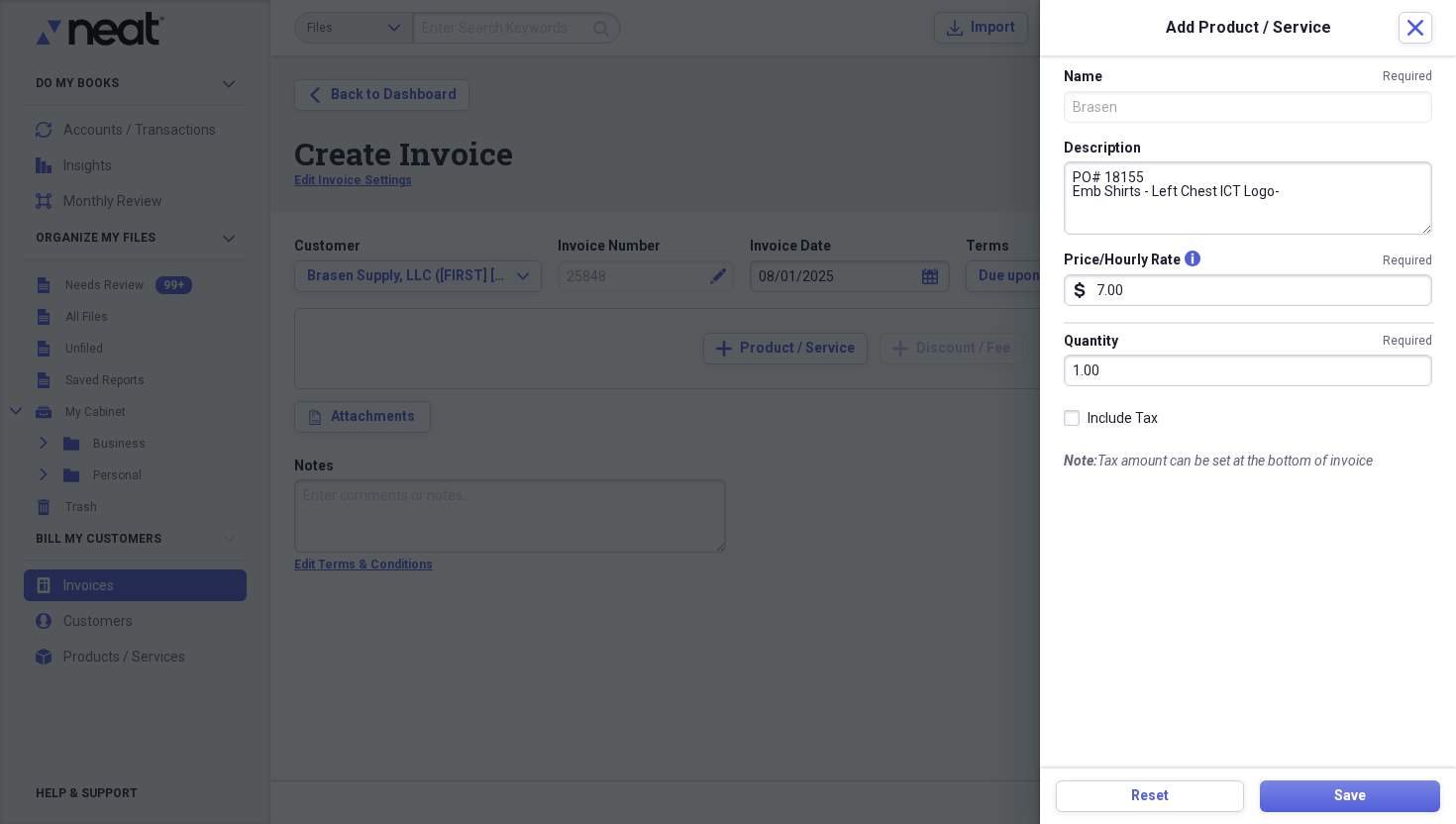 drag, startPoint x: 1151, startPoint y: 196, endPoint x: 1214, endPoint y: 197, distance: 63.00794 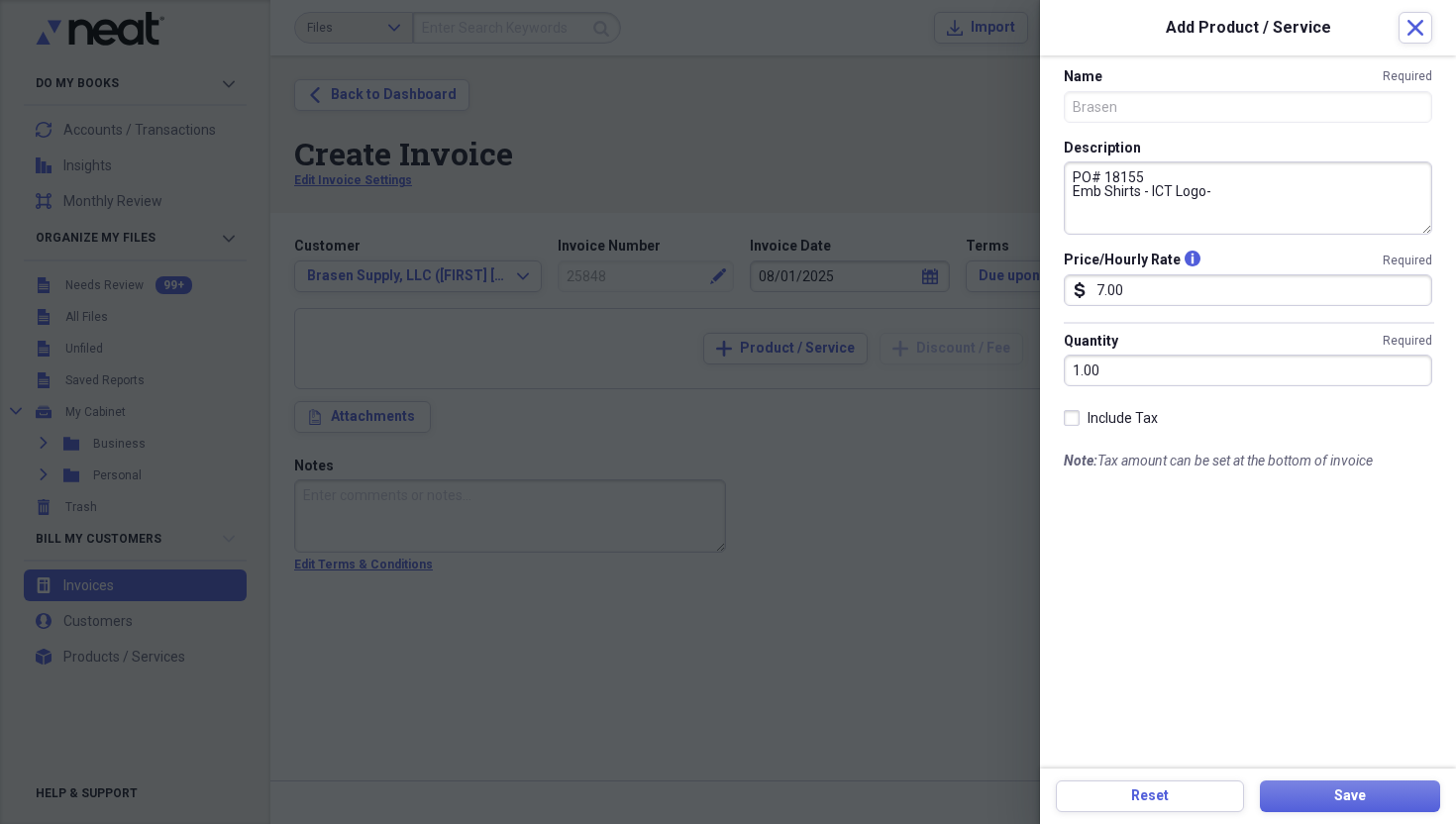 click on "PO# 18155
Emb Shirts - ICT Logo-" at bounding box center (1248, 198) 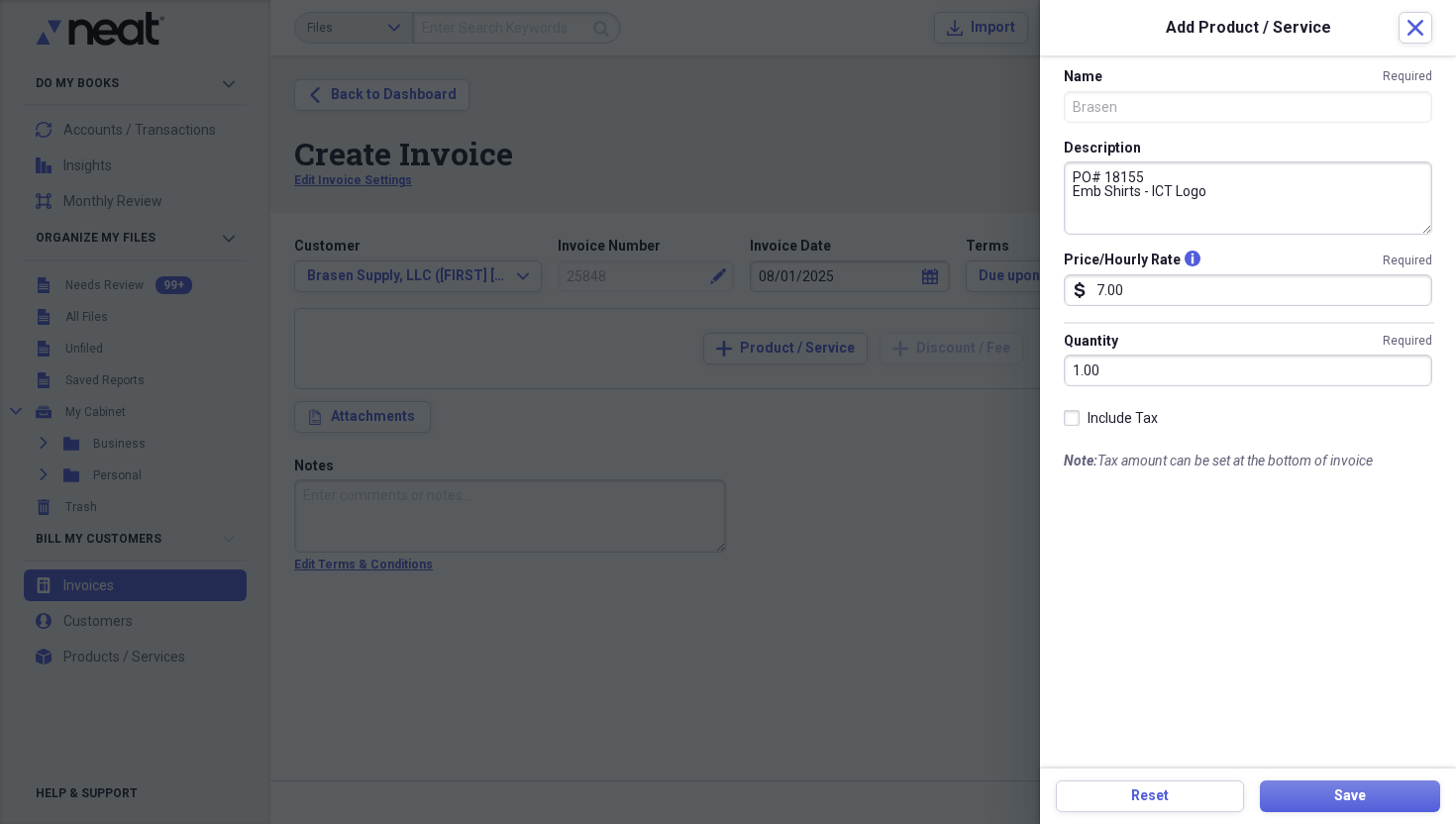 paste on "Left Chest" 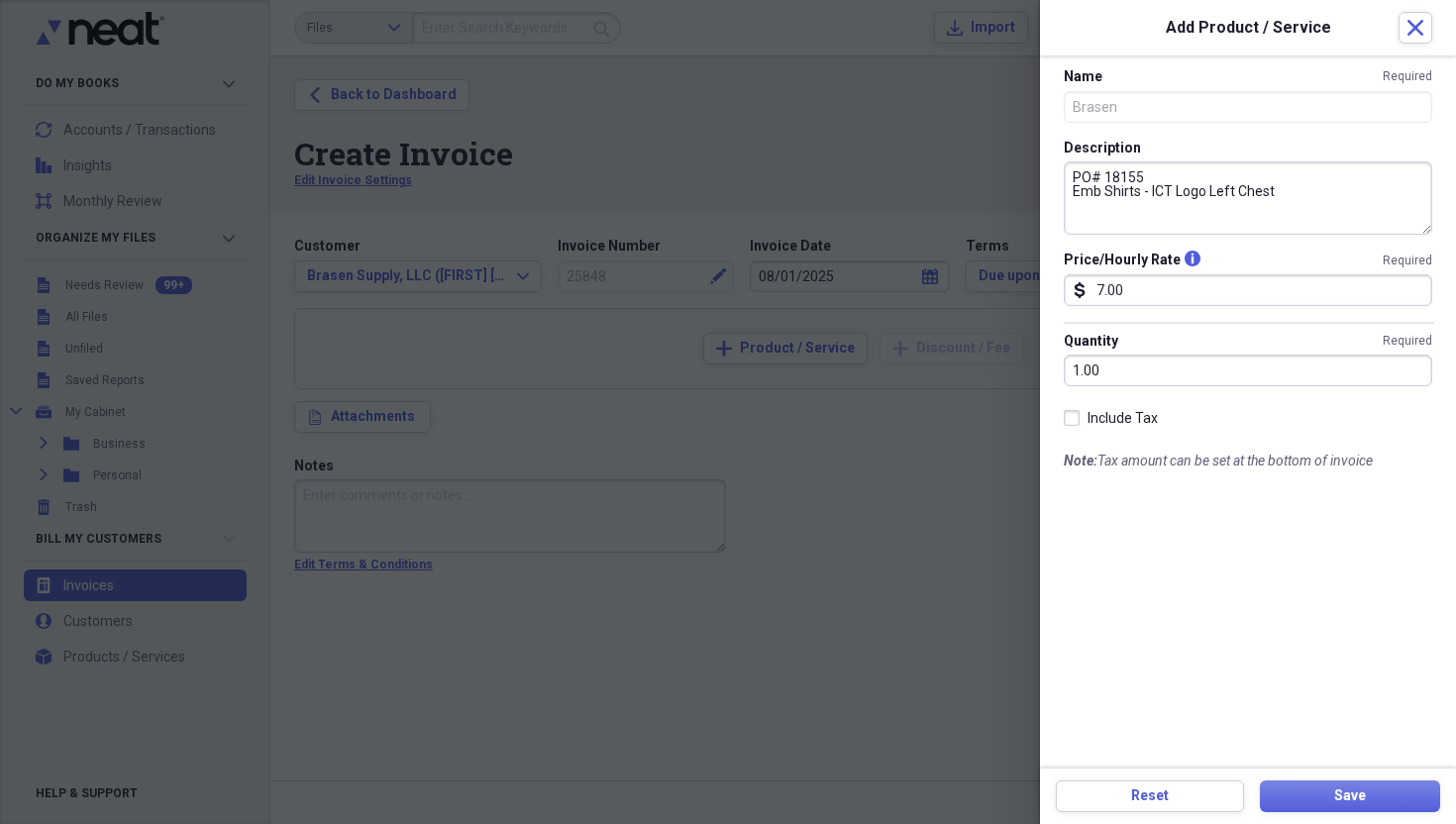 type on "PO# 18155
Emb Shirts - ICT Logo Left Chest" 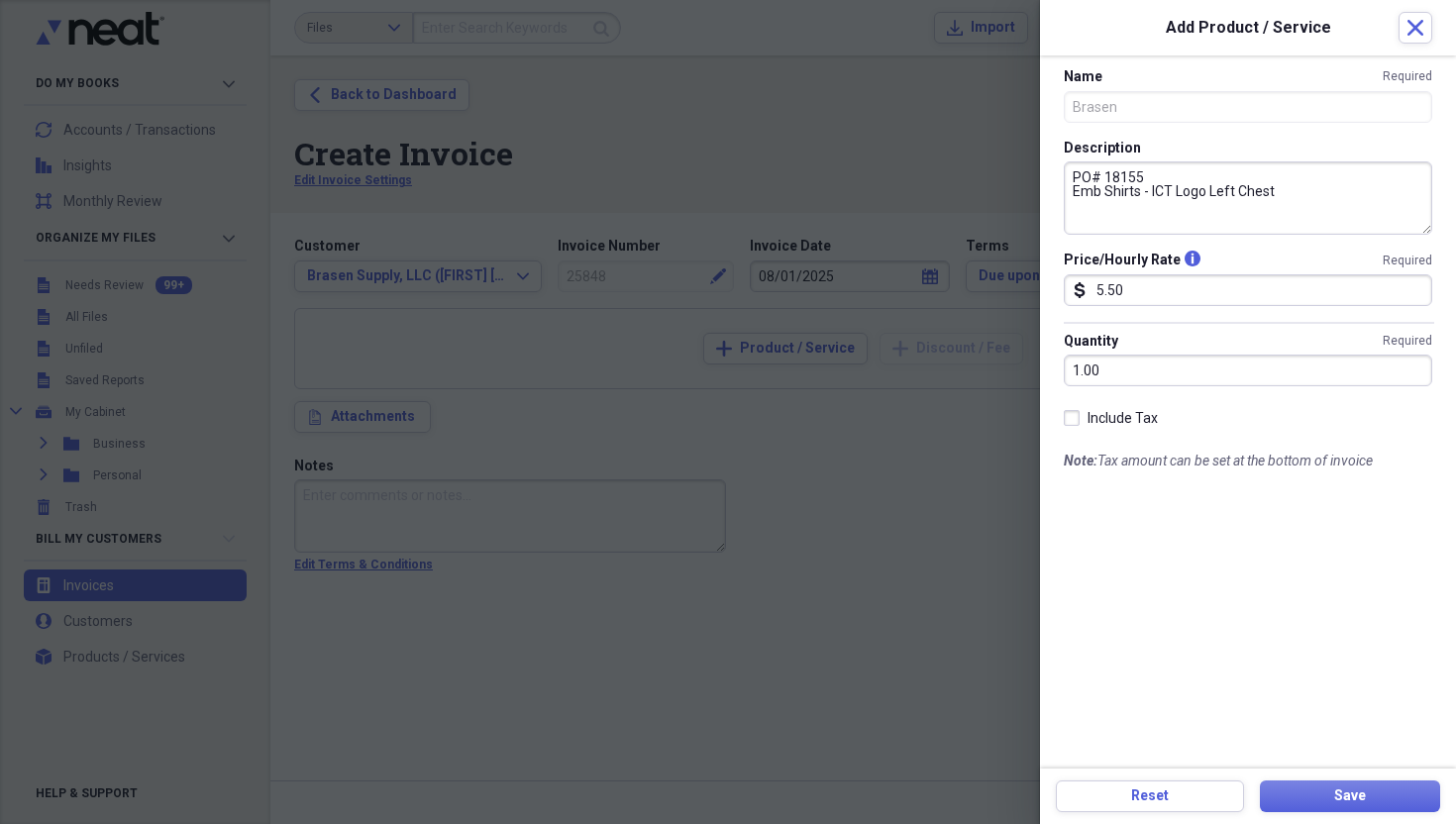type on "5.50" 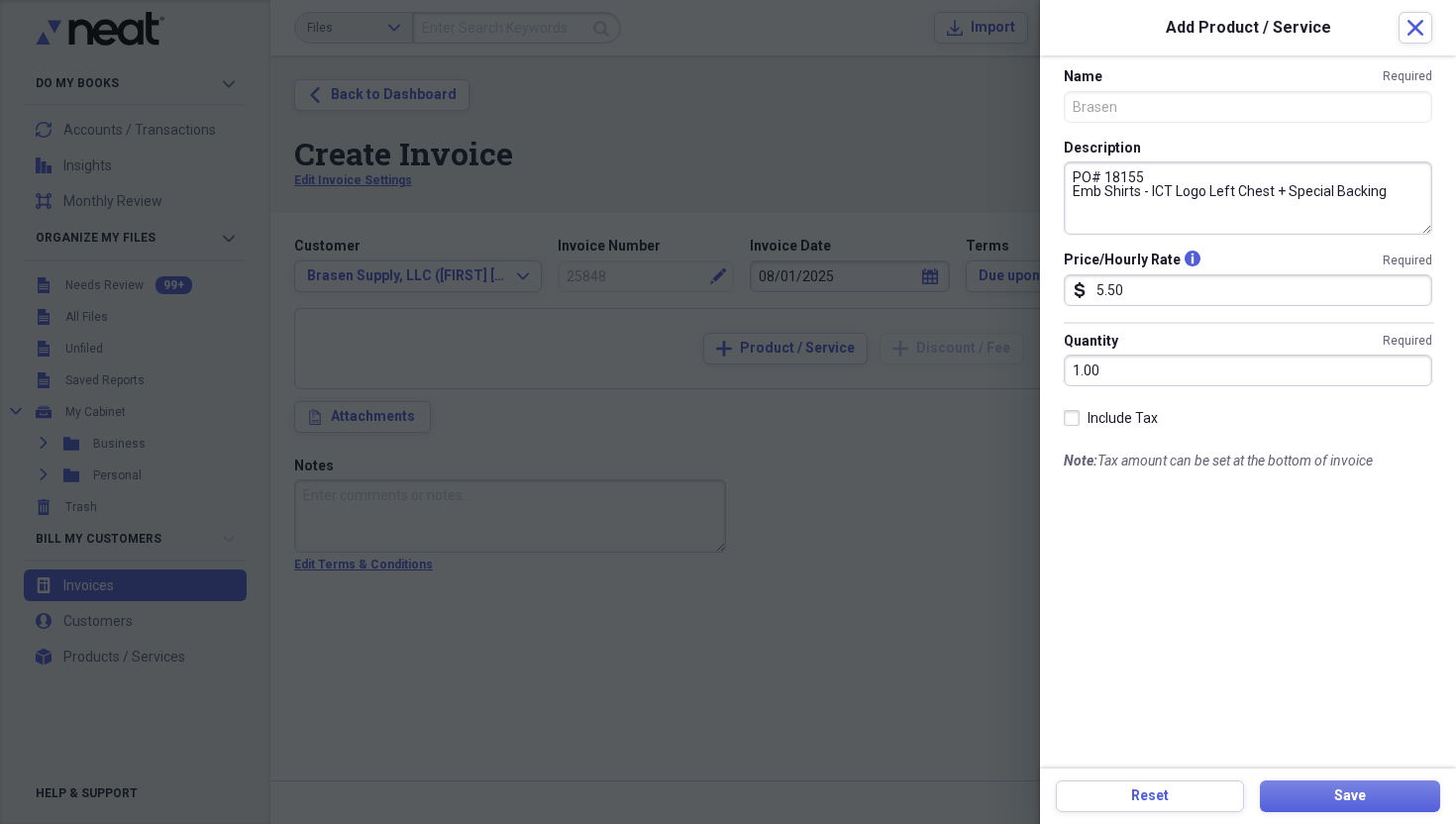 type on "PO# 18155
Emb Shirts - ICT Logo Left Chest + Special Backing" 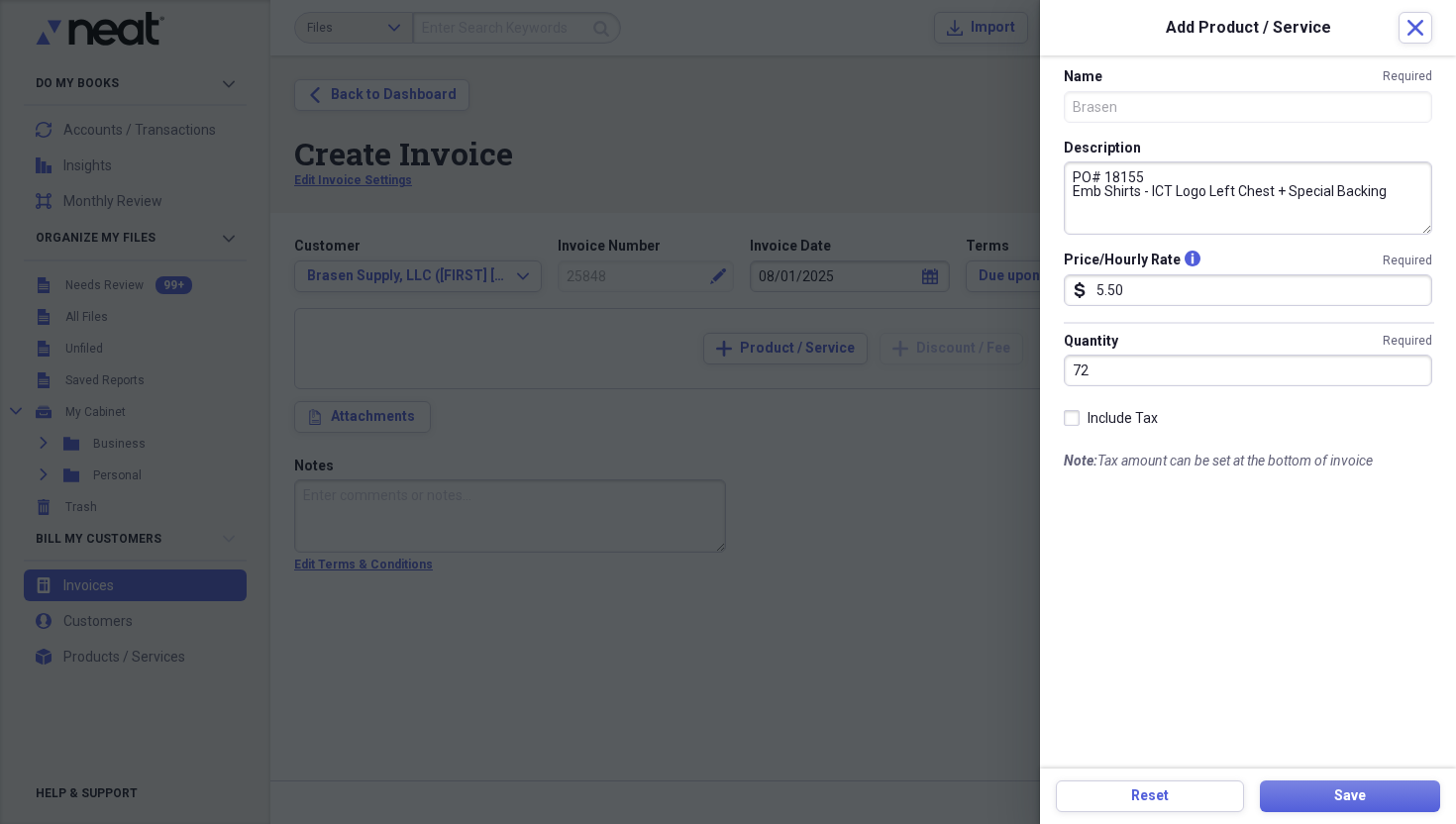 type on "72.00" 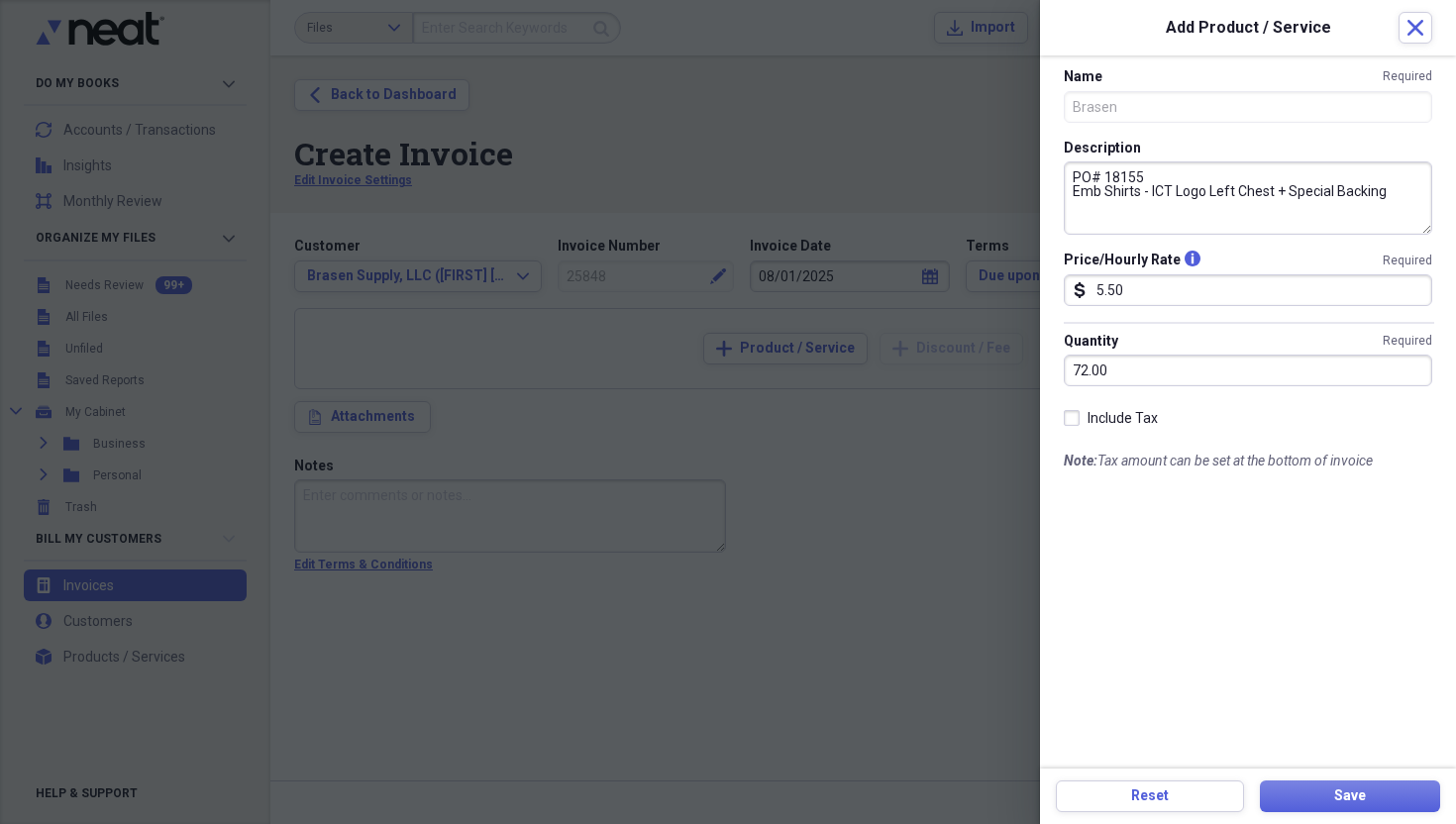 click on "Name Required Brasen Description PO# 18155
Emb Shirts - ICT Logo Left Chest + Special Backing Price/Hourly Rate info Required dollar-sign 5.50 Quantity Required 72.00 Include Tax Note:  Tax amount can be set at the bottom of invoice" at bounding box center (1248, 412) 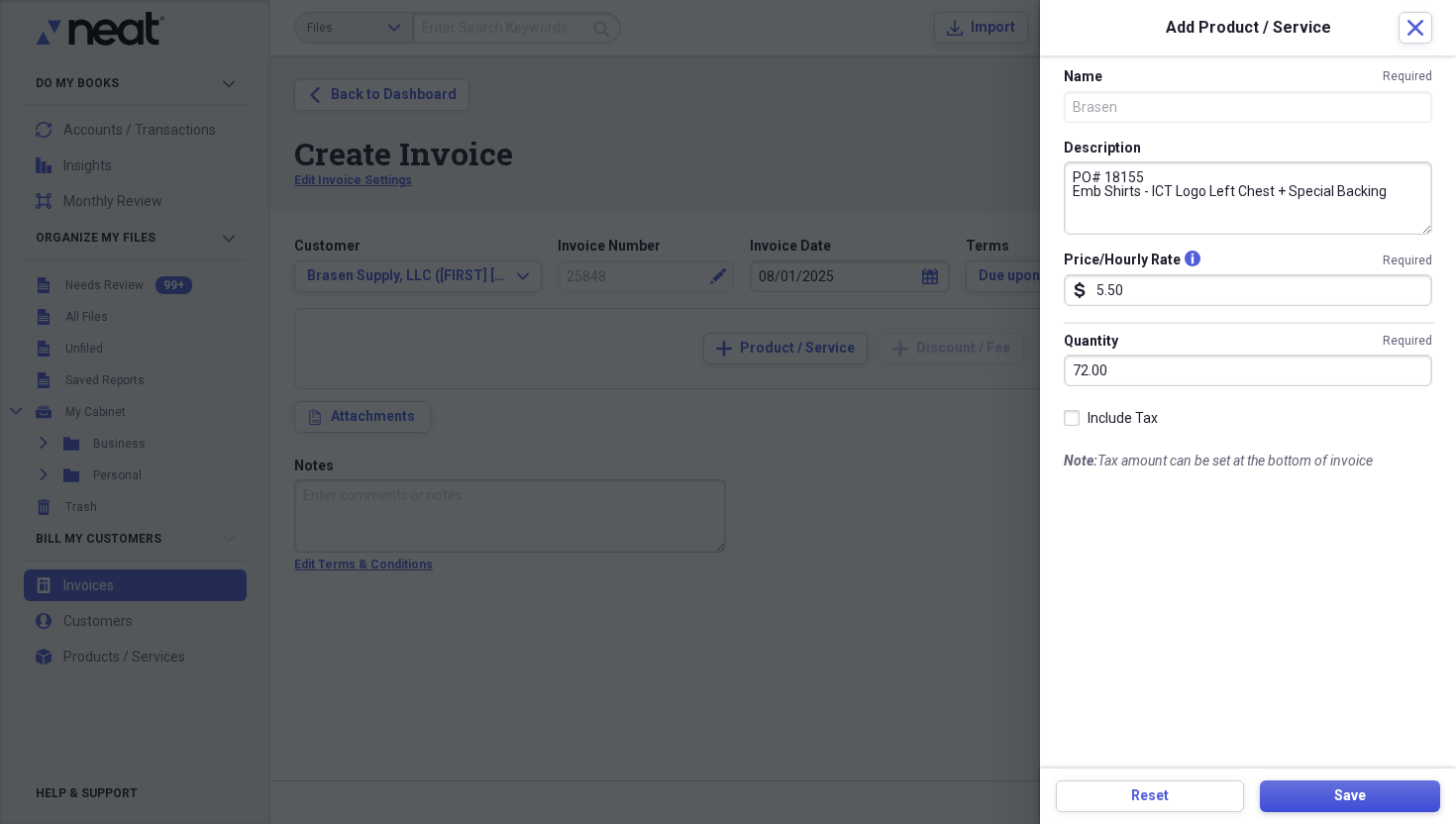click on "Save" at bounding box center [1350, 796] 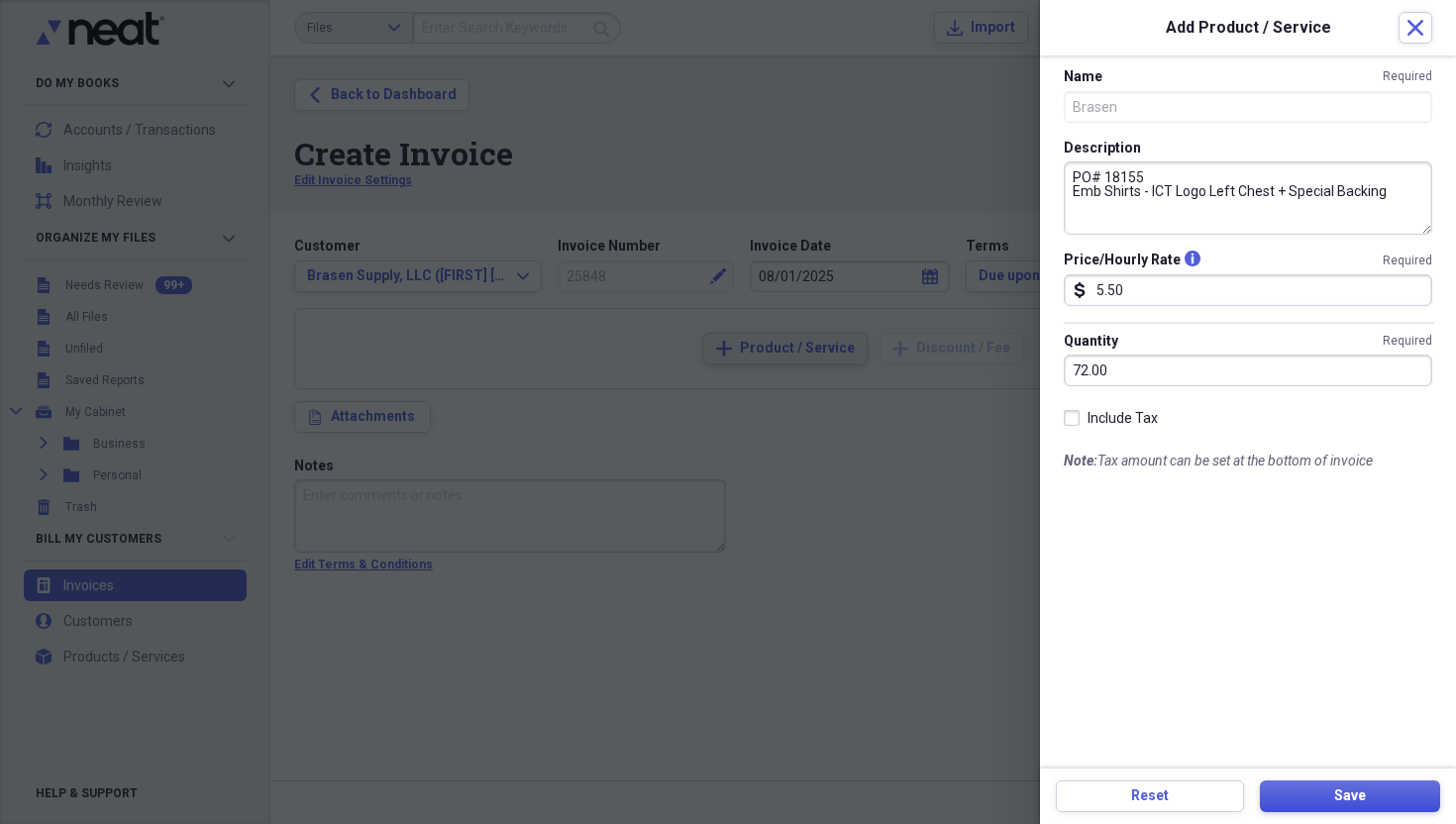 type on "PO# 14233
Emb Coverall - Emb Names [PERSON] & [PERSON]" 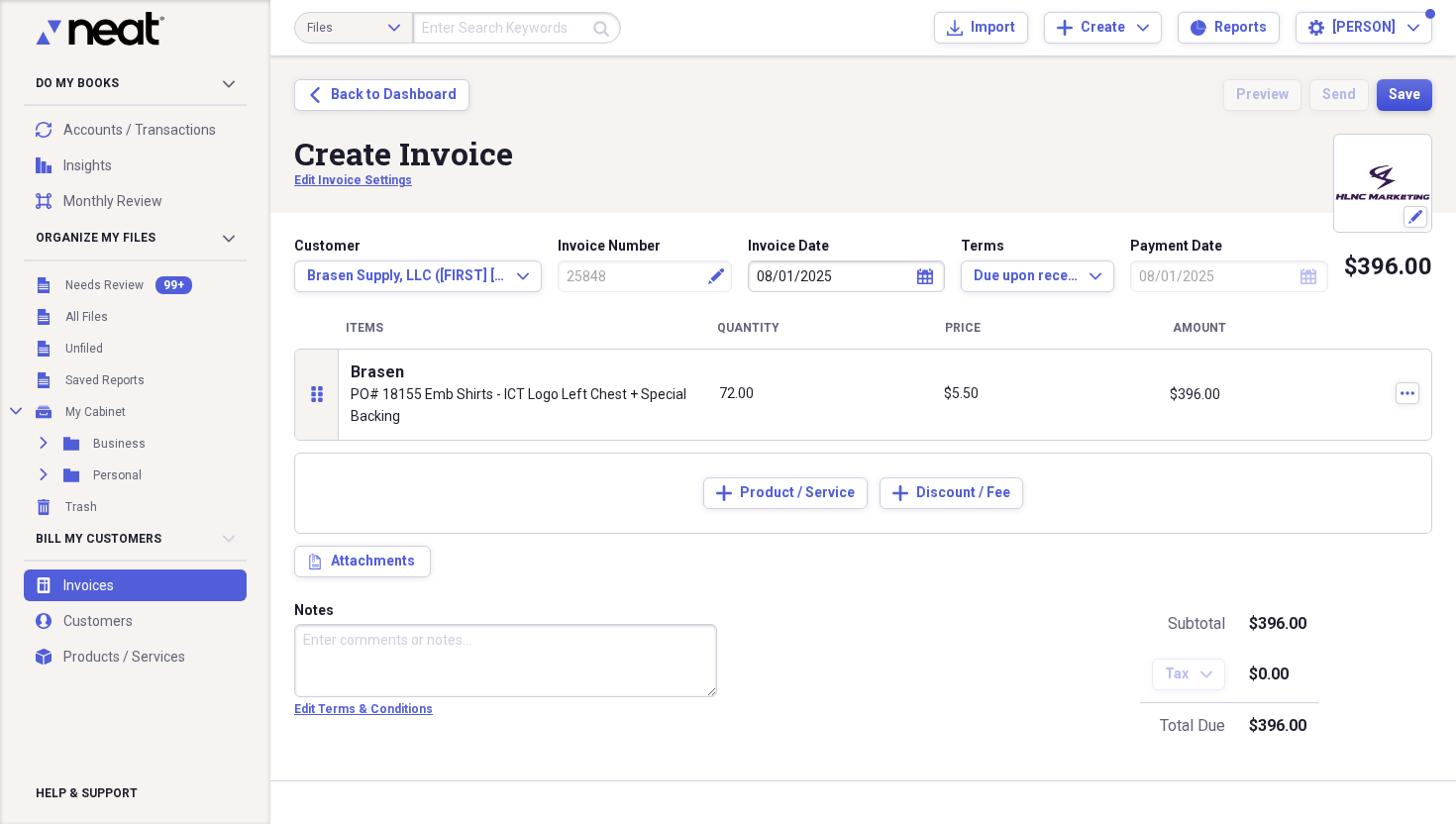 click on "Save" at bounding box center [1404, 95] 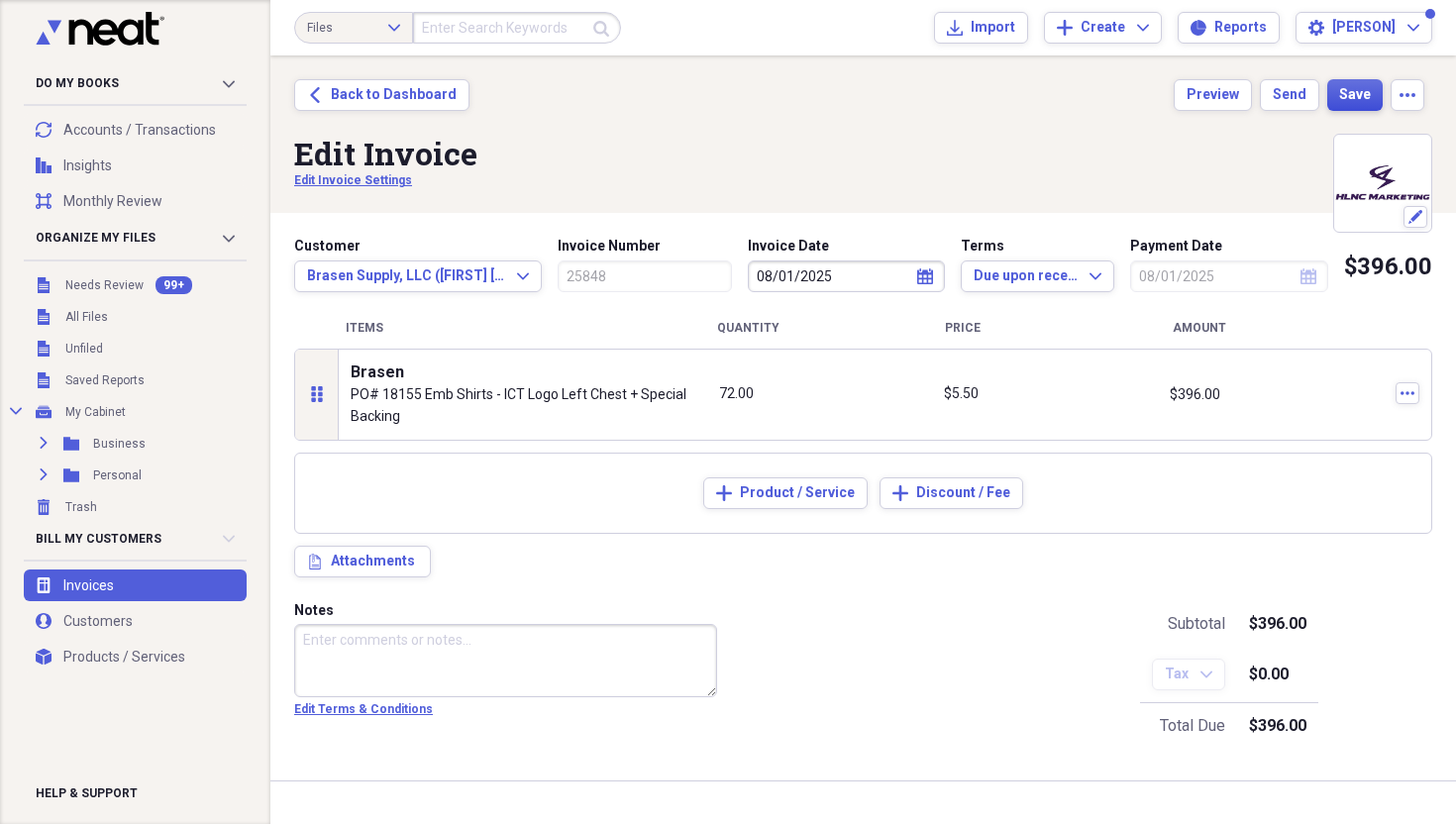 click on "Save" at bounding box center (1355, 95) 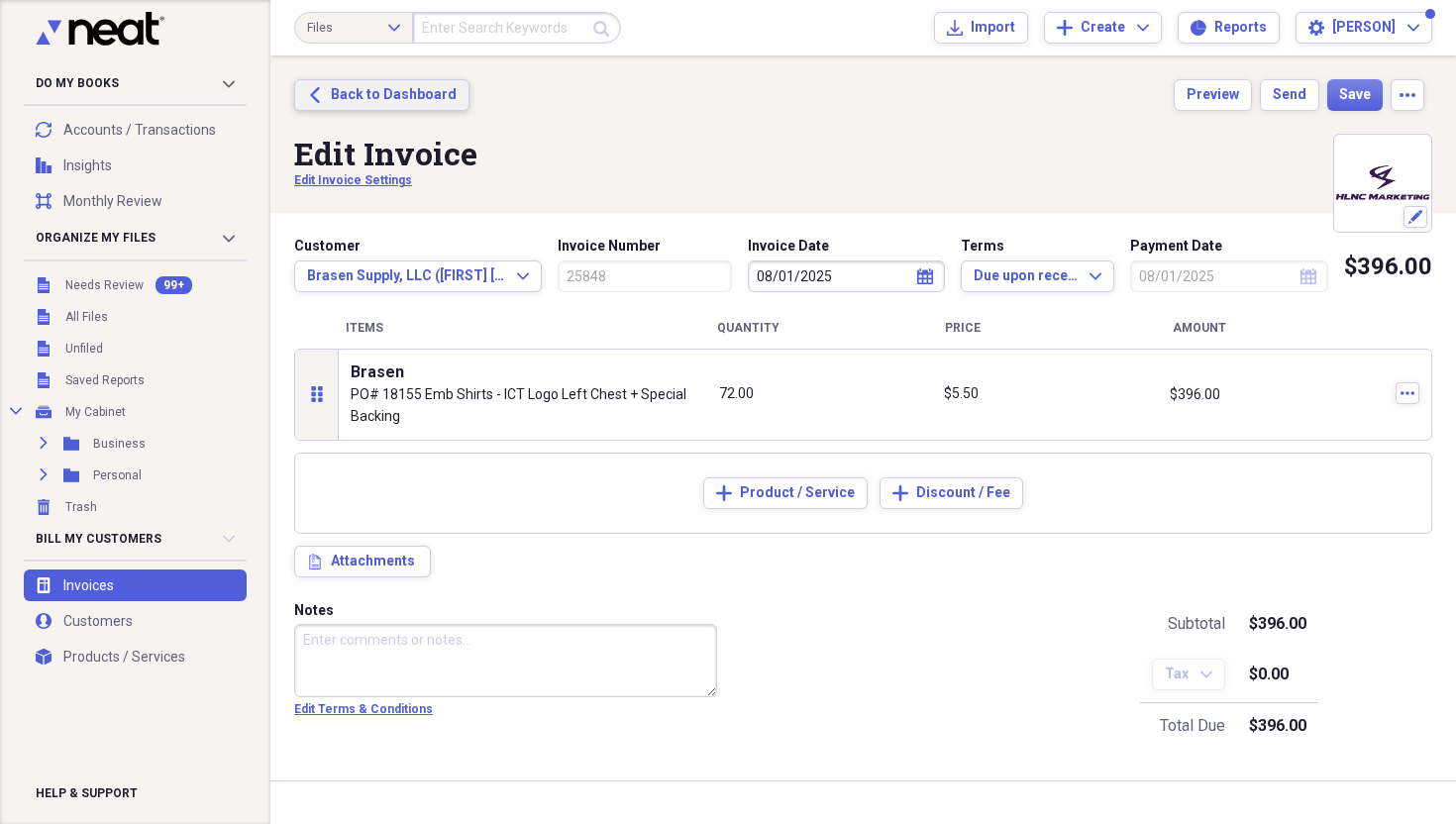 click on "Back to Dashboard" at bounding box center (393, 95) 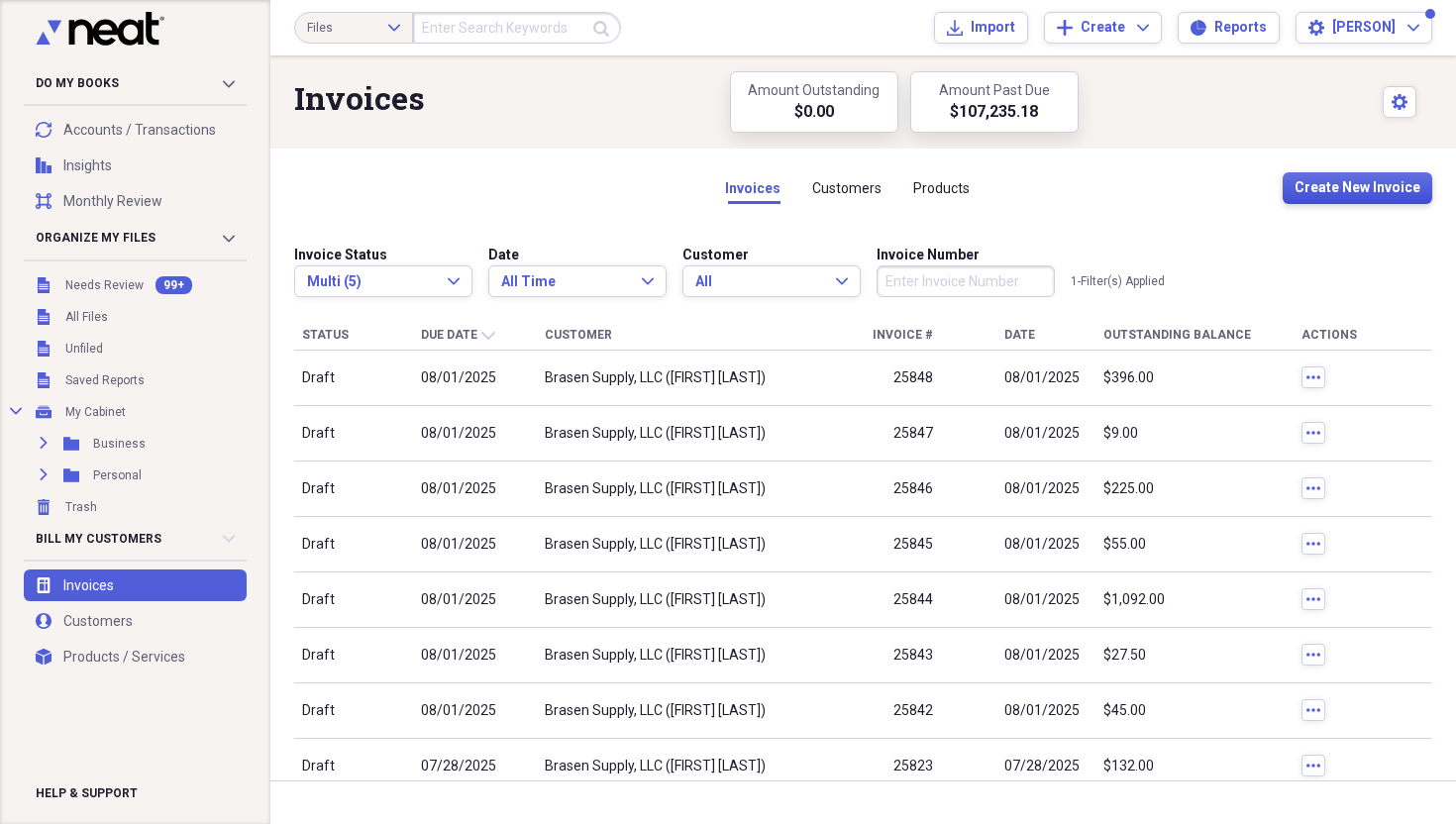click on "Create New Invoice" at bounding box center [1357, 188] 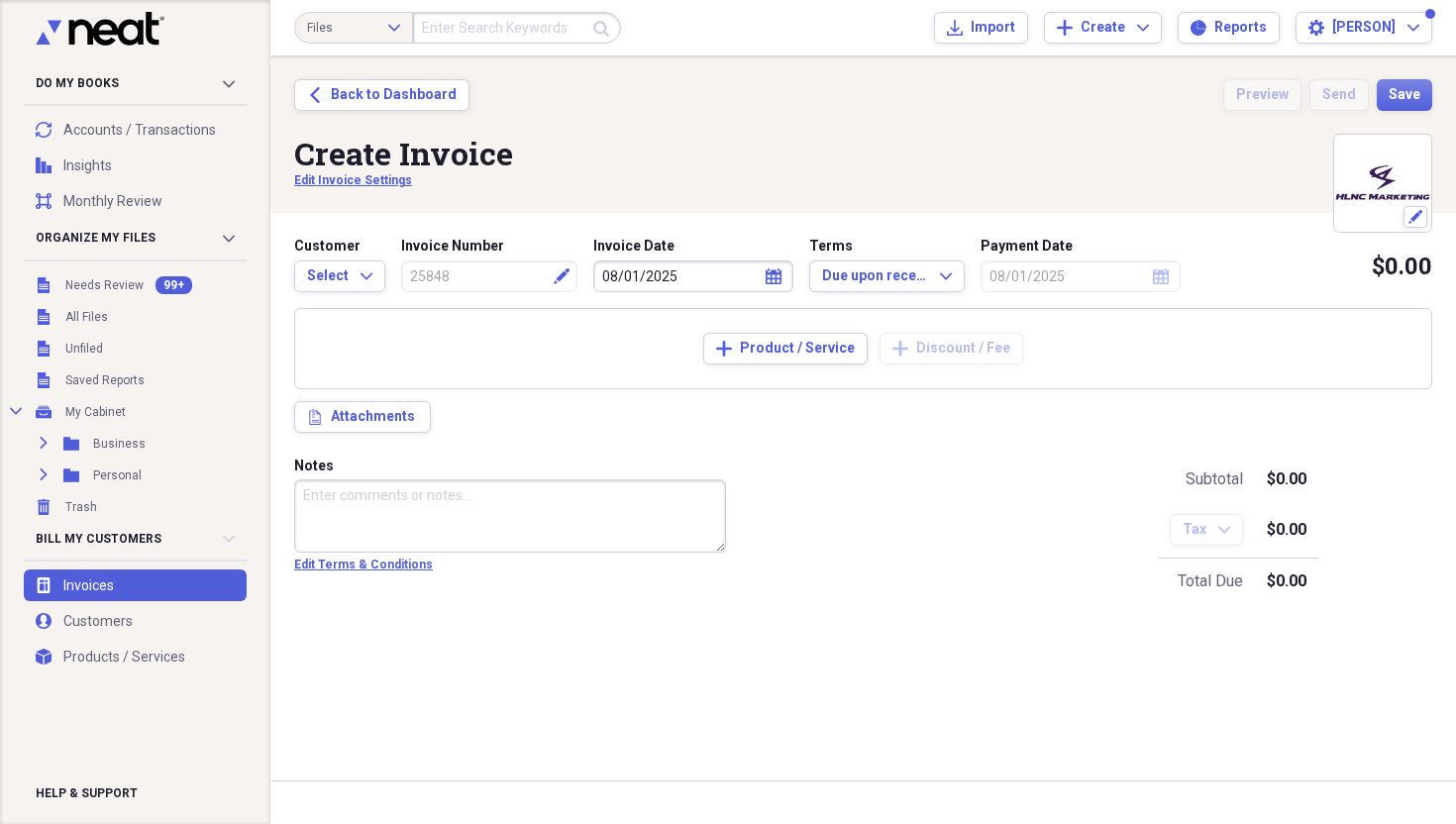 type on "25849" 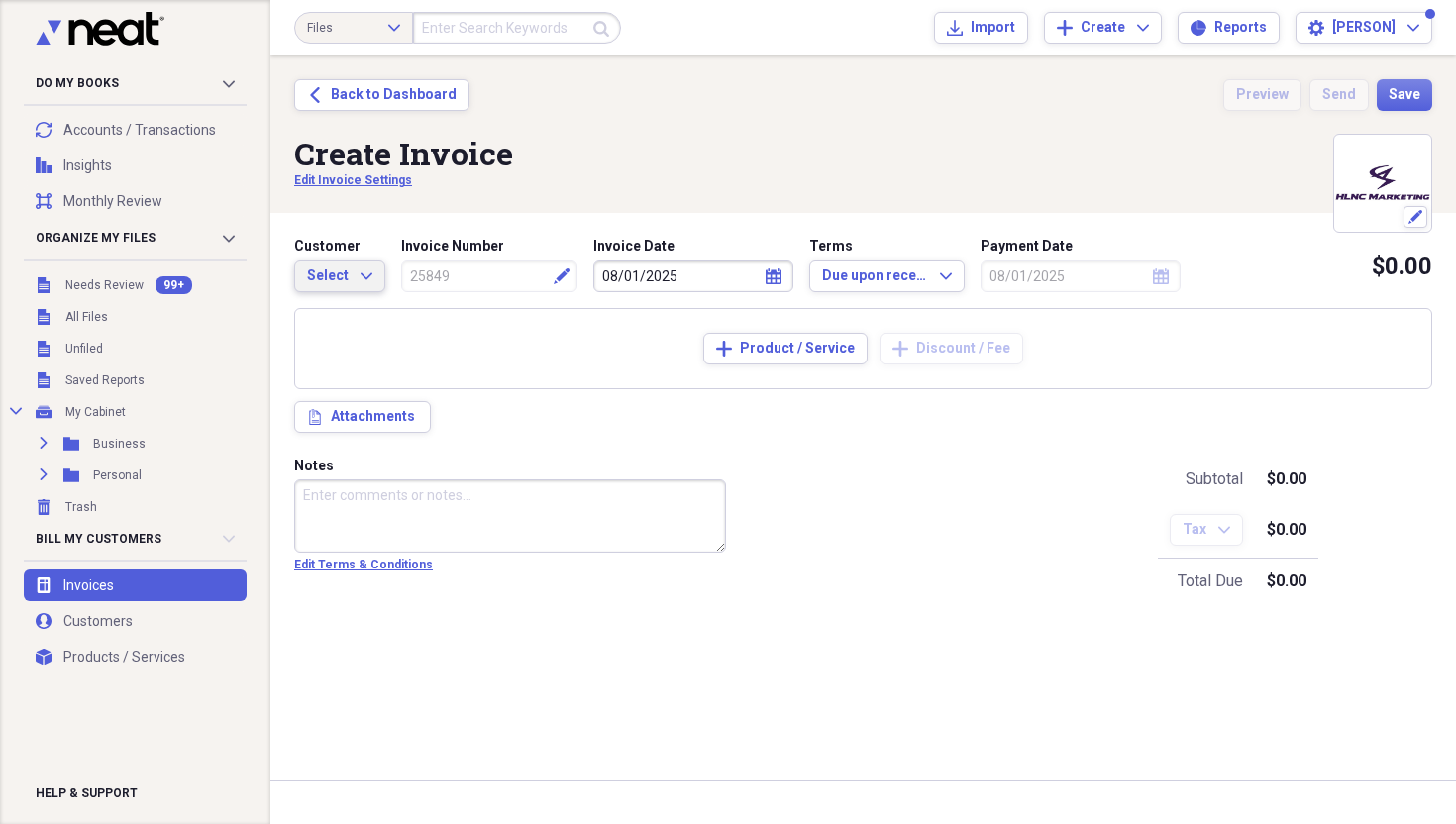 click on "Select Expand" at bounding box center (340, 276) 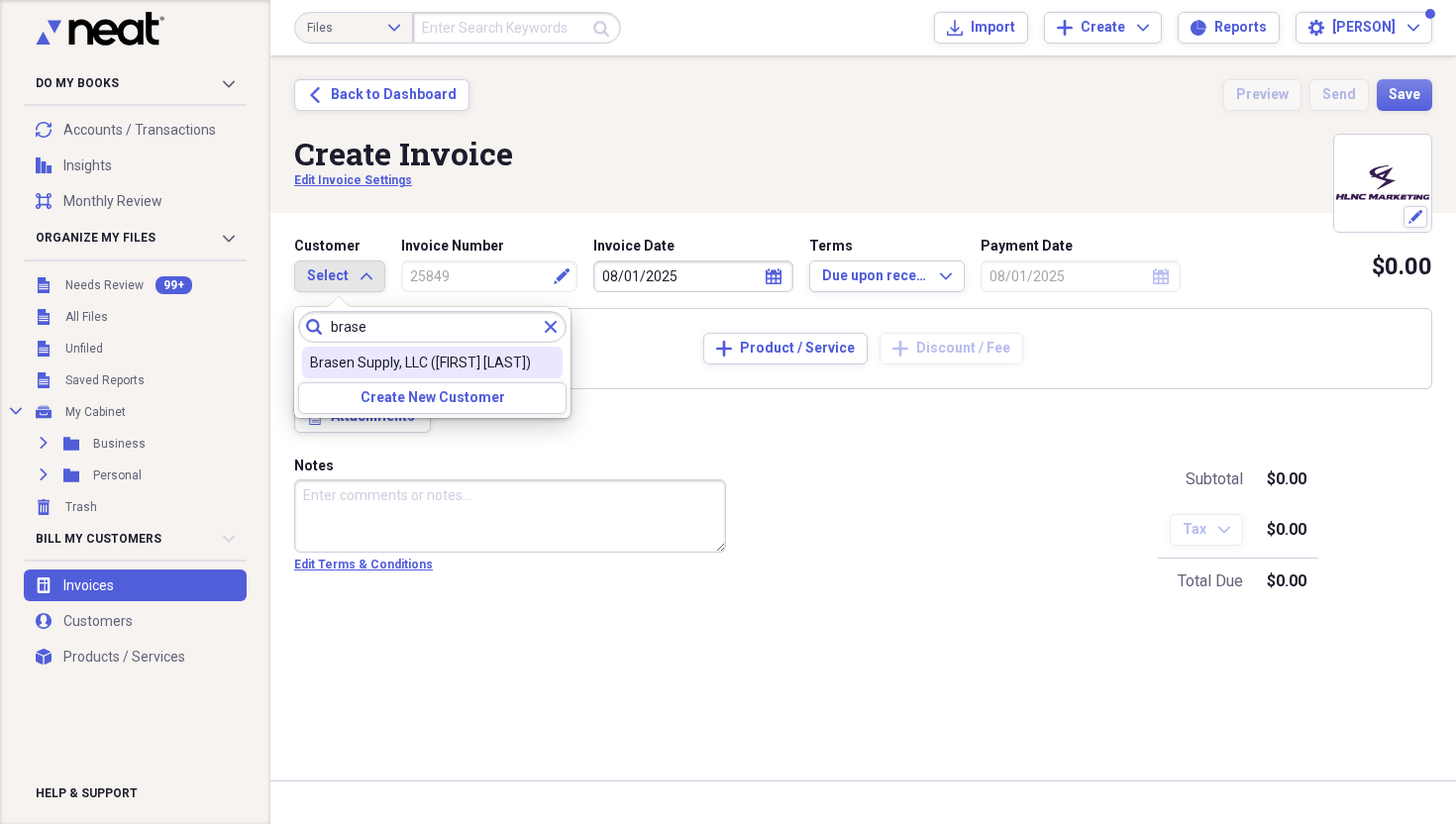 type on "brase" 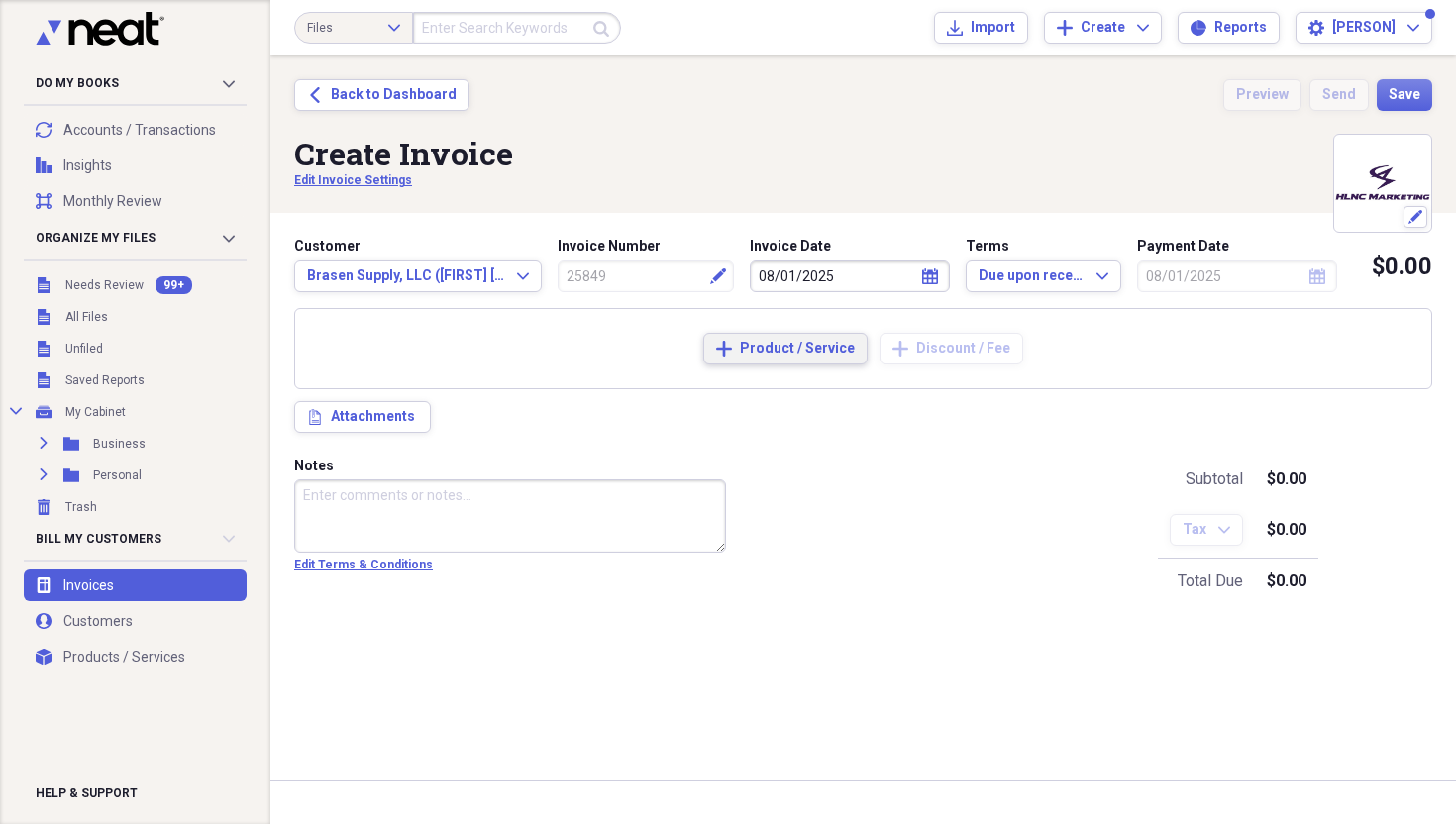 click on "Product / Service" at bounding box center [797, 349] 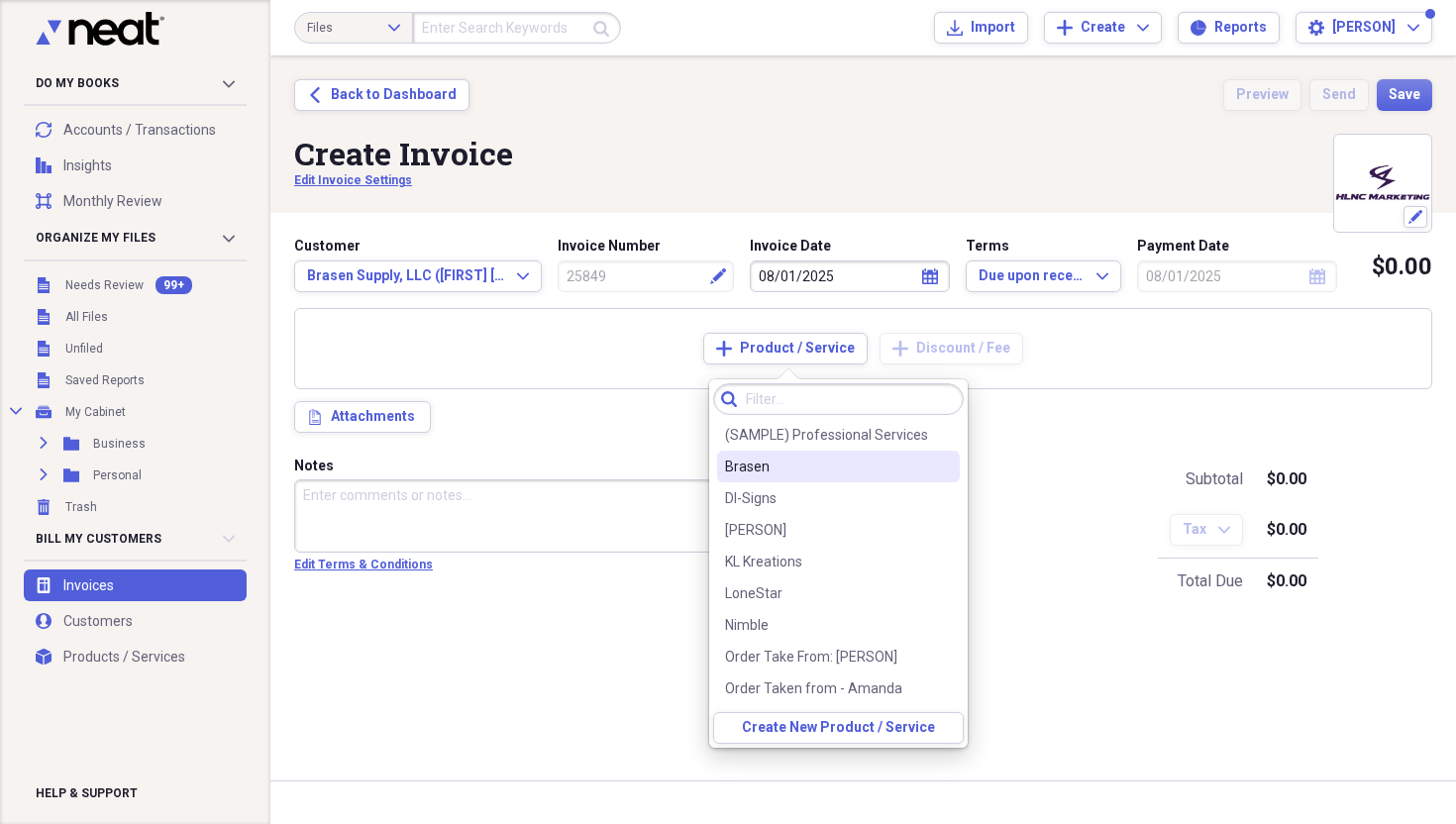 click on "Brasen" at bounding box center [826, 466] 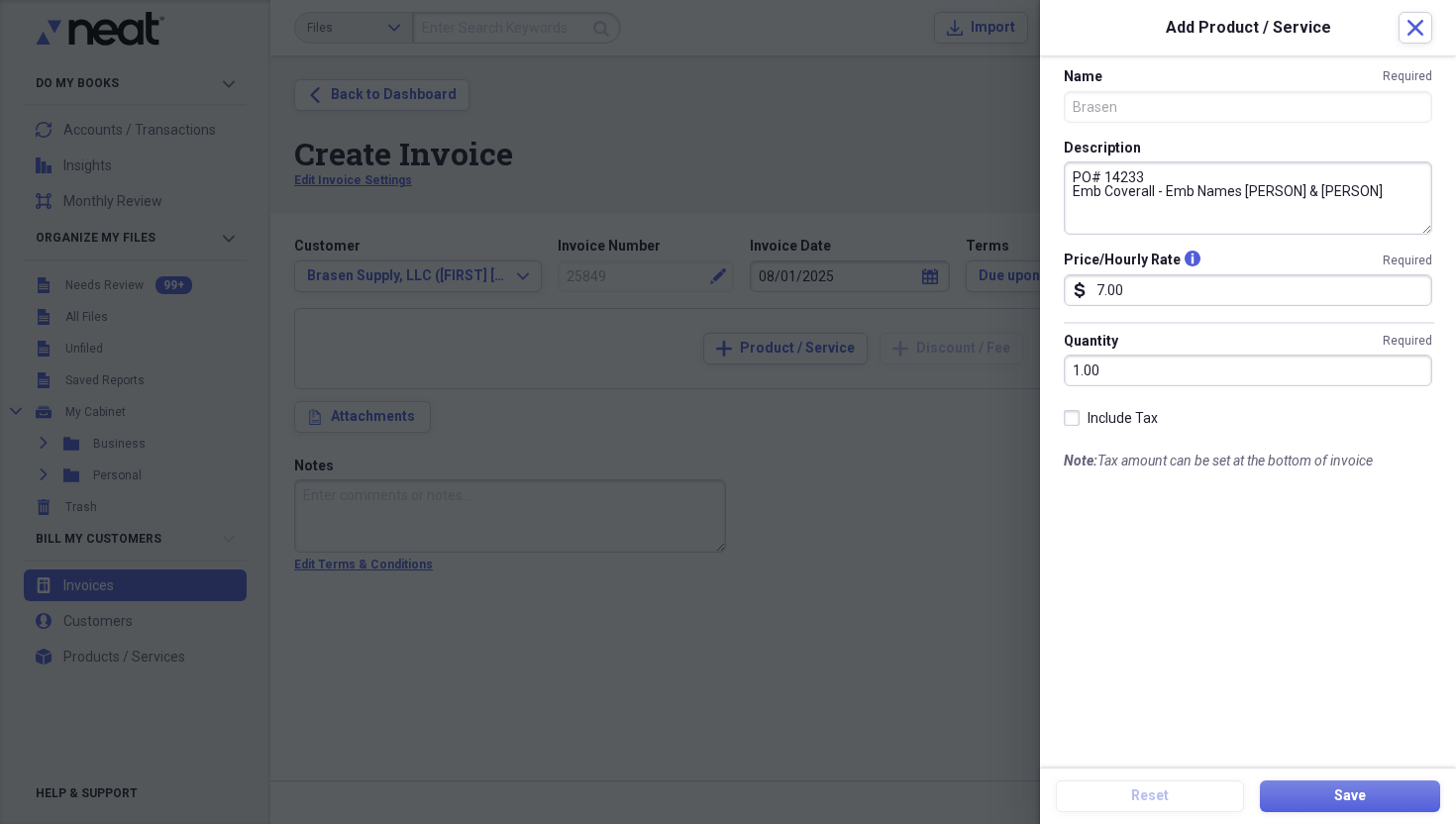 drag, startPoint x: 1162, startPoint y: 190, endPoint x: 1349, endPoint y: 190, distance: 187 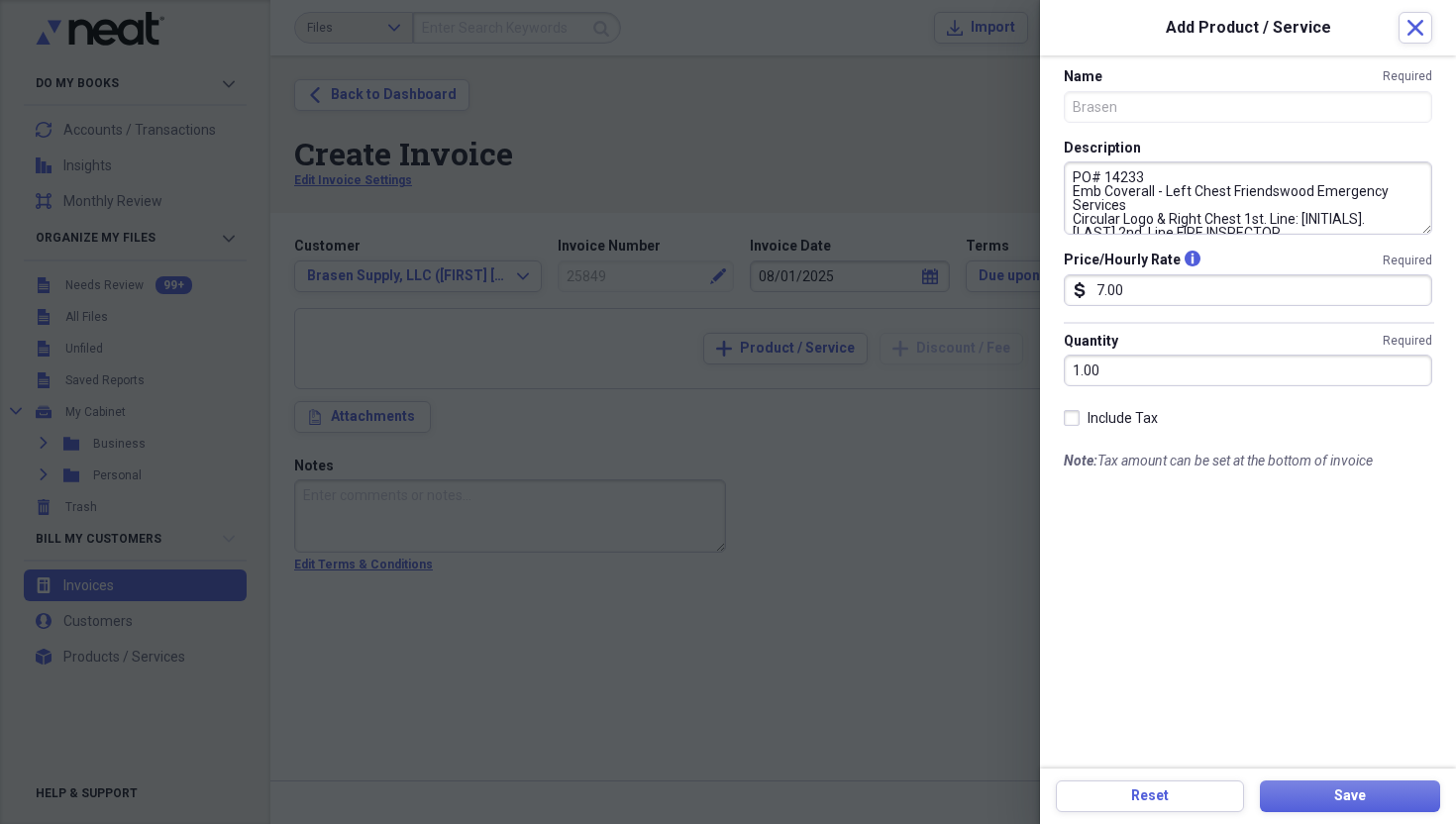 scroll, scrollTop: 7, scrollLeft: 0, axis: vertical 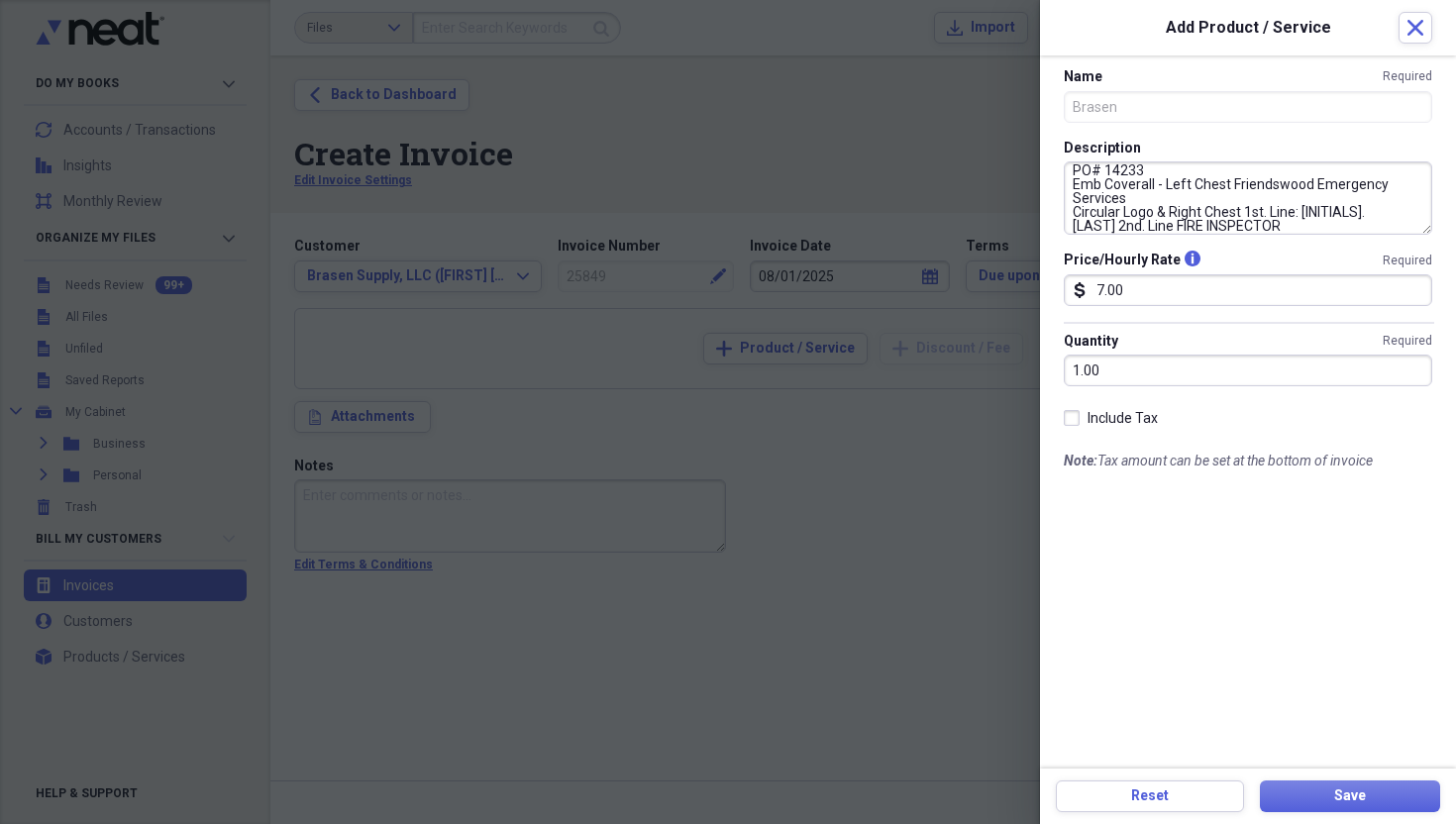 click on "PO# 14233
Emb Coverall - Left Chest Friendswood Emergency Services
Circular Logo & Right Chest 1st. Line: [INITIALS].
[LAST] 2nd. Line FIRE INSPECTOR" at bounding box center (1248, 198) 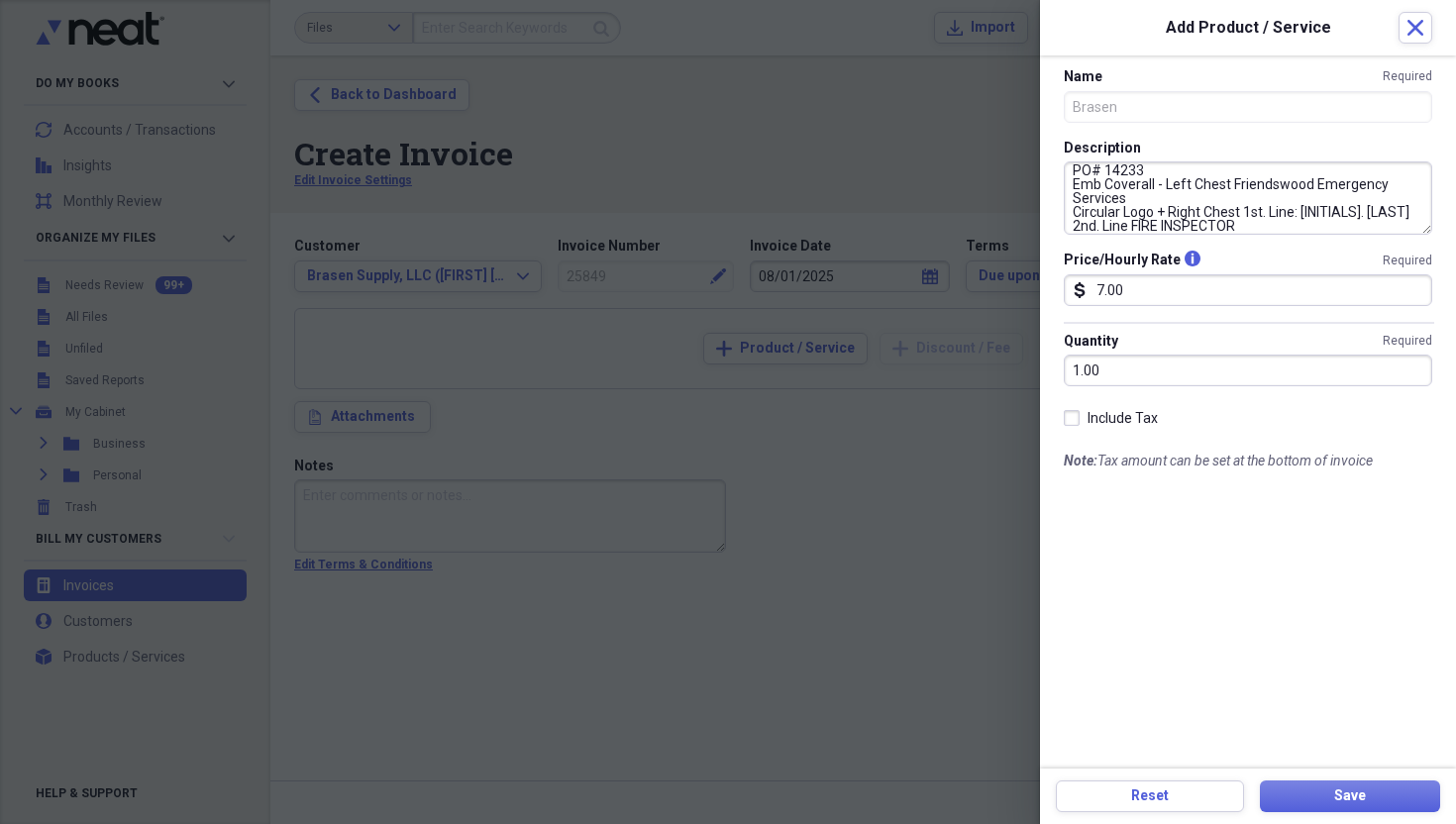 click on "PO# 14233
Emb Coverall - Left Chest Friendswood Emergency Services
Circular Logo + Right Chest 1st. Line: [INITIALS]. [LAST] 2nd. Line FIRE INSPECTOR" at bounding box center [1248, 198] 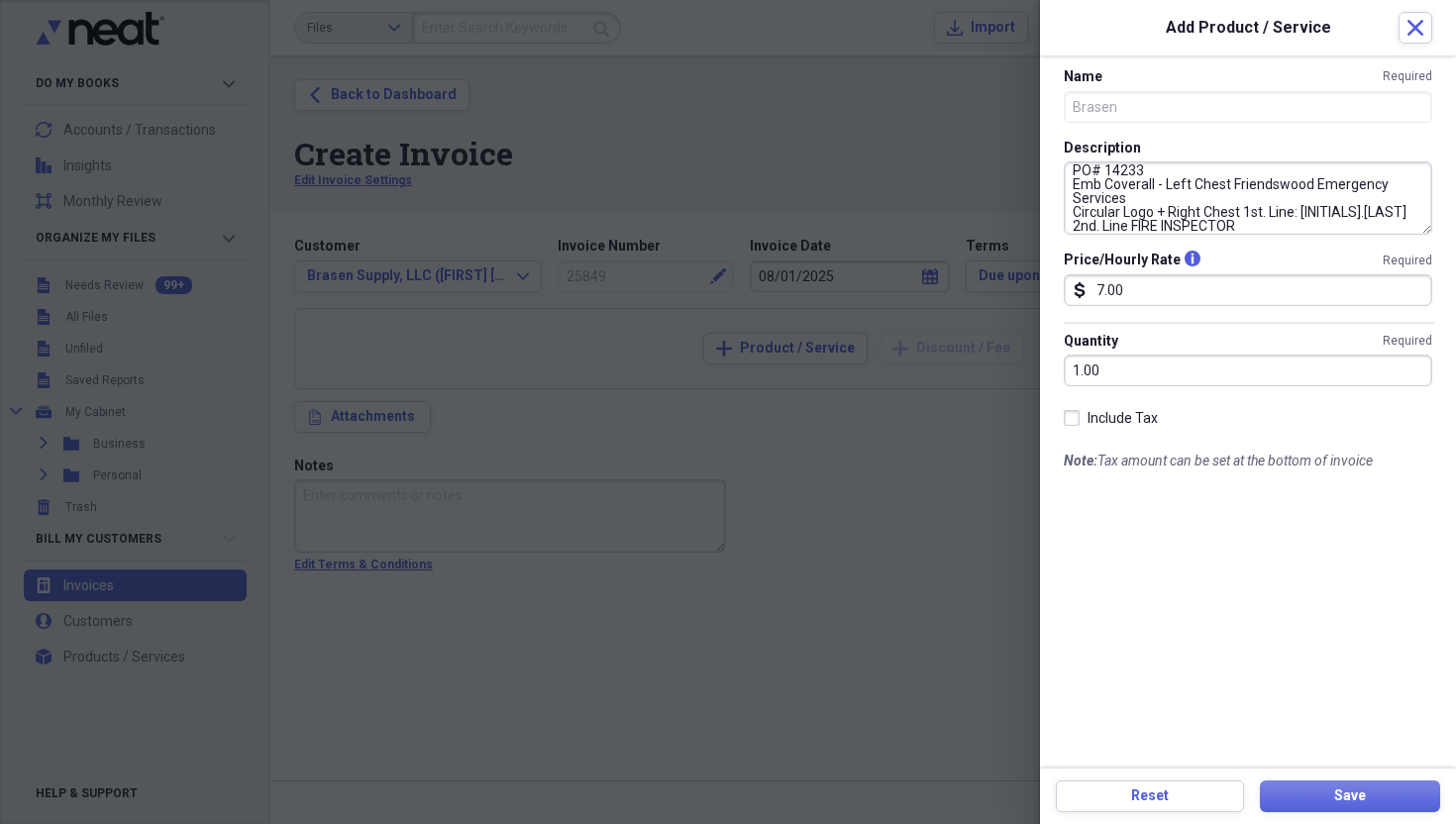 scroll, scrollTop: 0, scrollLeft: 0, axis: both 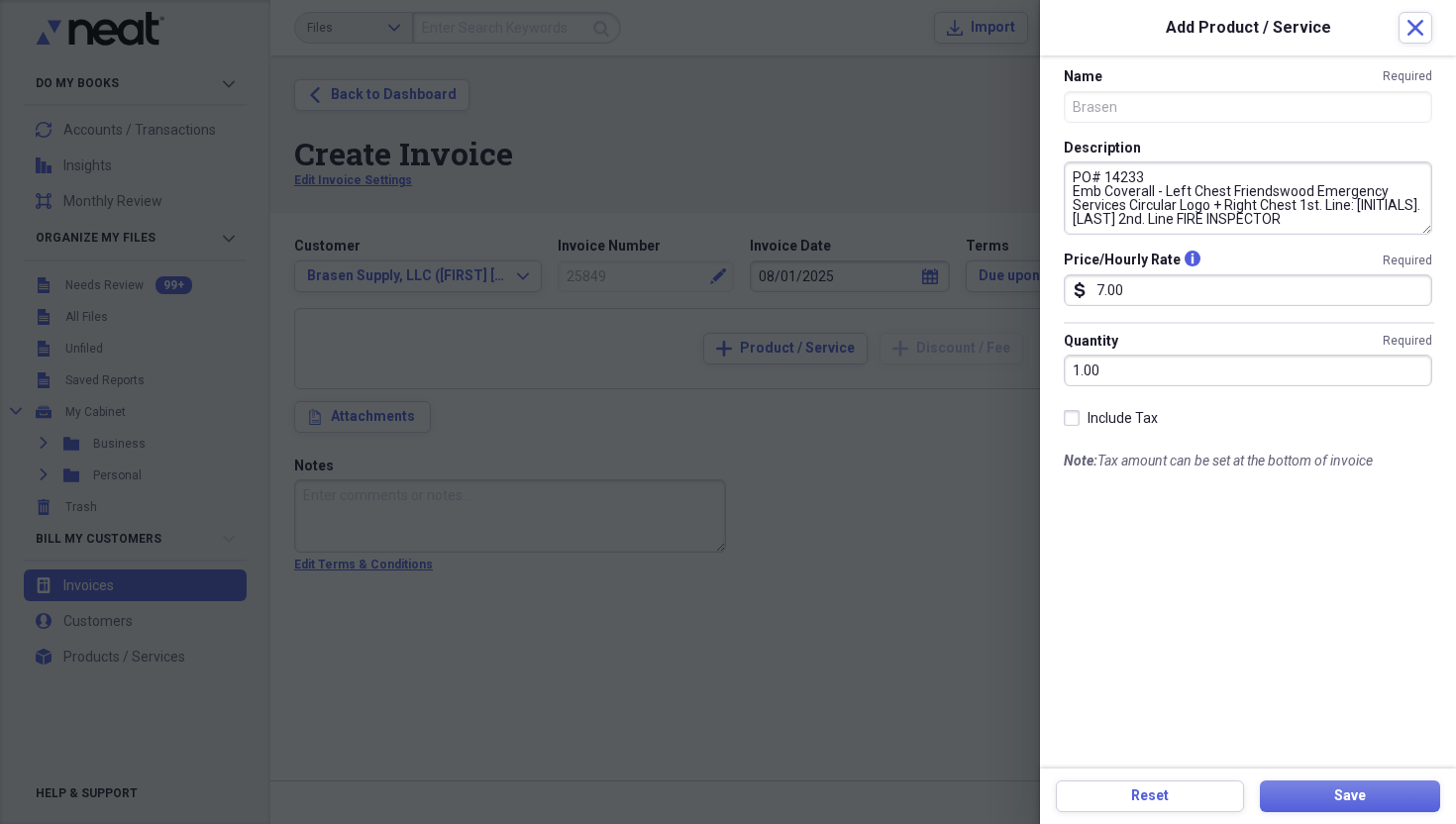 click on "PO# 14233
Emb Coverall - Left Chest Friendswood Emergency Services Circular Logo + Right Chest 1st. Line: [INITIALS]. [LAST] 2nd. Line FIRE INSPECTOR" at bounding box center [1248, 198] 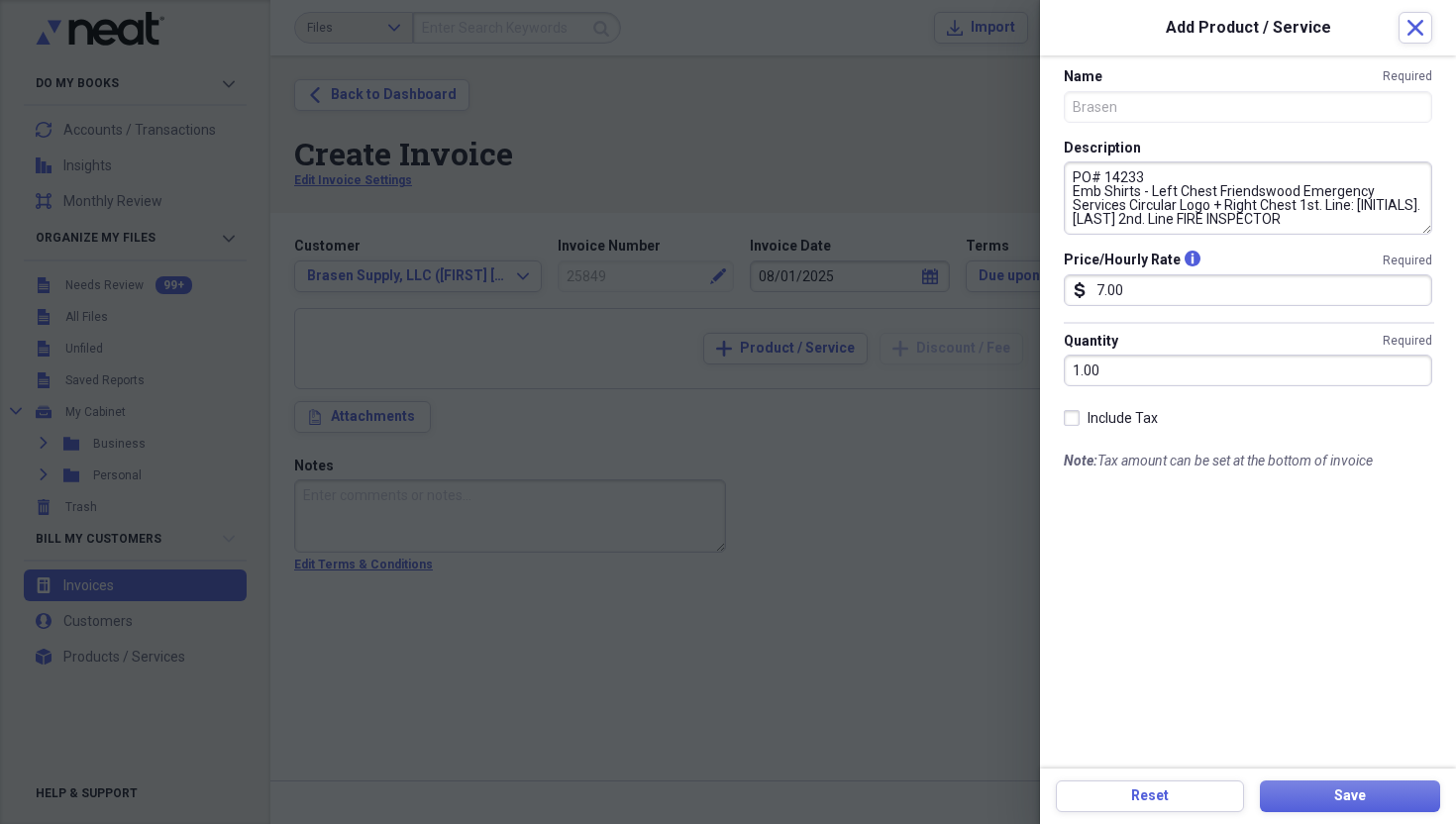 drag, startPoint x: 1151, startPoint y: 193, endPoint x: 1210, endPoint y: 189, distance: 59.135438 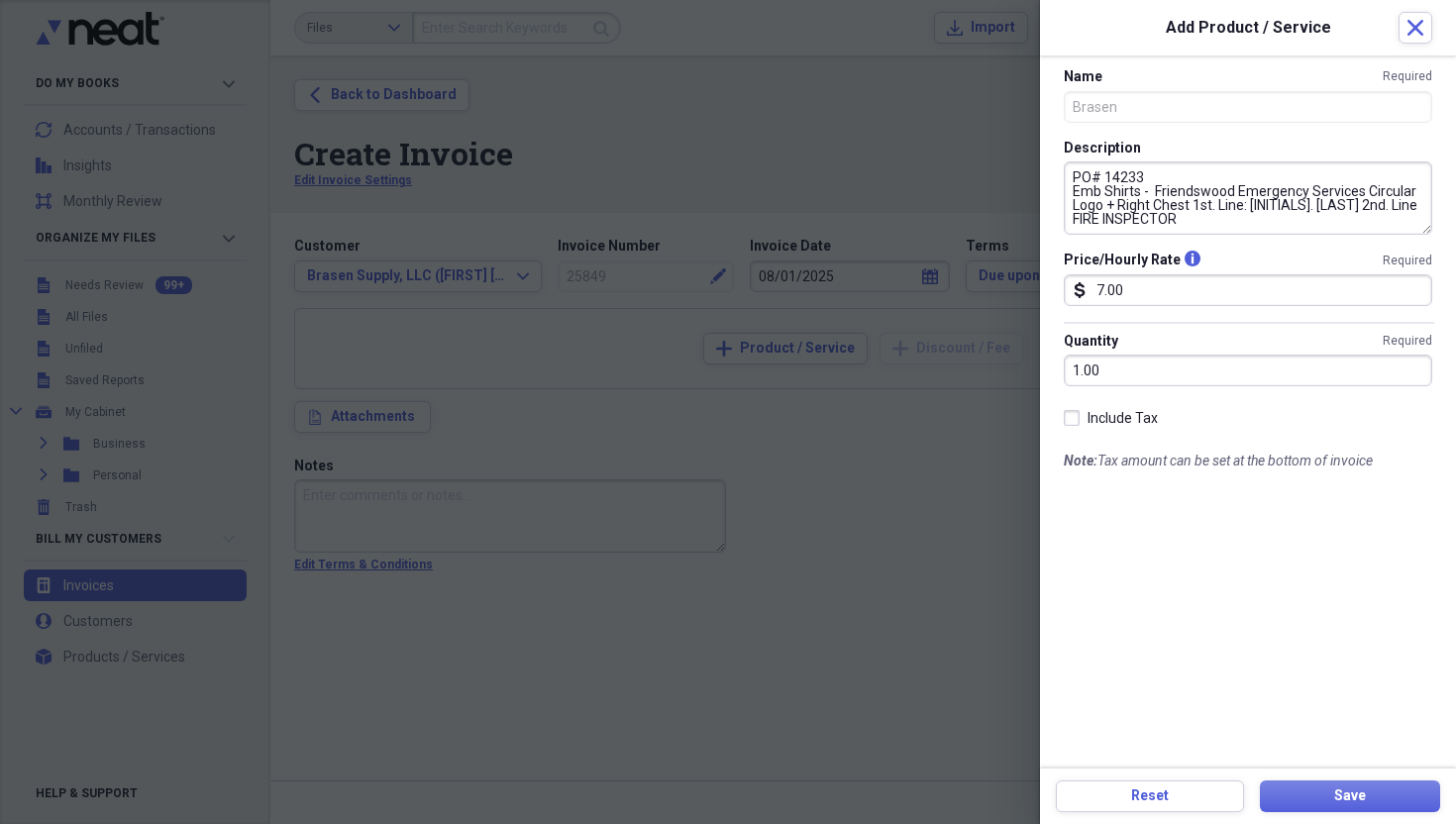click on "PO# 14233
Emb Shirts -  Friendswood Emergency Services Circular Logo + Right Chest 1st. Line: [INITIALS]. [LAST] 2nd. Line FIRE INSPECTOR" at bounding box center (1248, 198) 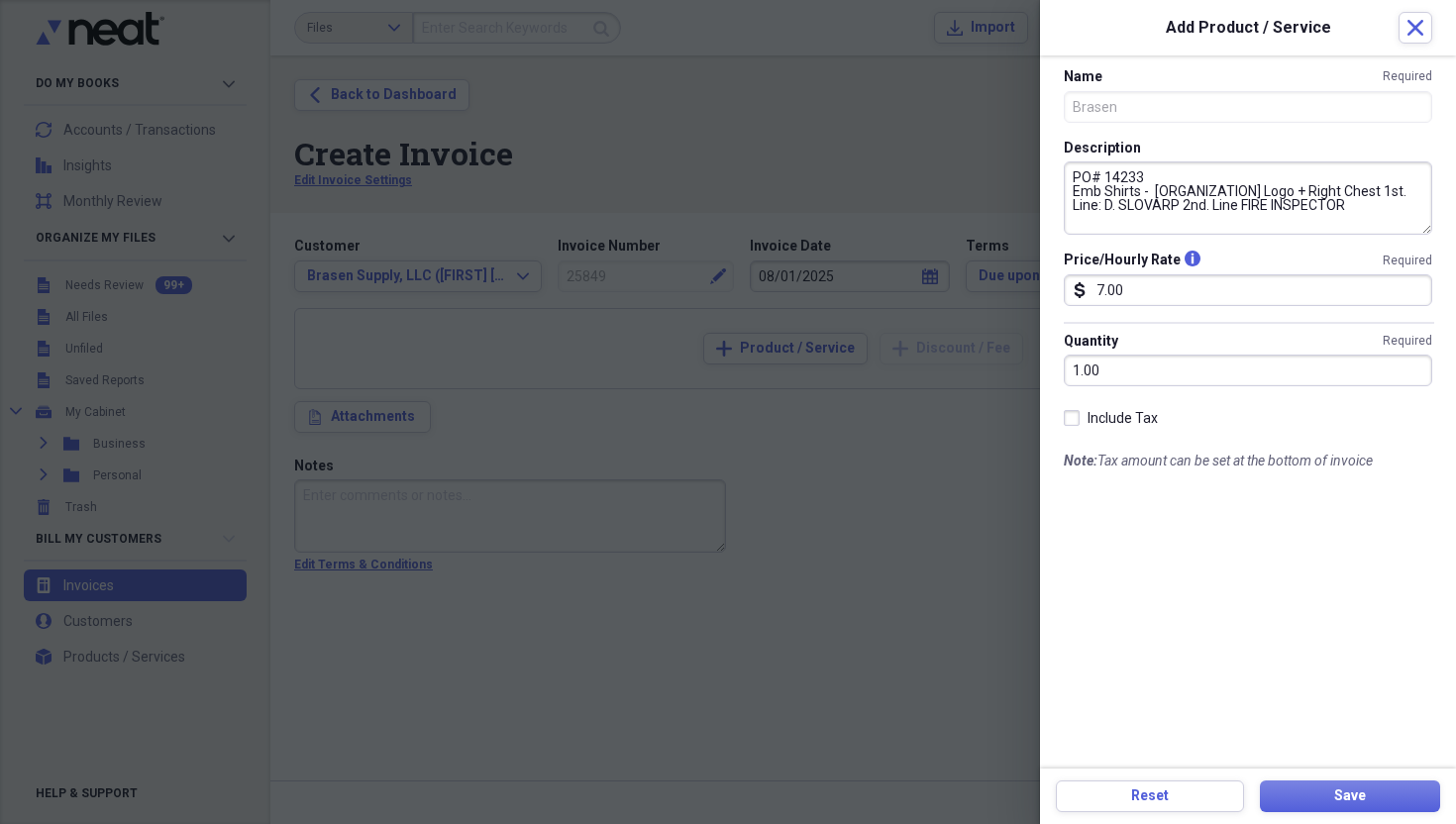 click on "PO# 14233
Emb Shirts -  [ORGANIZATION] Logo + Right Chest 1st. Line: D. SLOVARP 2nd. Line FIRE INSPECTOR" at bounding box center (1248, 198) 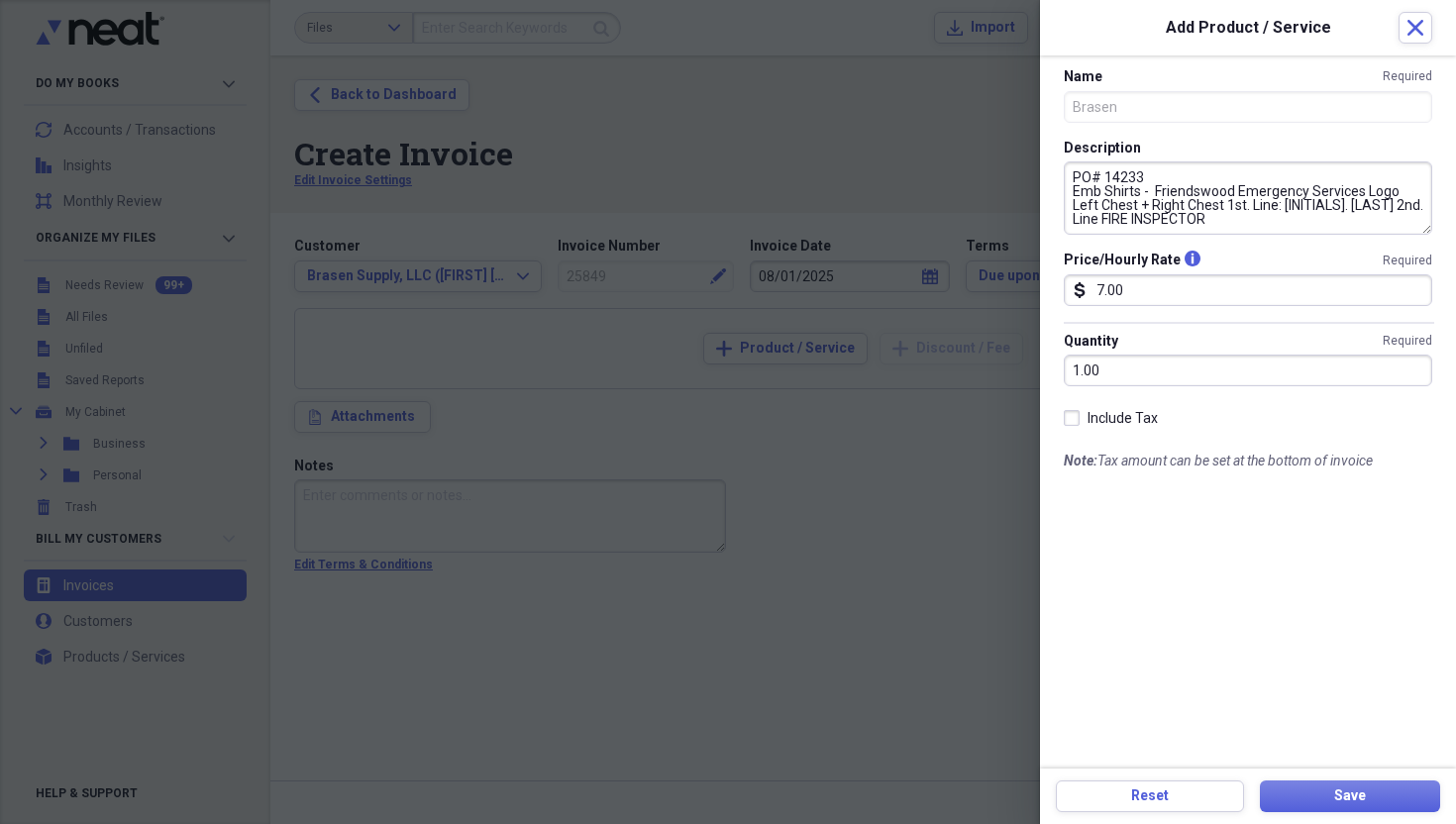 drag, startPoint x: 1150, startPoint y: 204, endPoint x: 1224, endPoint y: 205, distance: 74.00676 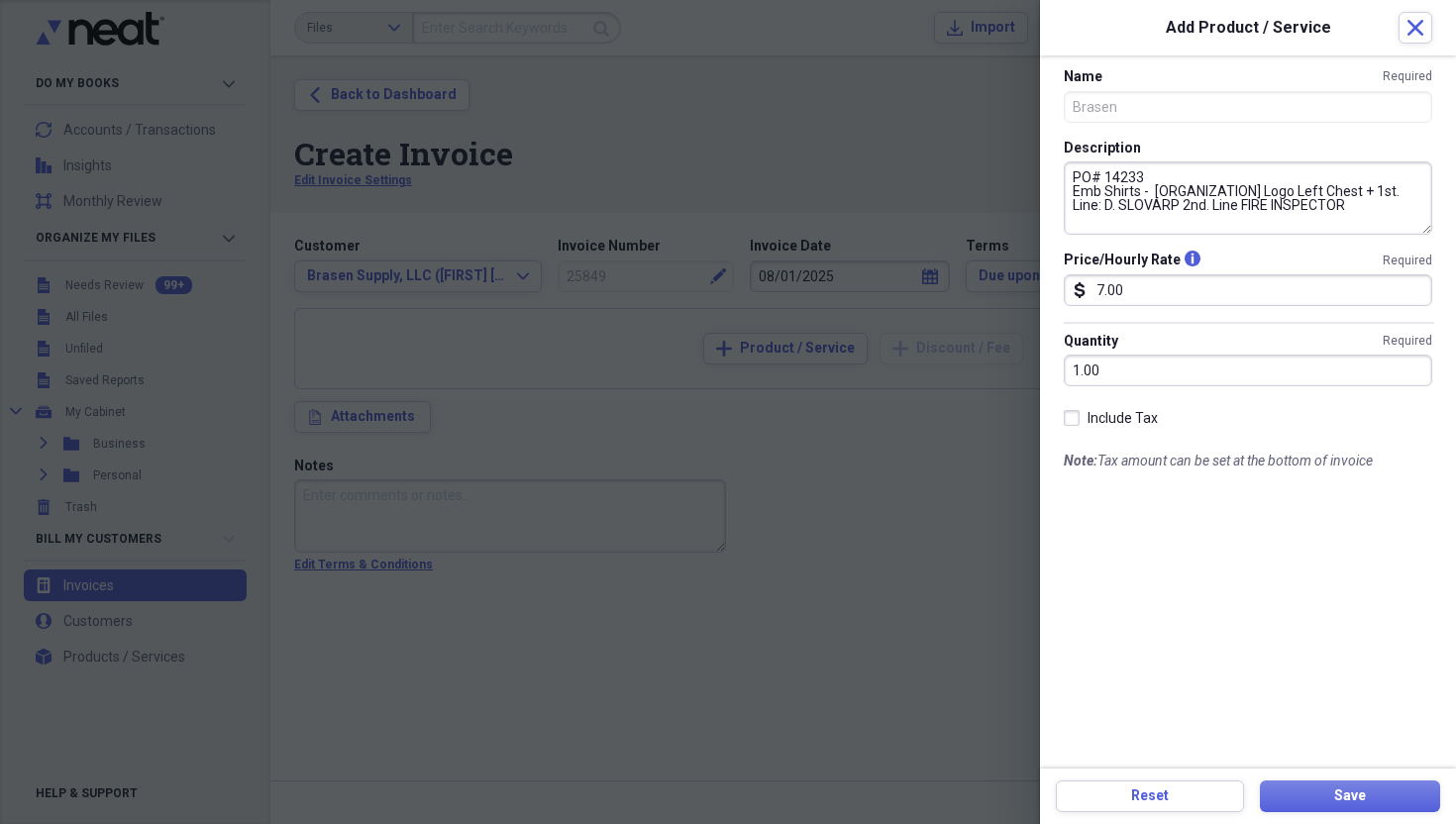 click on "PO# 14233
Emb Shirts -  [ORGANIZATION] Logo Left Chest + 1st. Line: D. SLOVARP 2nd. Line FIRE INSPECTOR" at bounding box center [1248, 198] 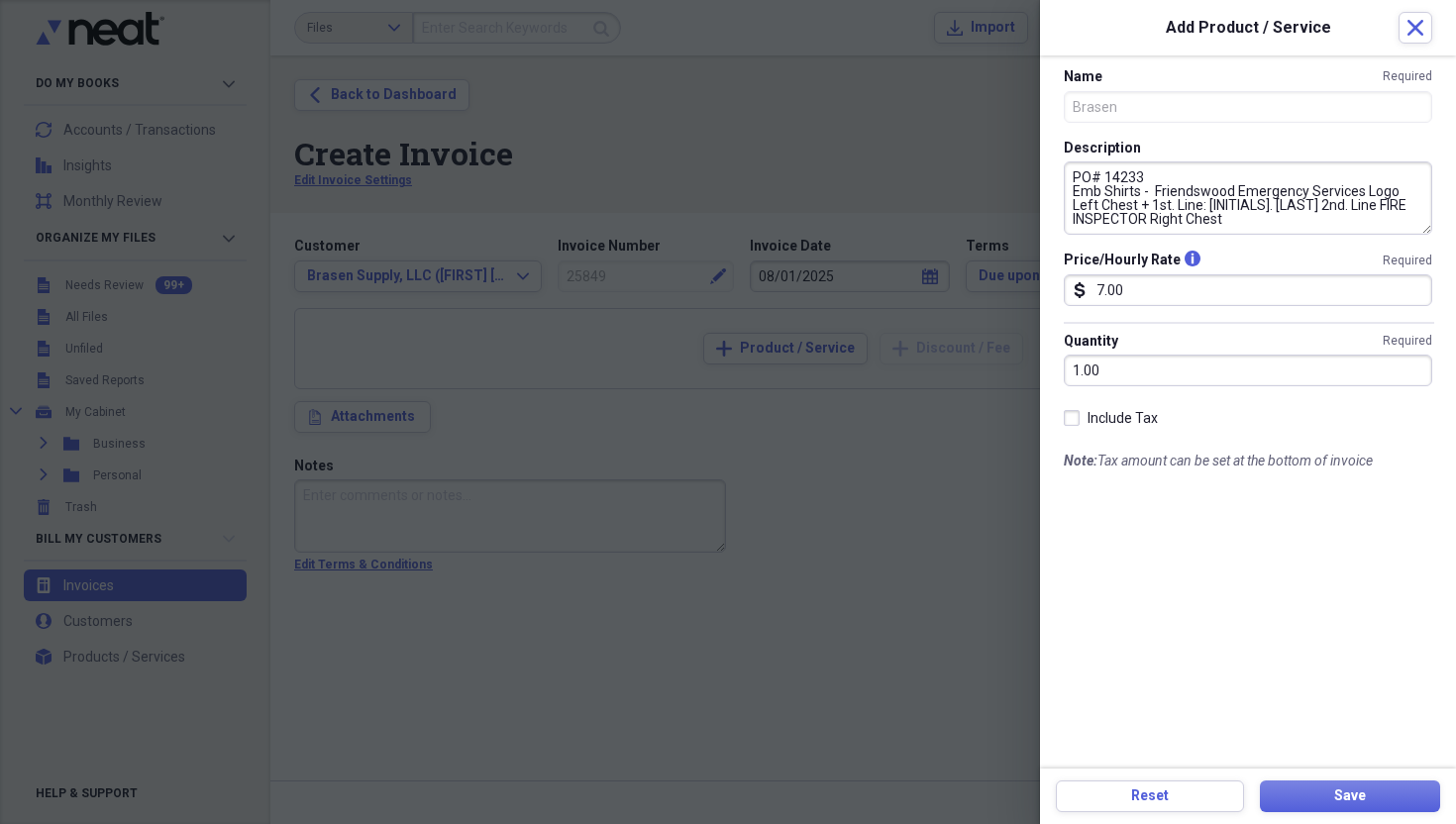 type on "PO# 14233
Emb Shirts -  Friendswood Emergency Services Logo Left Chest + 1st. Line: [INITIALS]. [LAST] 2nd. Line FIRE INSPECTOR Right Chest" 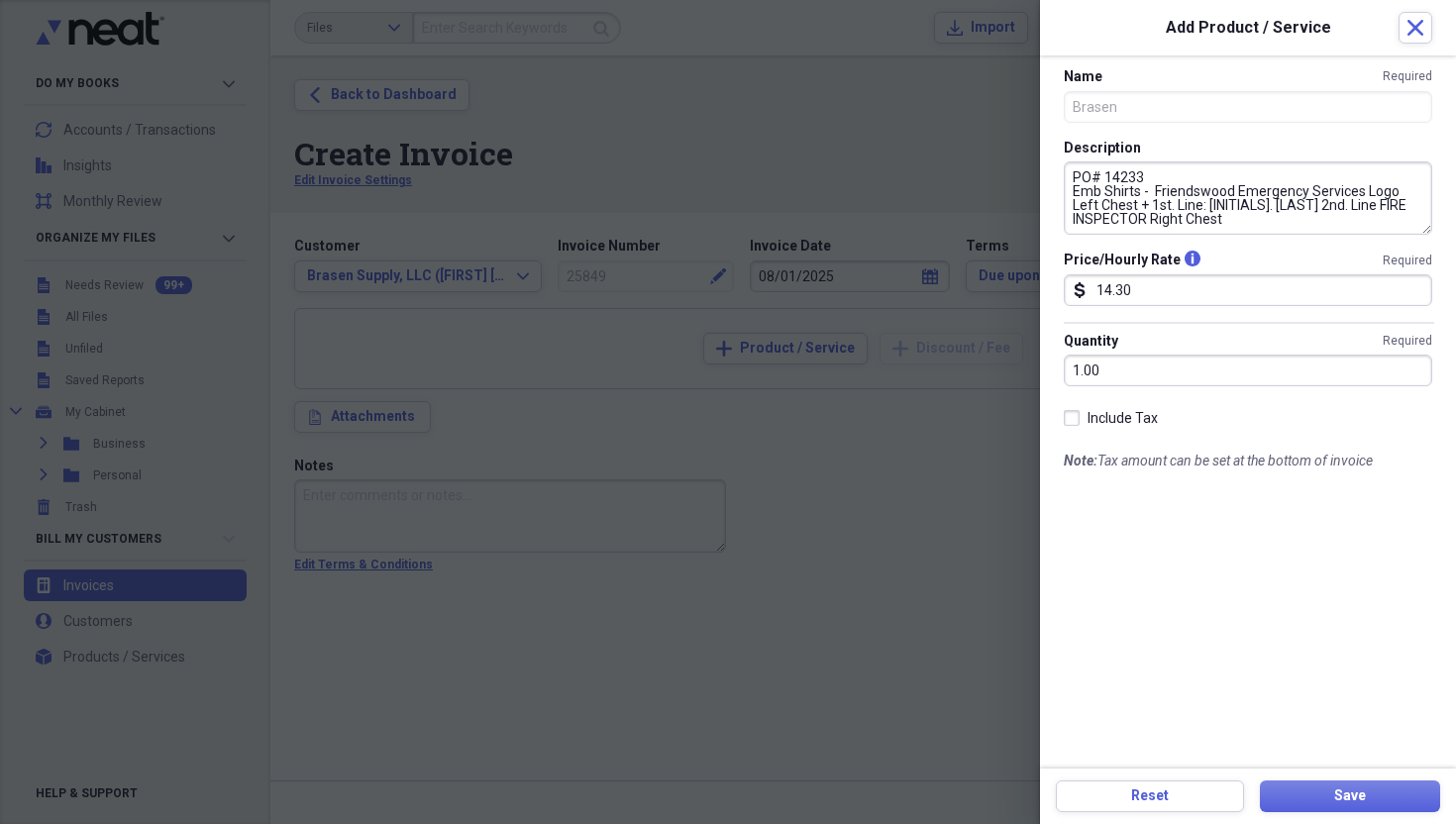 type on "14.30" 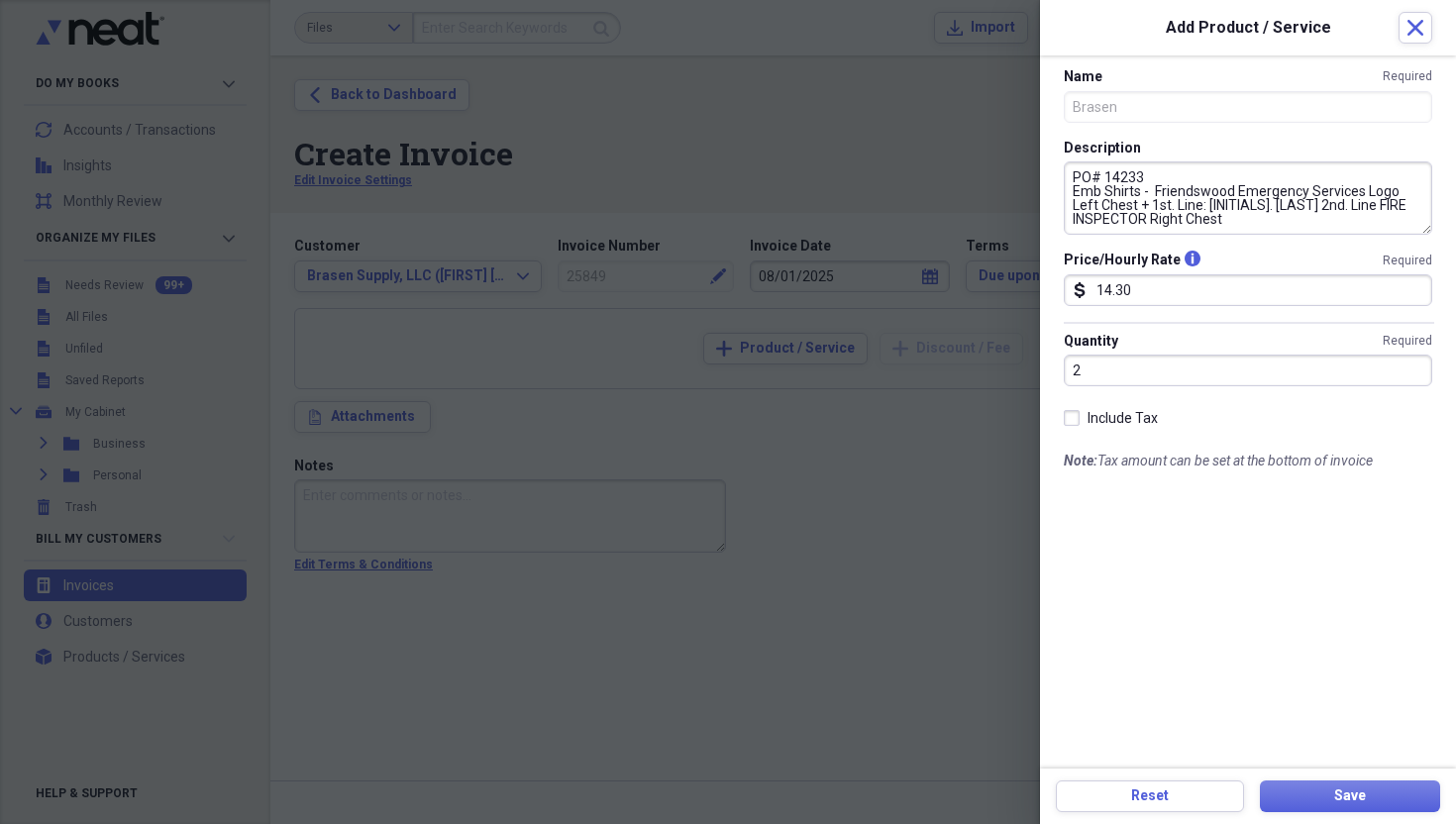 click on "2" at bounding box center (1248, 370) 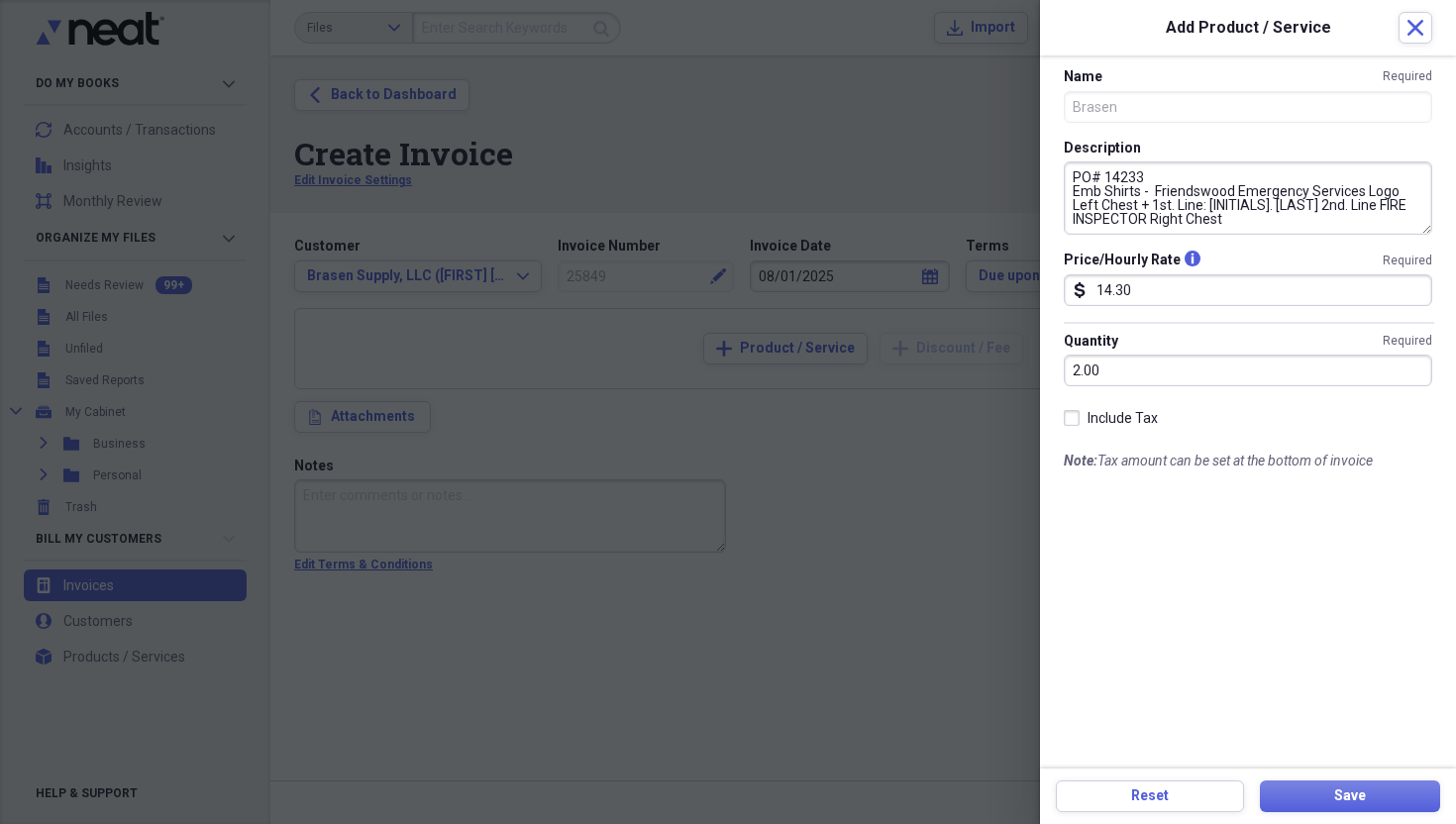 click on "Include Tax" at bounding box center (1248, 418) 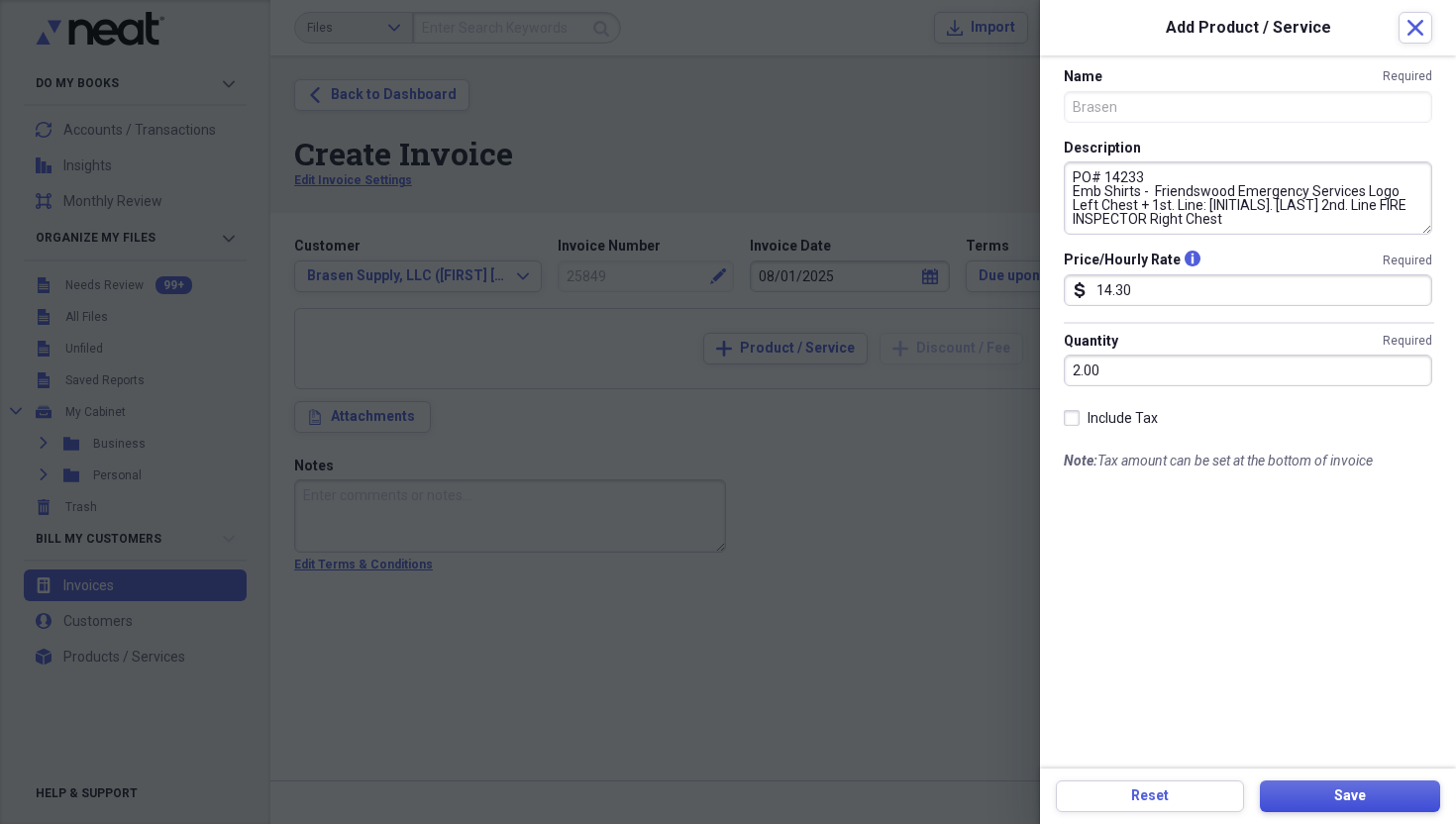 click on "Save" at bounding box center [1350, 796] 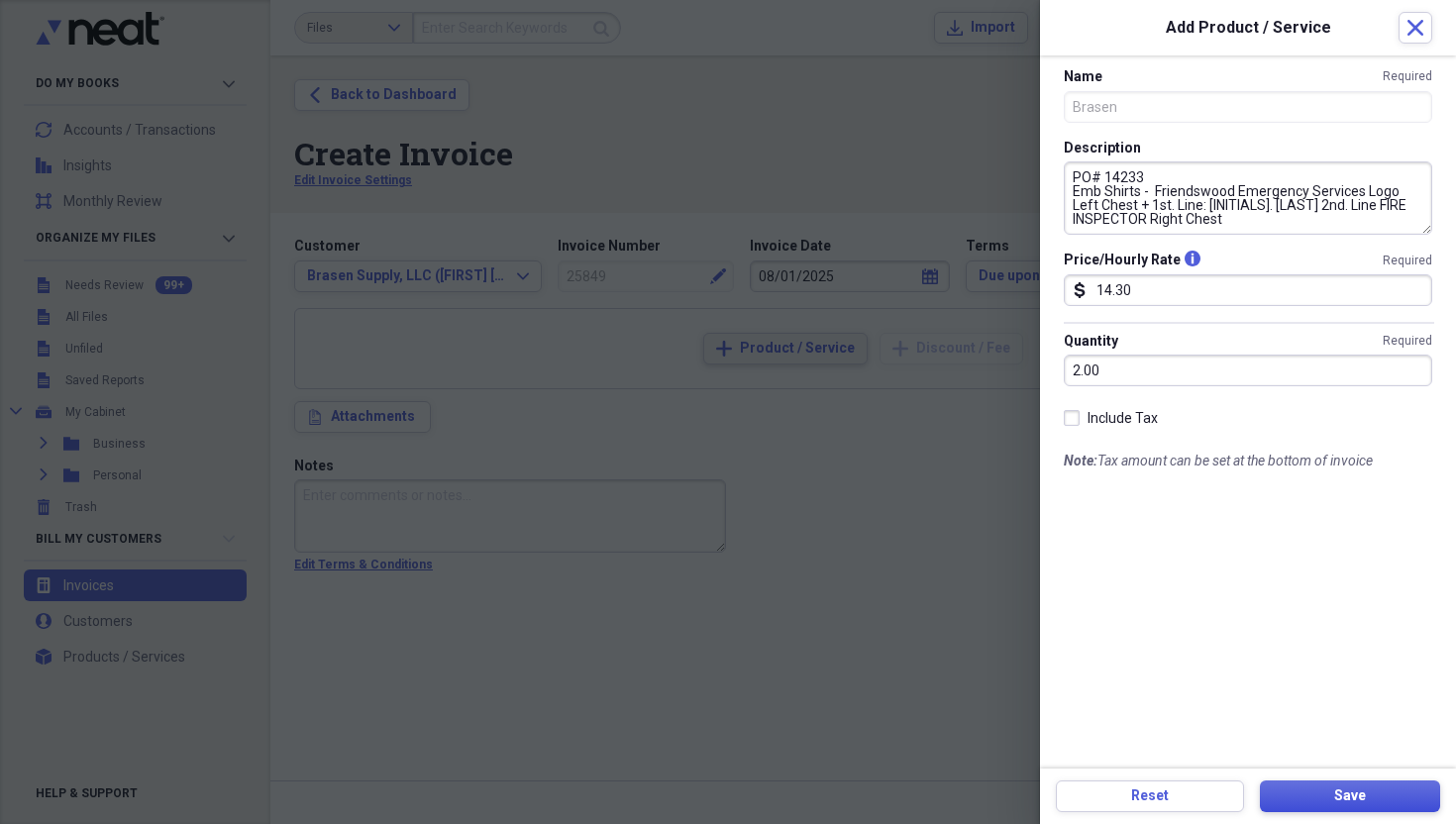 type on "PO# 14233
Emb Coverall - Emb Names [PERSON] & [PERSON]" 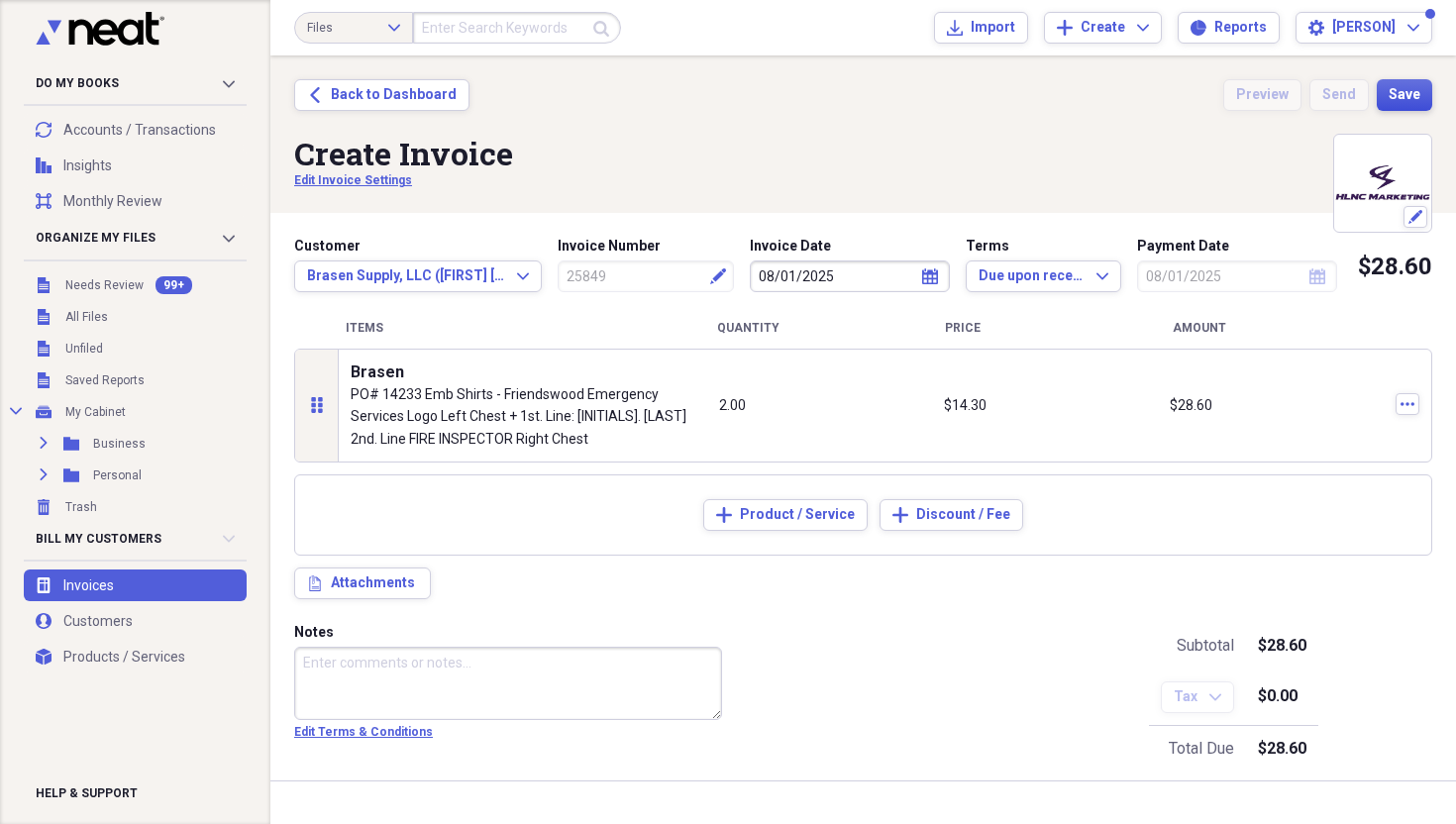 click on "Save" at bounding box center (1404, 95) 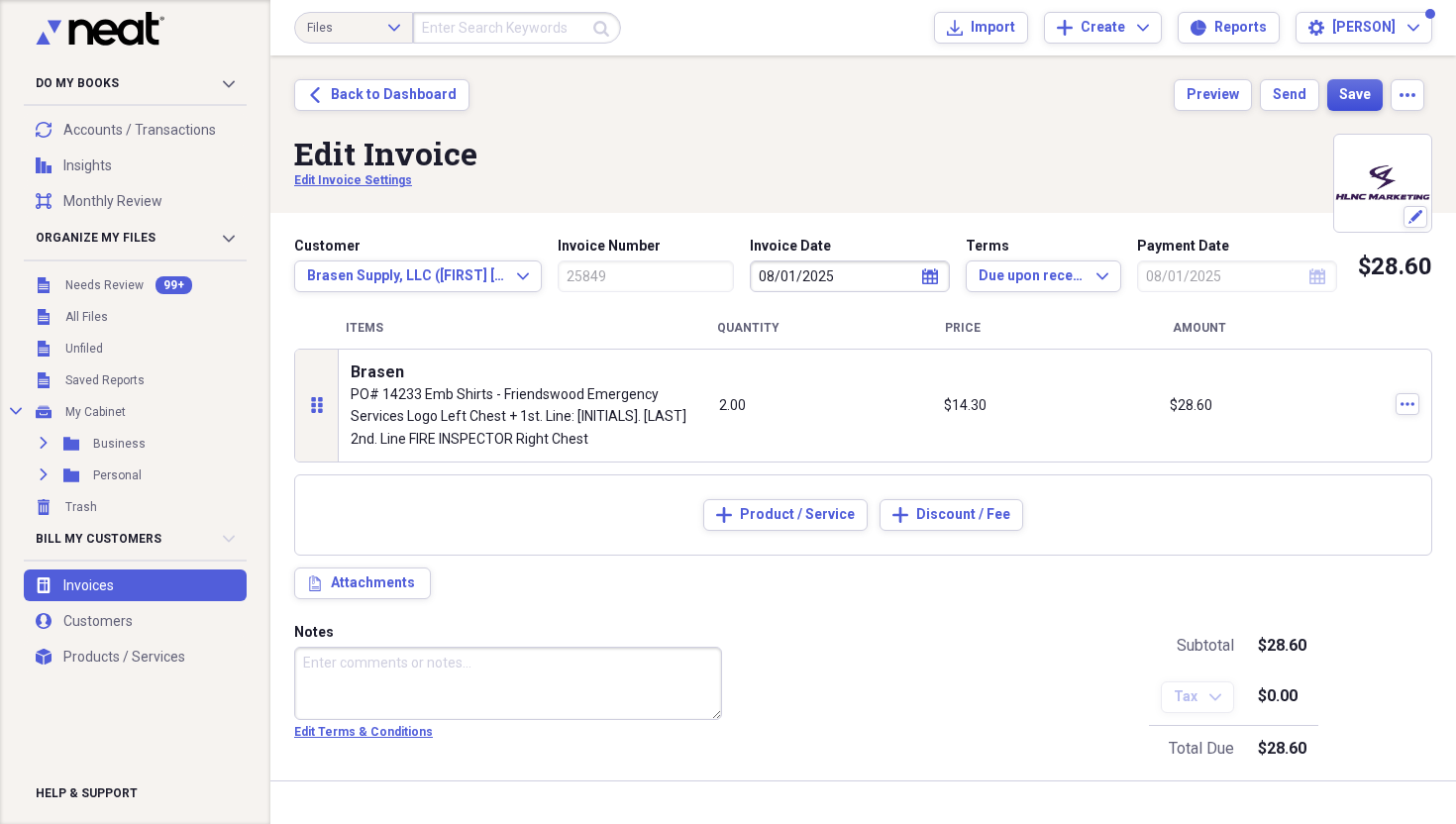 click on "Save" at bounding box center (1355, 95) 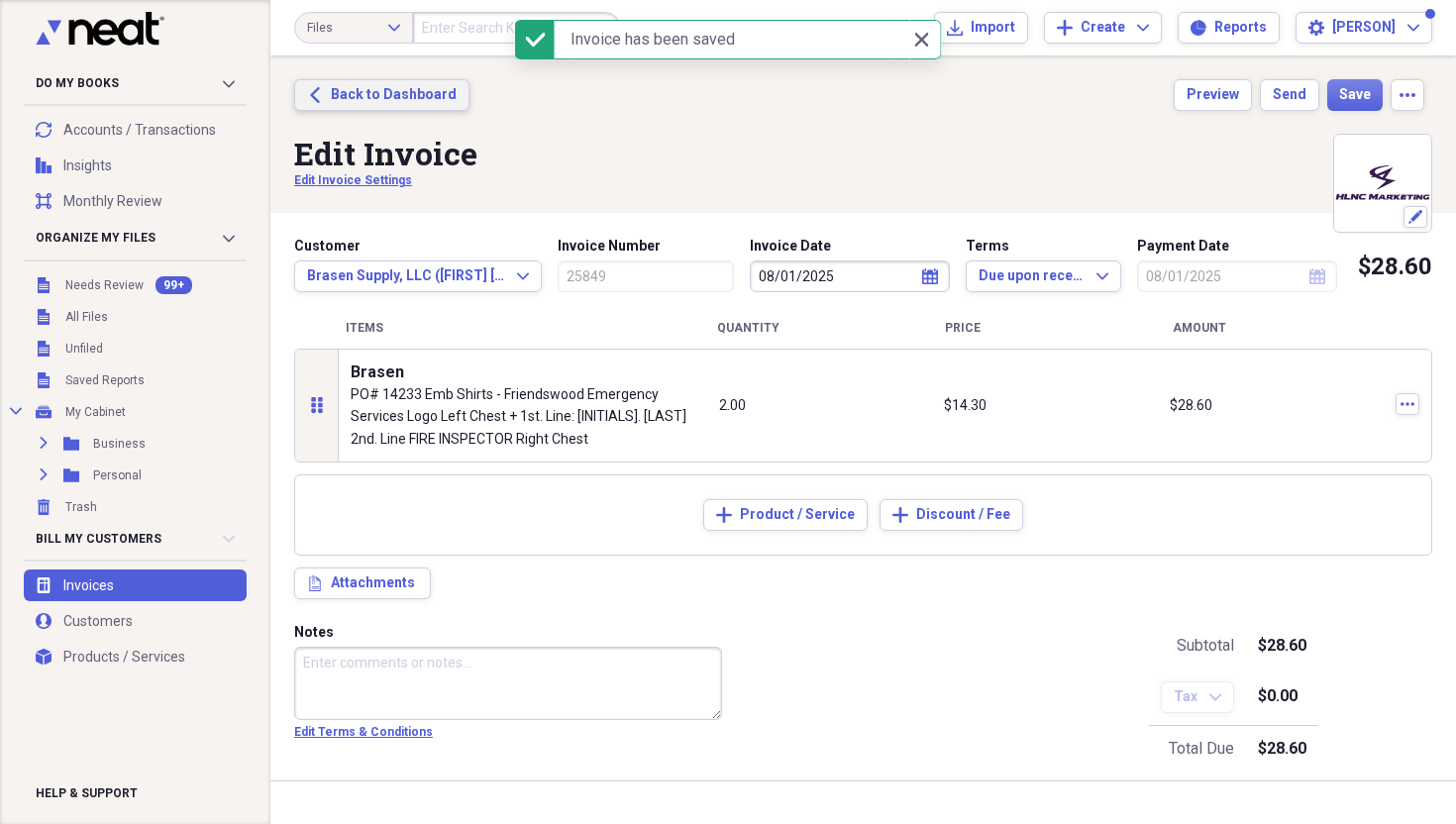 click on "Back to Dashboard" at bounding box center [393, 95] 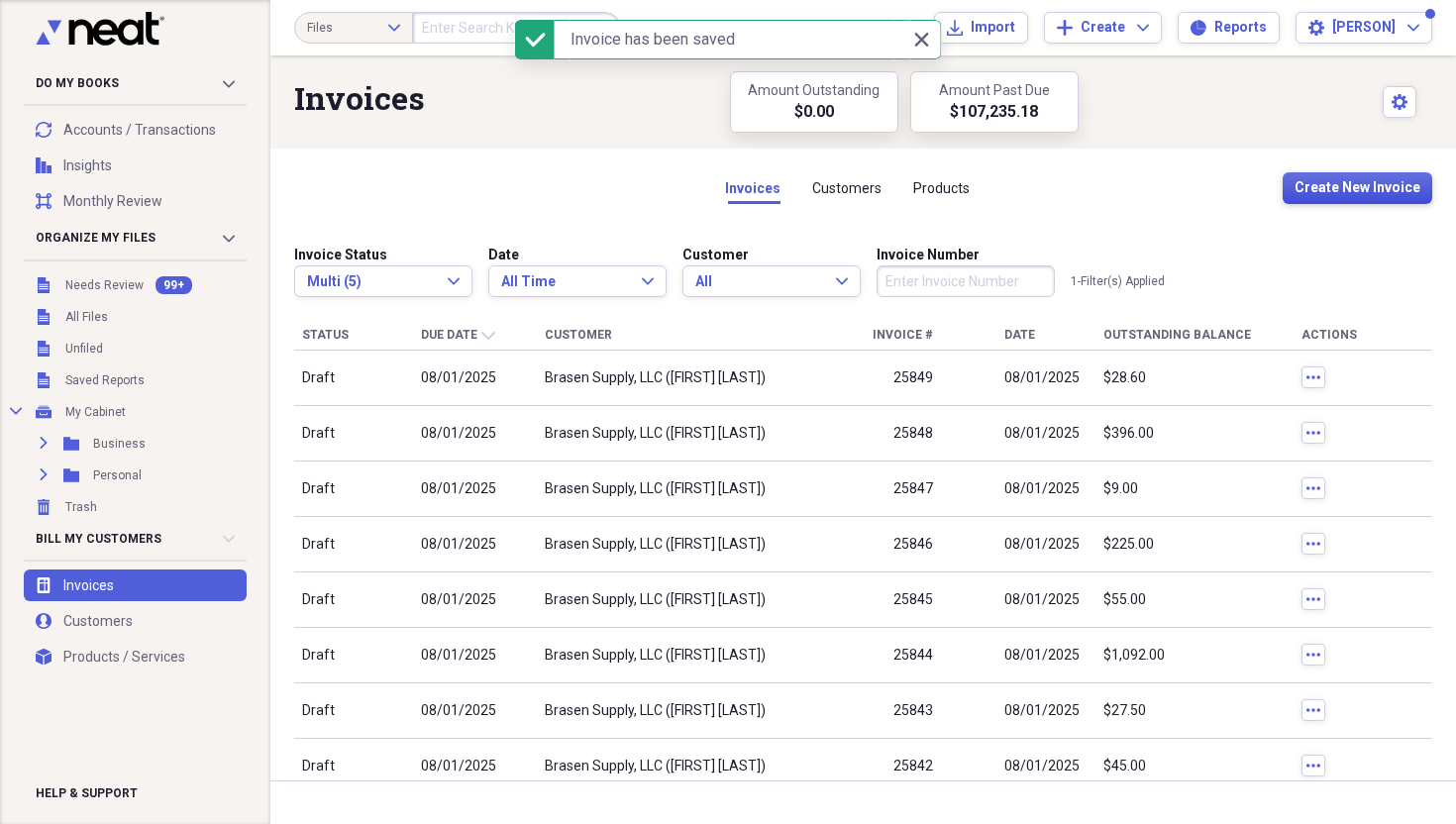 click on "Create New Invoice" at bounding box center (1357, 188) 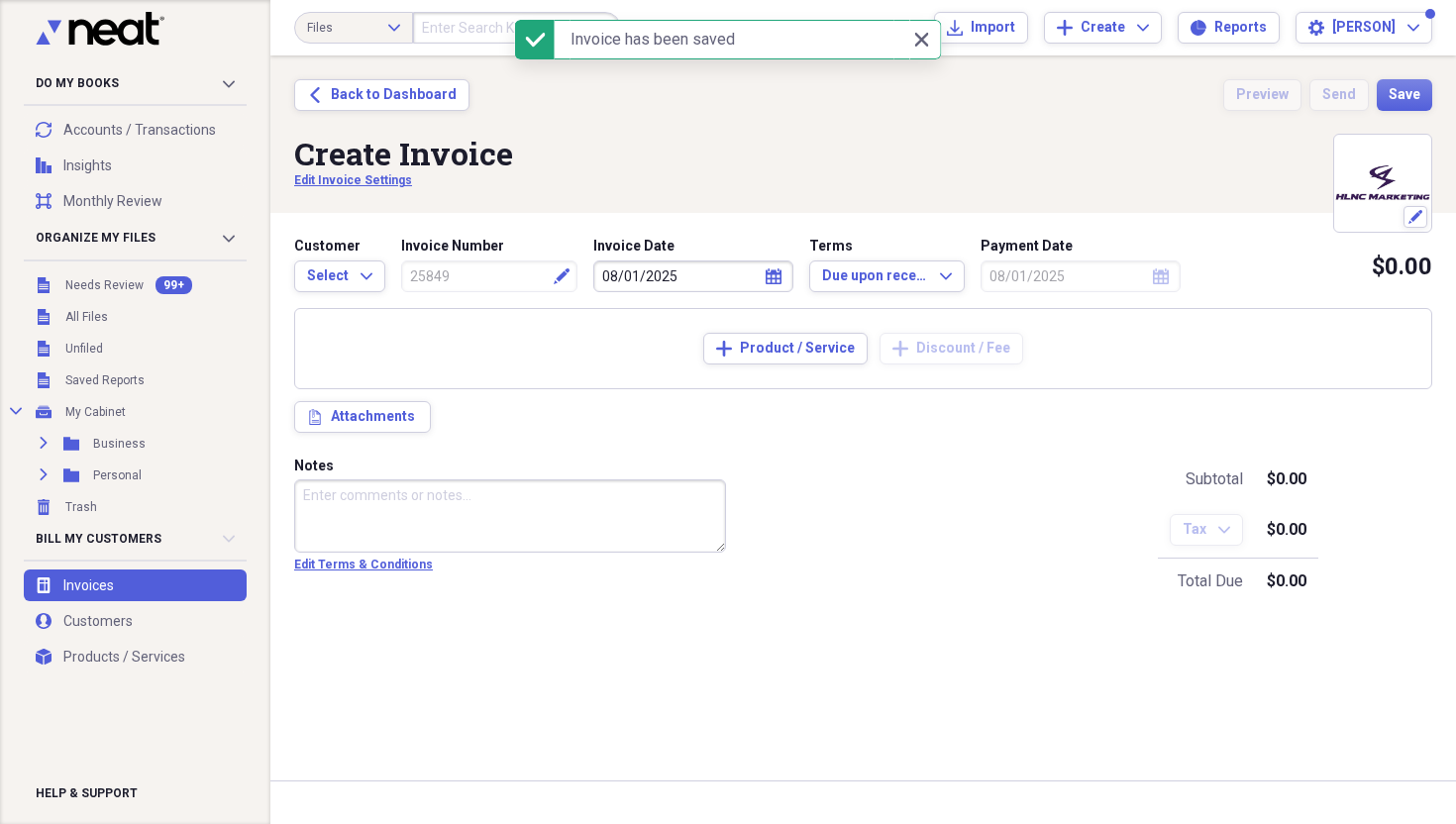 type on "25850" 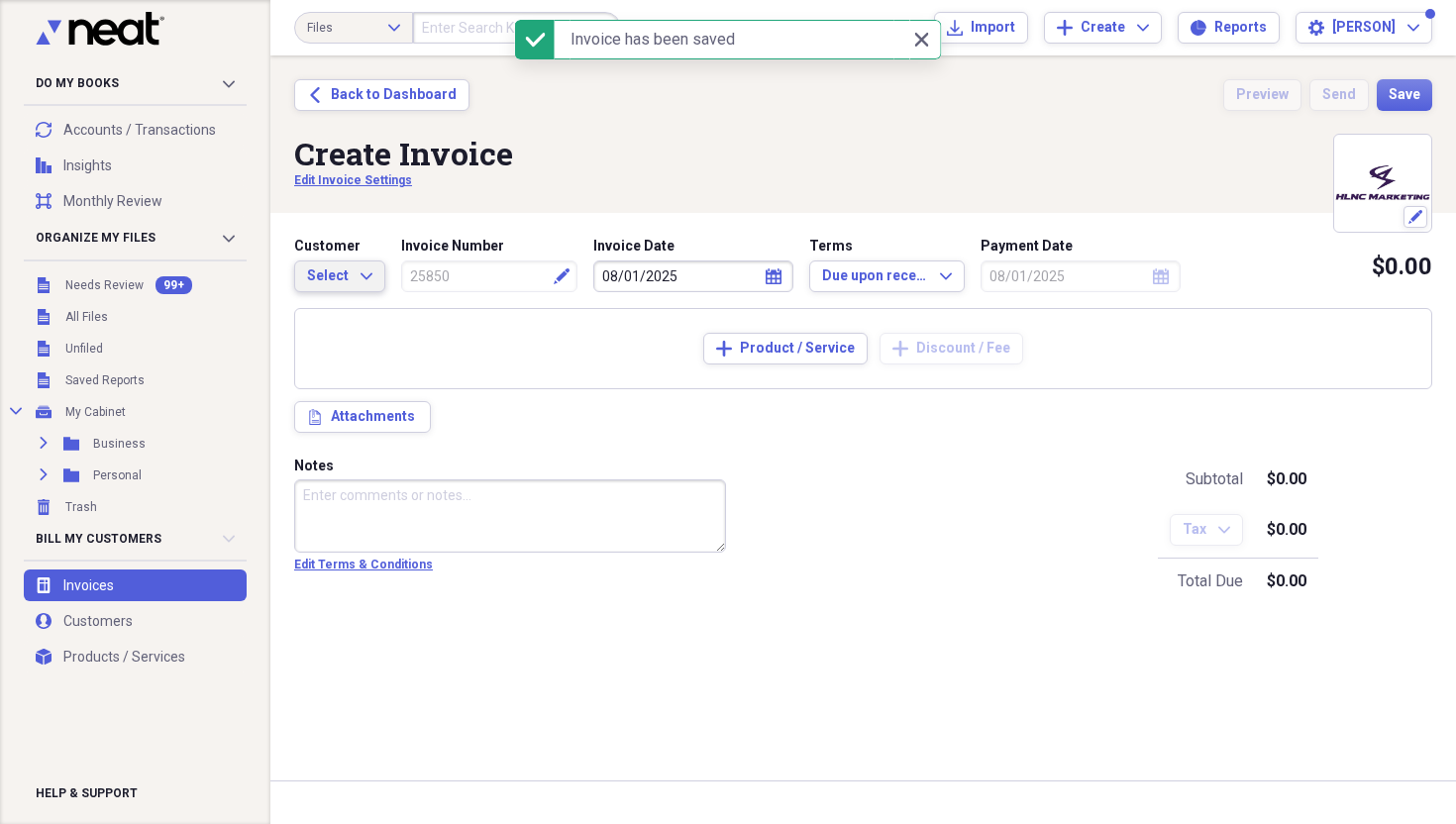 click on "Select" at bounding box center (328, 276) 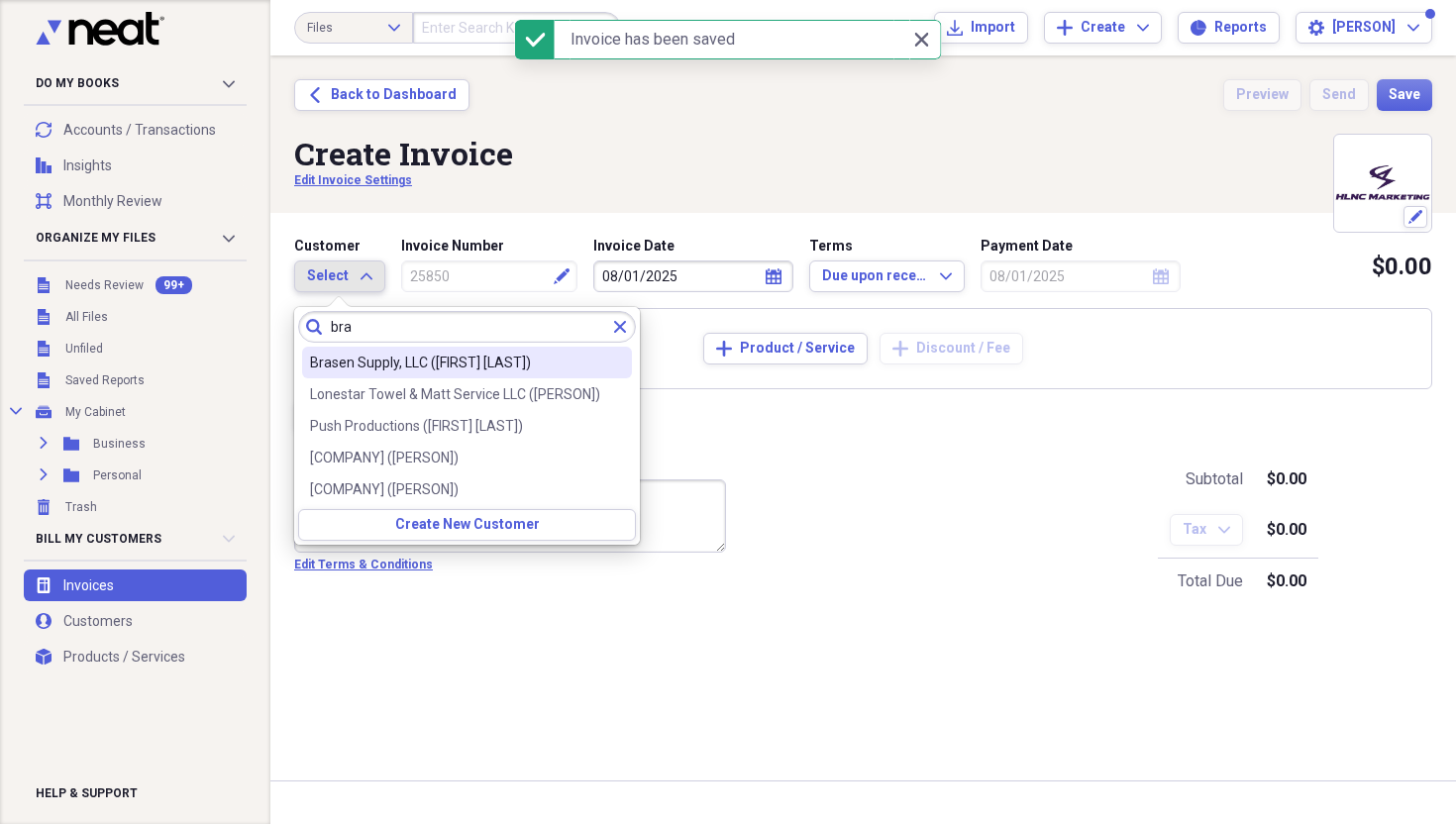 type on "bra" 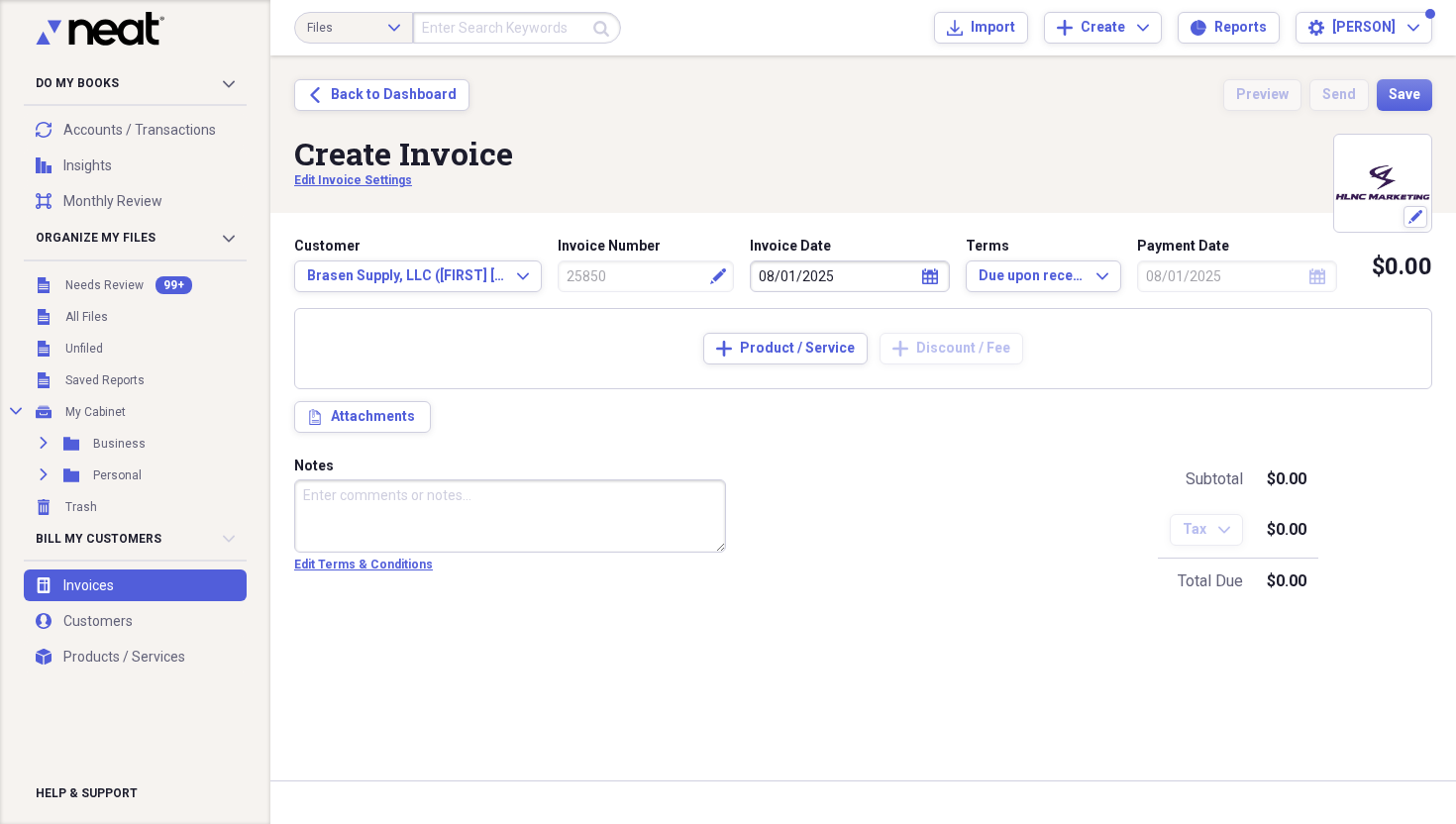 click on "Add Product / Service Add Discount / Fee" at bounding box center (863, 349) 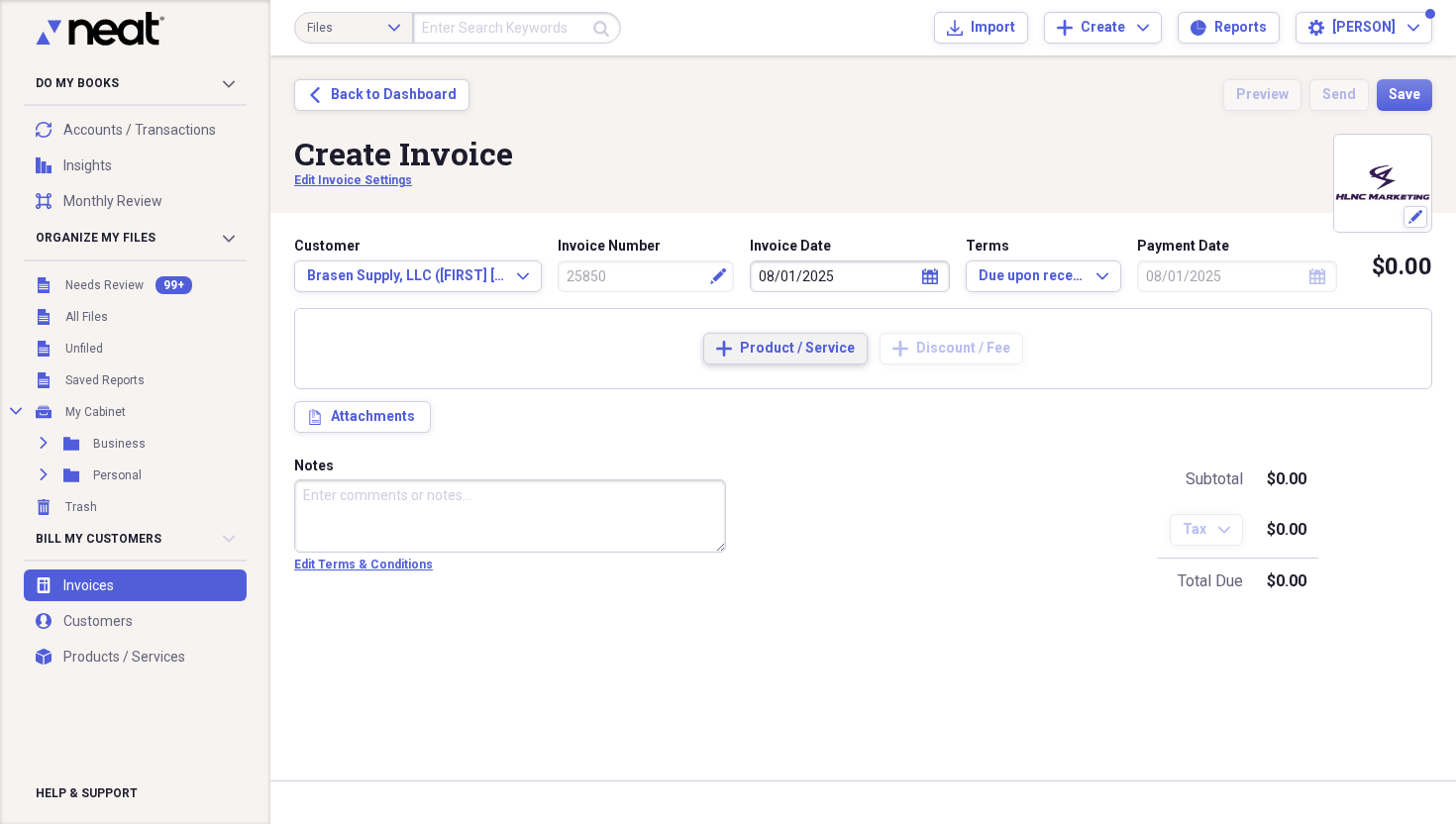 click on "Product / Service" at bounding box center [797, 349] 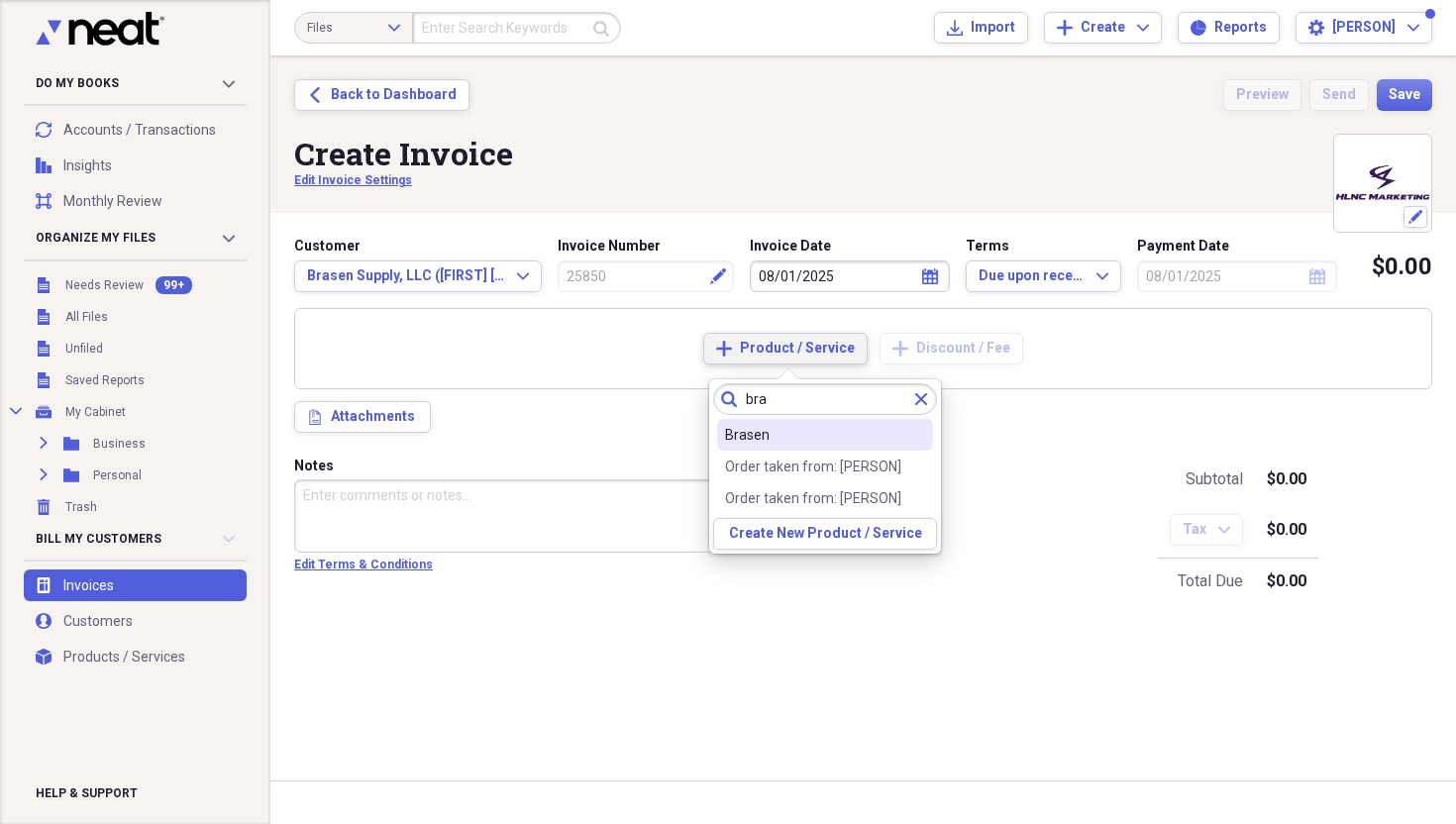 type on "bra" 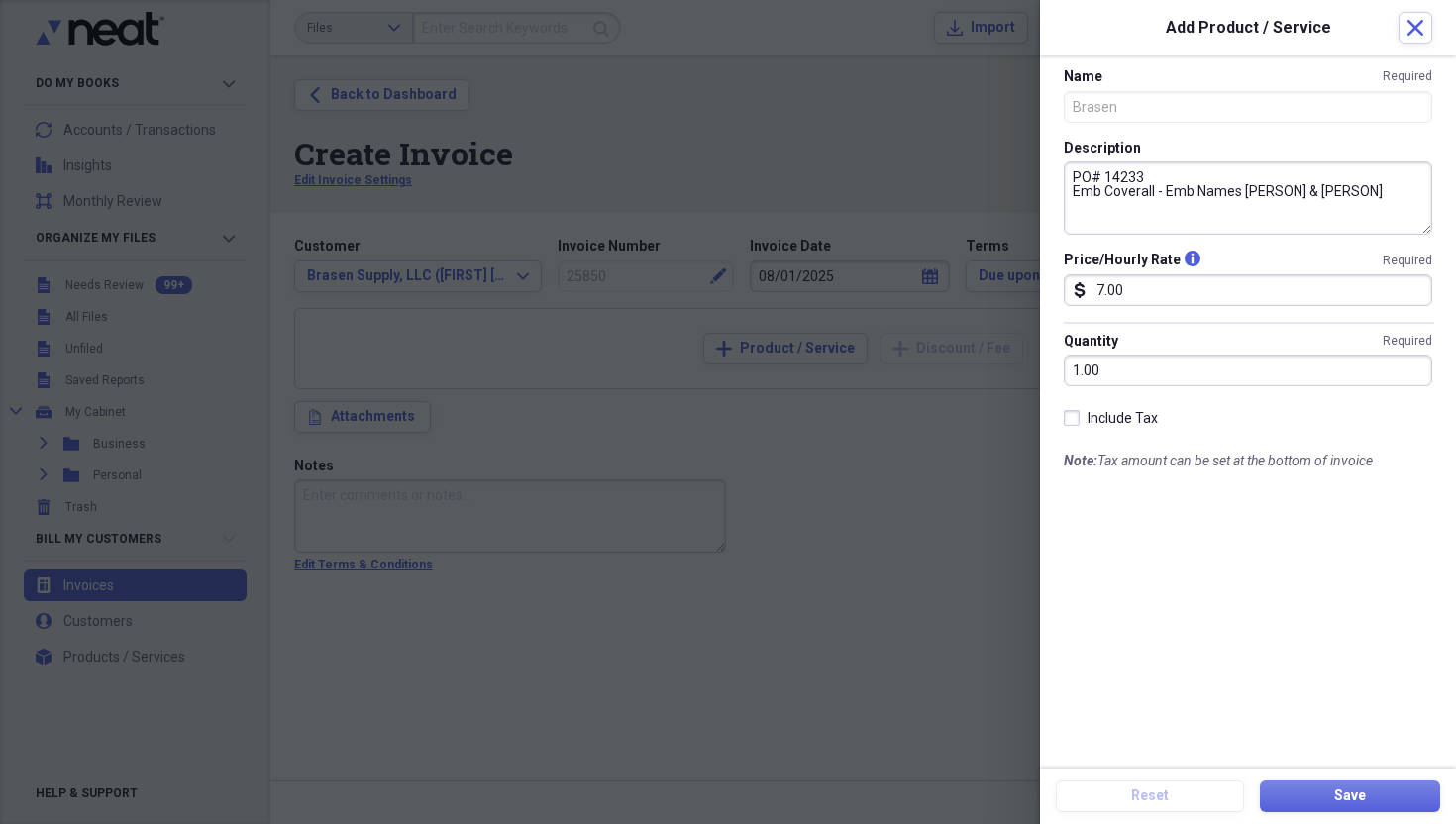 click on "PO# 14233
Emb Coverall - Emb Names [PERSON] & [PERSON]" at bounding box center [1248, 198] 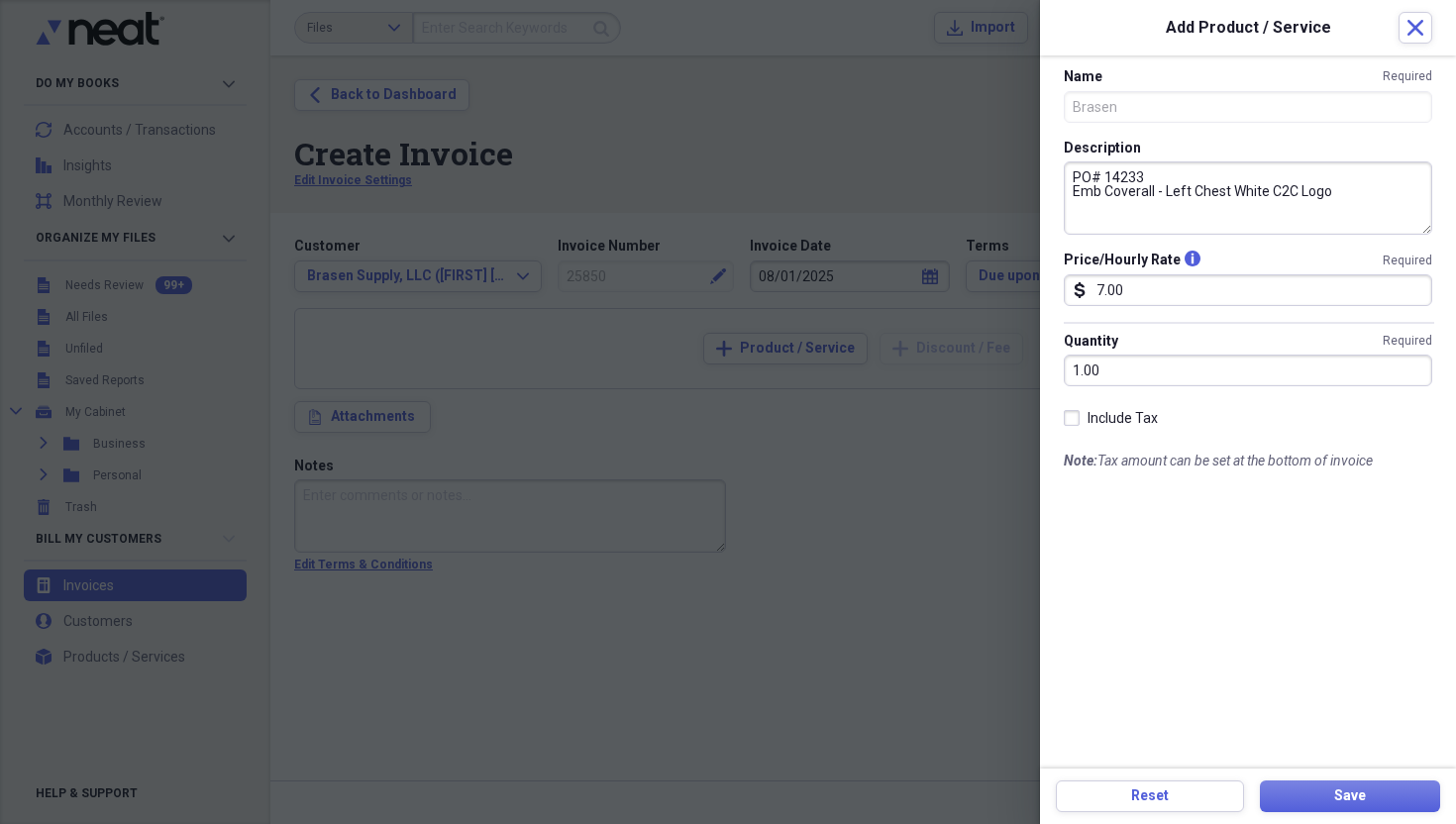 drag, startPoint x: 1230, startPoint y: 190, endPoint x: 1160, endPoint y: 192, distance: 70.02857 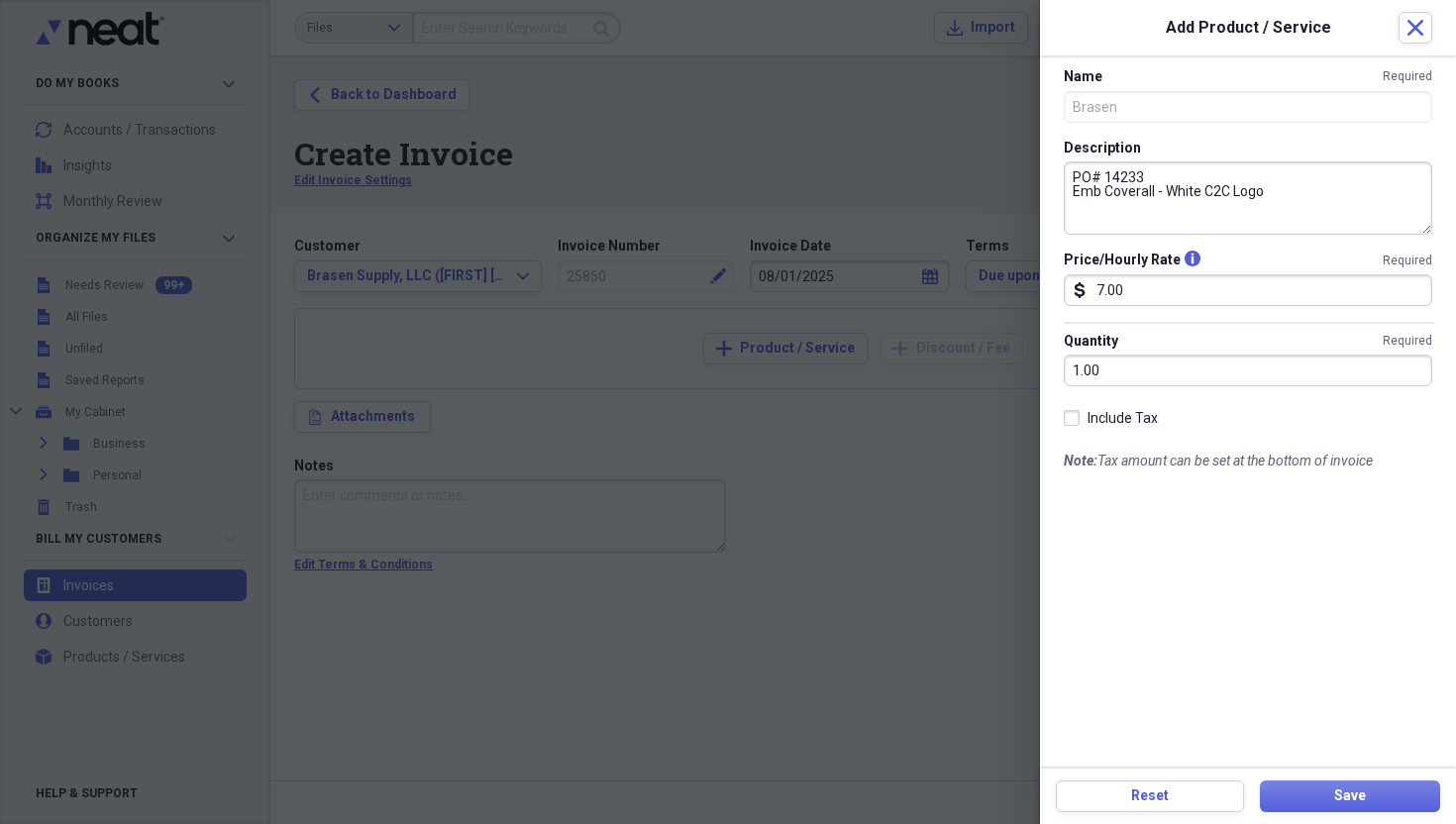 click on "PO# 14233
Emb Coverall - White C2C Logo" at bounding box center [1248, 198] 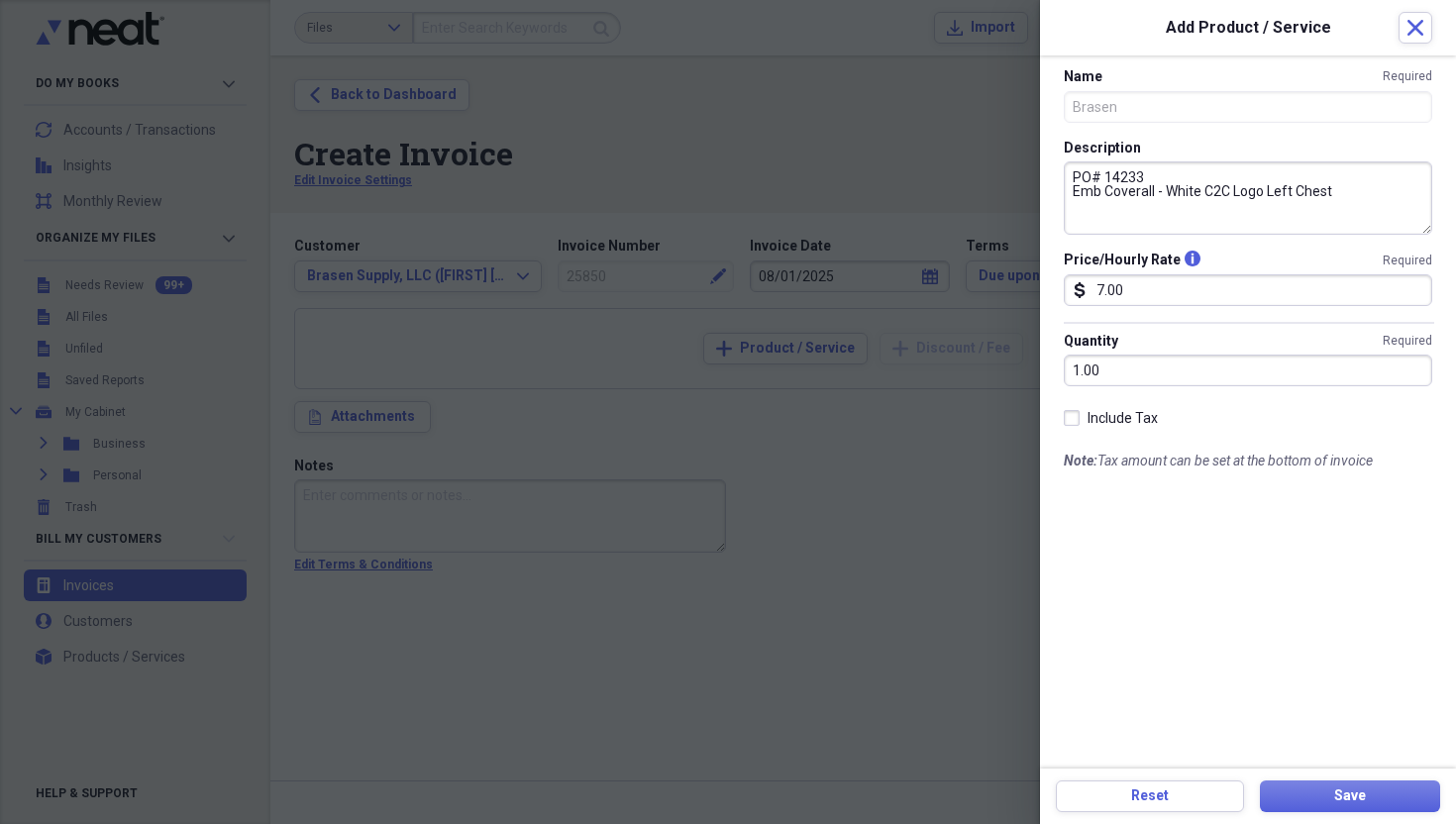 click on "PO# 14233
Emb Coverall - White C2C Logo Left Chest" at bounding box center (1248, 198) 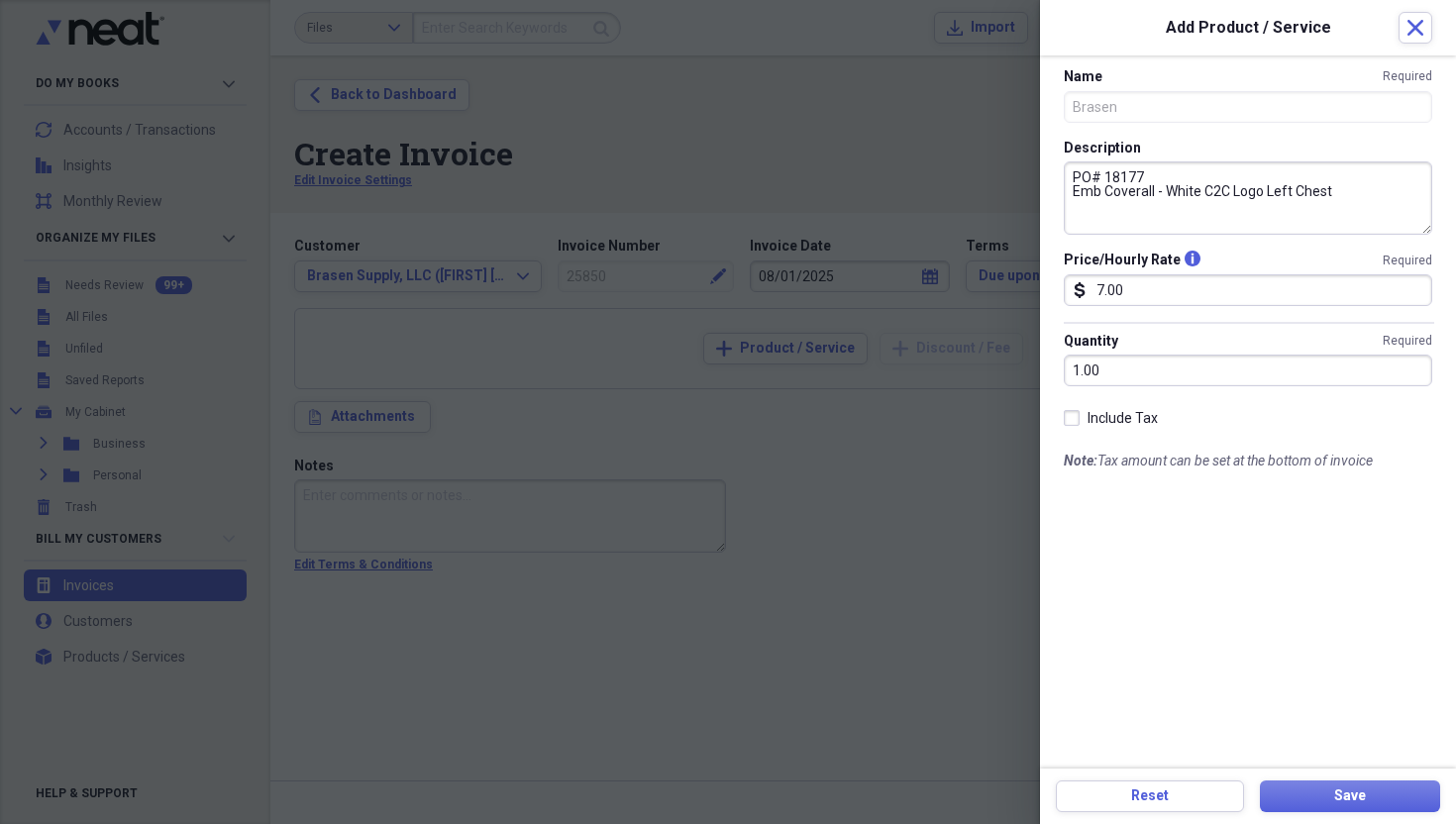 type on "PO# 18177
Emb Coverall - White C2C Logo Left Chest" 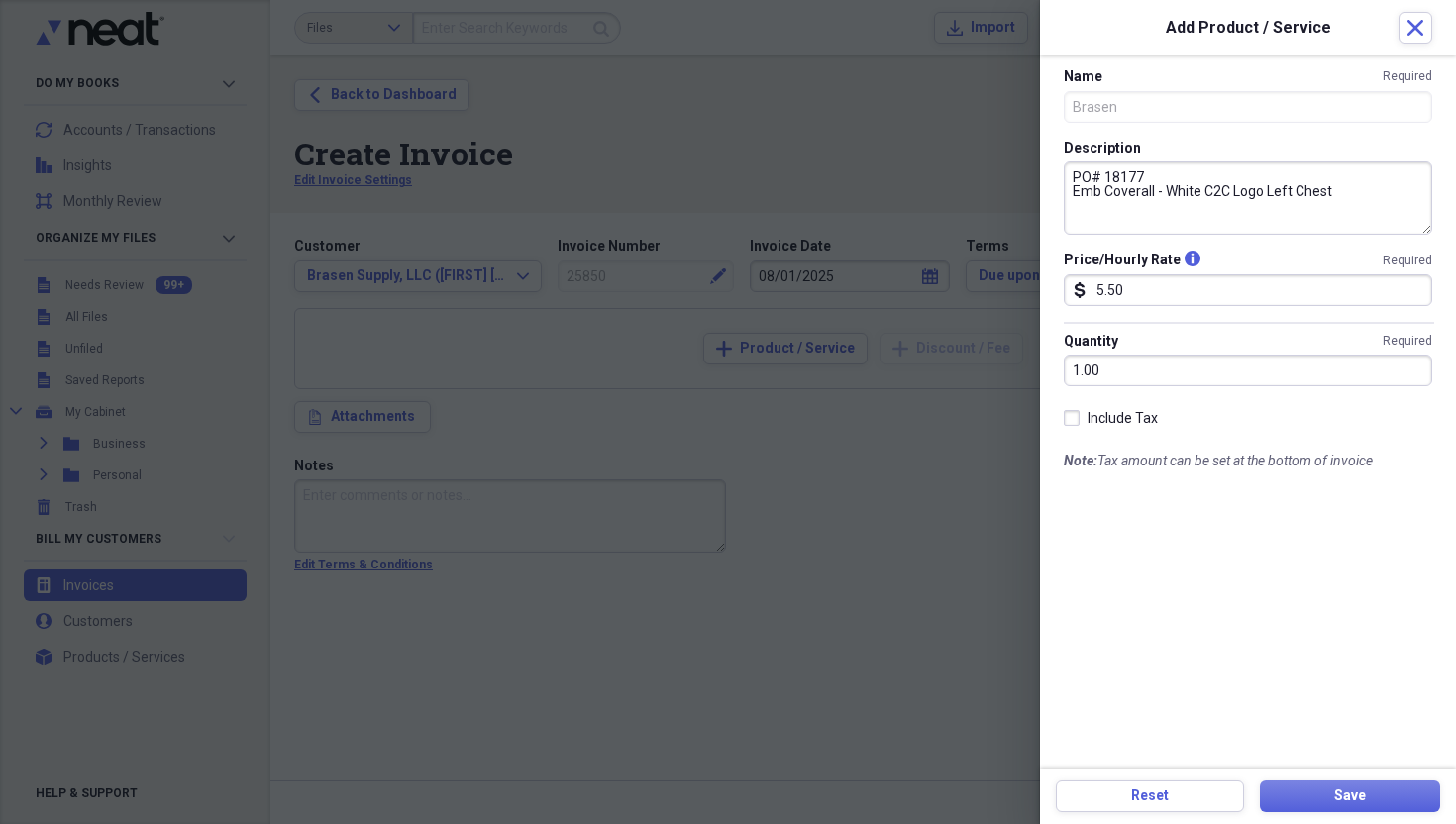 type on "5.50" 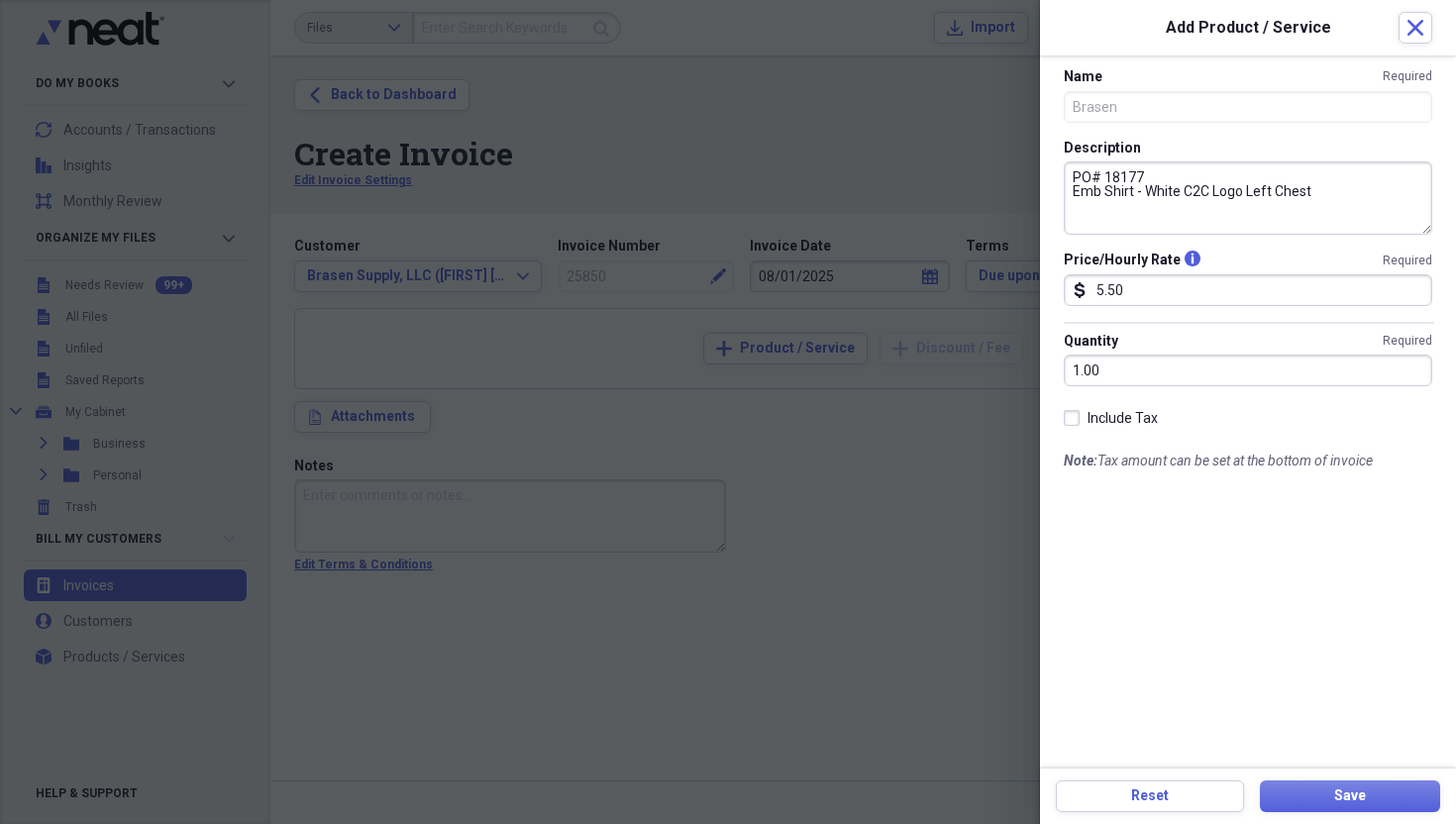 click on "PO# 18177
Emb Shirt - White C2C Logo Left Chest" at bounding box center [1248, 198] 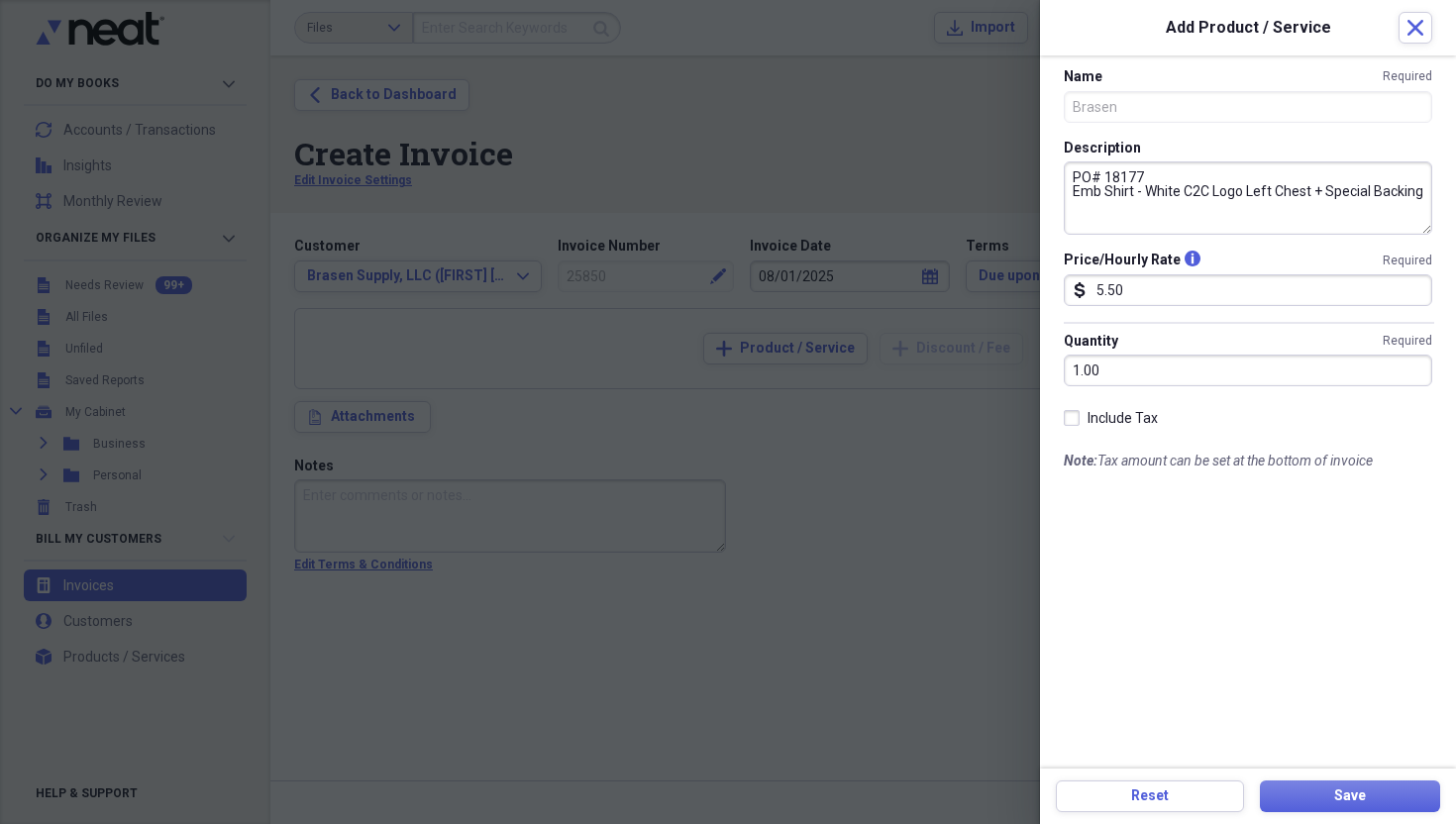 click on "Name Required Brasen Description PO# 18177
Emb Shirt - White C2C Logo Left Chest + Special Backing Price/Hourly Rate info Required dollar-sign 5.50 Quantity Required 1.00 Include Tax Note:  Tax amount can be set at the bottom of invoice" at bounding box center [1248, 412] 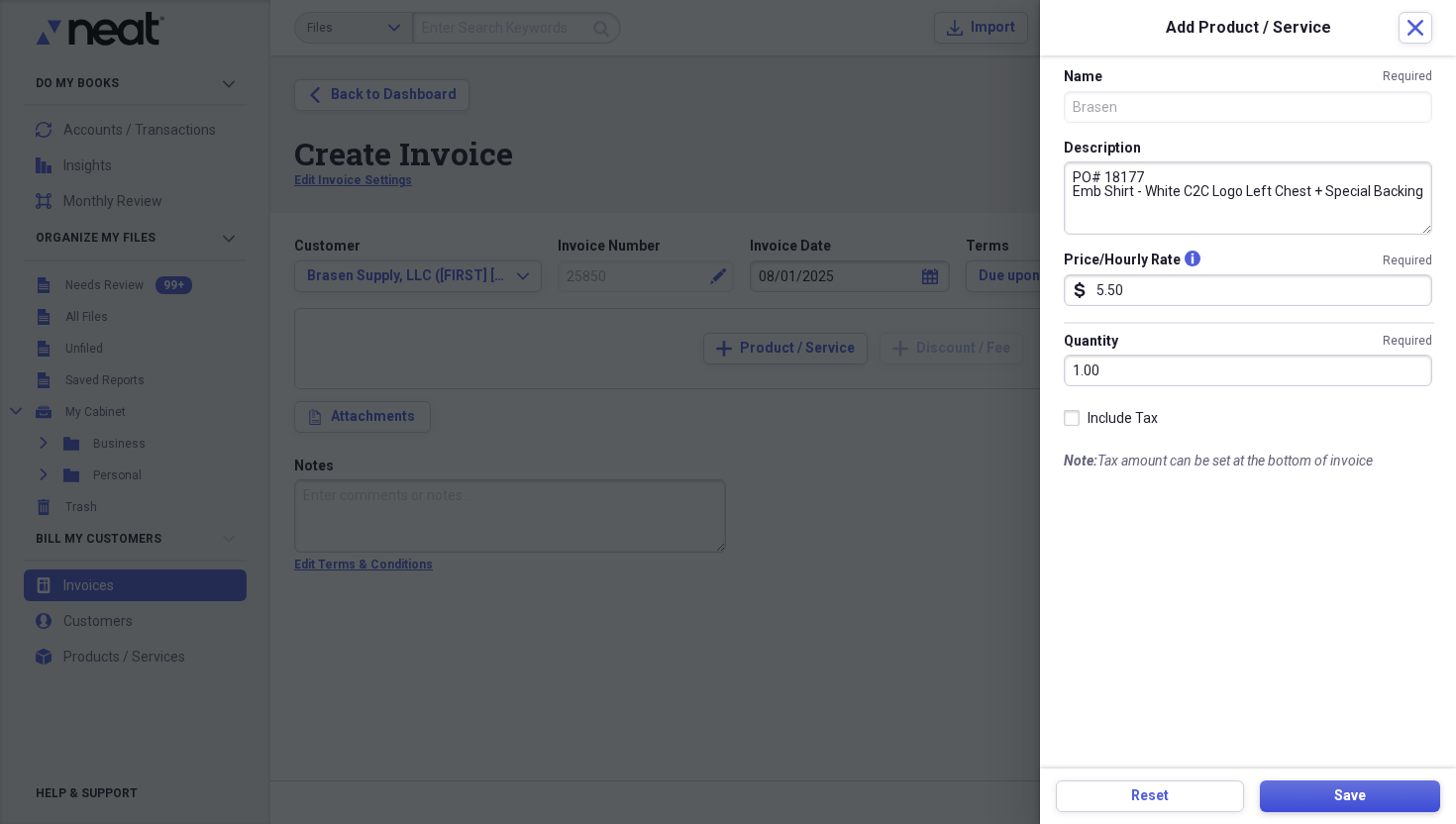 click on "Save" at bounding box center [1350, 796] 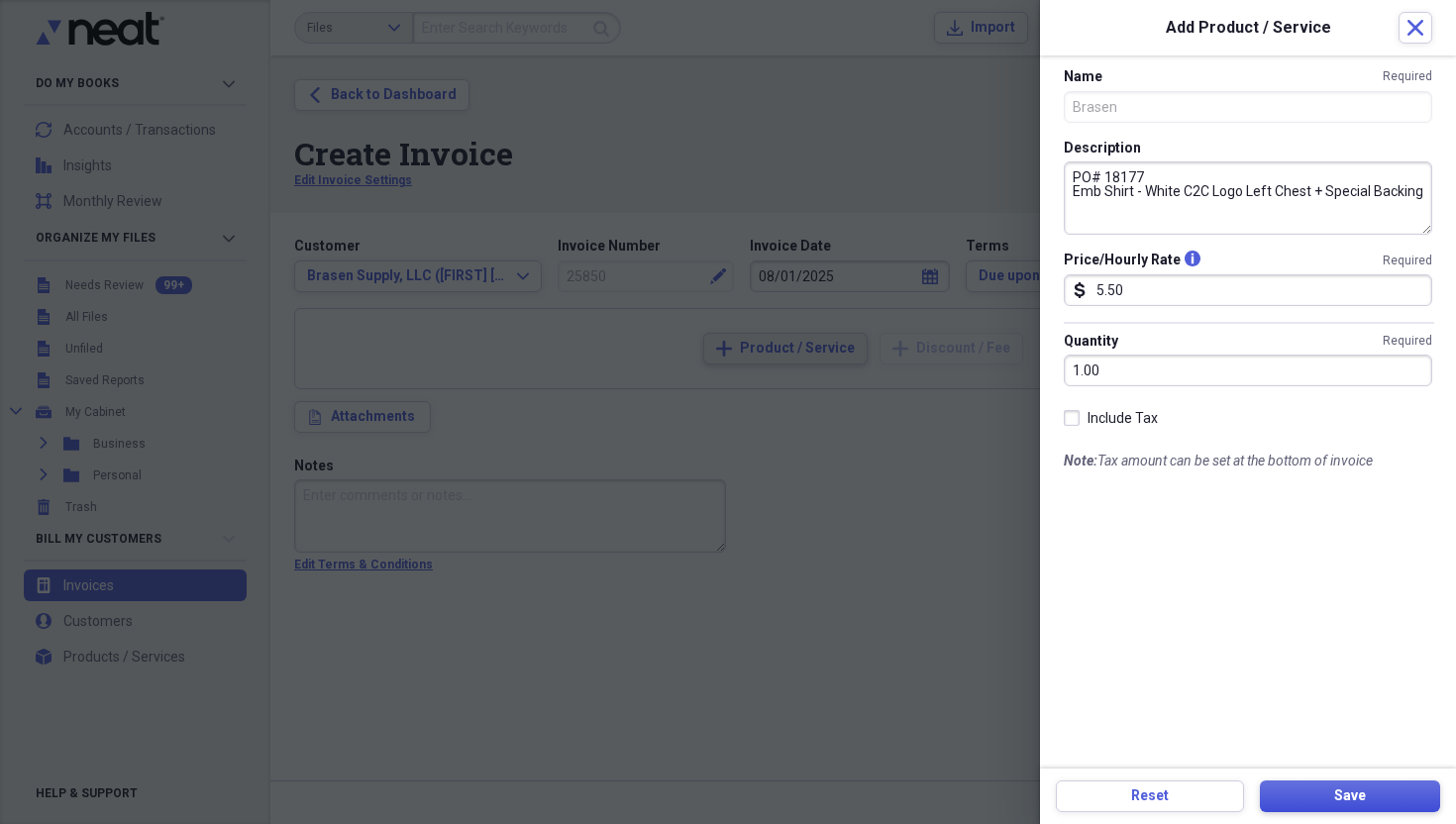 type on "PO# 14233
Emb Coverall - Emb Names [PERSON] & [PERSON]" 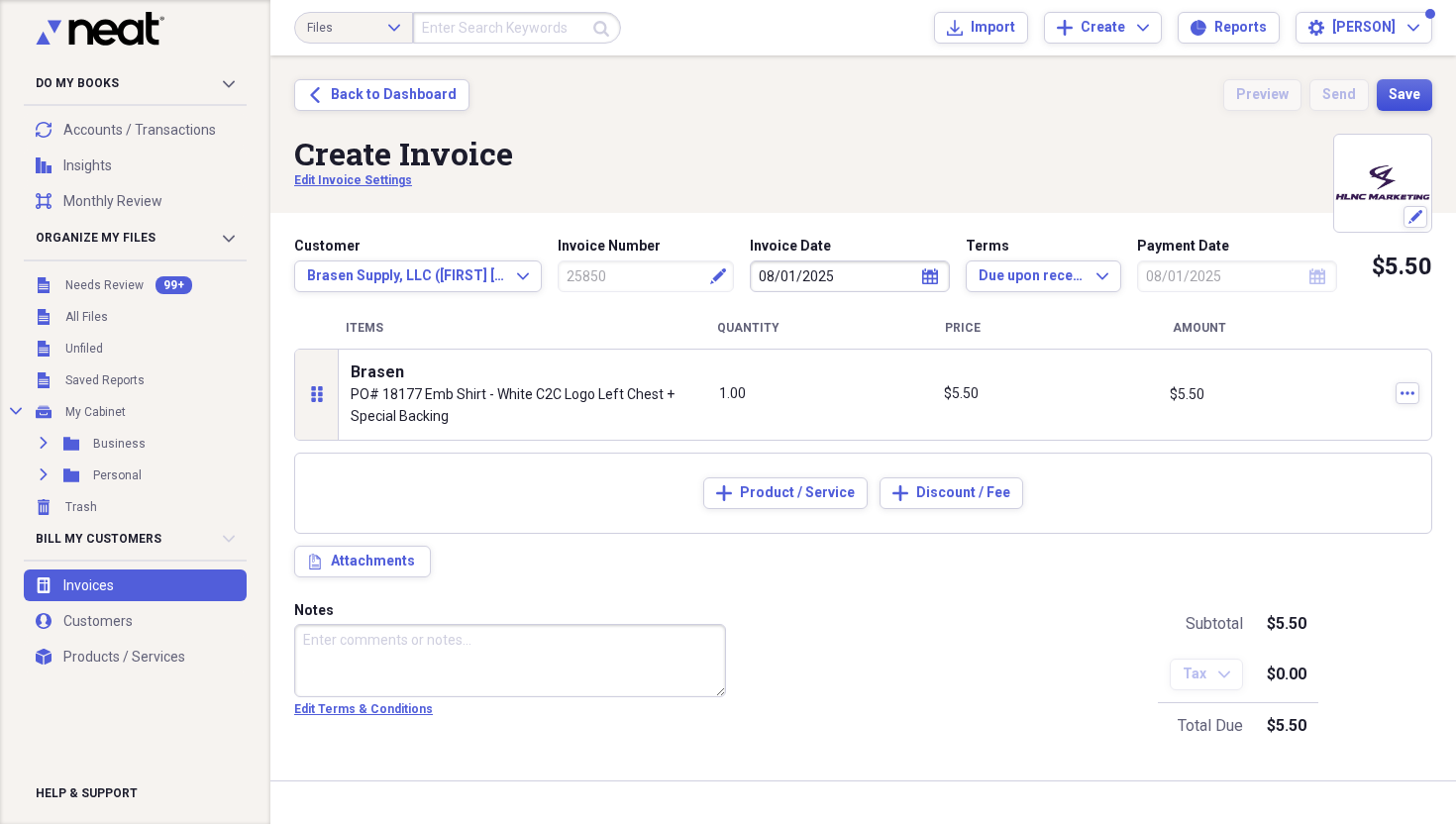 click on "Save" at bounding box center [1404, 95] 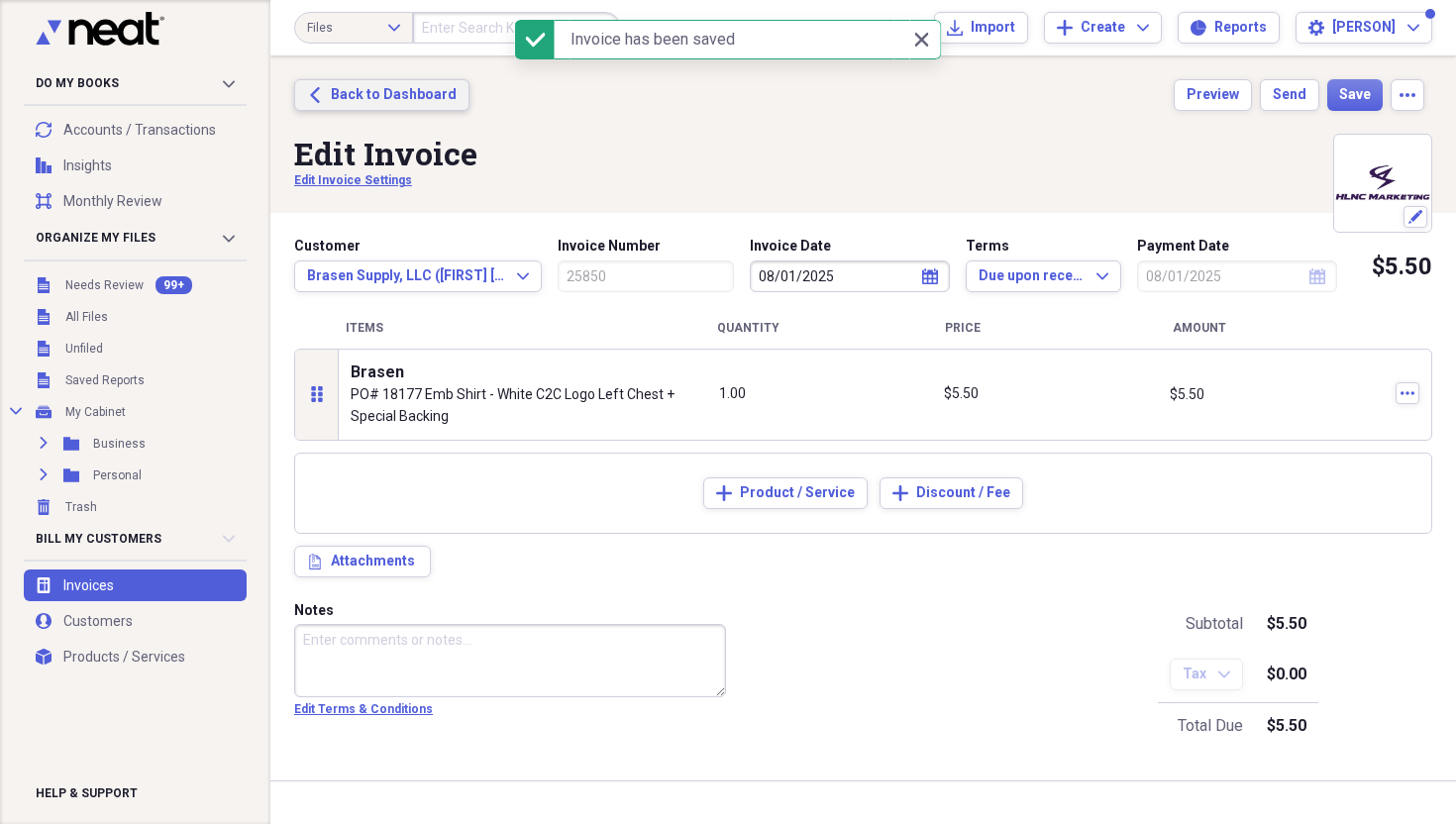 click on "Back to Dashboard" at bounding box center [393, 95] 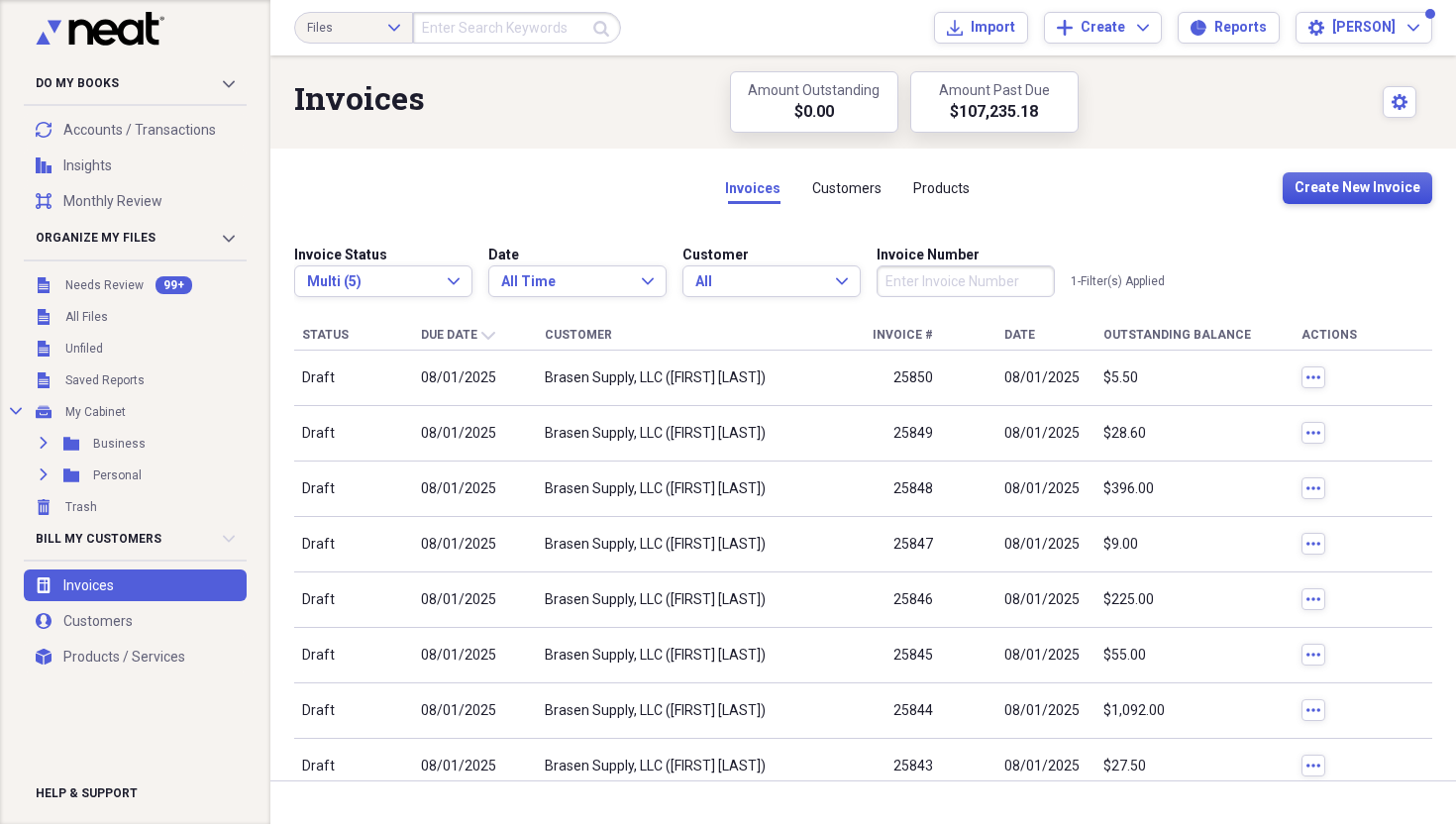 click on "Create New Invoice" at bounding box center [1357, 188] 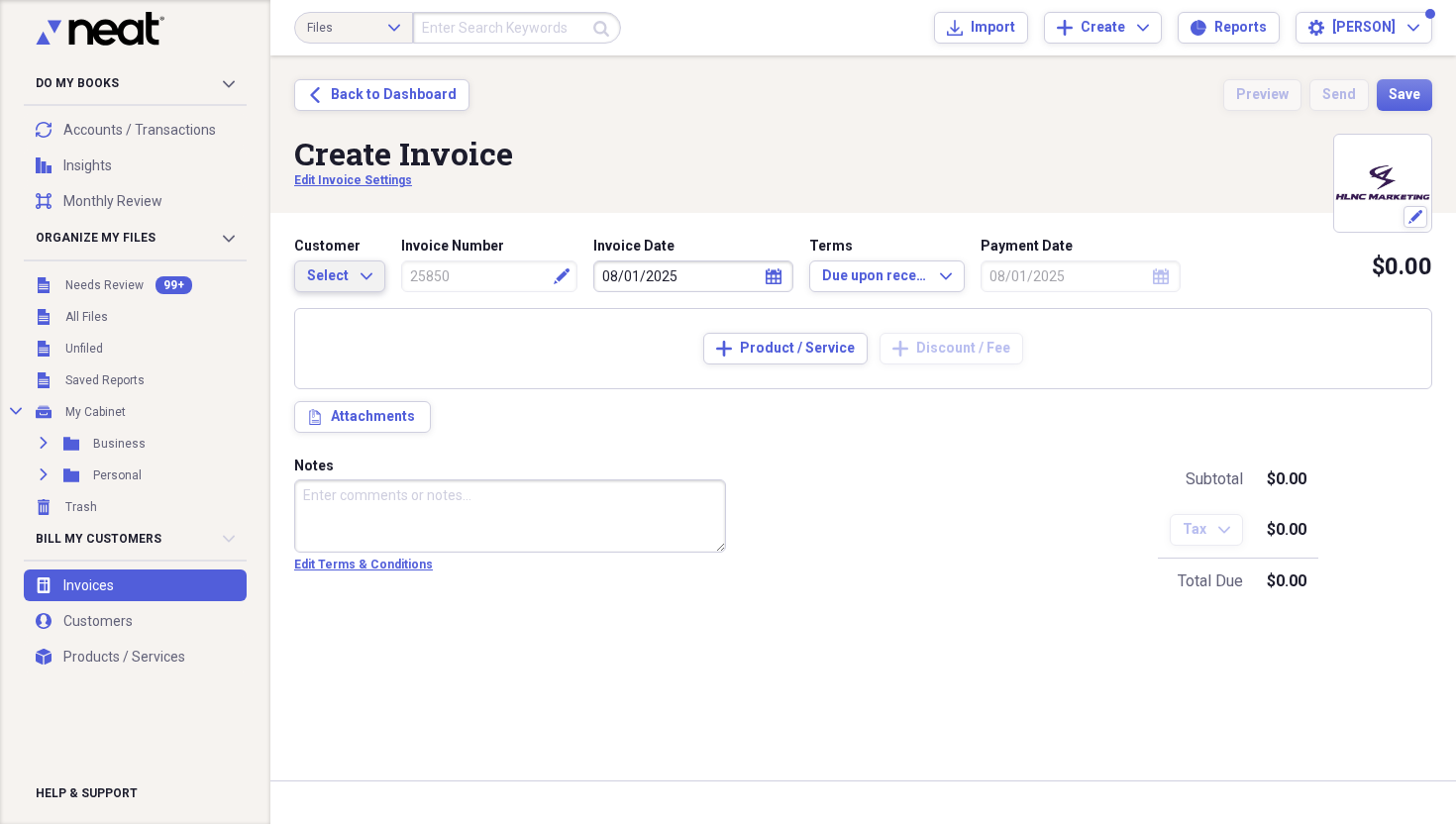 type on "25851" 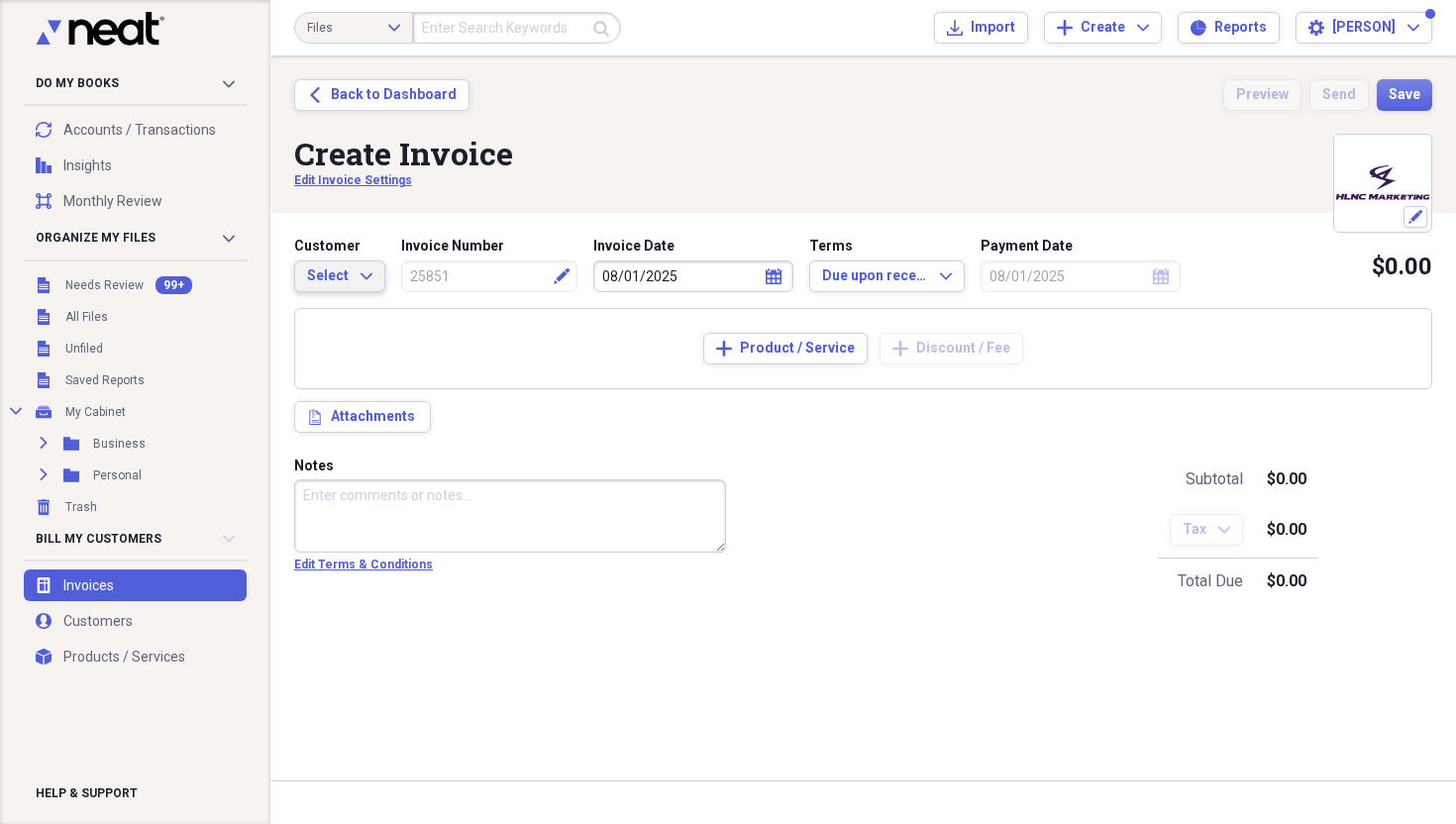 click on "Select Expand" at bounding box center [340, 276] 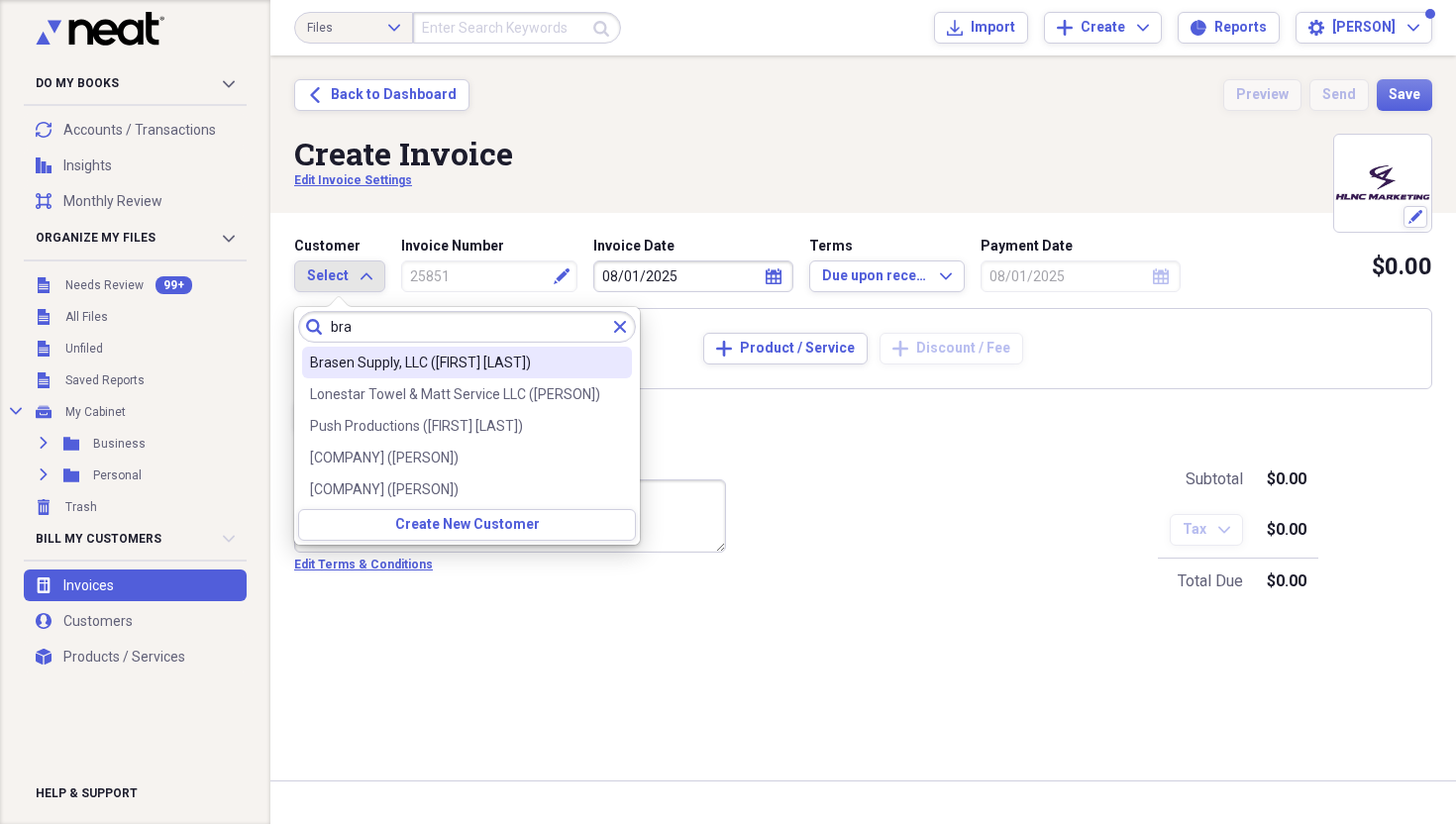 type on "bra" 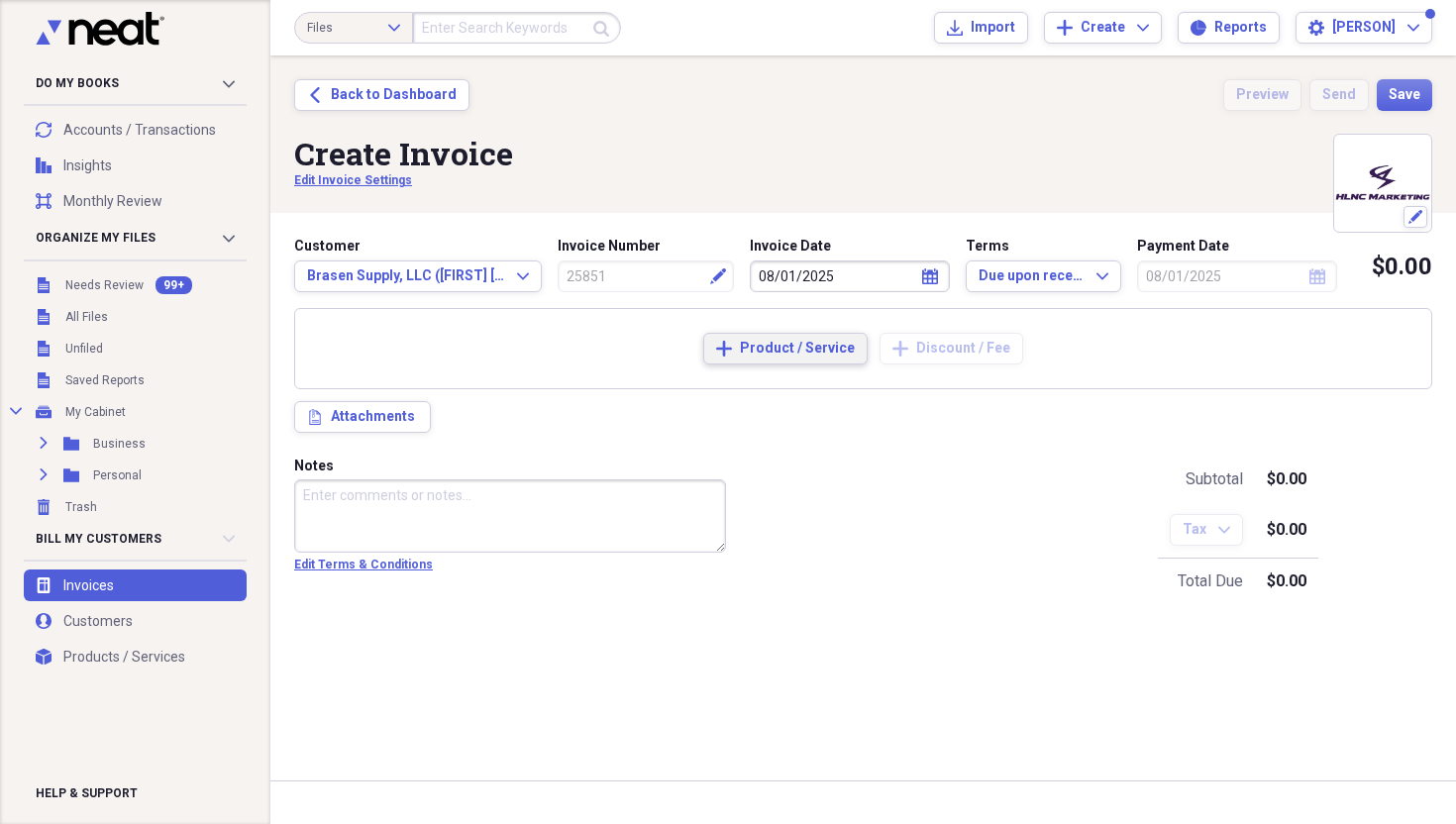 click on "Product / Service" at bounding box center (797, 349) 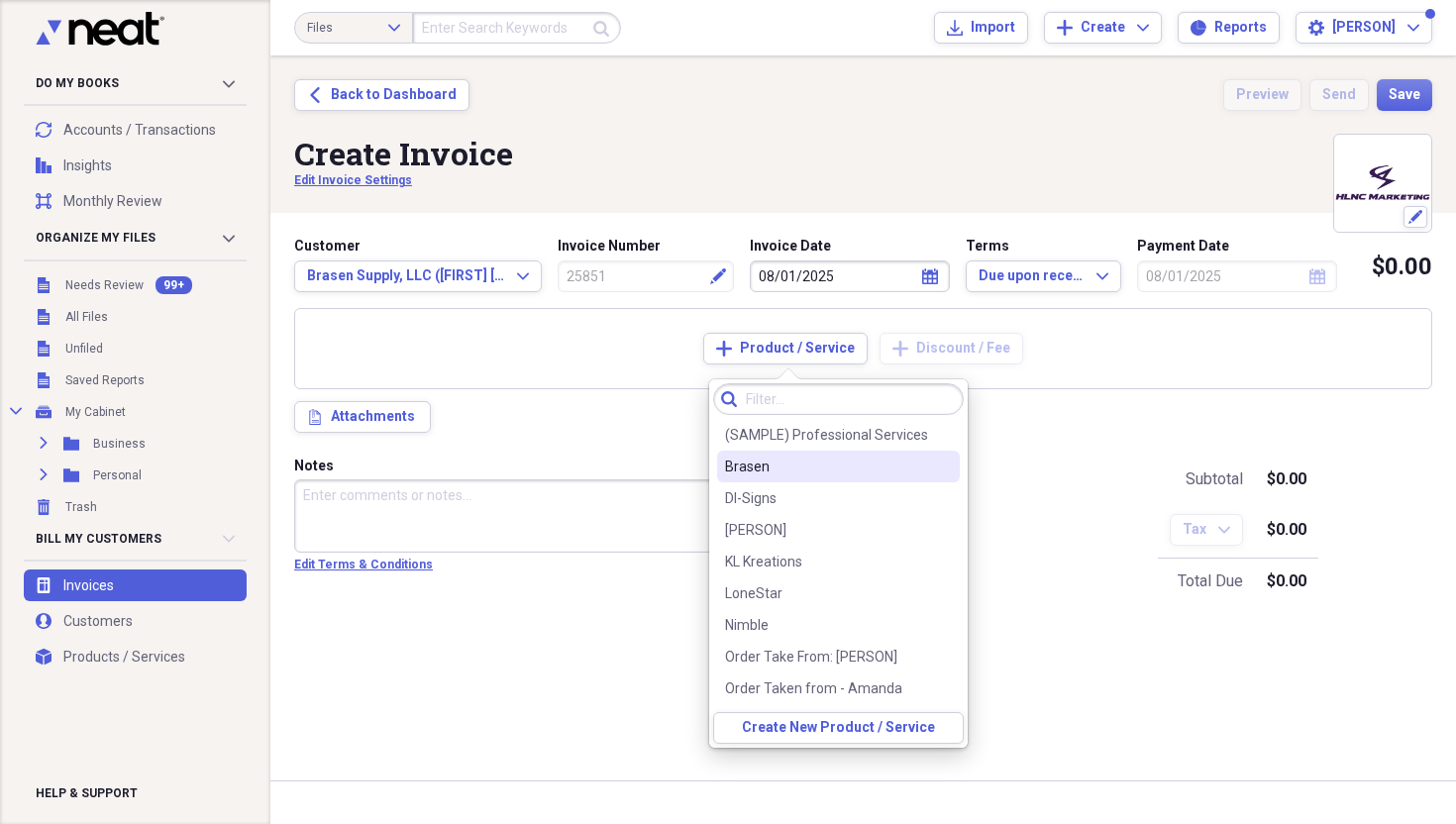click on "Brasen" at bounding box center [838, 466] 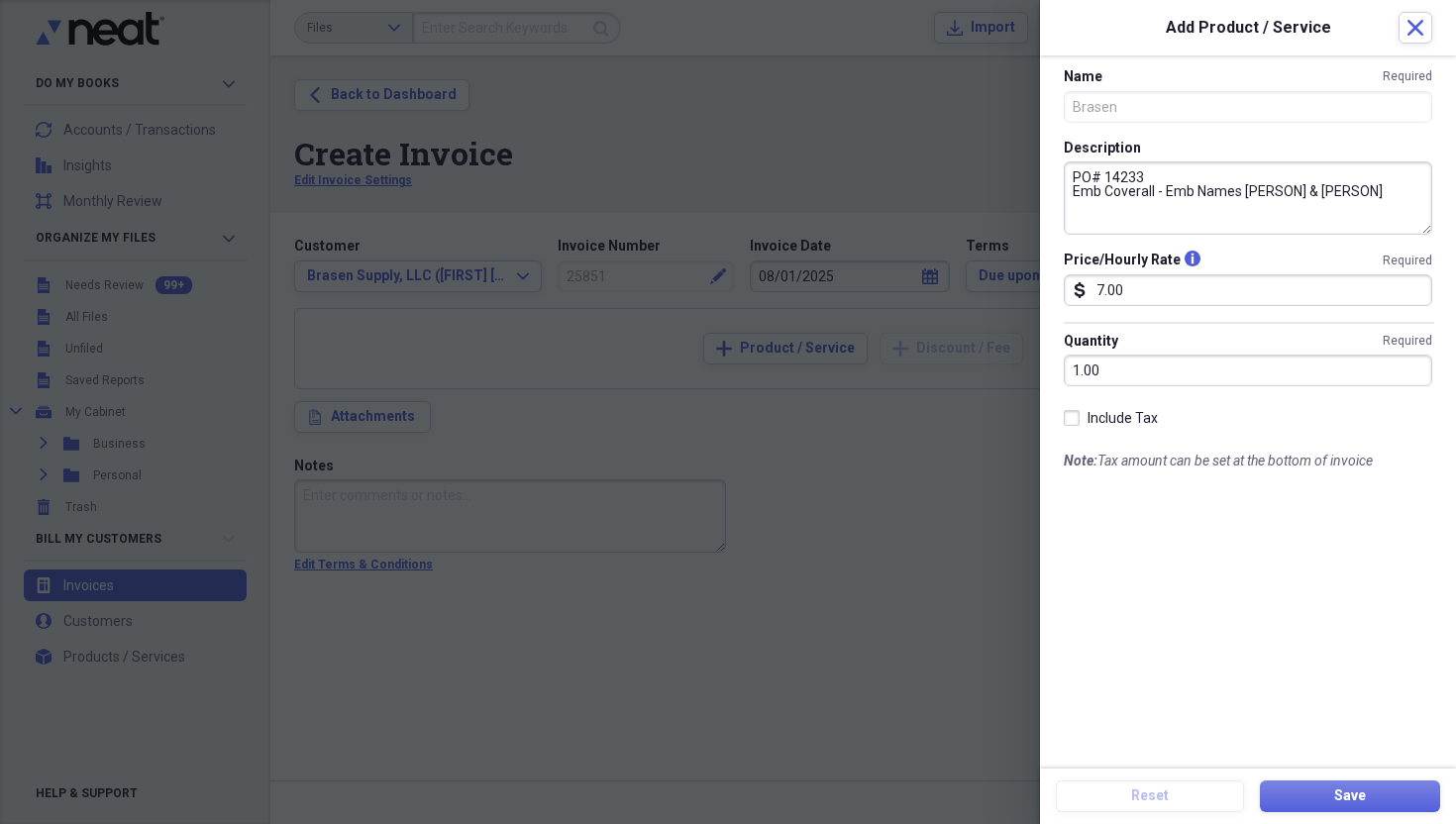 click on "PO# 14233
Emb Coverall - Emb Names [PERSON] & [PERSON]" at bounding box center [1248, 198] 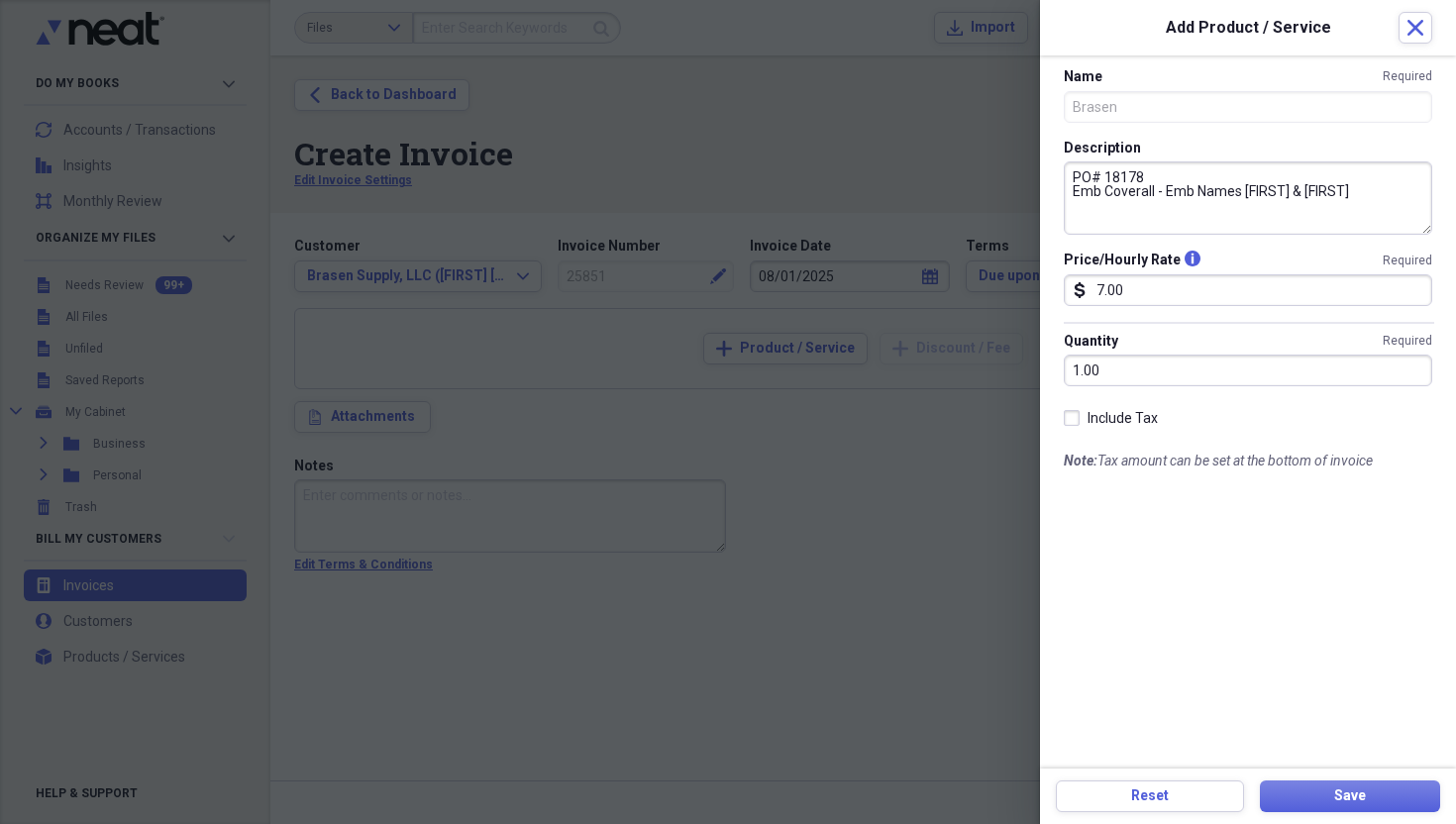 click on "PO# 18178
Emb Coverall - Emb Names [FIRST] & [FIRST]" at bounding box center (1248, 198) 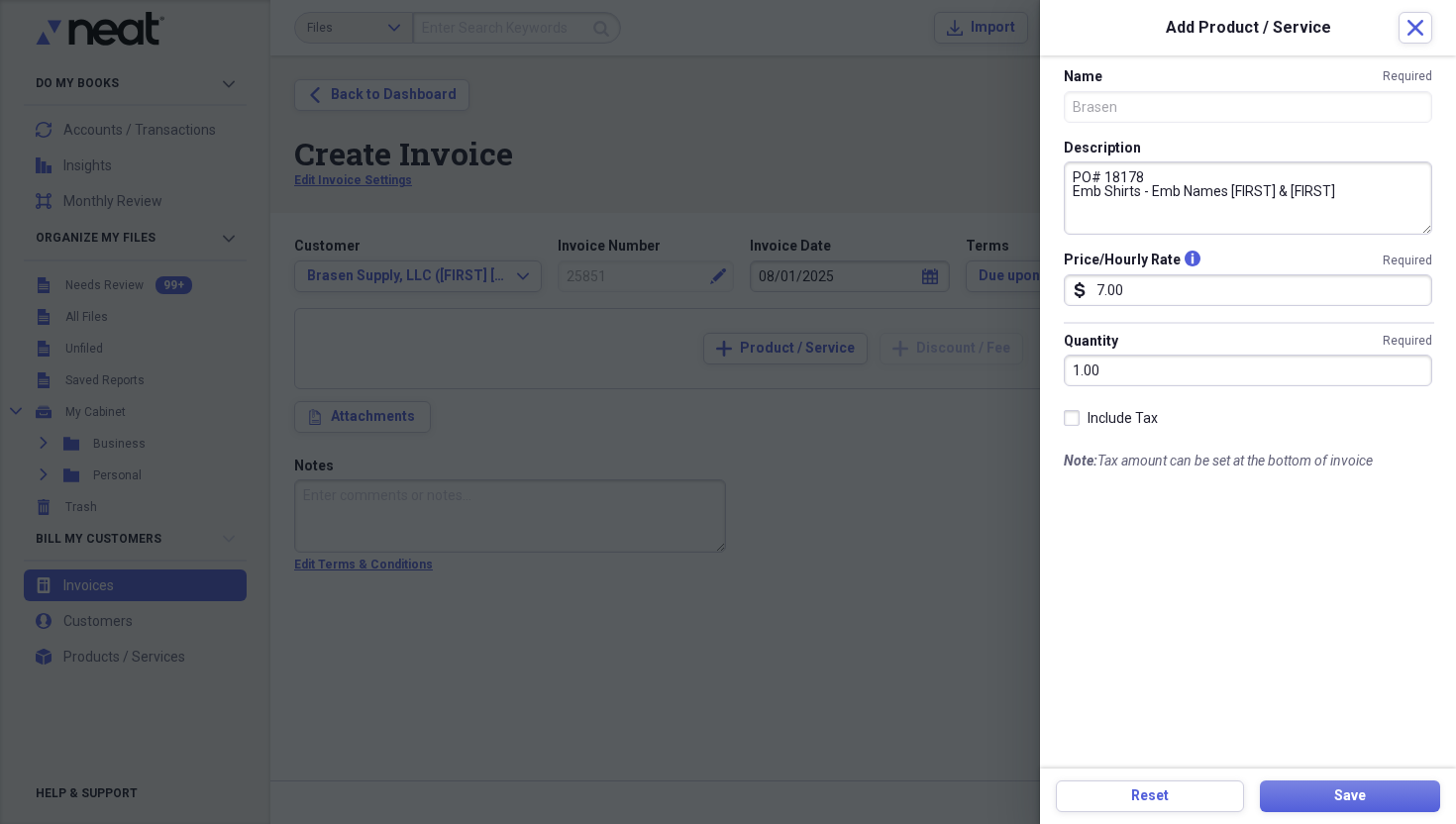 drag, startPoint x: 1152, startPoint y: 194, endPoint x: 1446, endPoint y: 191, distance: 294.01531 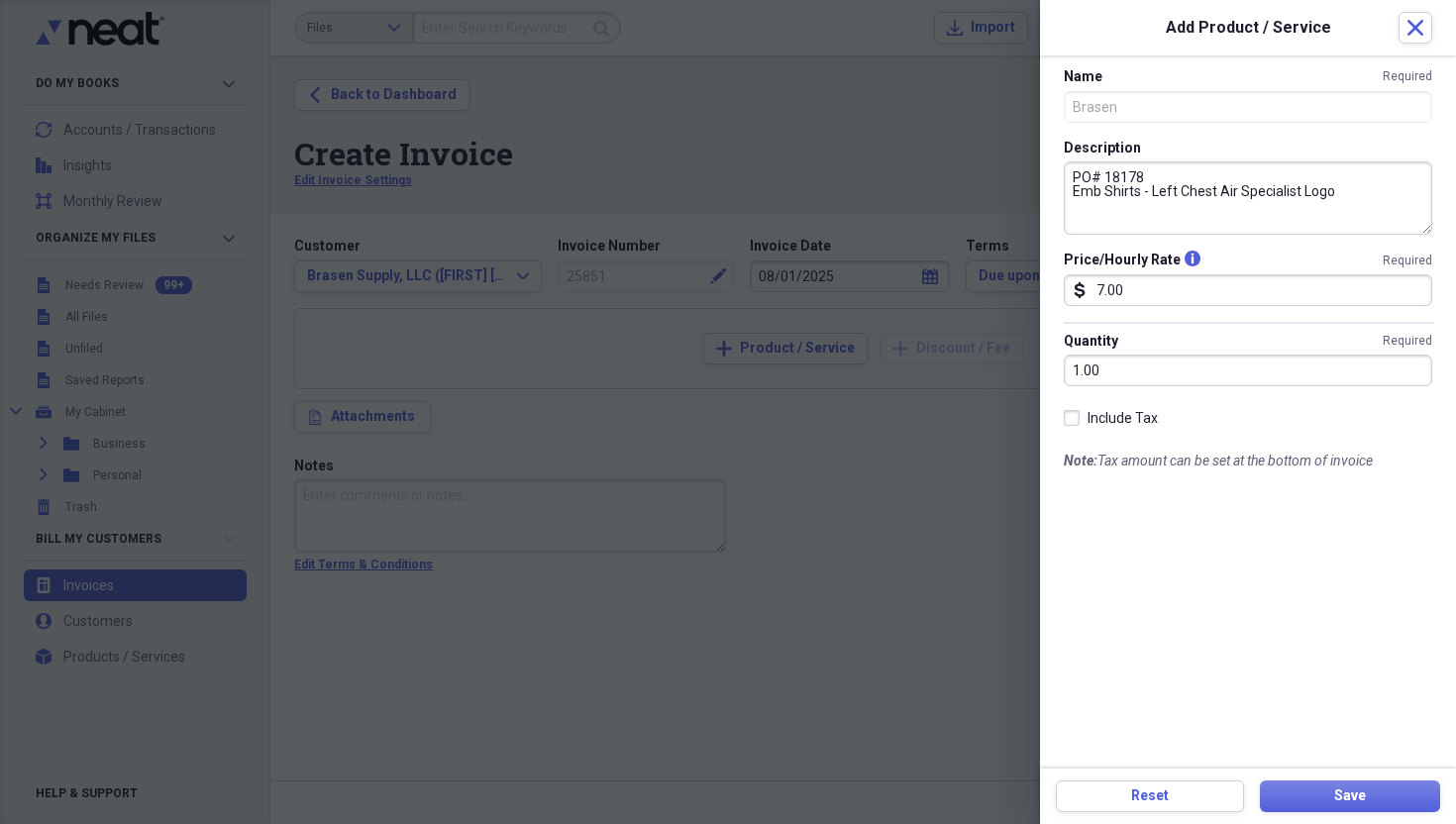 drag, startPoint x: 1148, startPoint y: 191, endPoint x: 1214, endPoint y: 189, distance: 66.0303 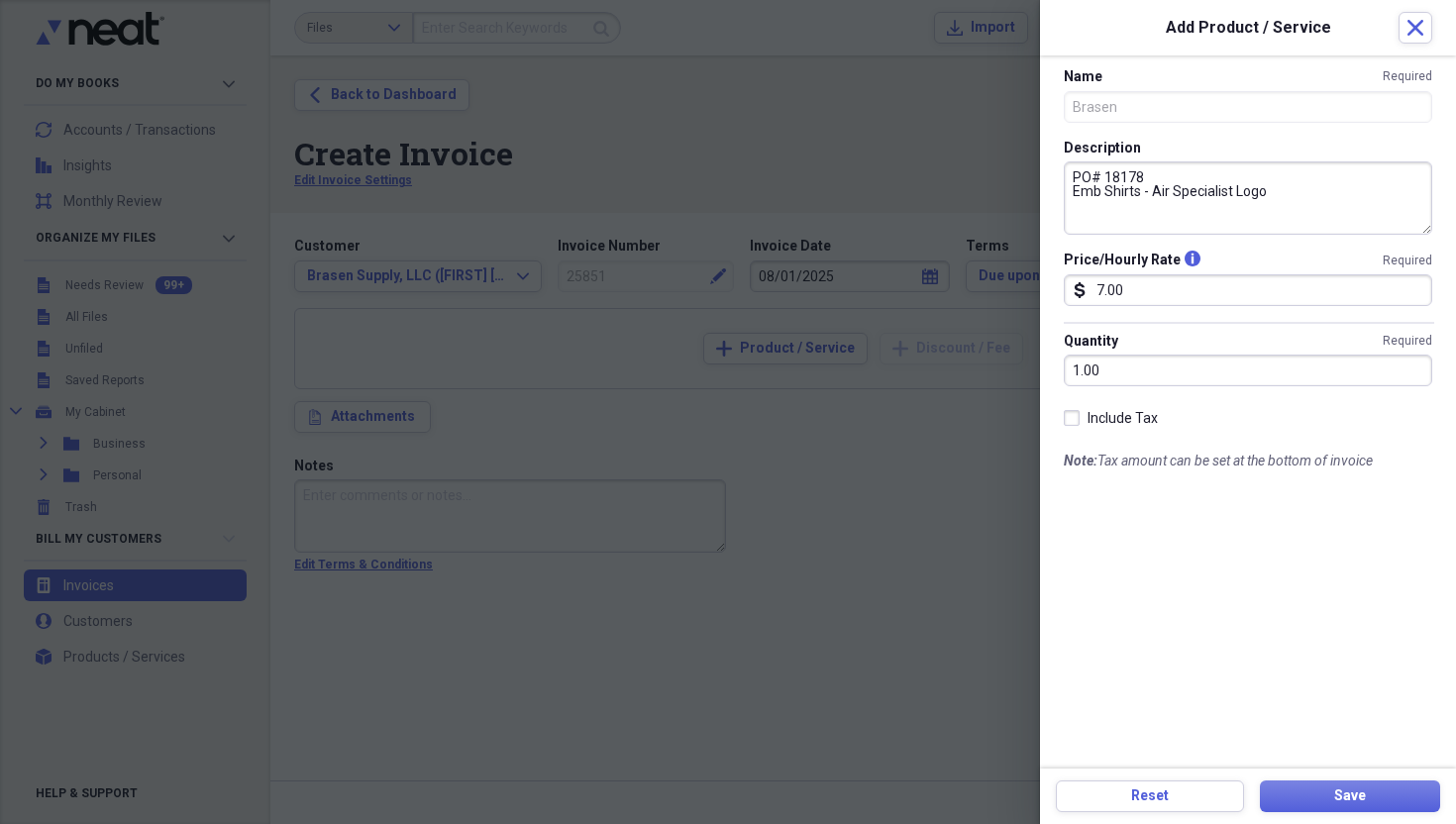 click on "PO# 18178
Emb Shirts - Air Specialist Logo" at bounding box center [1248, 198] 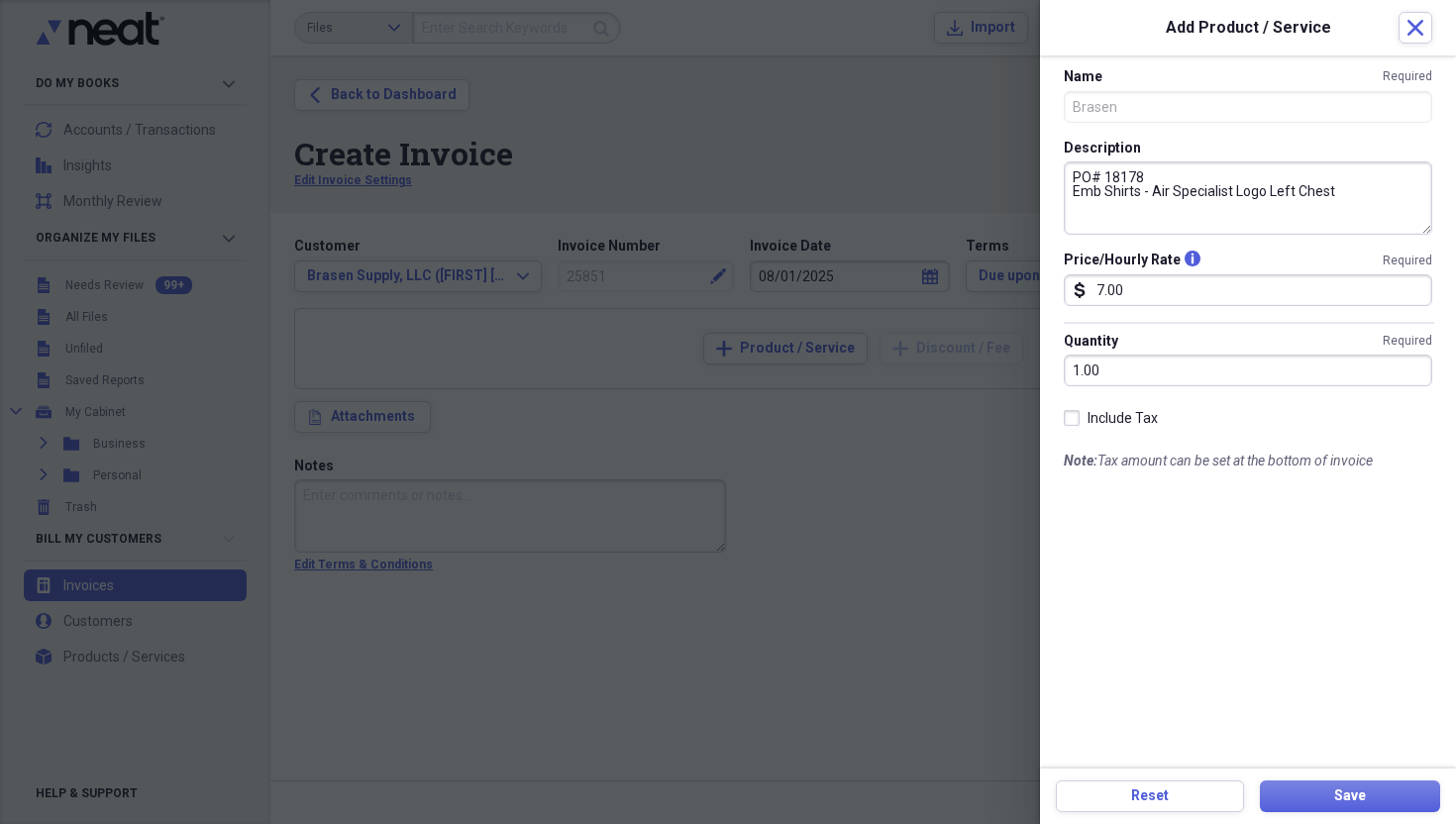 type on "PO# 18178
Emb Shirts - Air Specialist Logo Left Chest" 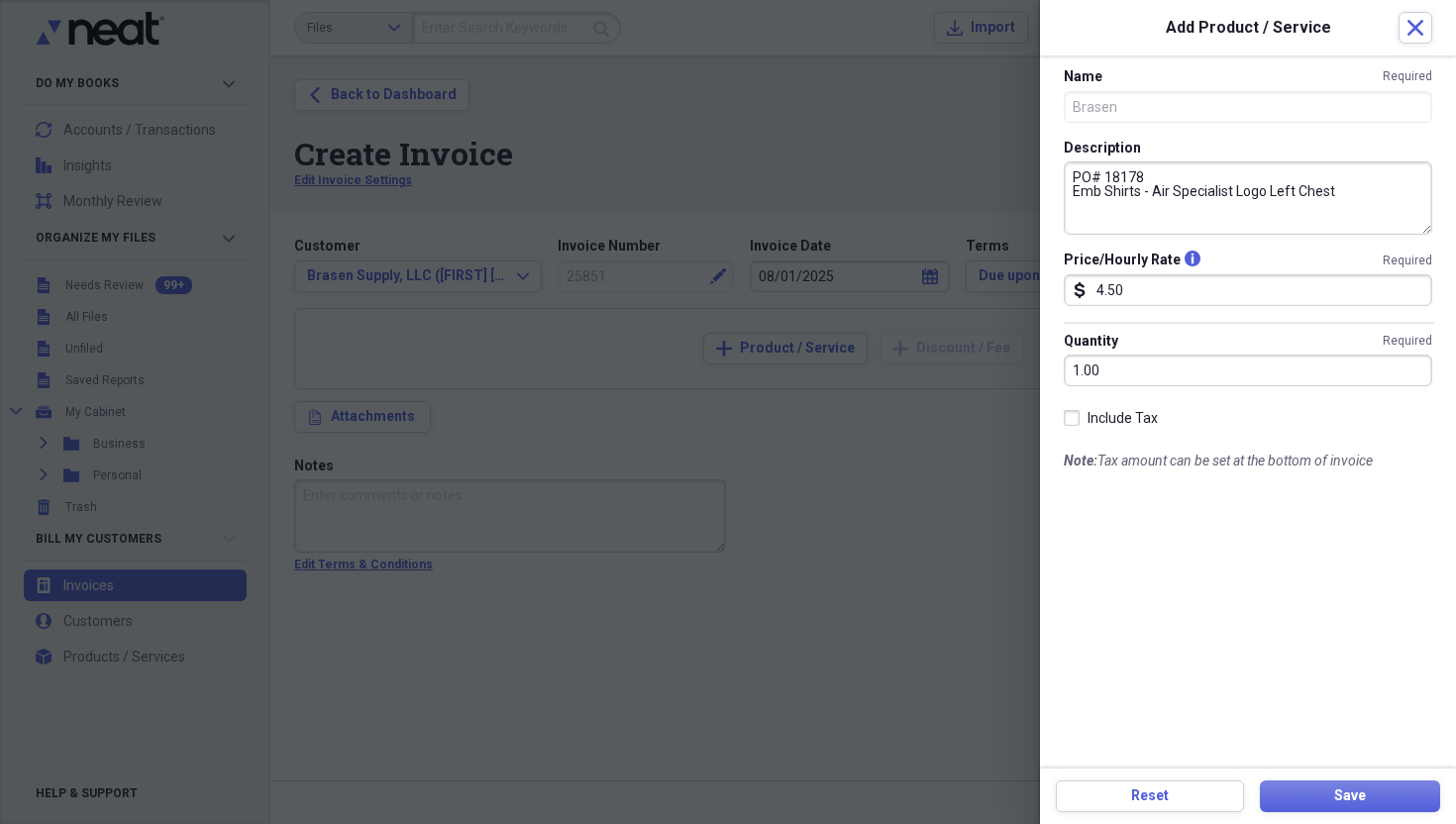 type on "4.50" 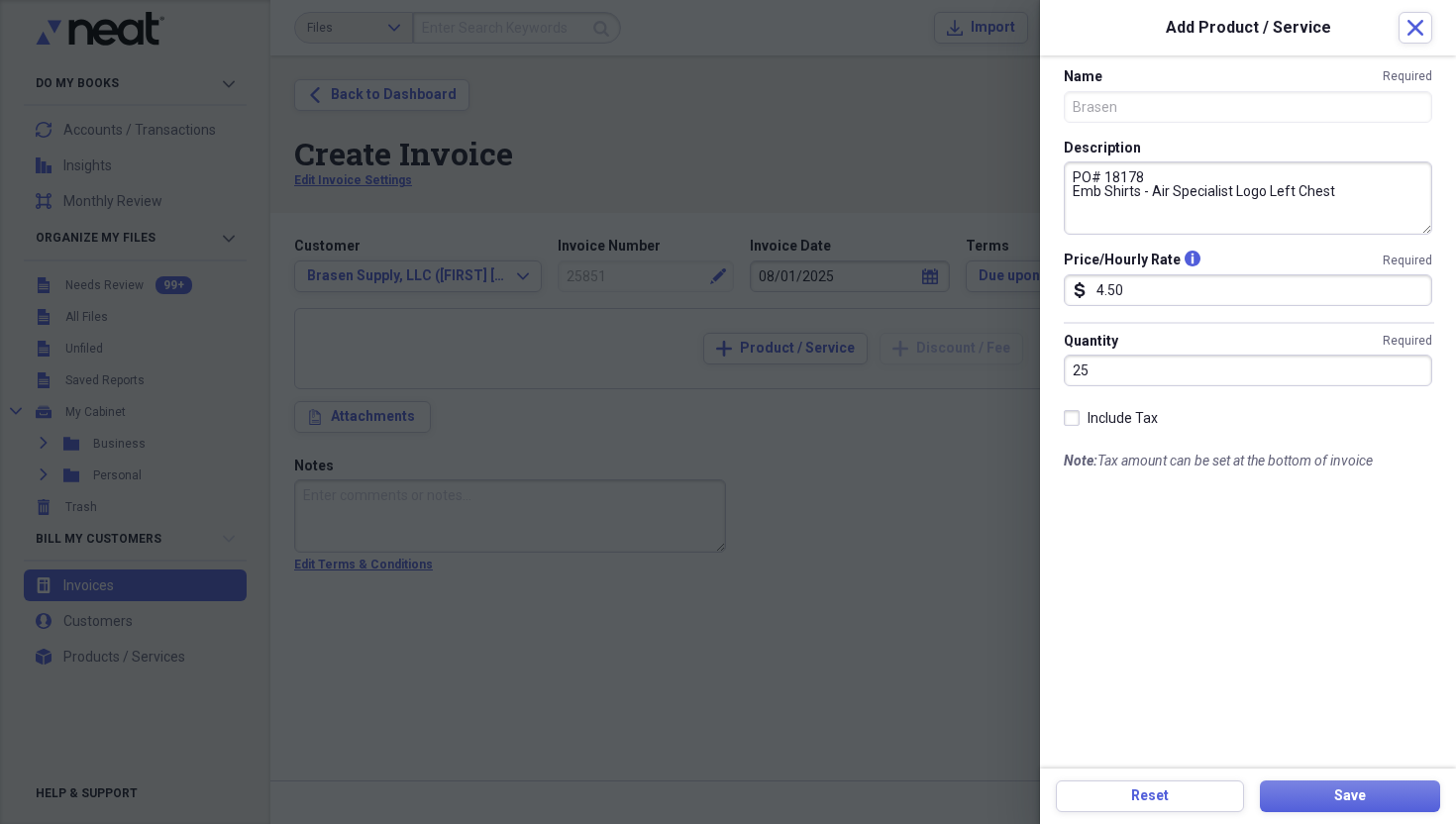 type on "25.00" 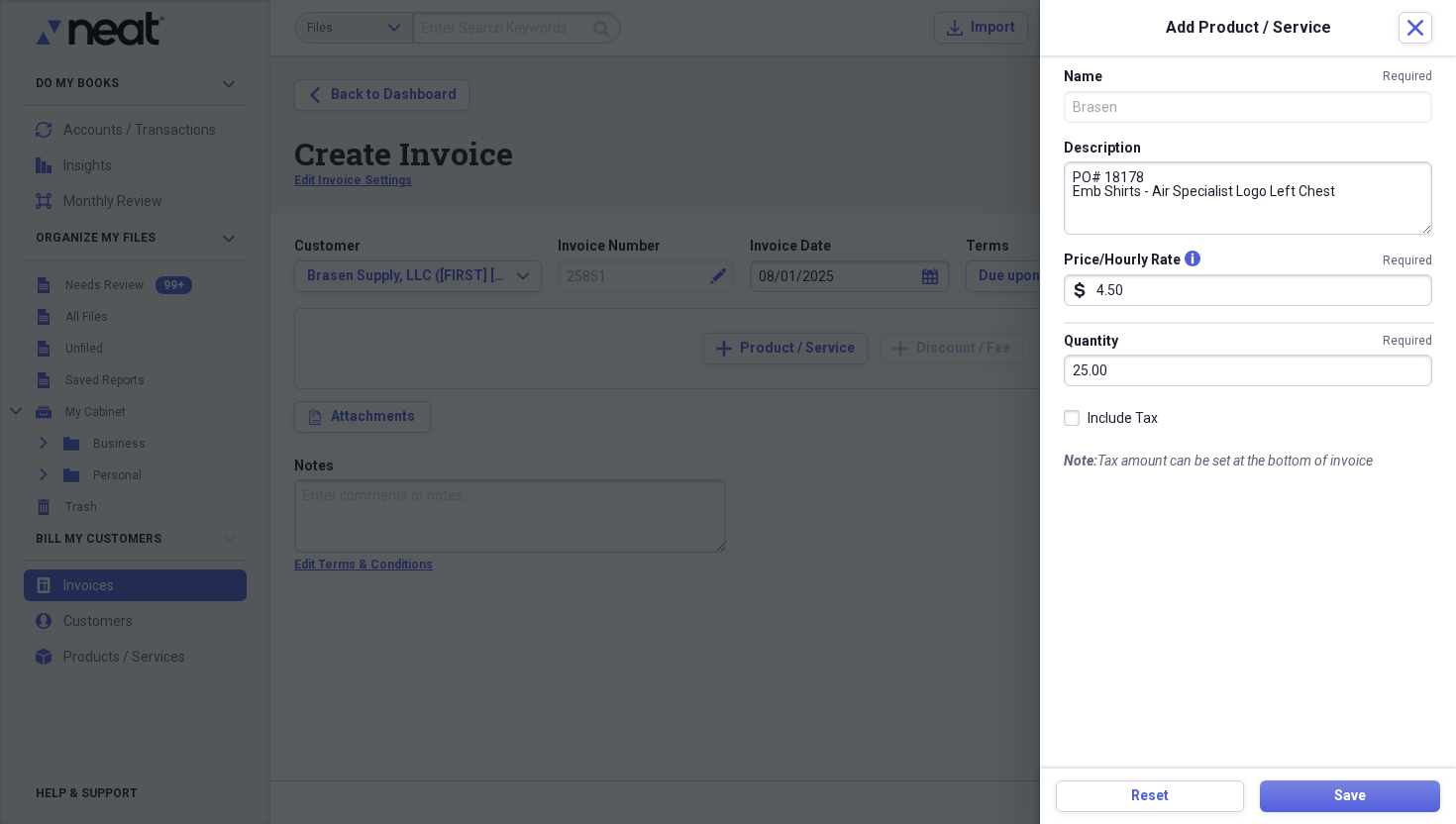 click on "Name Required Brasen Description PO# 18178
Emb Shirts - Air Specialist Logo Left Chest Price/Hourly Rate info Required dollar-sign 4.50 Quantity Required 25.00 Include Tax Note:  Tax amount can be set at the bottom of invoice" at bounding box center [1248, 412] 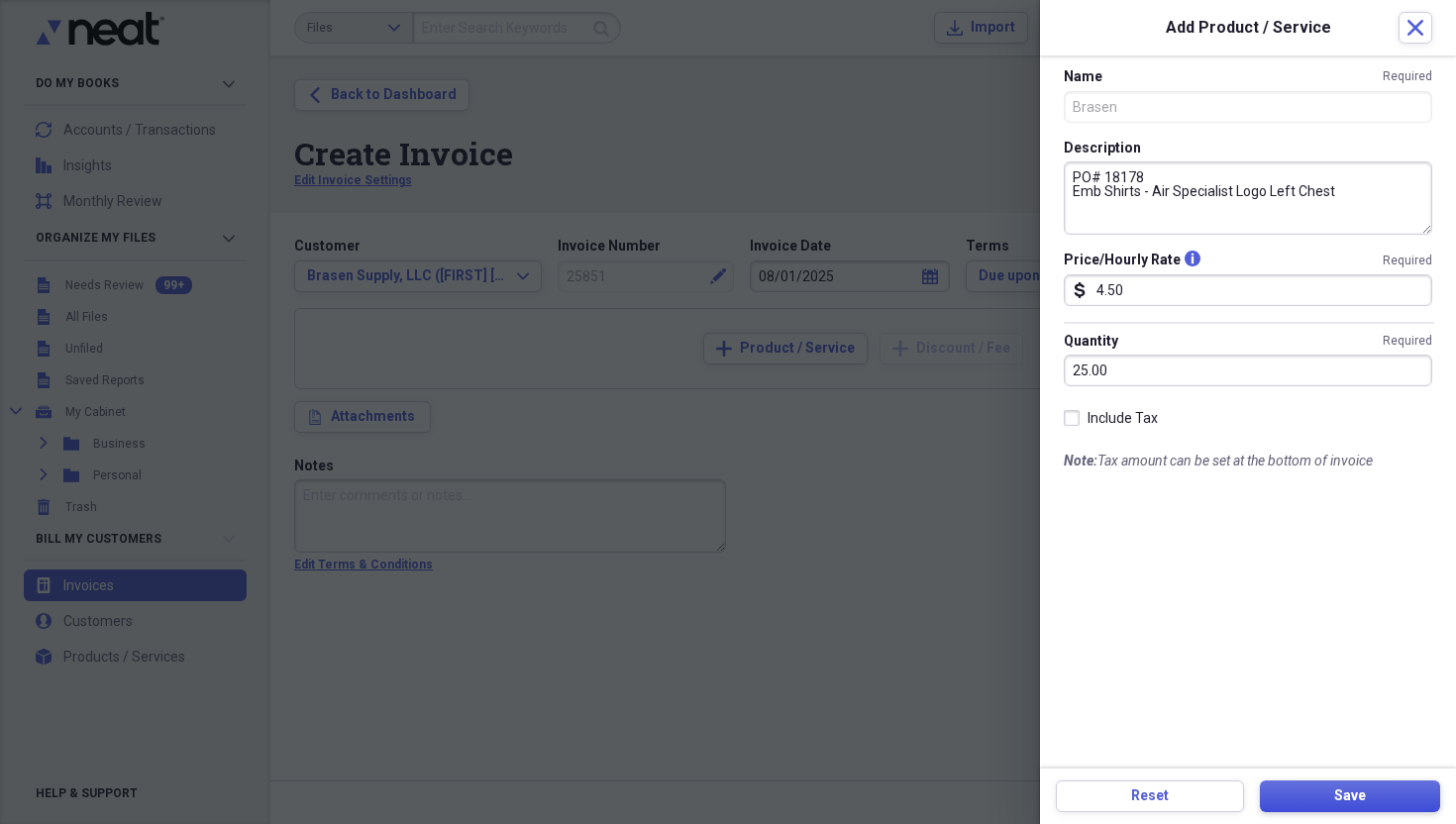 click on "Save" at bounding box center [1350, 796] 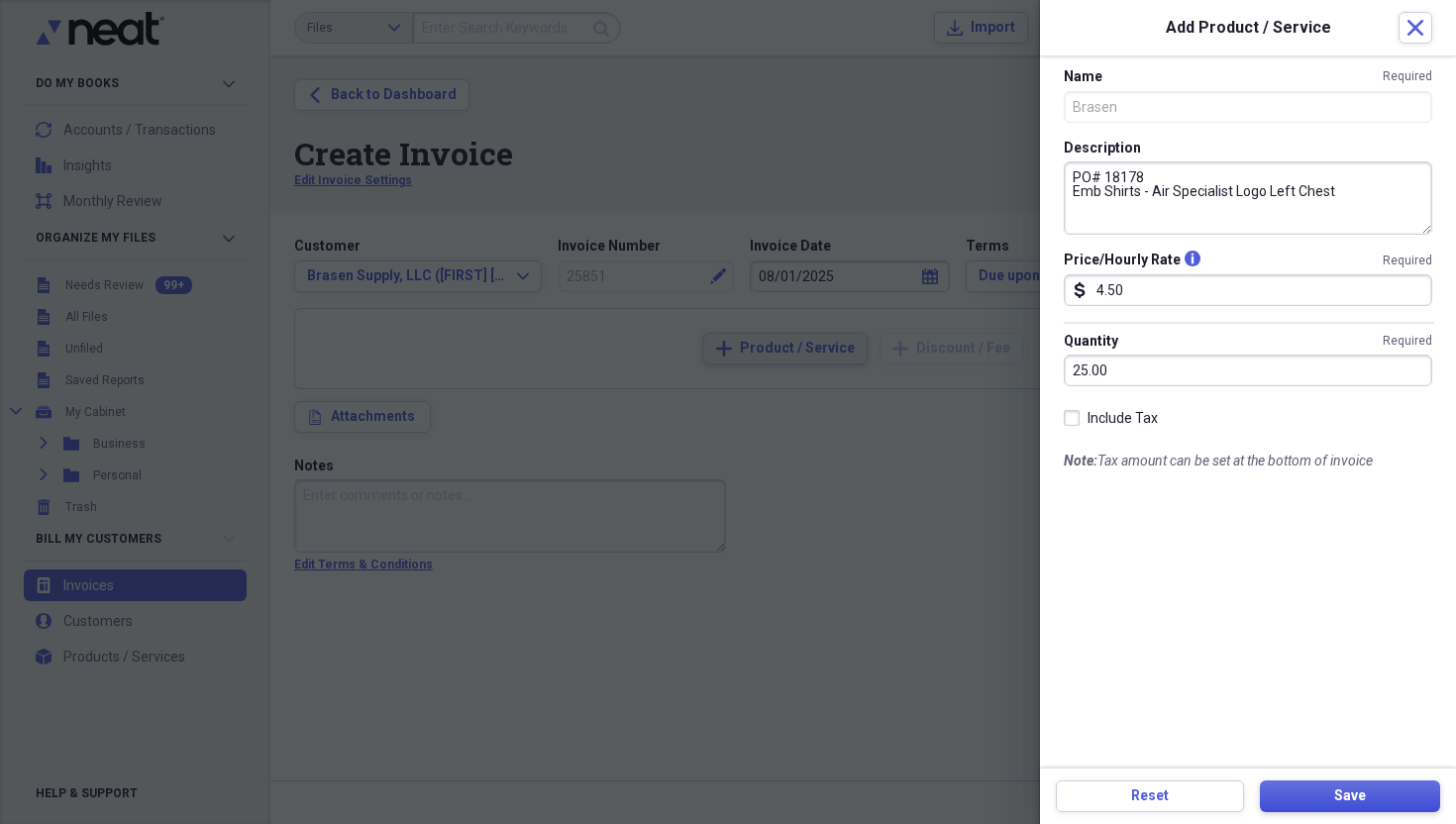 type on "PO# 14233
Emb Coverall - Emb Names [PERSON] & [PERSON]" 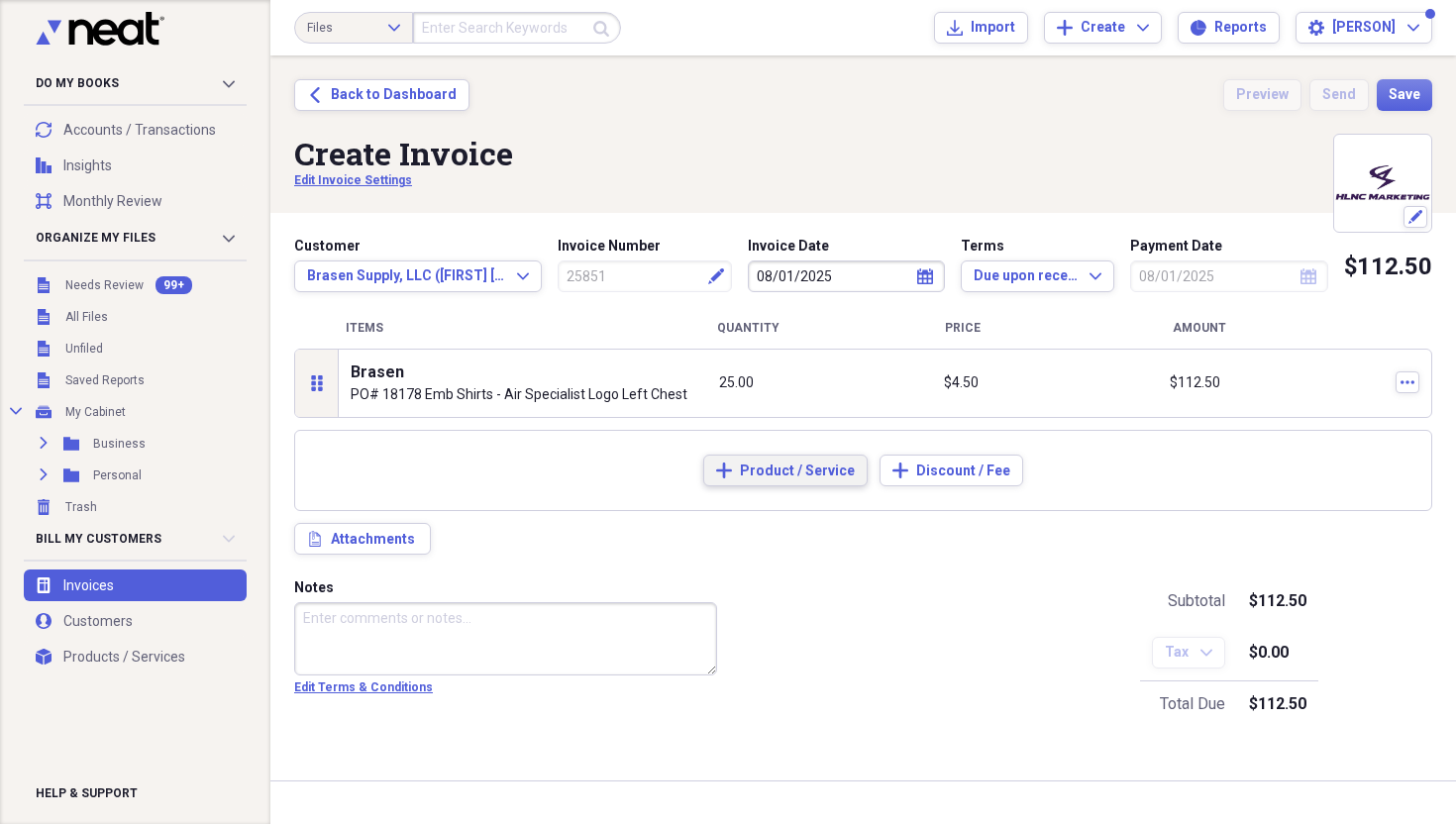 click on "Product / Service" at bounding box center (797, 471) 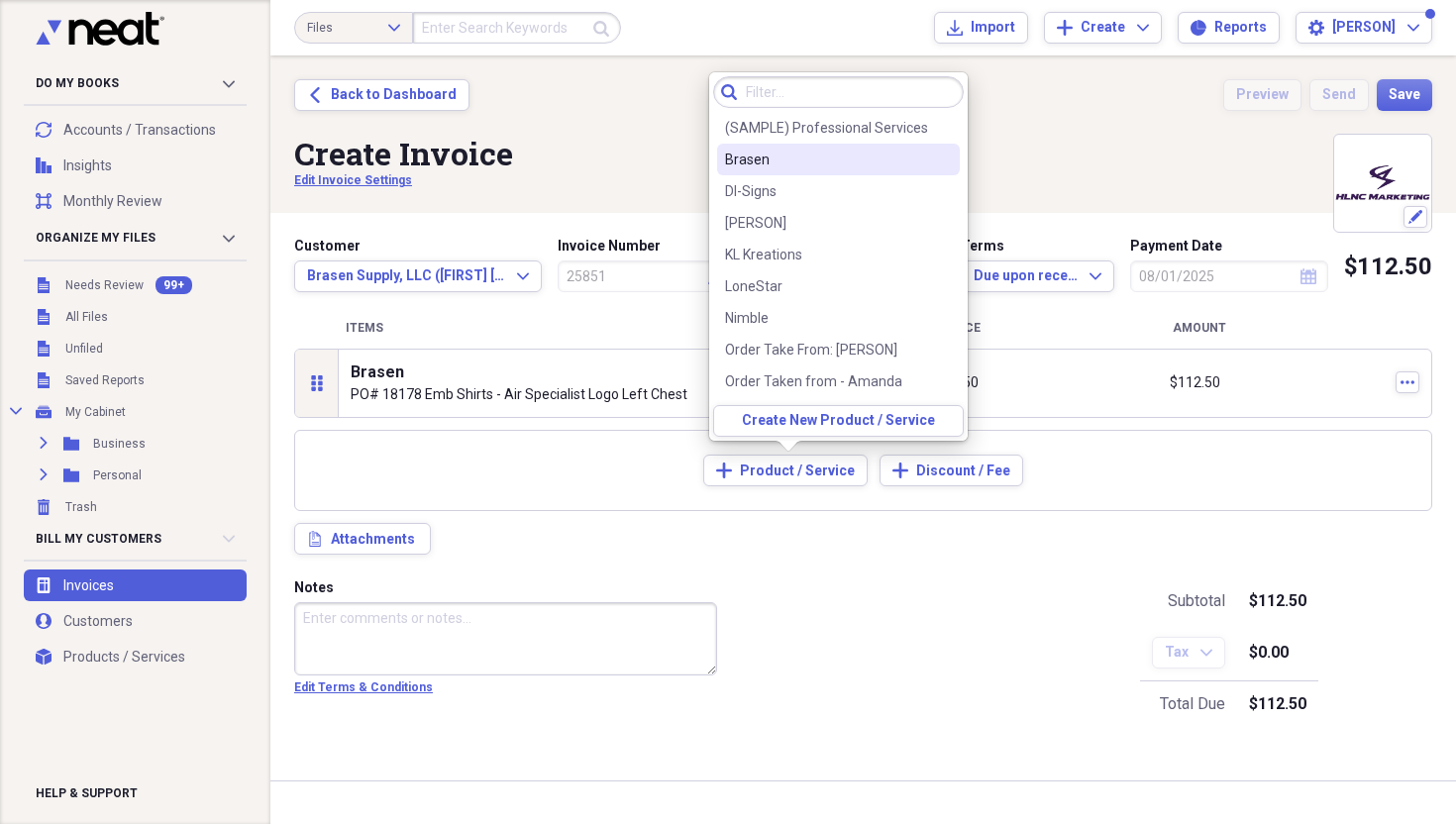 click on "Brasen" at bounding box center (838, 159) 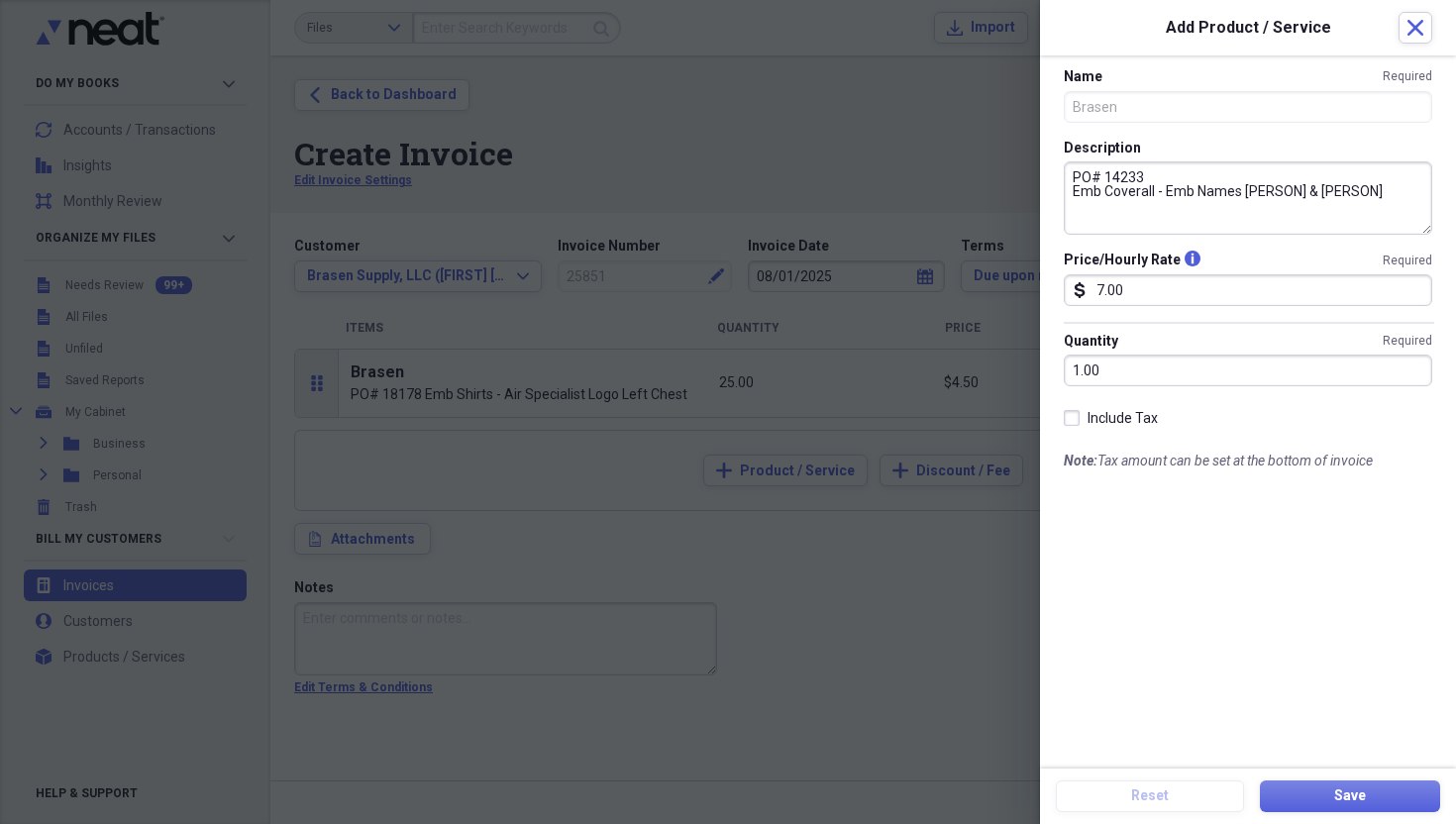 click on "PO# 14233
Emb Coverall - Emb Names [PERSON] & [PERSON]" at bounding box center (1248, 198) 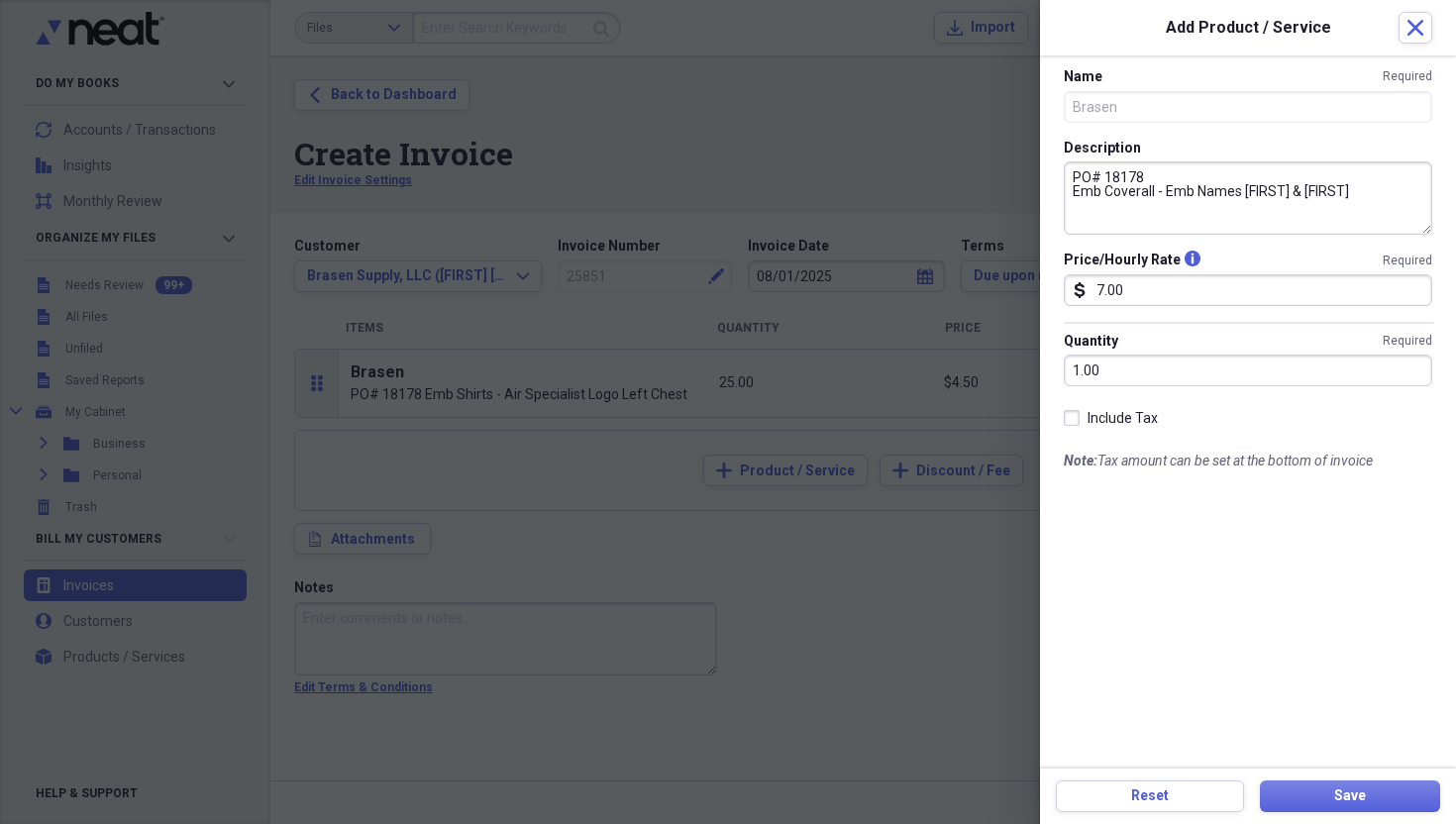 click on "PO# 18178
Emb Coverall - Emb Names [FIRST] & [FIRST]" at bounding box center (1248, 198) 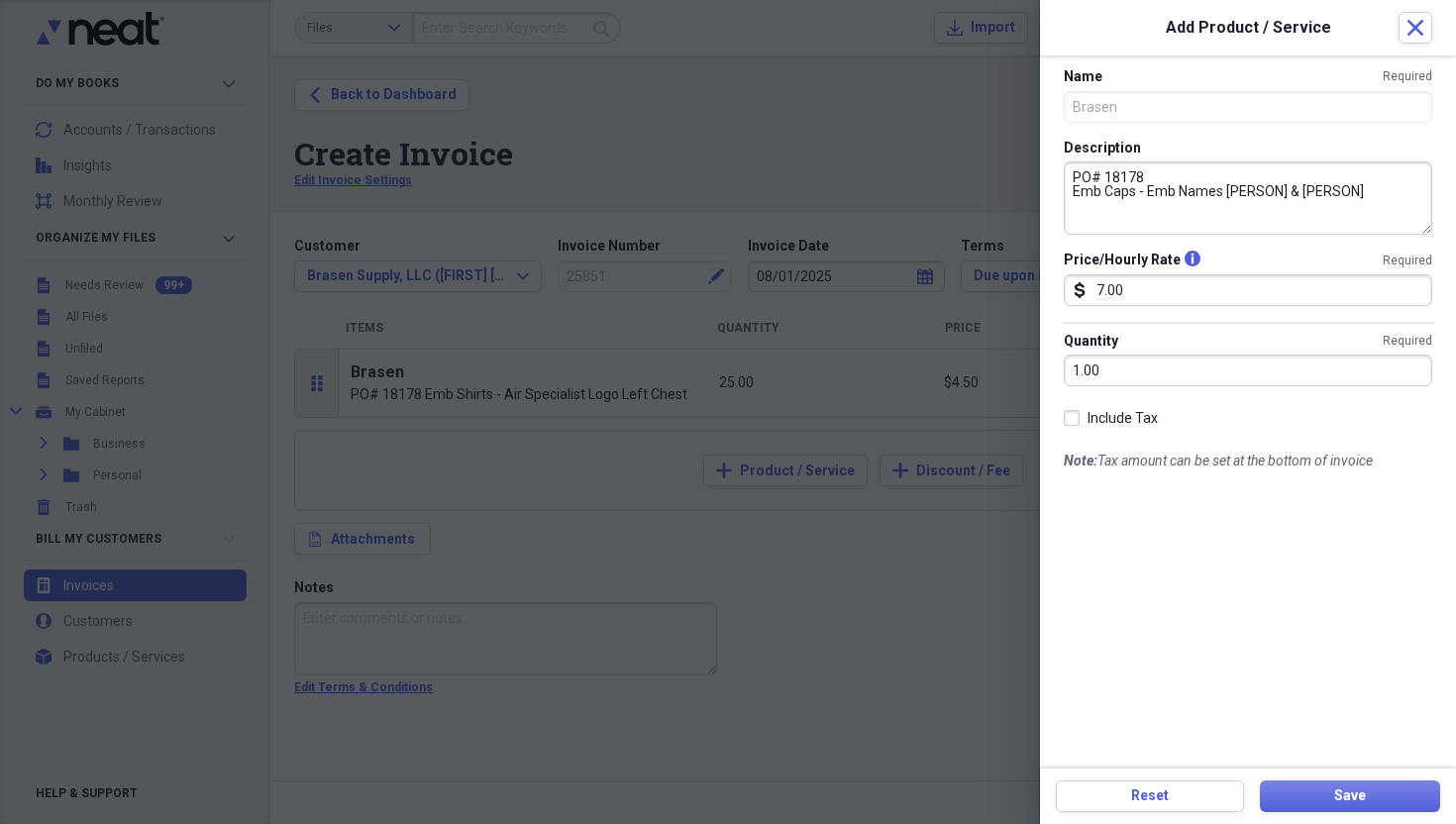 drag, startPoint x: 1143, startPoint y: 192, endPoint x: 1269, endPoint y: 225, distance: 130.24976 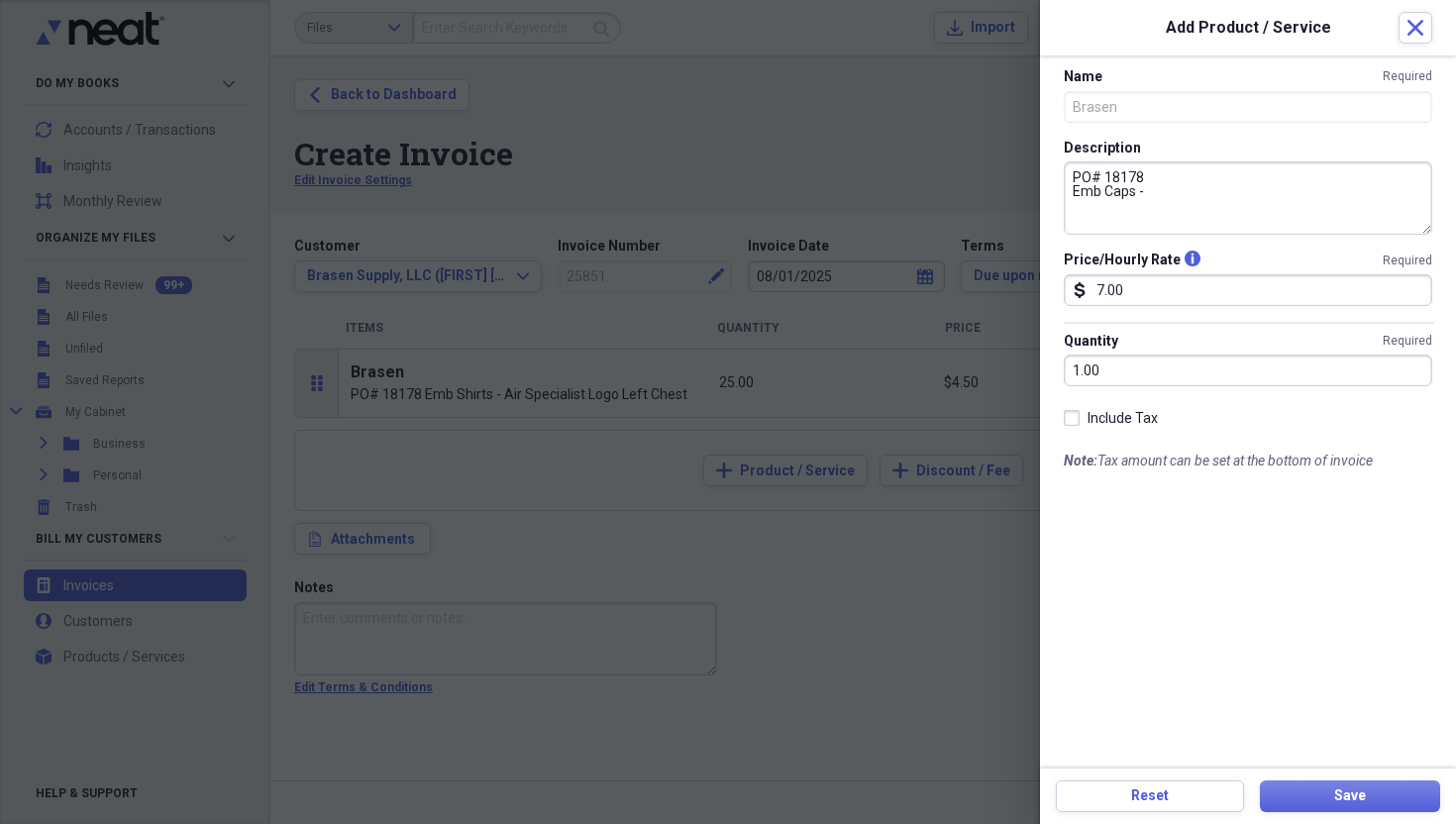 paste on "Front Centered Air Specialist Logo-" 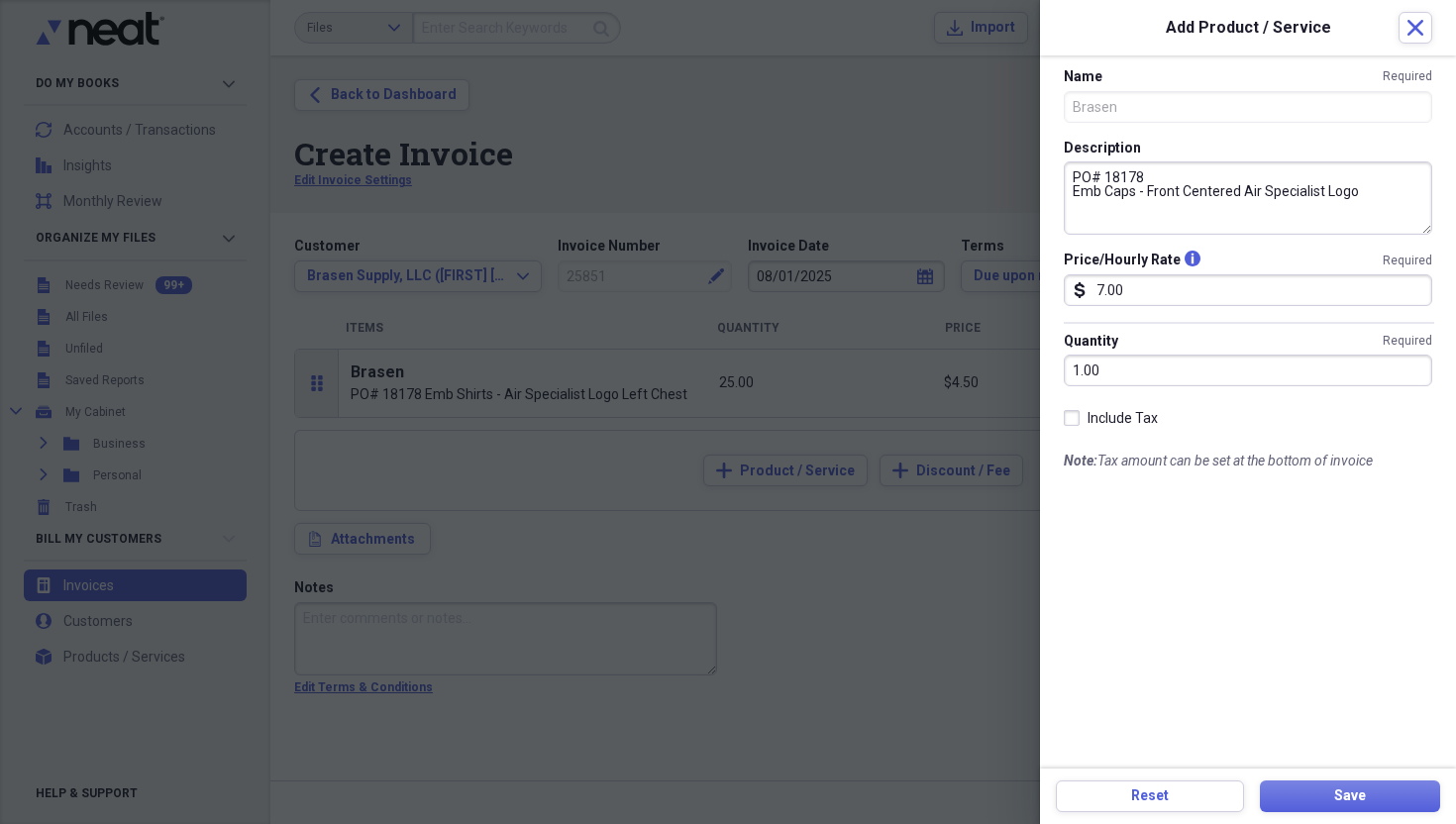 drag, startPoint x: 1238, startPoint y: 187, endPoint x: 1139, endPoint y: 188, distance: 99.005 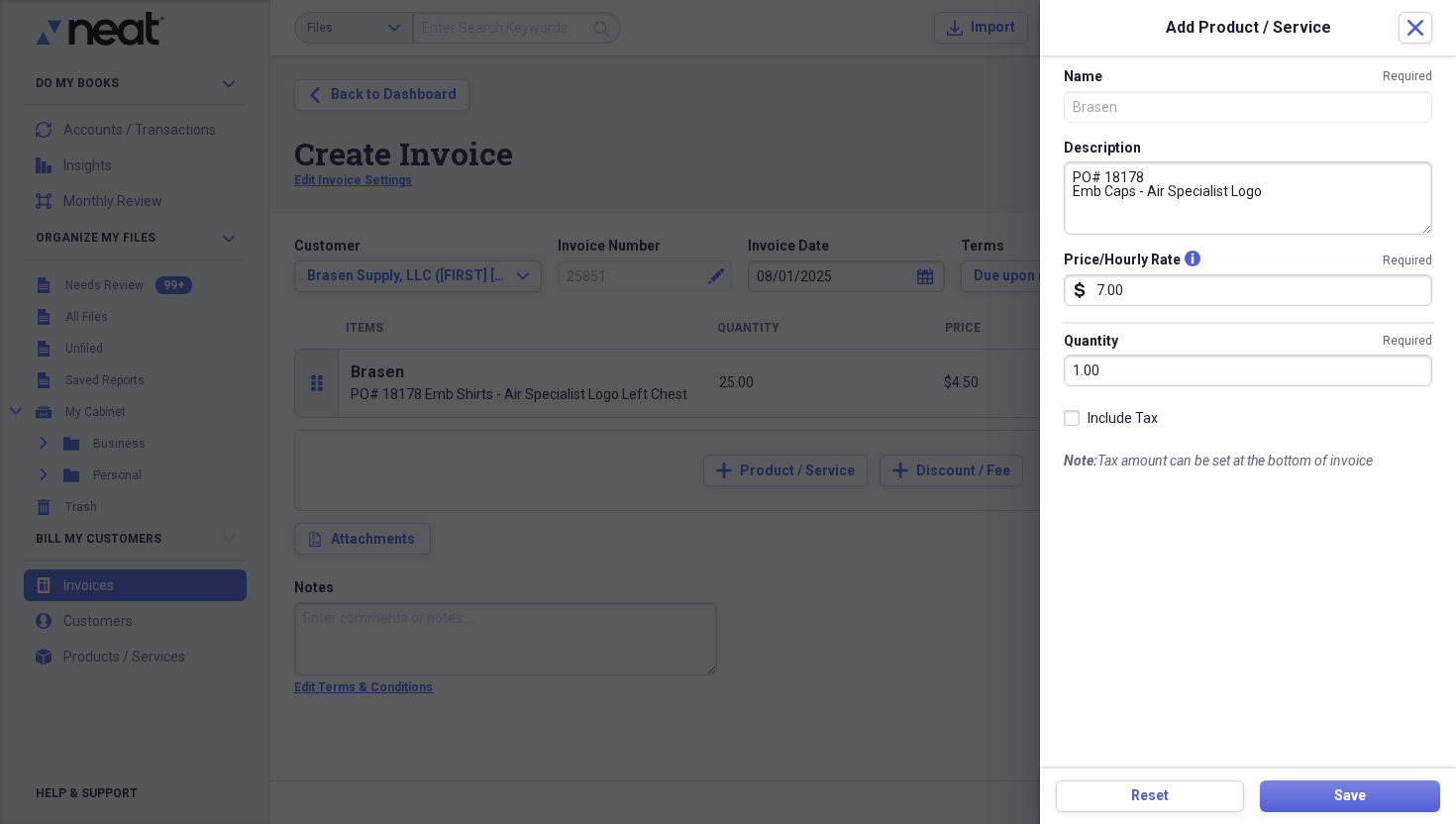 click on "PO# 18178
Emb Caps - Air Specialist Logo" at bounding box center (1248, 198) 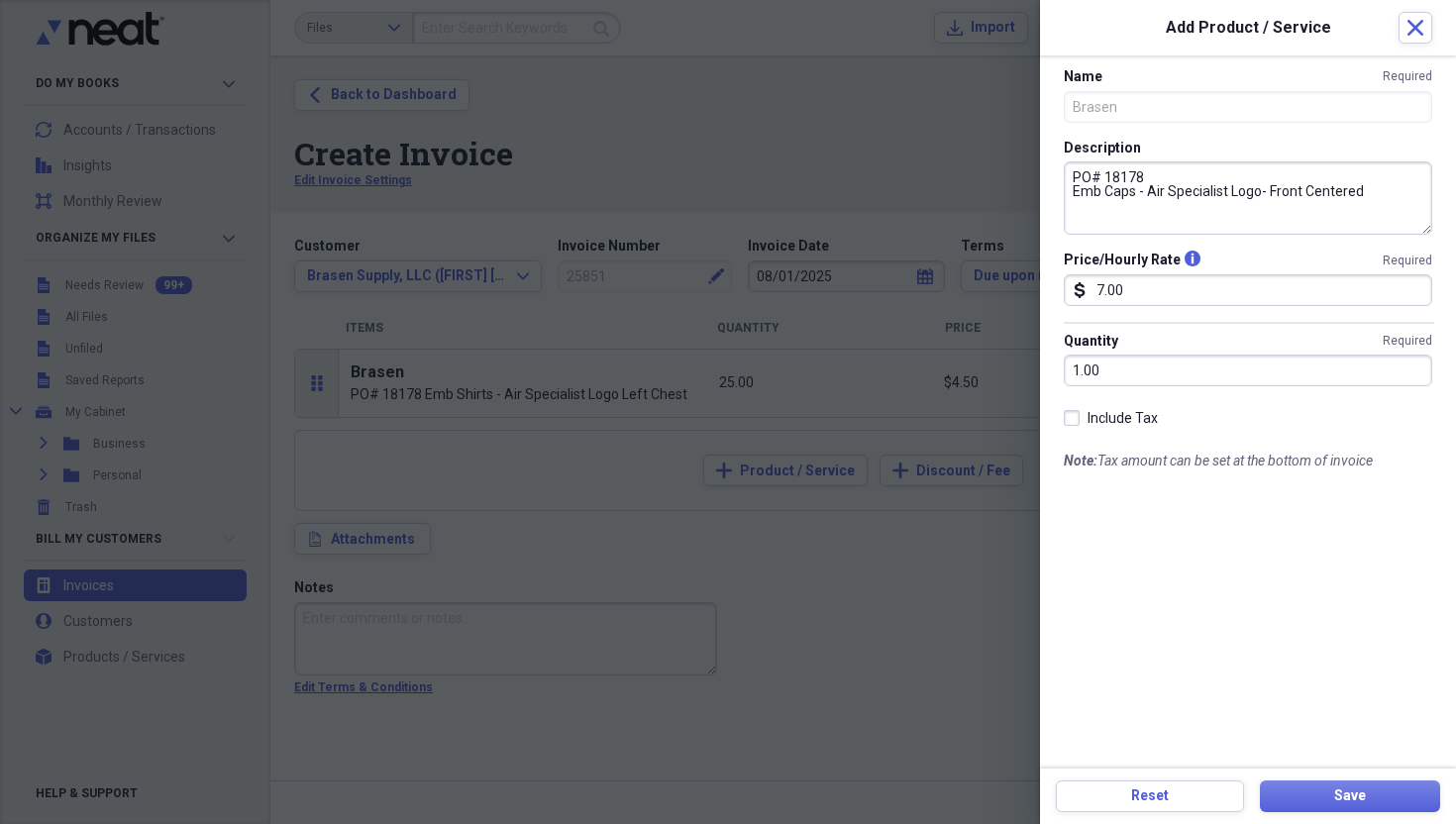 click on "PO# 18178
Emb Caps - Air Specialist Logo- Front Centered" at bounding box center (1248, 198) 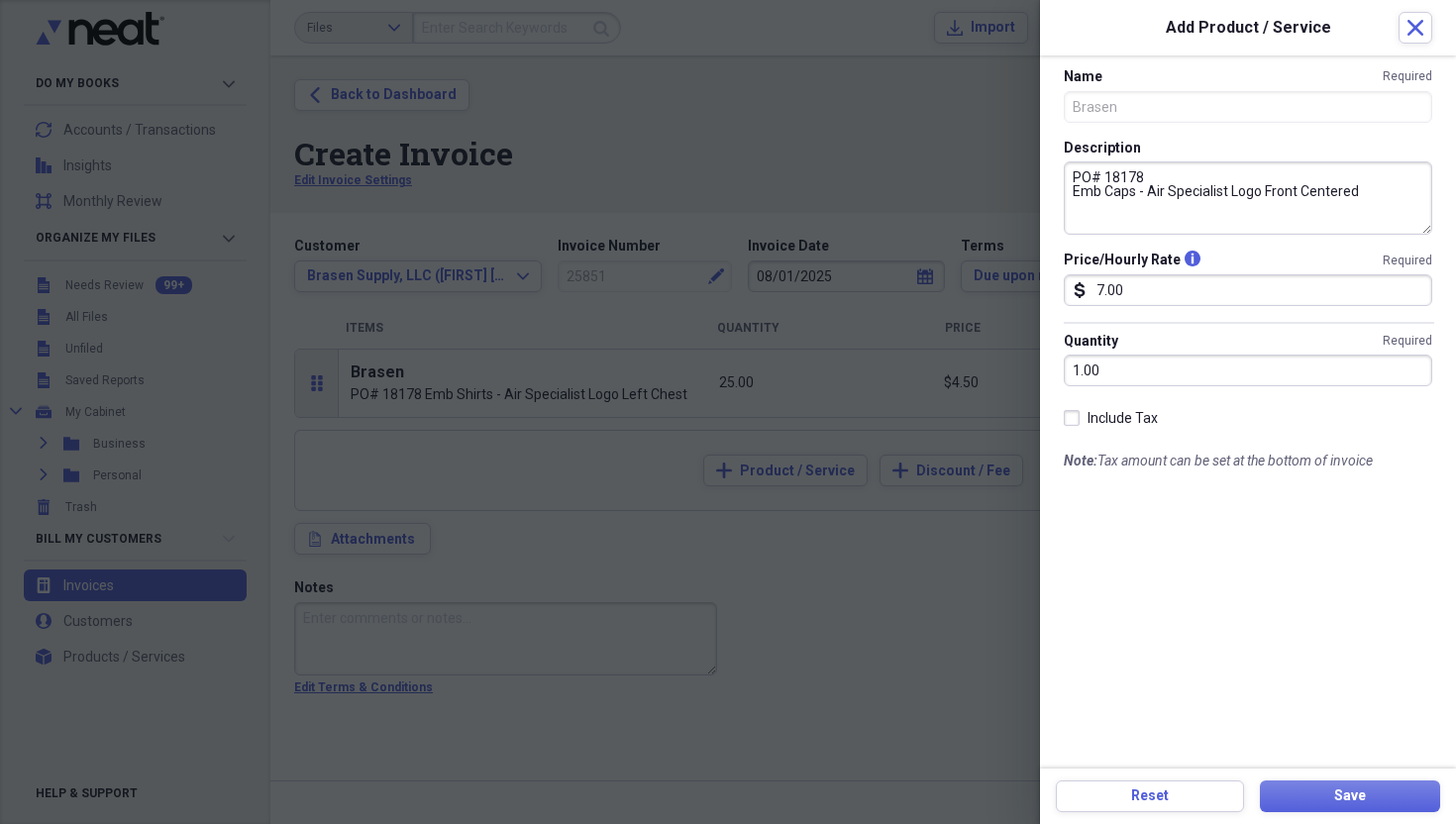 type on "PO# 18178
Emb Caps - Air Specialist Logo Front Centered" 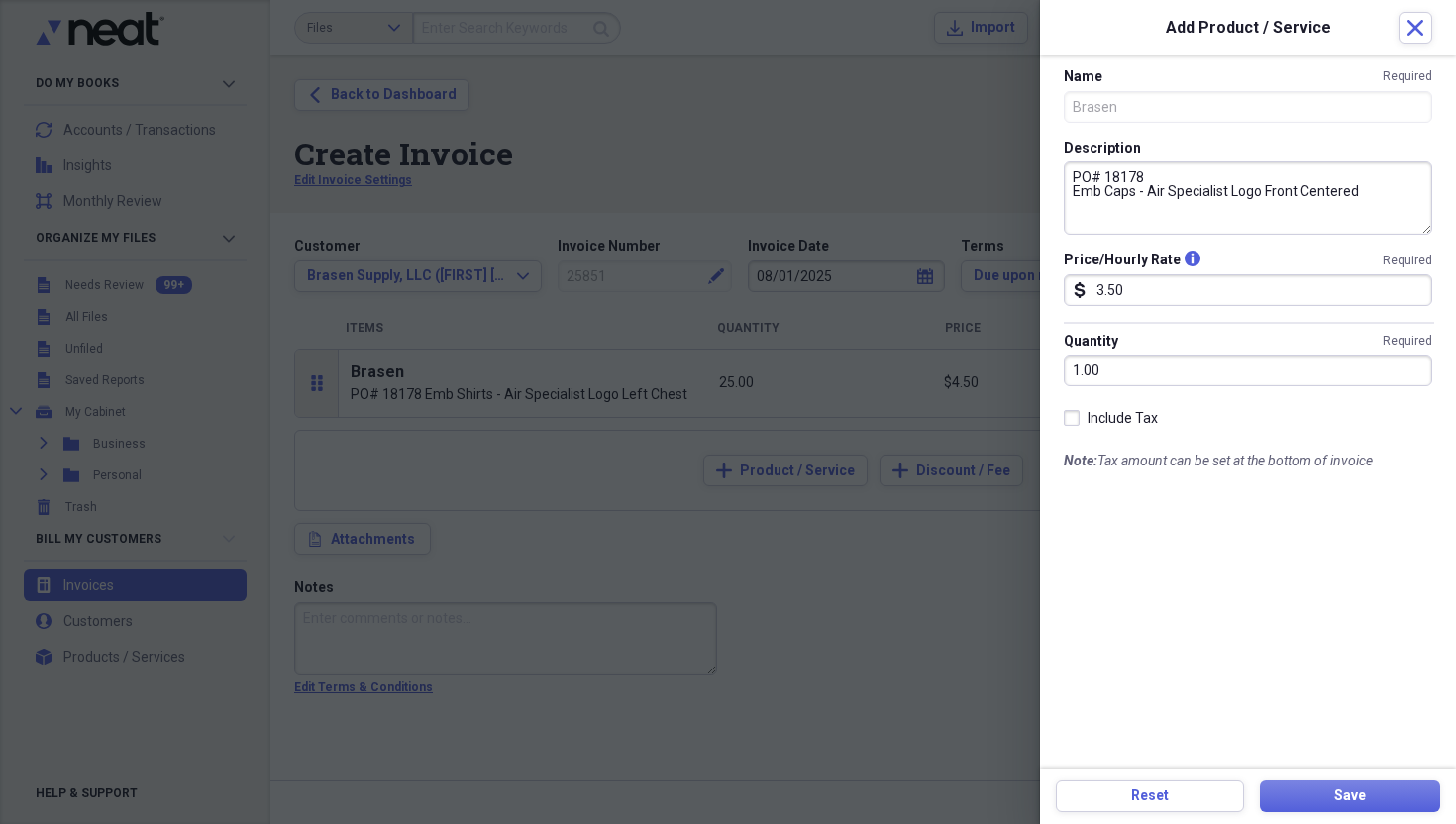 type on "3.50" 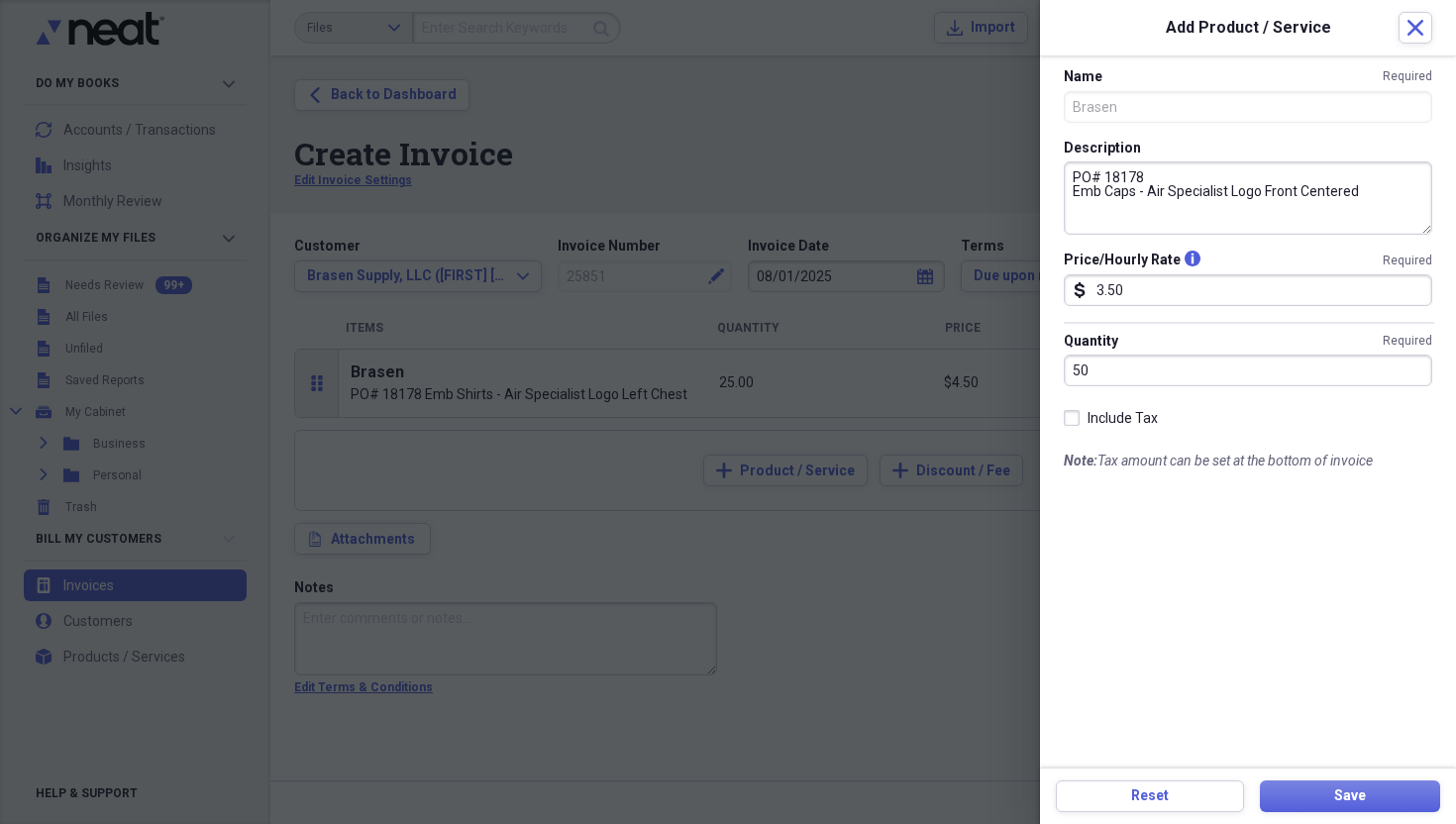 type on "50.00" 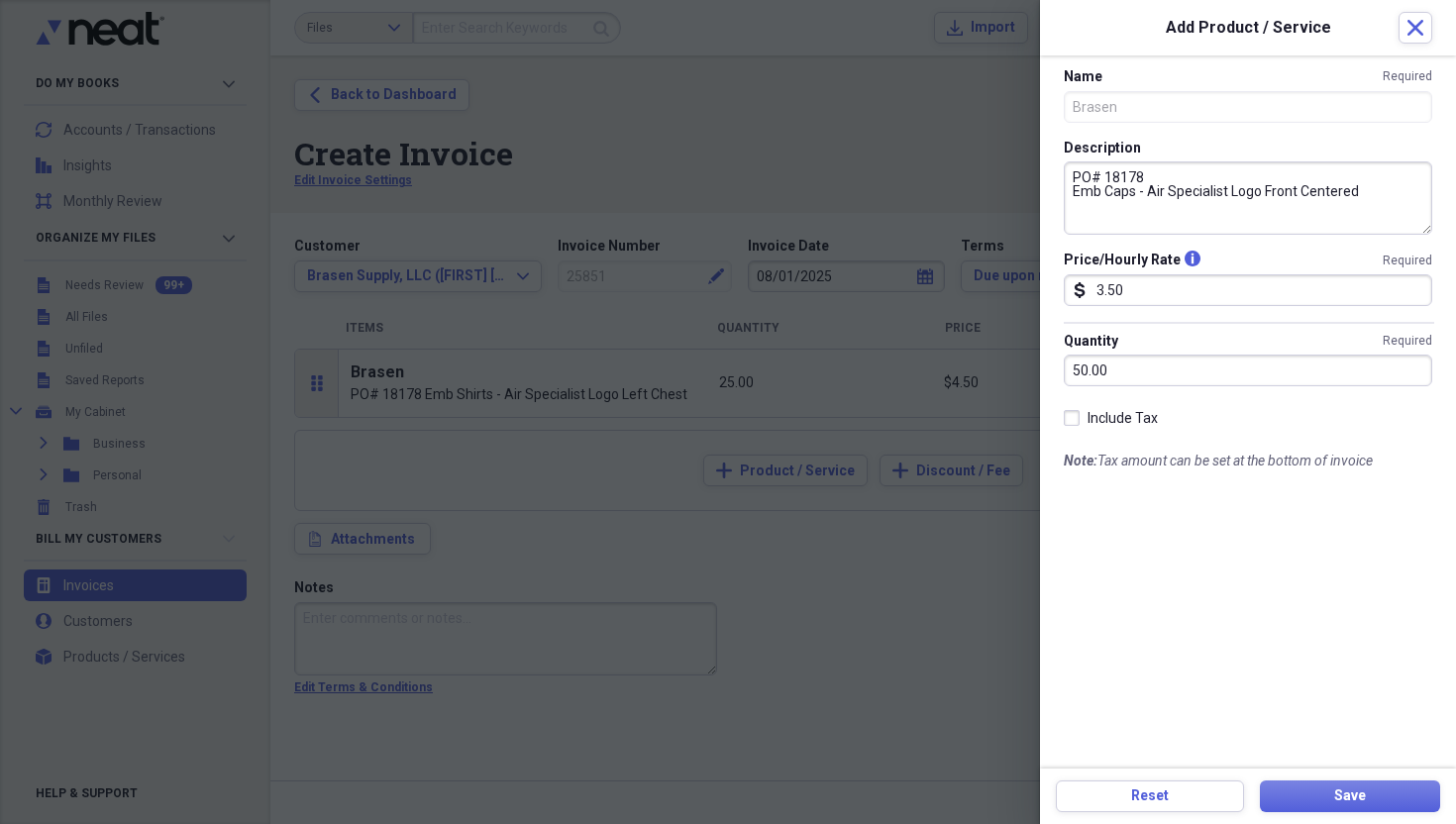 click on "Name Required Brasen Description PO# 18178
Emb Caps - Air Specialist Logo Front Centered Price/Hourly Rate info Required dollar-sign 3.50 Quantity Required 50.00 Include Tax Note:  Tax amount can be set at the bottom of invoice" at bounding box center [1248, 412] 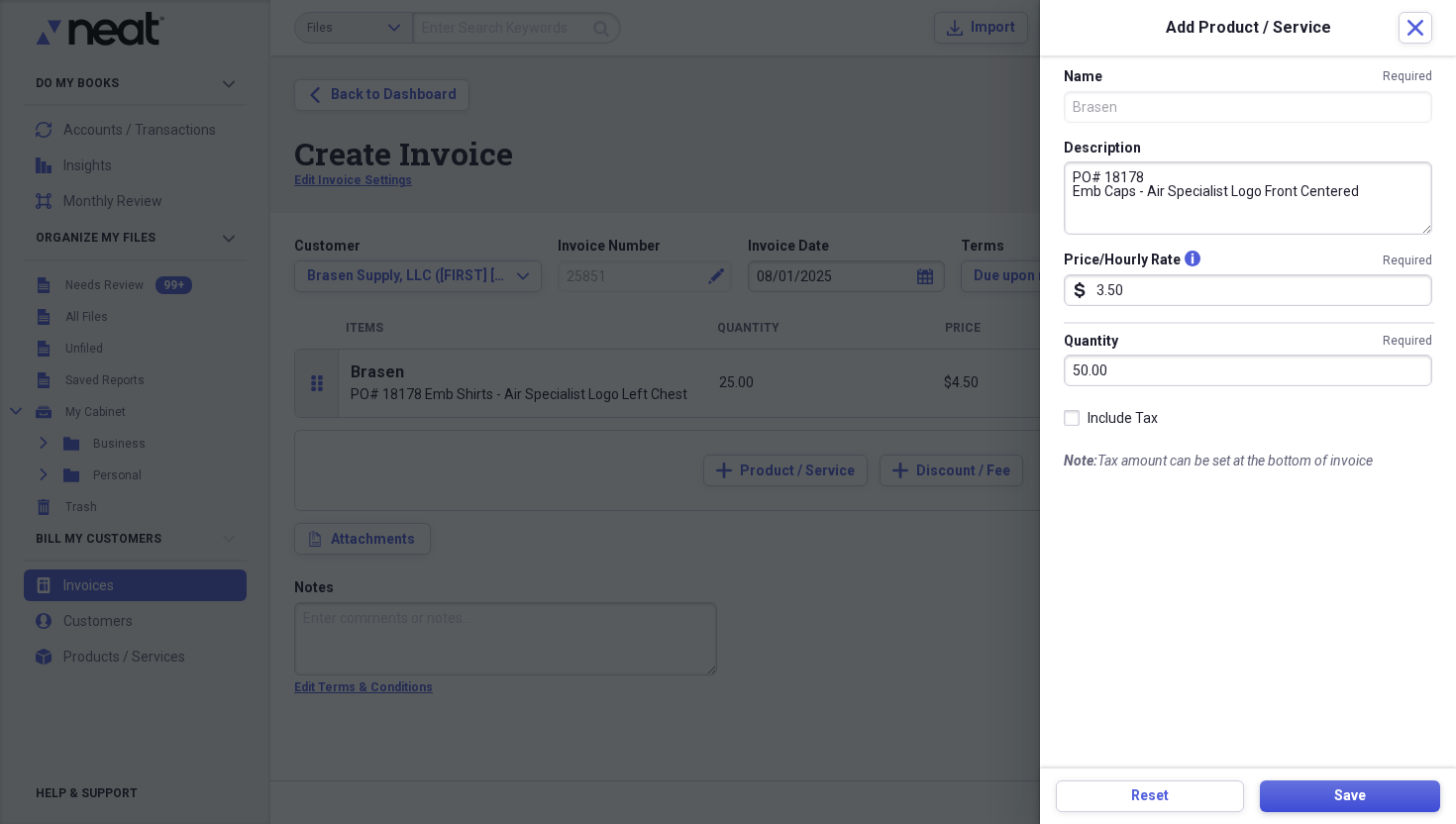 click on "Save" at bounding box center (1350, 796) 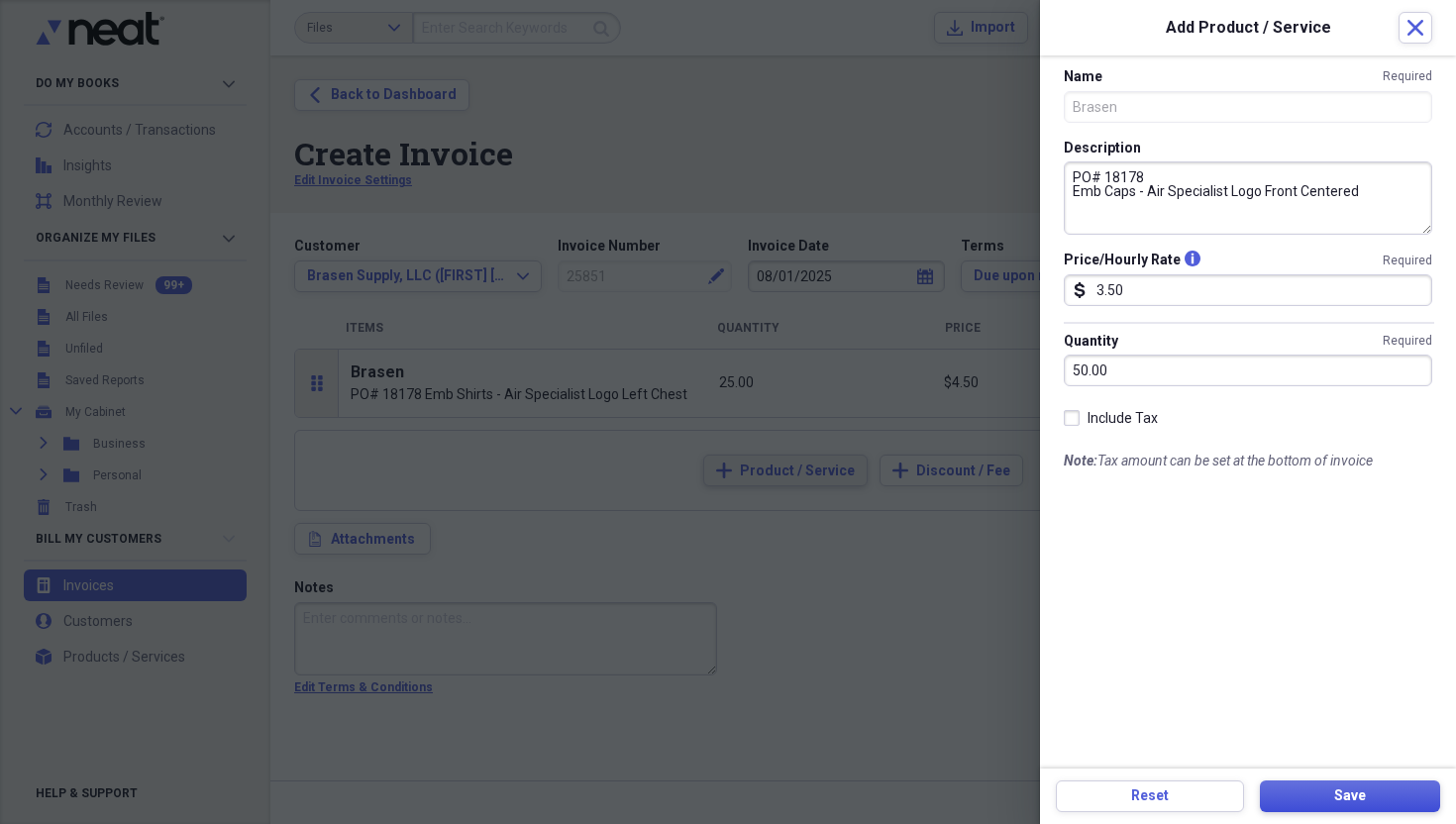type on "PO# 14233
Emb Coverall - Emb Names [PERSON] & [PERSON]" 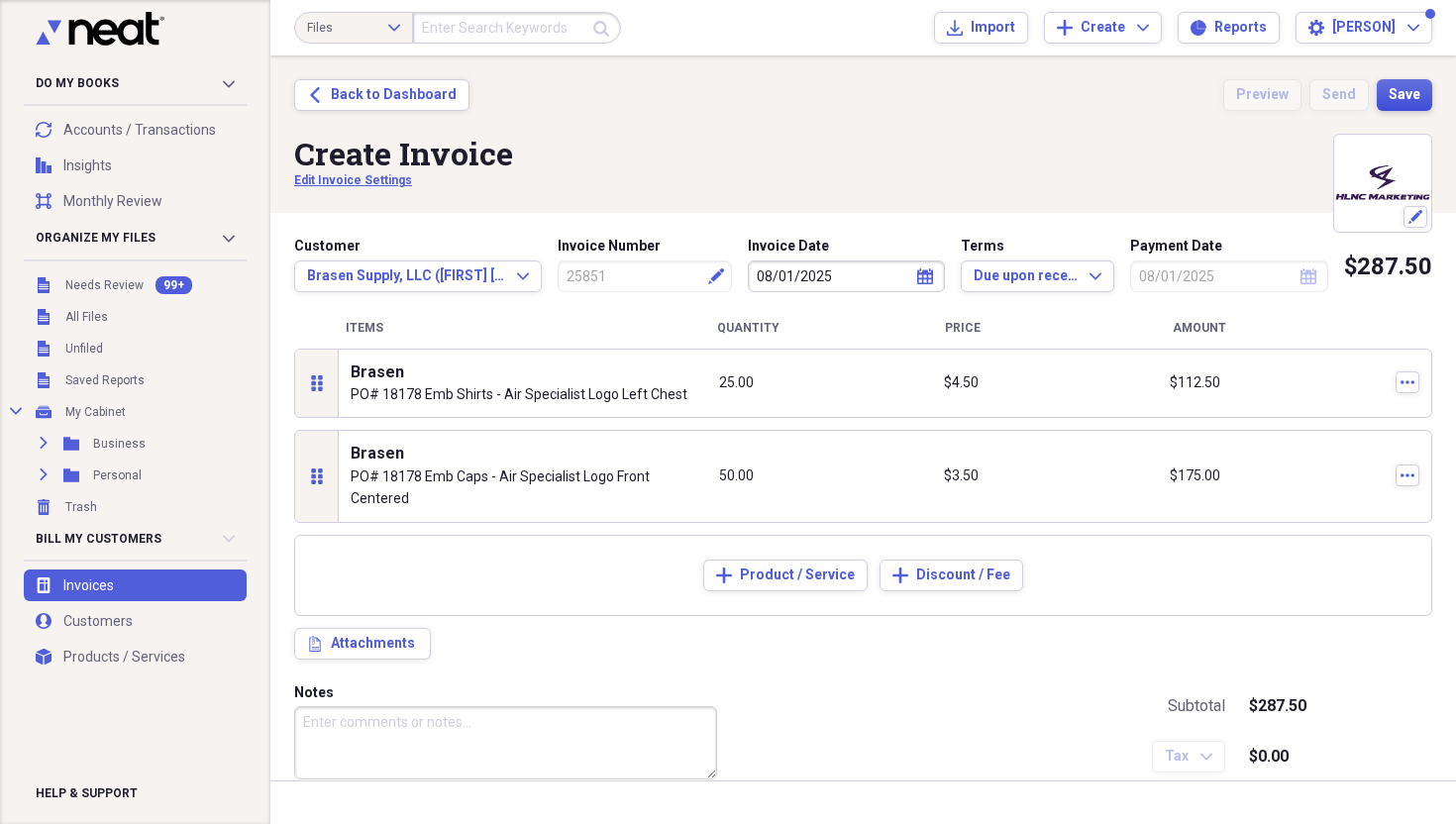click on "Save" at bounding box center (1404, 95) 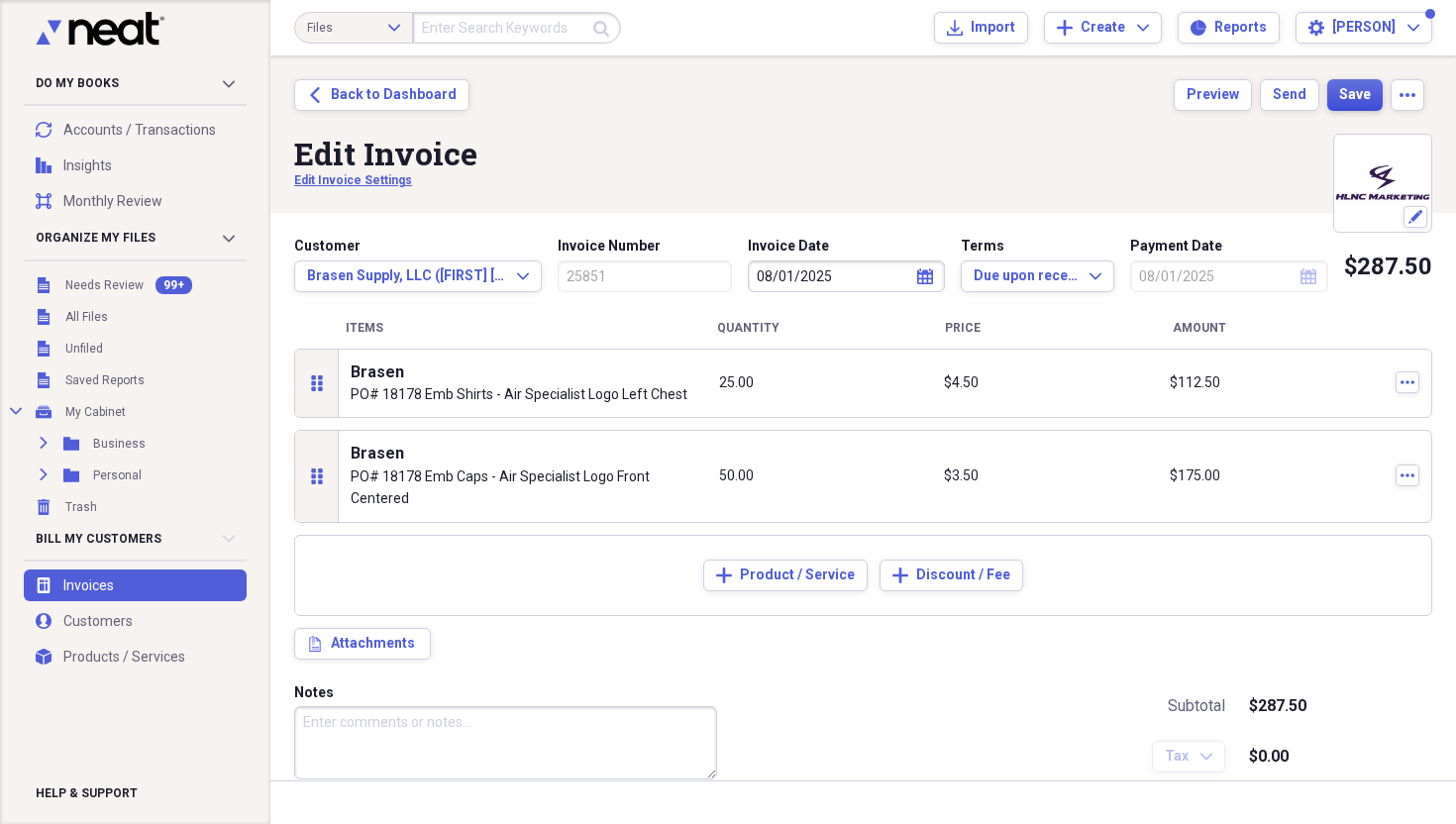 click on "Save" at bounding box center [1355, 95] 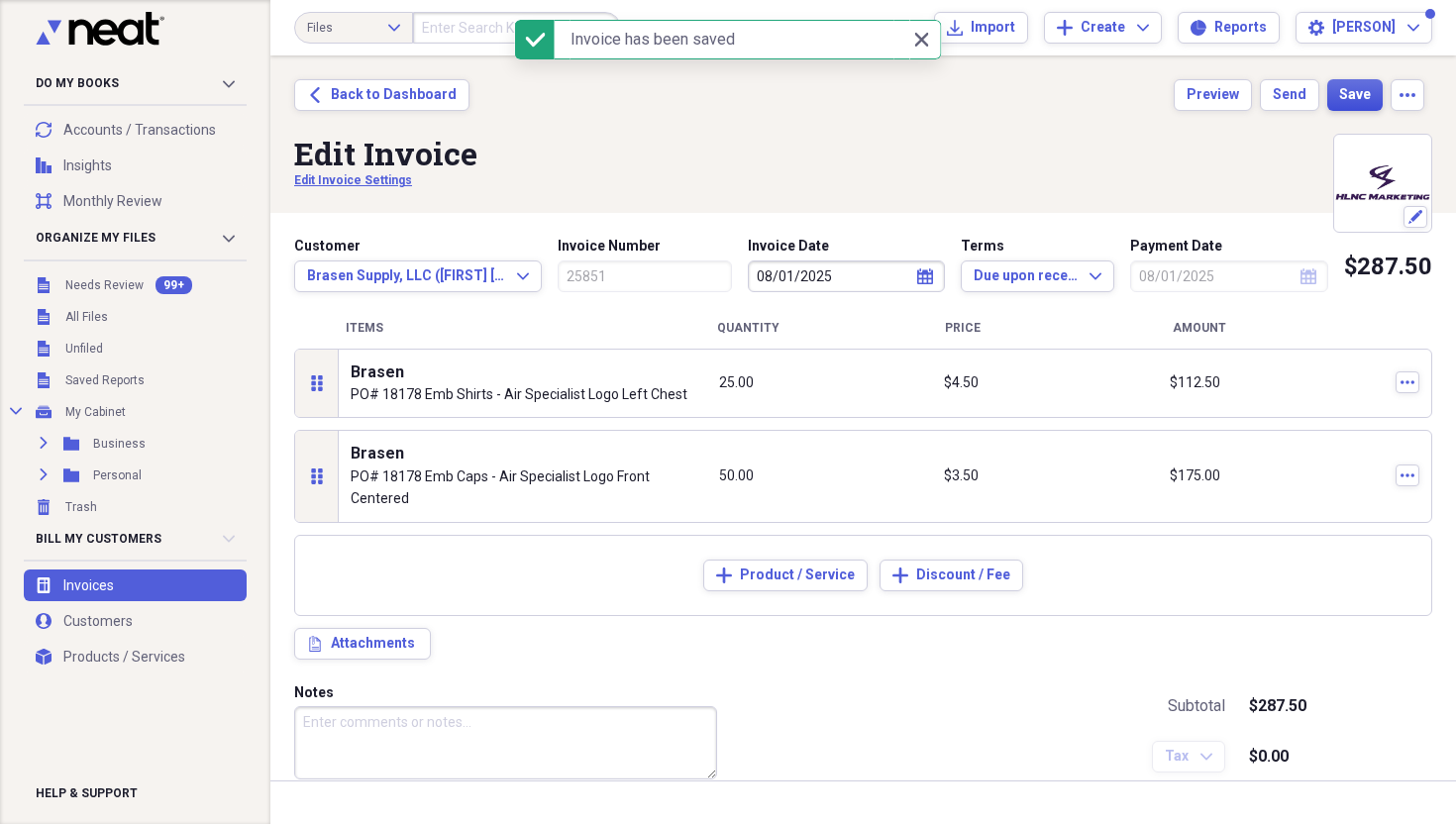 click on "Save" at bounding box center (1355, 95) 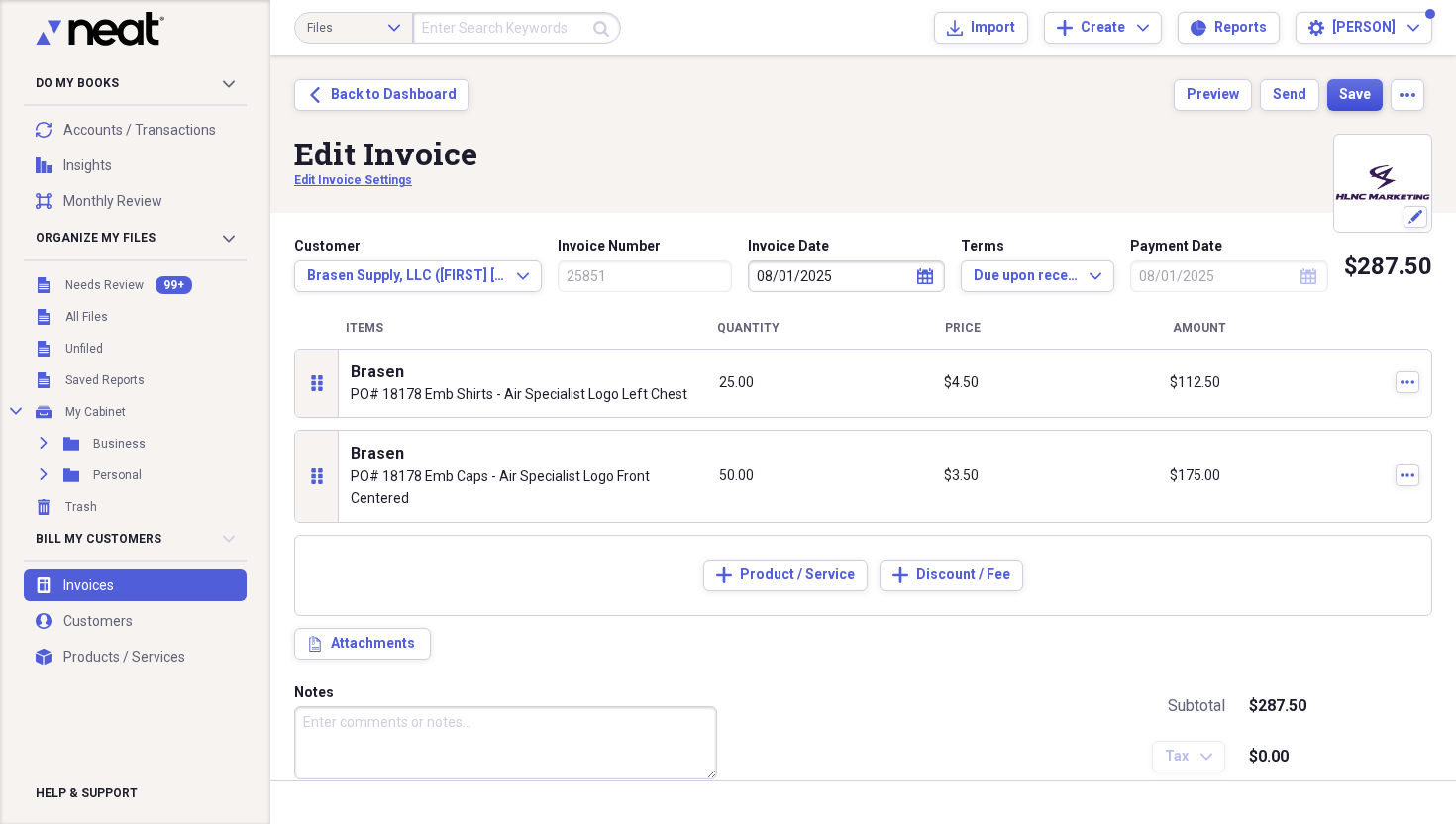 click on "Save" at bounding box center (1355, 95) 